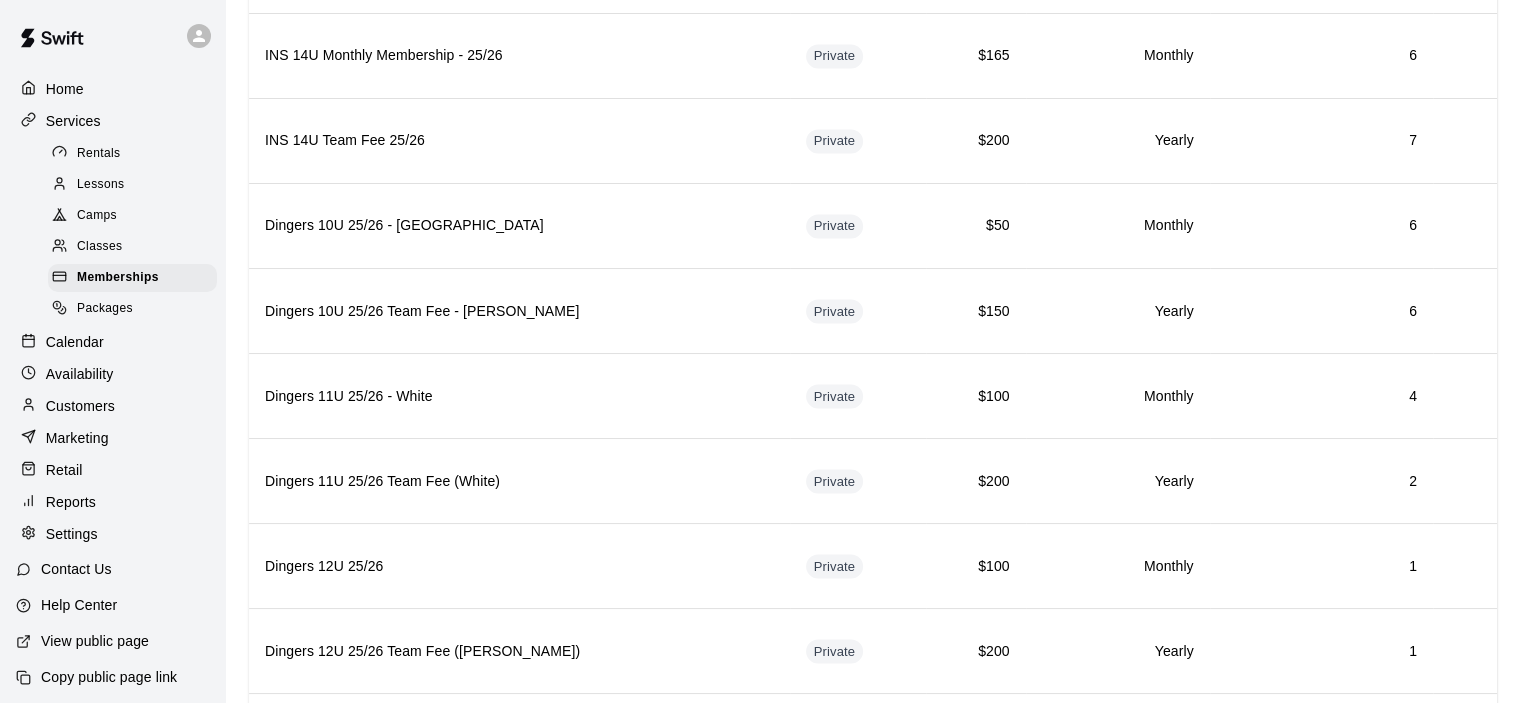 scroll, scrollTop: 3500, scrollLeft: 0, axis: vertical 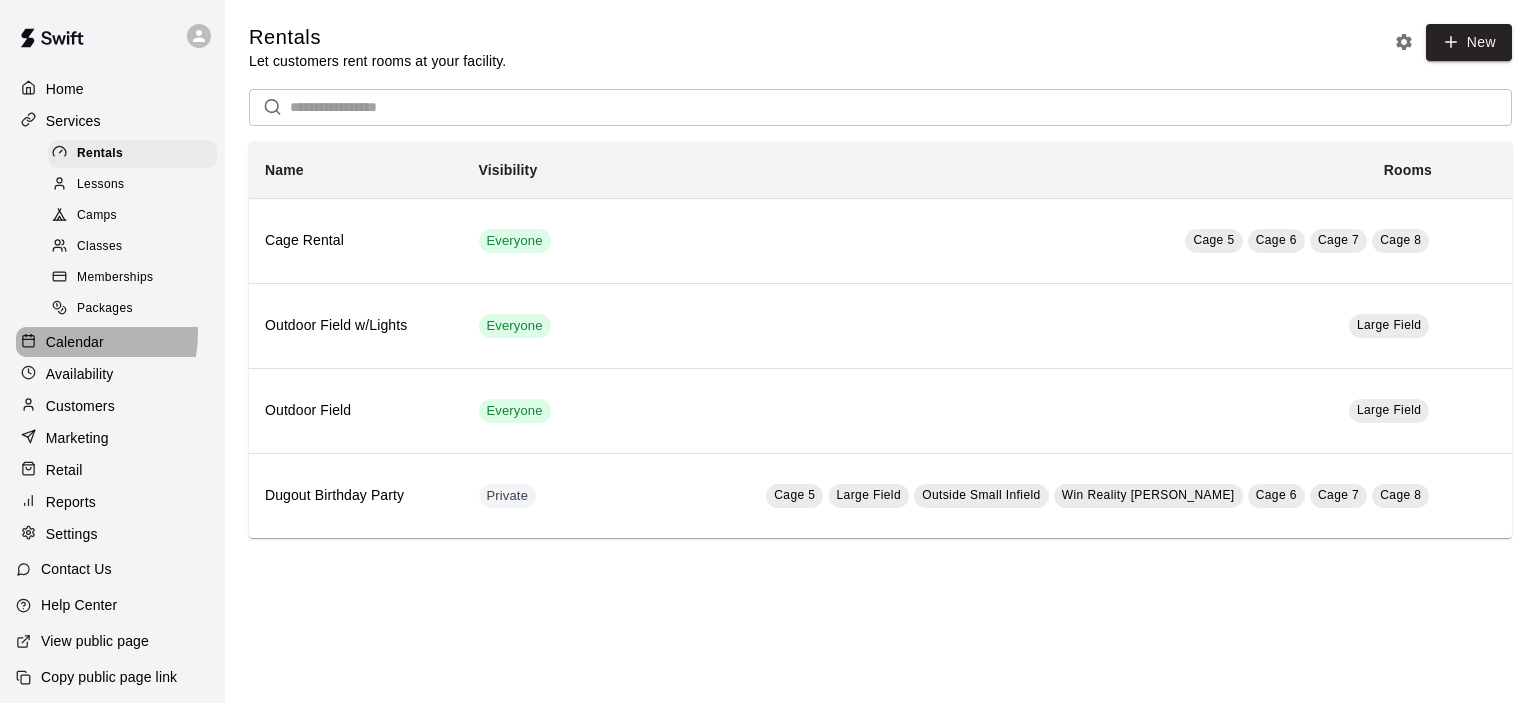 click on "Calendar" at bounding box center [75, 342] 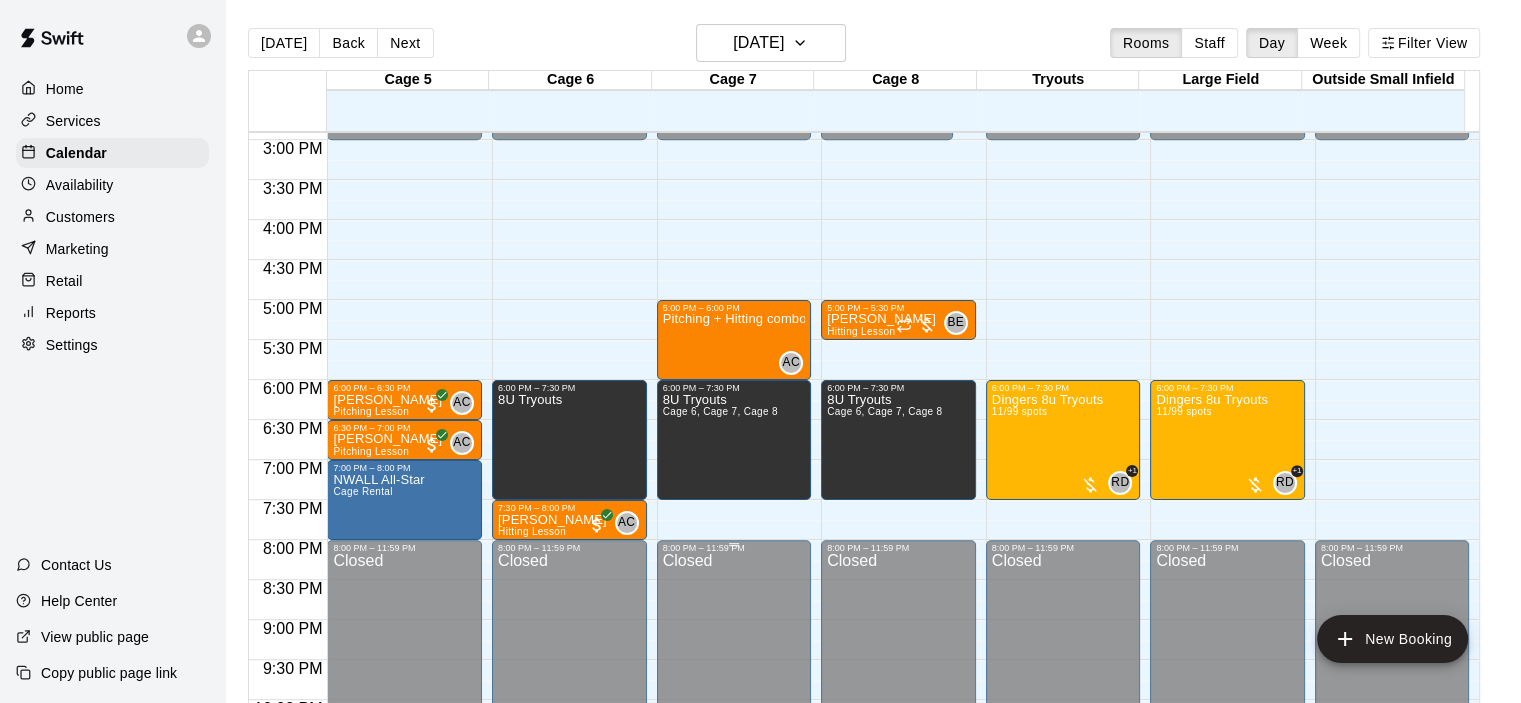 scroll, scrollTop: 1226, scrollLeft: 0, axis: vertical 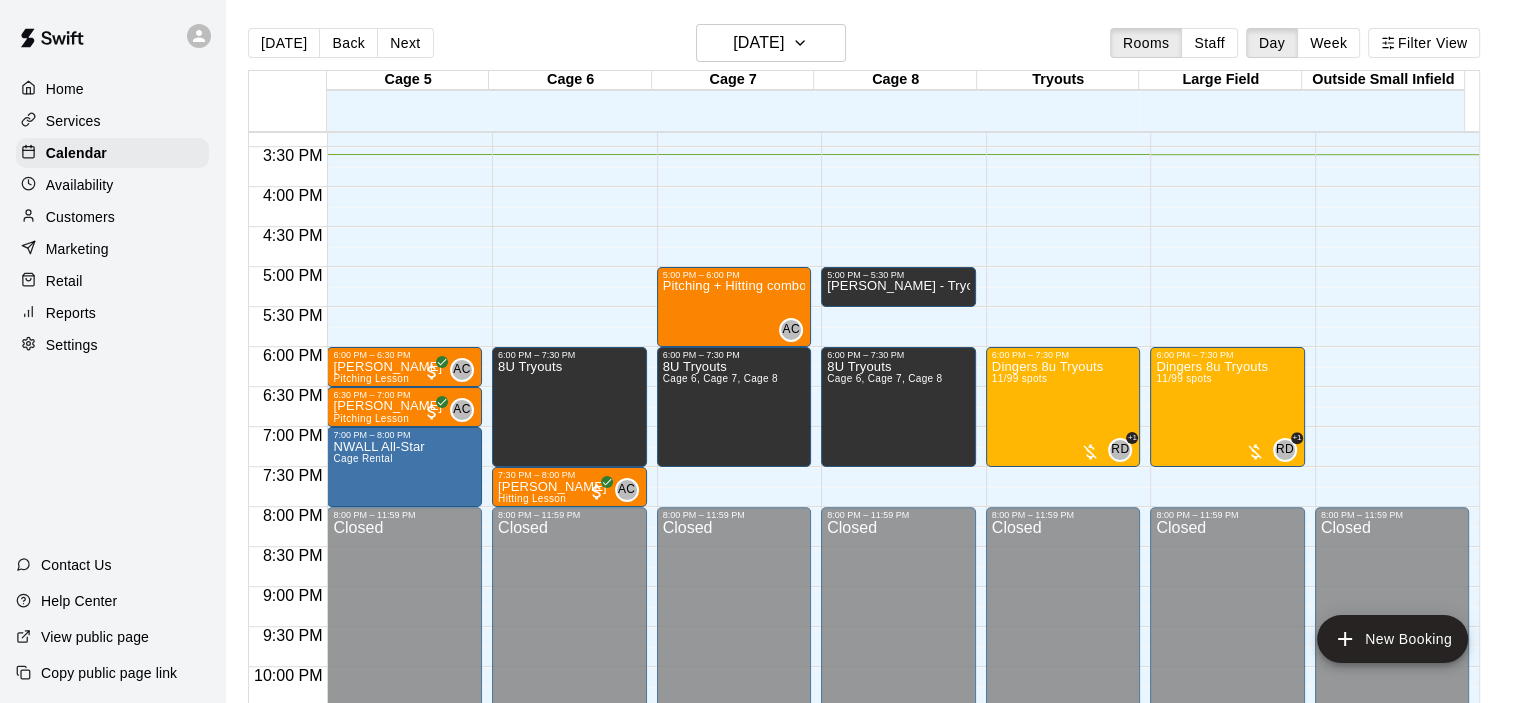 click on "Customers" at bounding box center (80, 217) 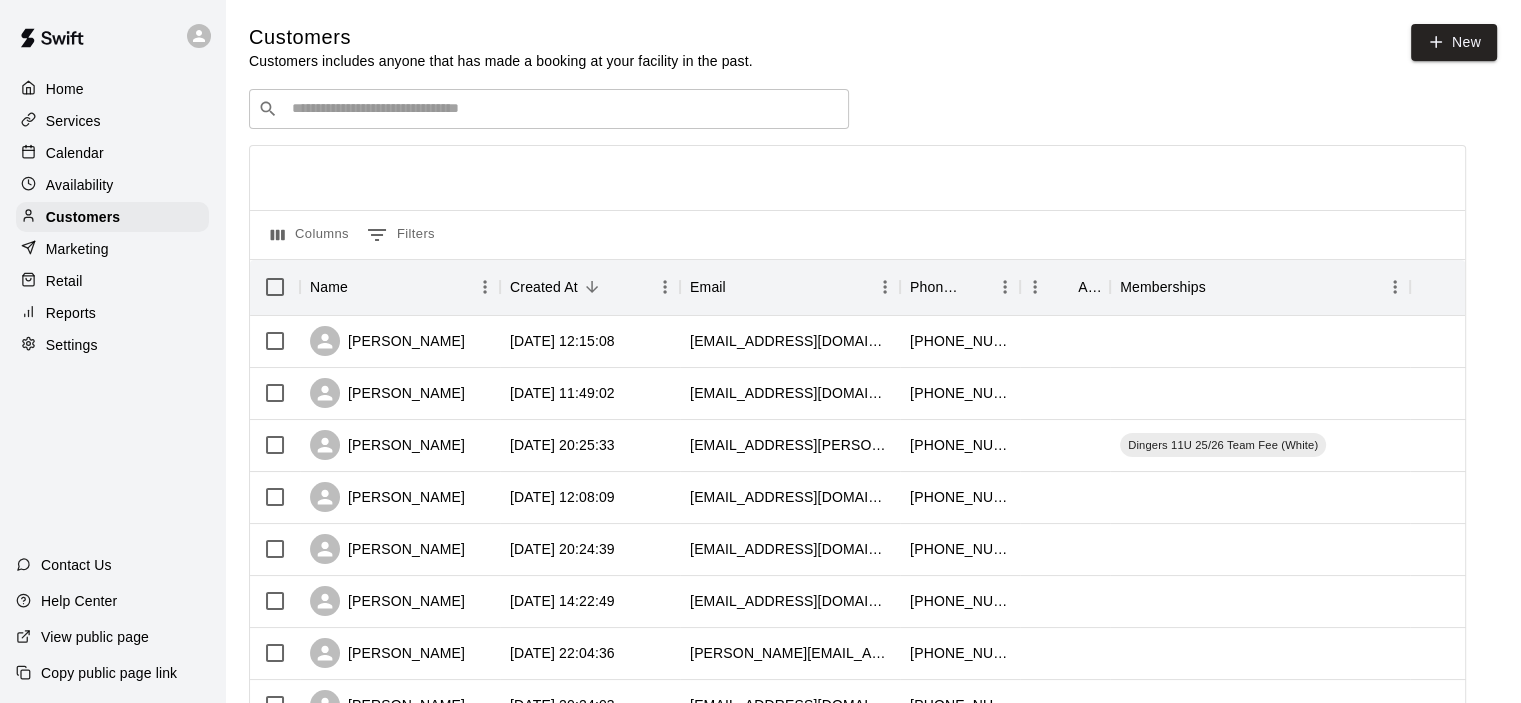 click at bounding box center (563, 109) 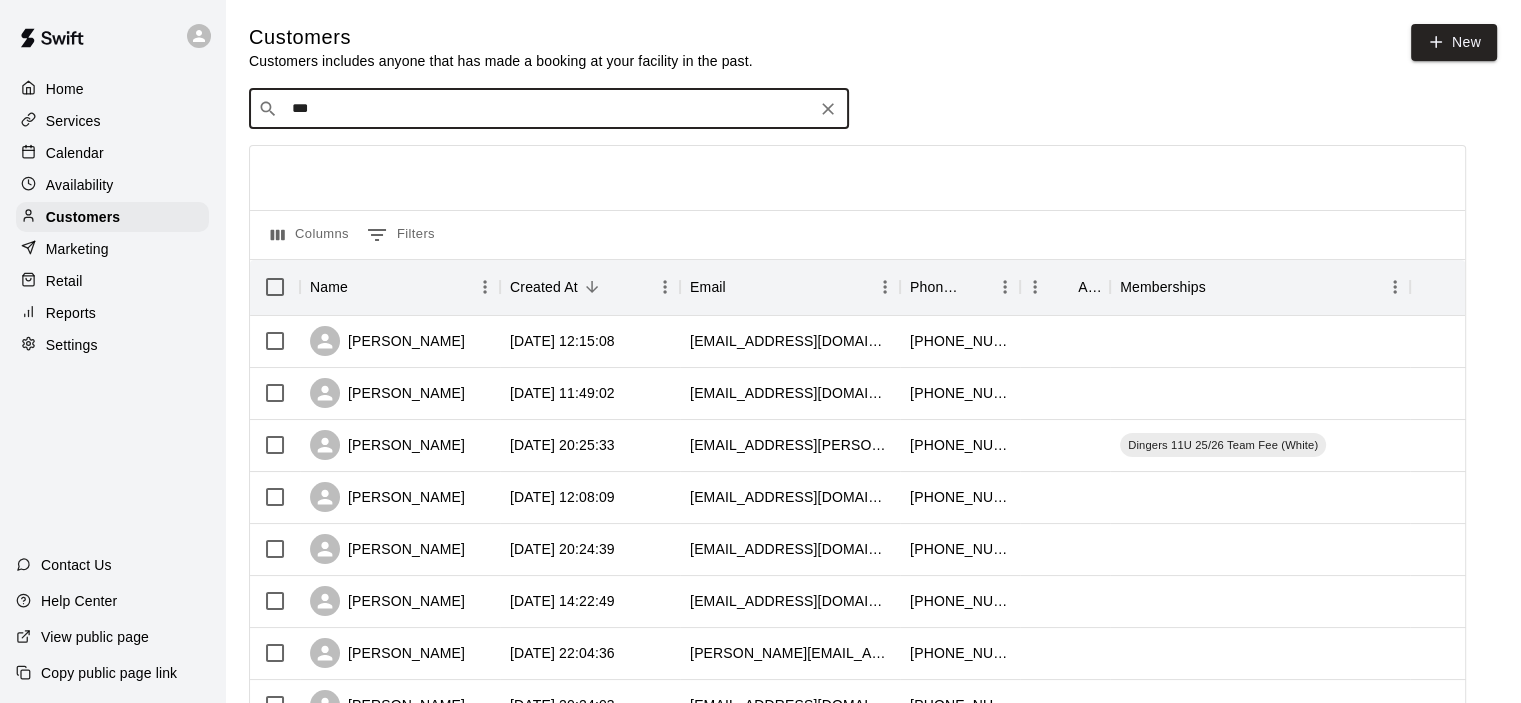 type on "****" 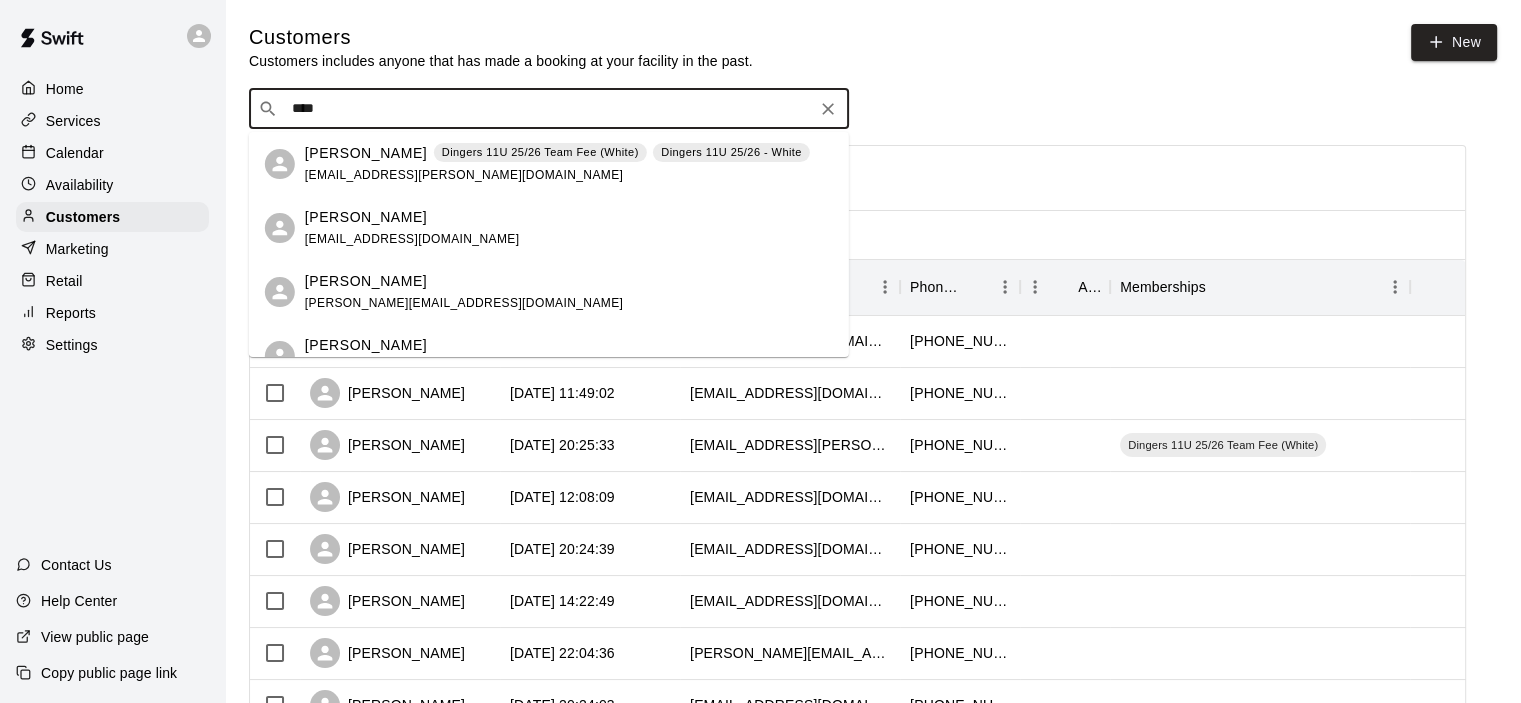 click on "[PERSON_NAME]" at bounding box center [366, 153] 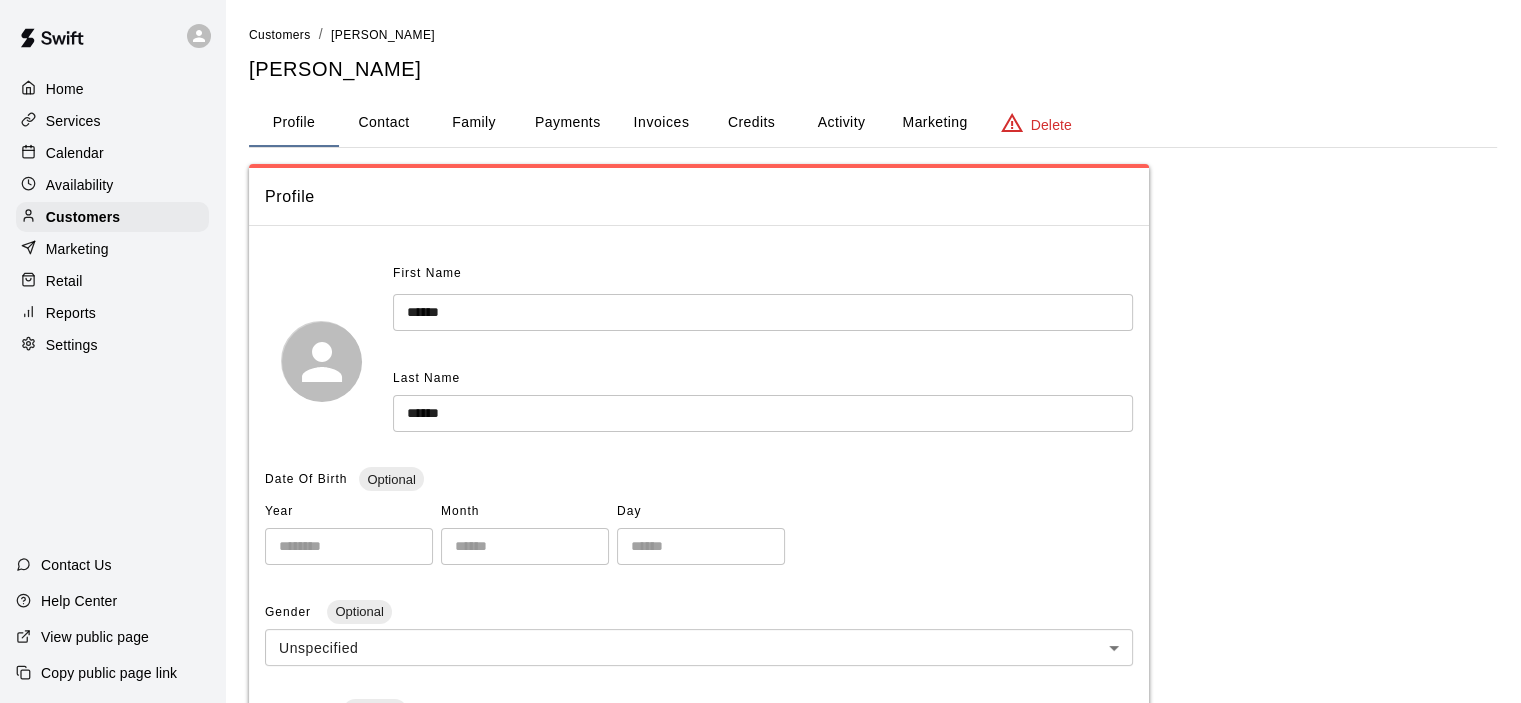 click on "Activity" at bounding box center (841, 123) 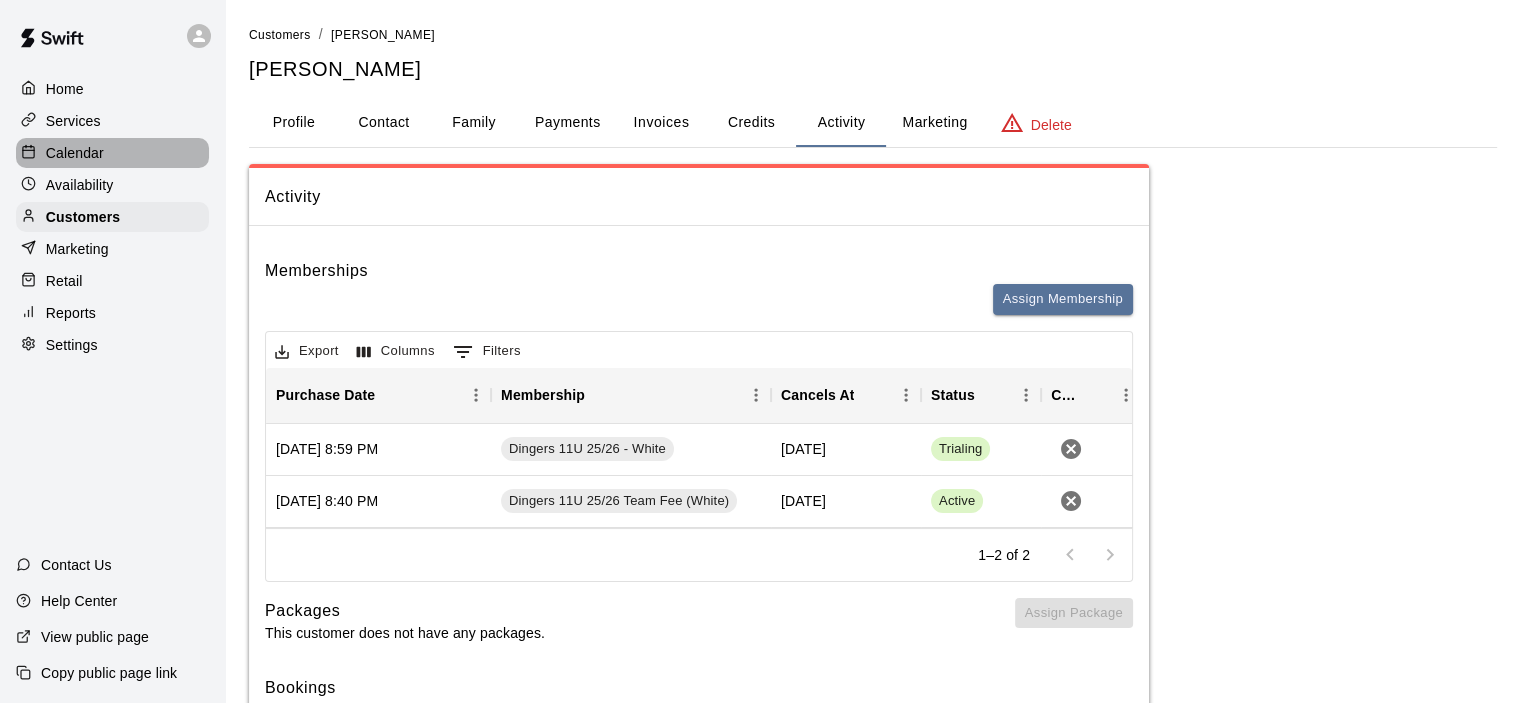click on "Calendar" at bounding box center [112, 153] 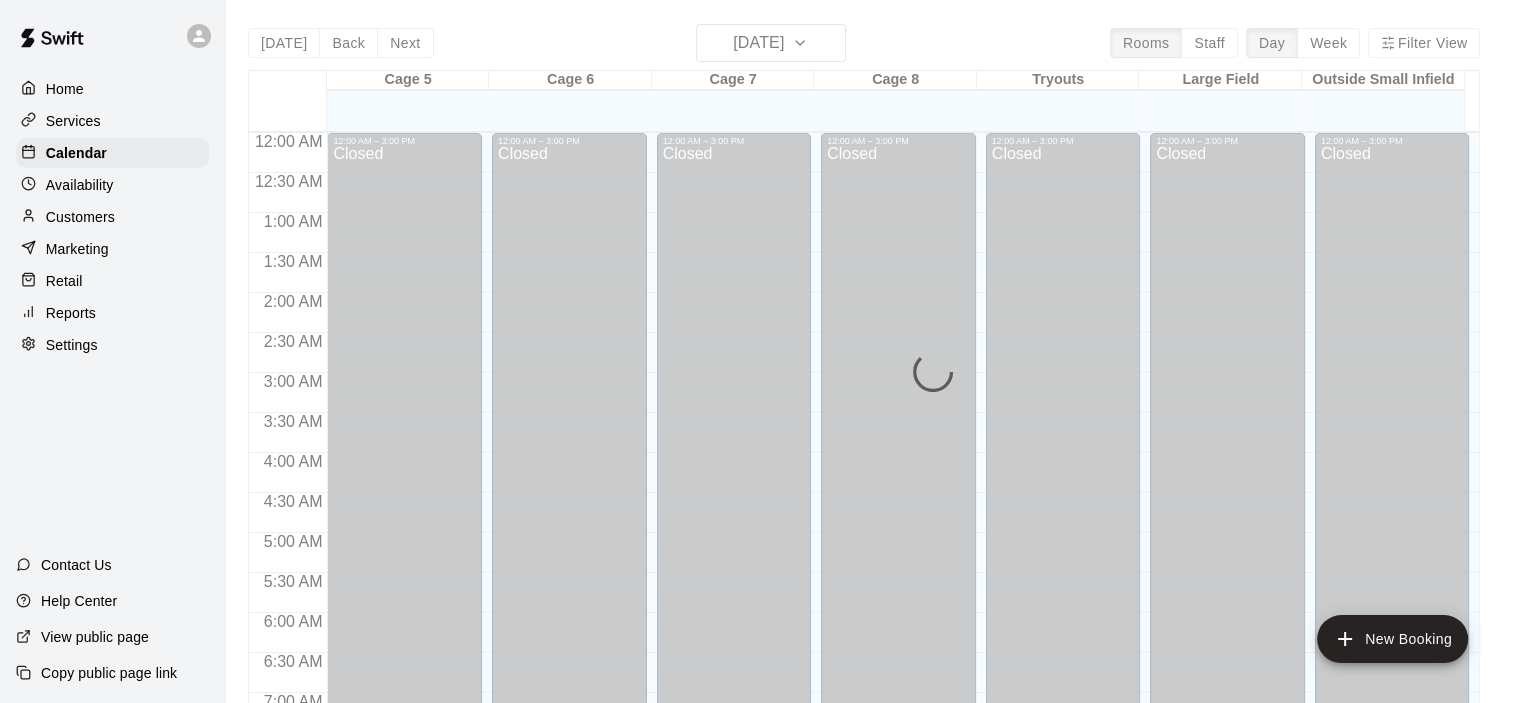 scroll, scrollTop: 1265, scrollLeft: 0, axis: vertical 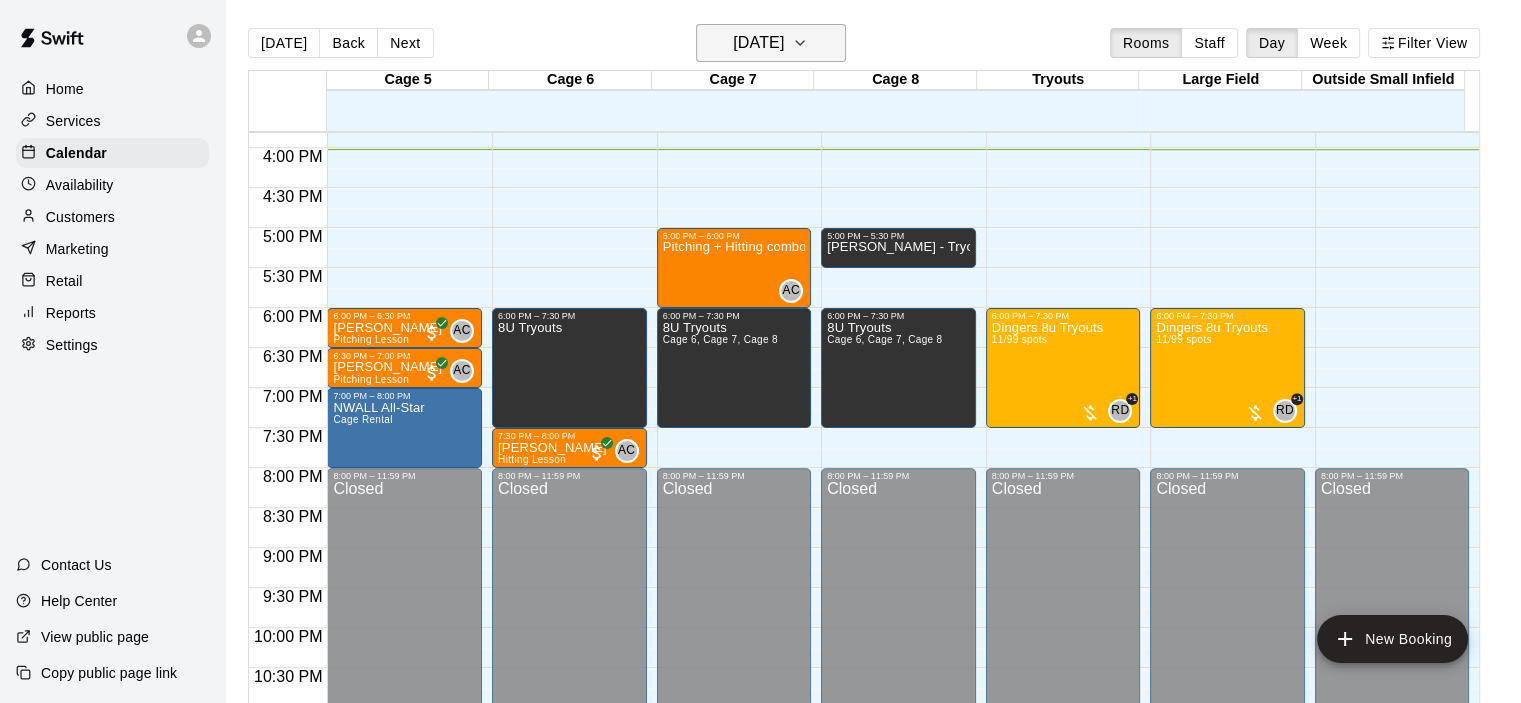 click on "[DATE]" at bounding box center (758, 43) 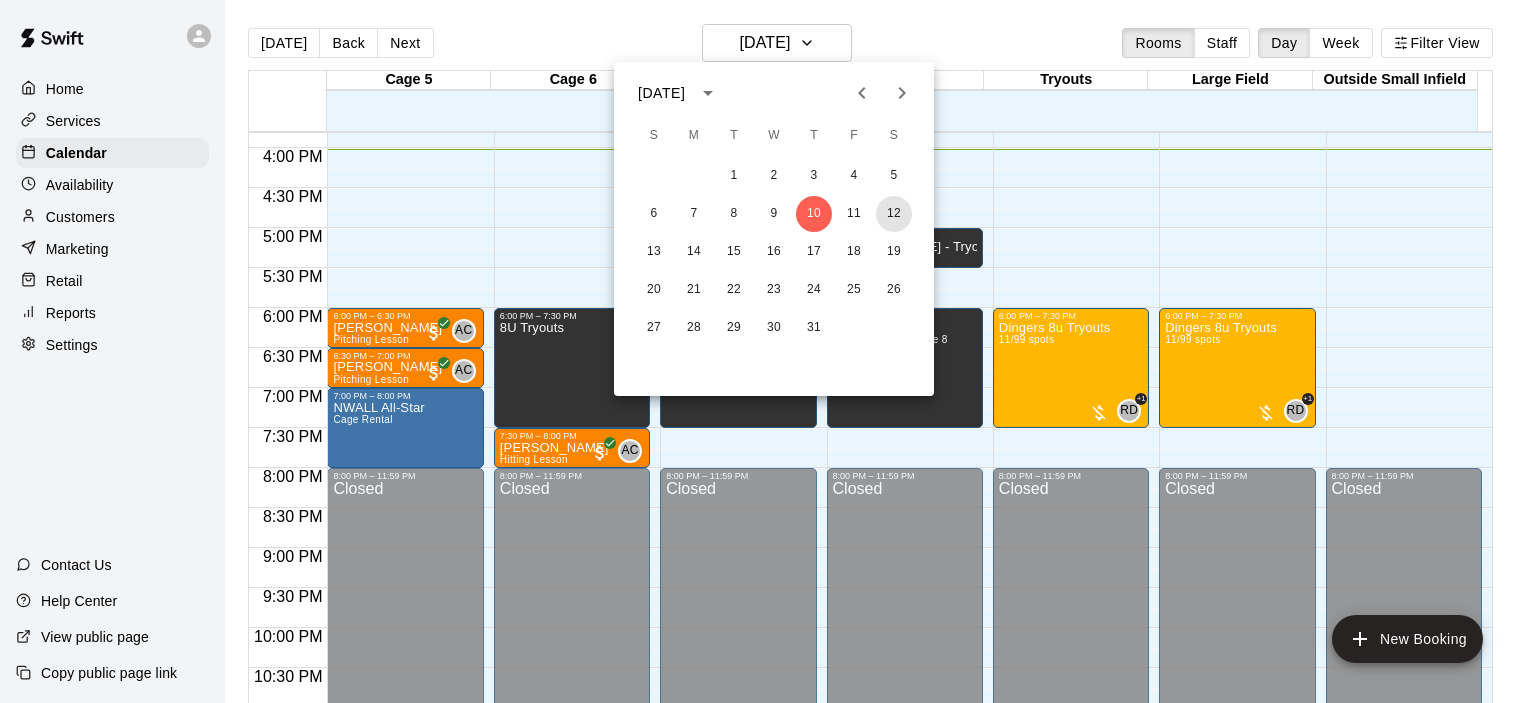 drag, startPoint x: 893, startPoint y: 213, endPoint x: 939, endPoint y: 173, distance: 60.959003 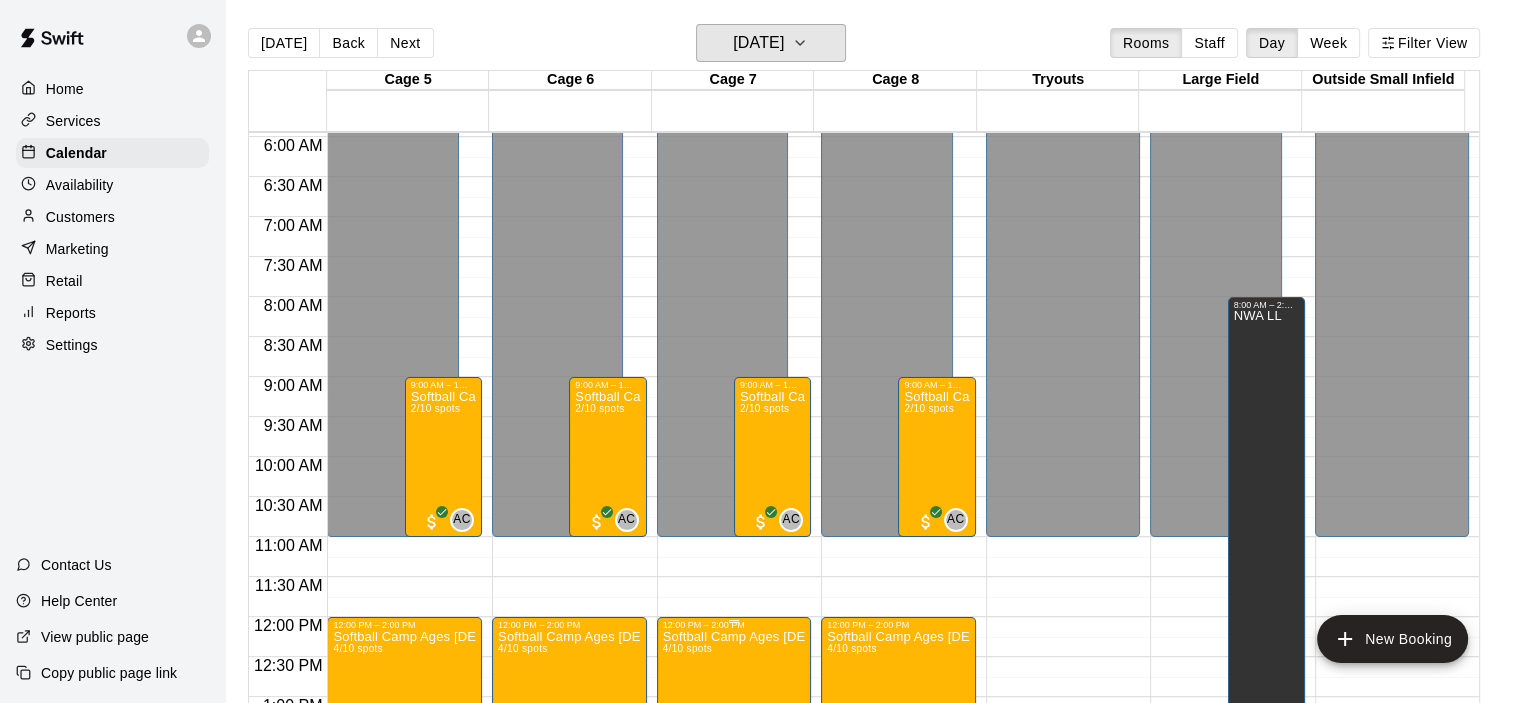 scroll, scrollTop: 465, scrollLeft: 0, axis: vertical 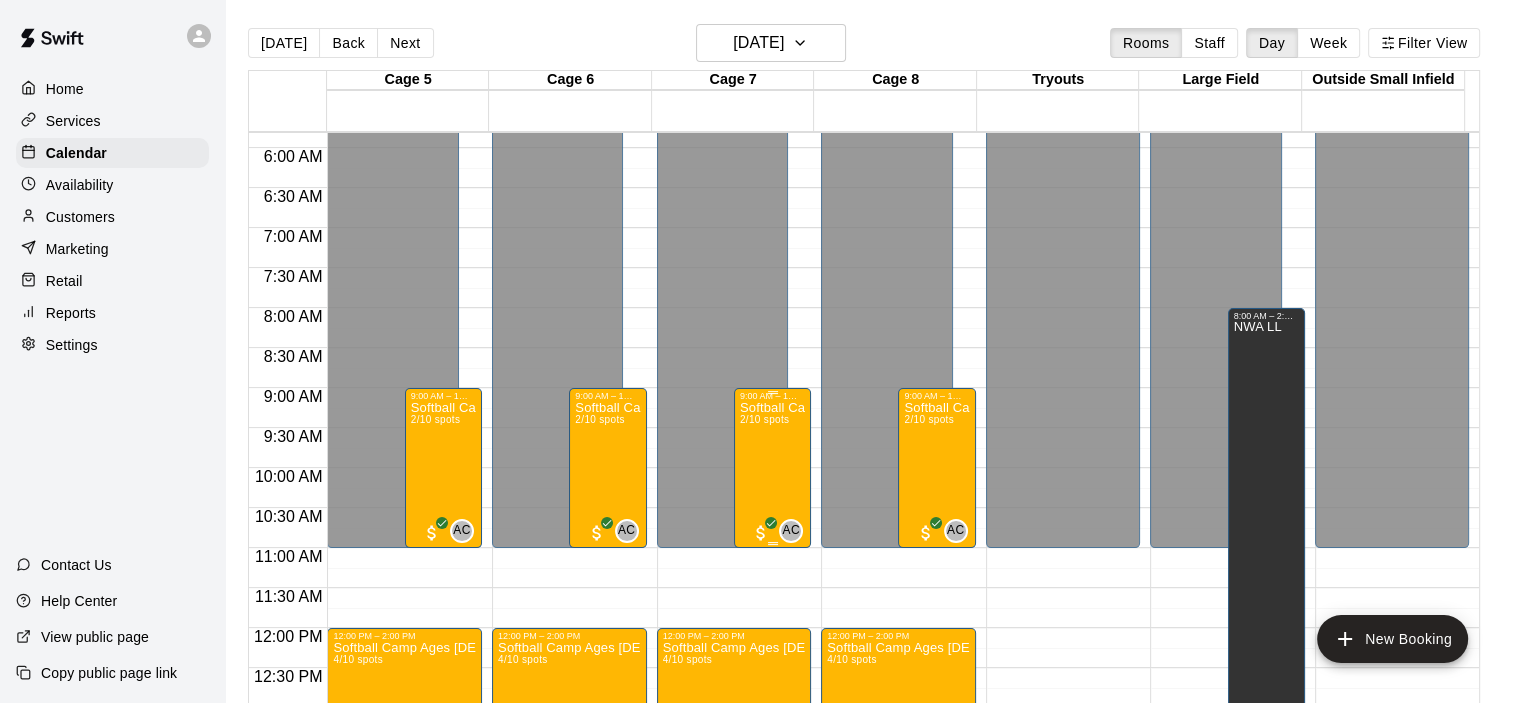 click on "2/10 spots" at bounding box center [764, 419] 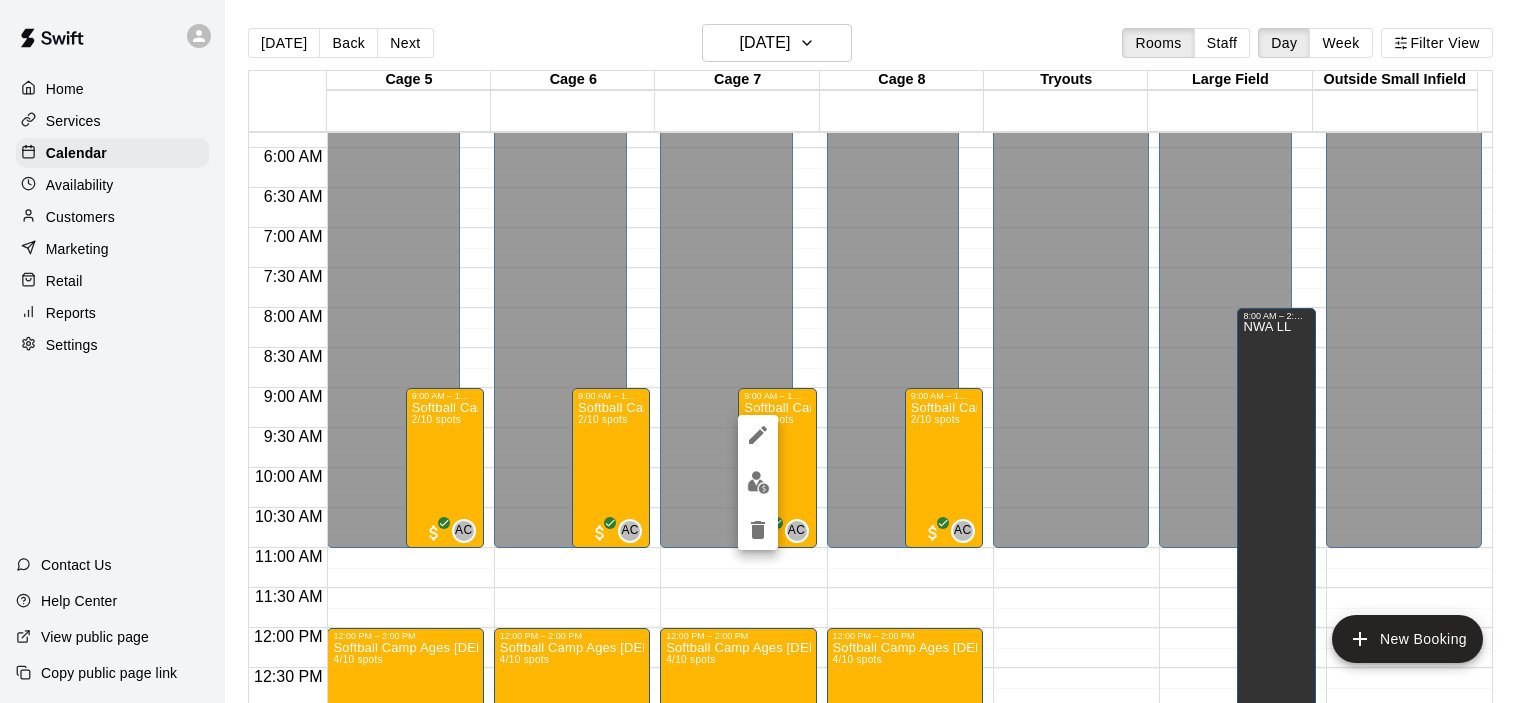 click at bounding box center [768, 351] 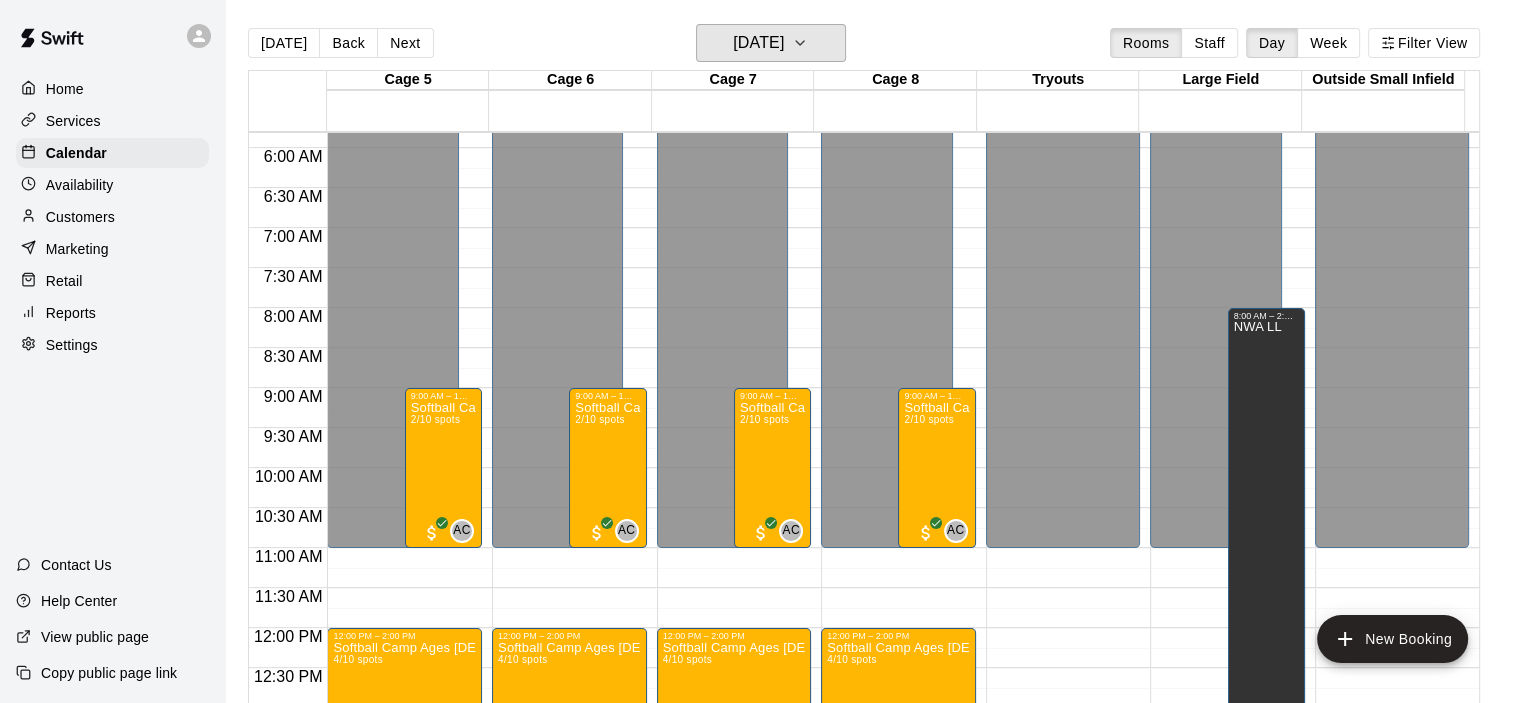 drag, startPoint x: 724, startPoint y: 32, endPoint x: 792, endPoint y: 10, distance: 71.470276 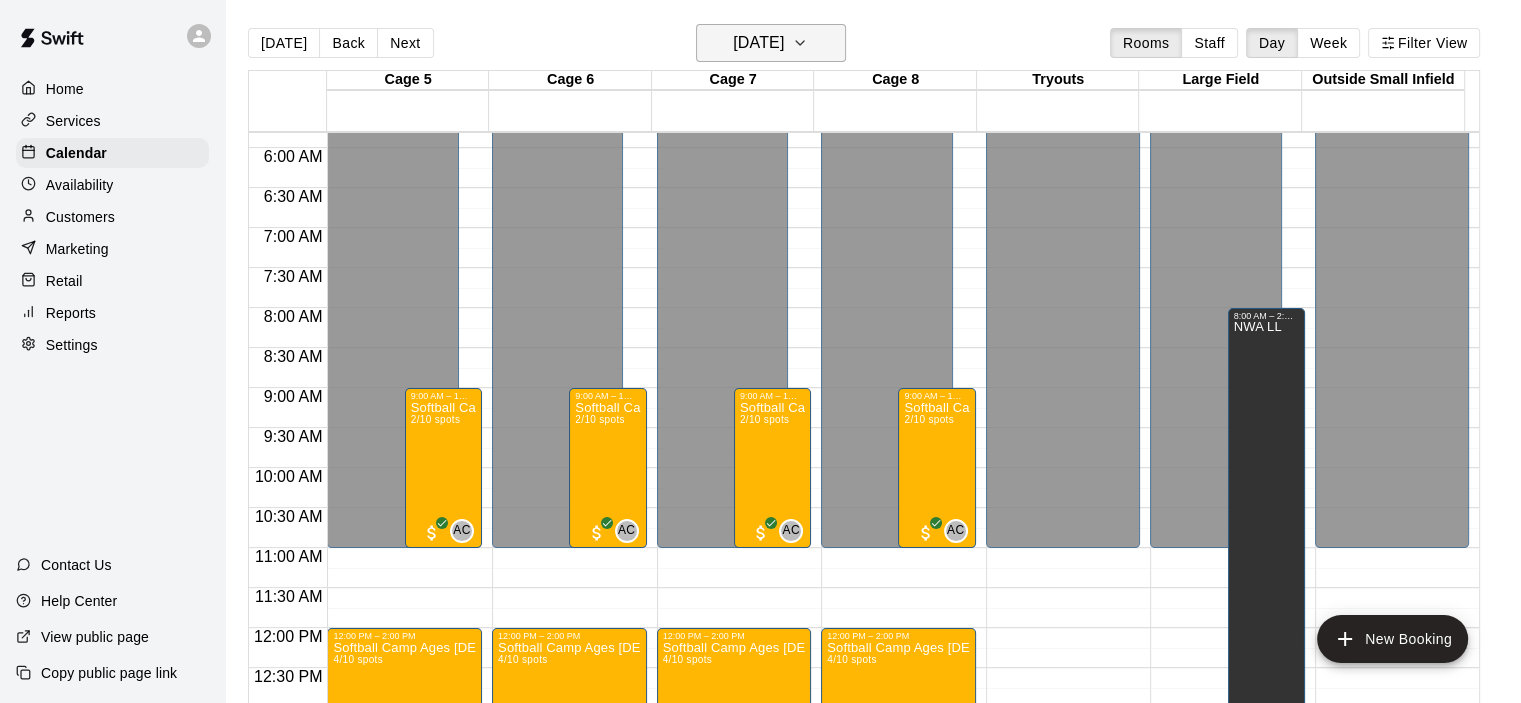 click on "[DATE]" at bounding box center [758, 43] 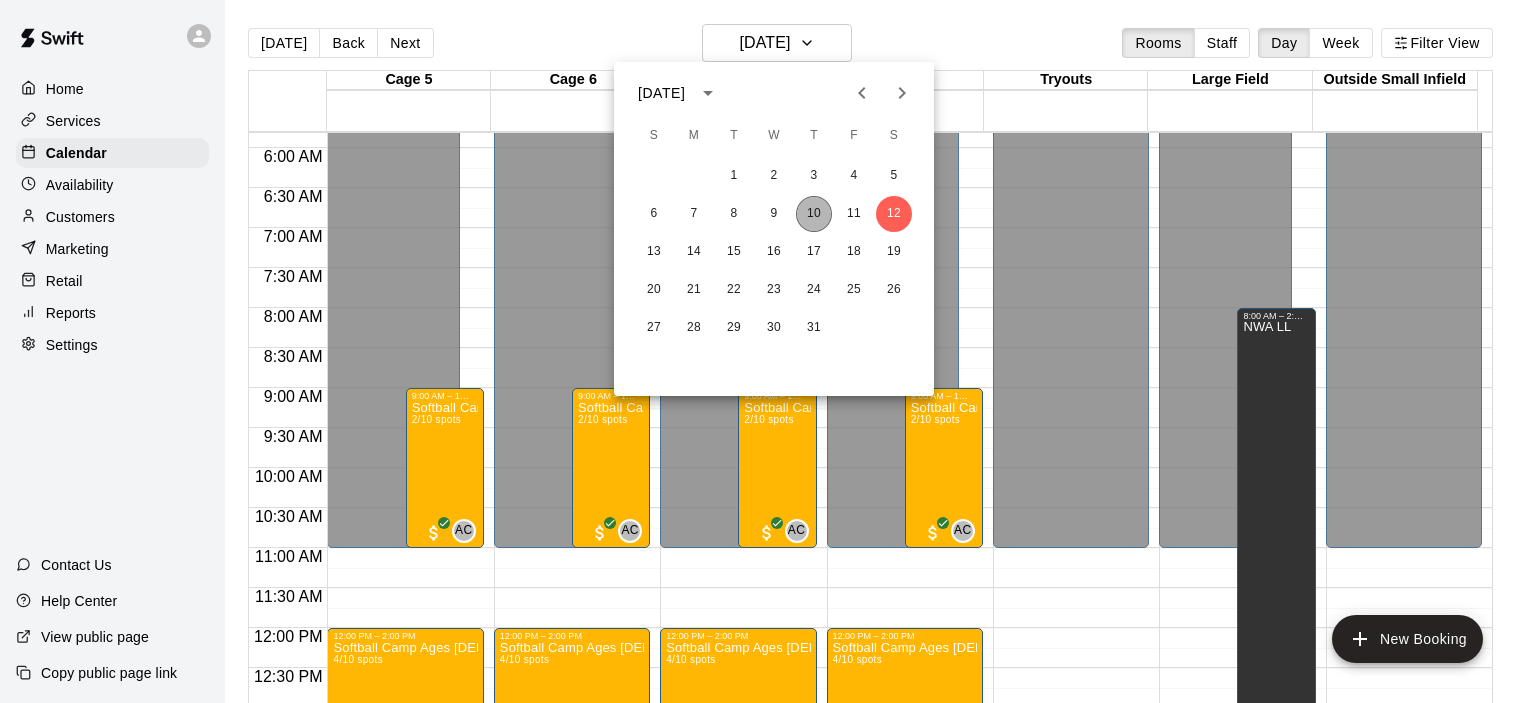click on "10" at bounding box center [814, 214] 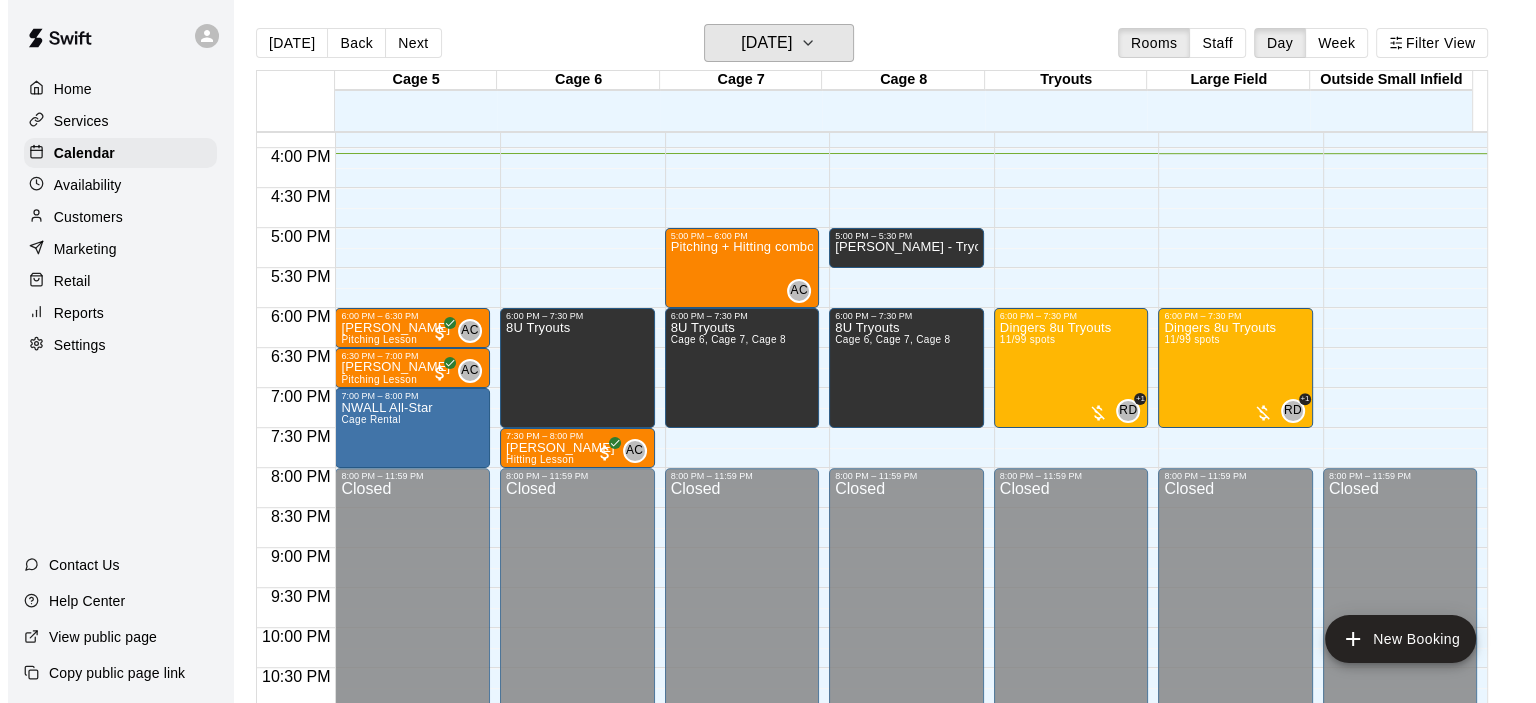 scroll, scrollTop: 1165, scrollLeft: 0, axis: vertical 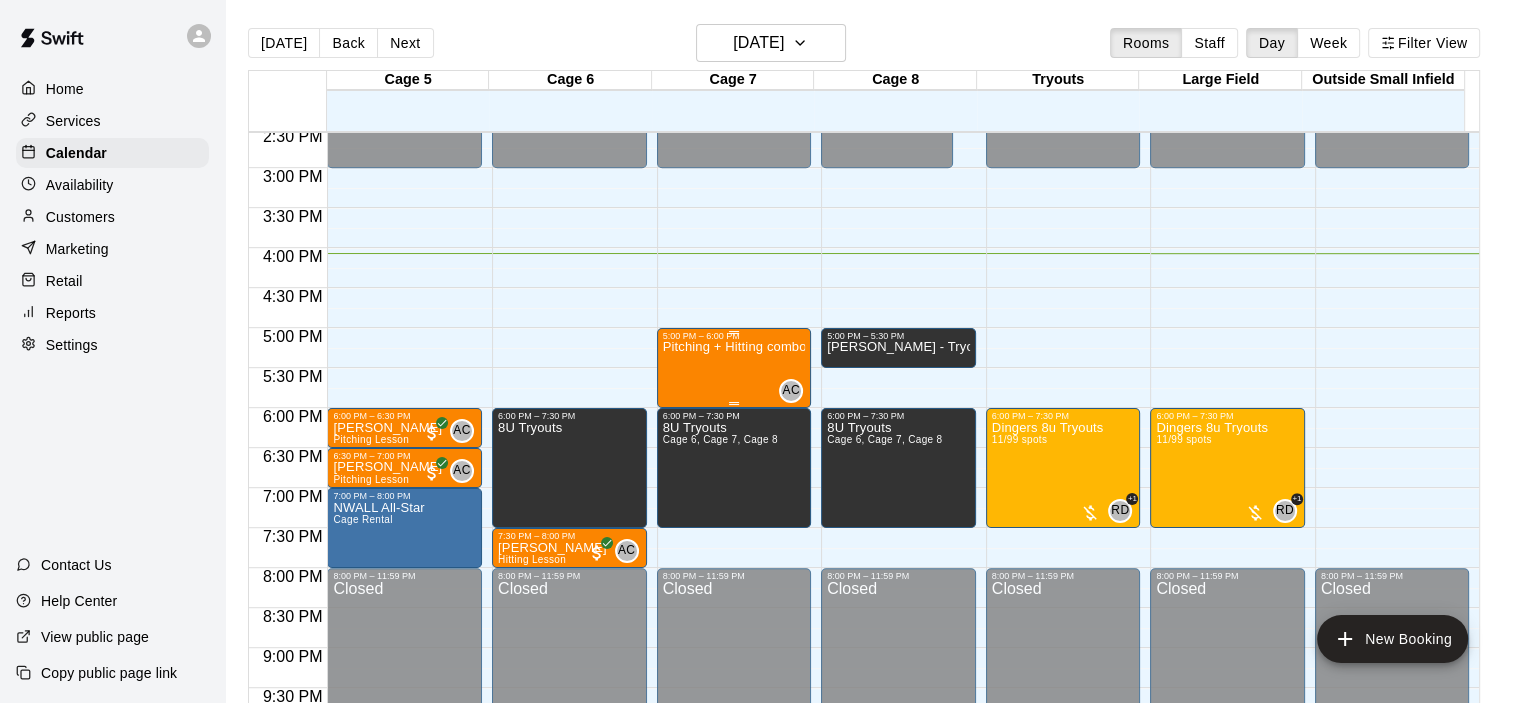 click on "Pitching + Hitting combo" at bounding box center (734, 692) 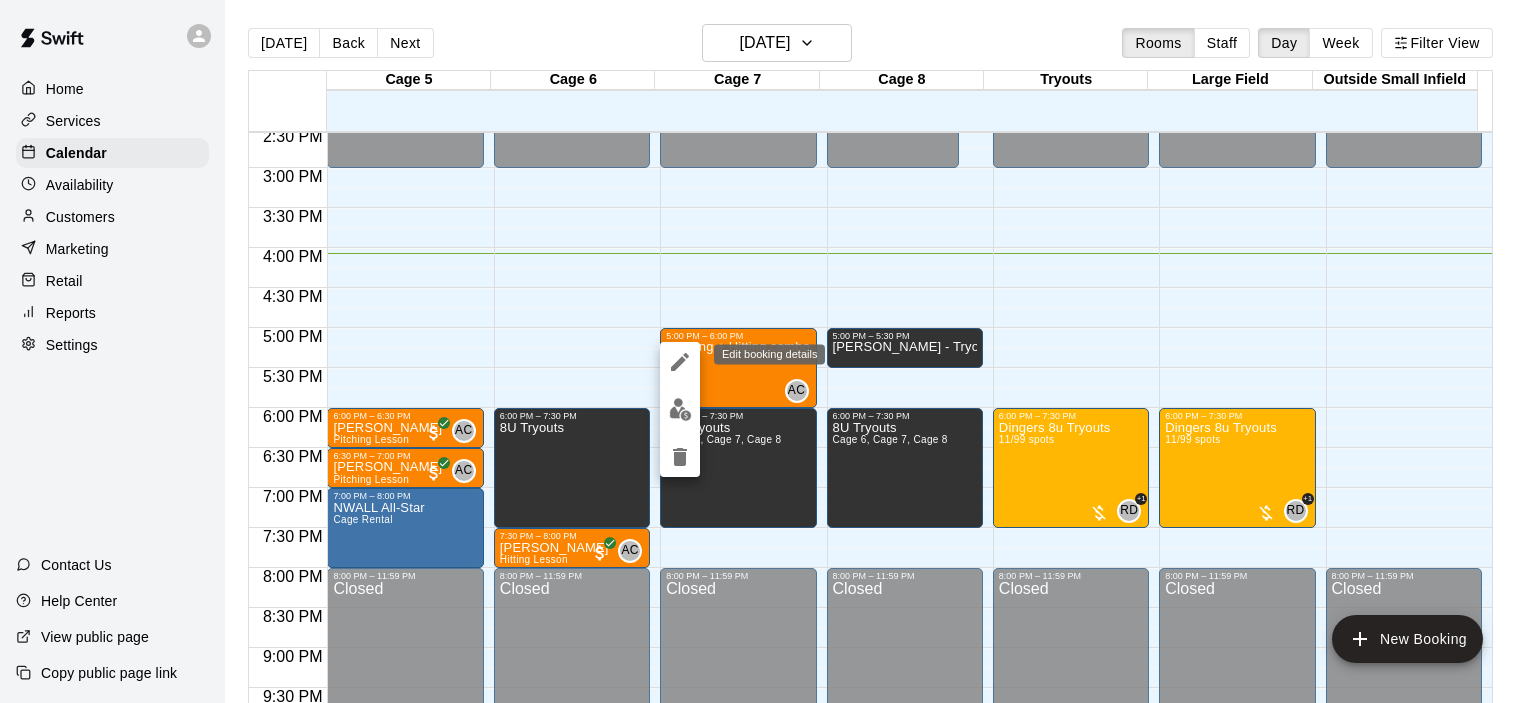 click 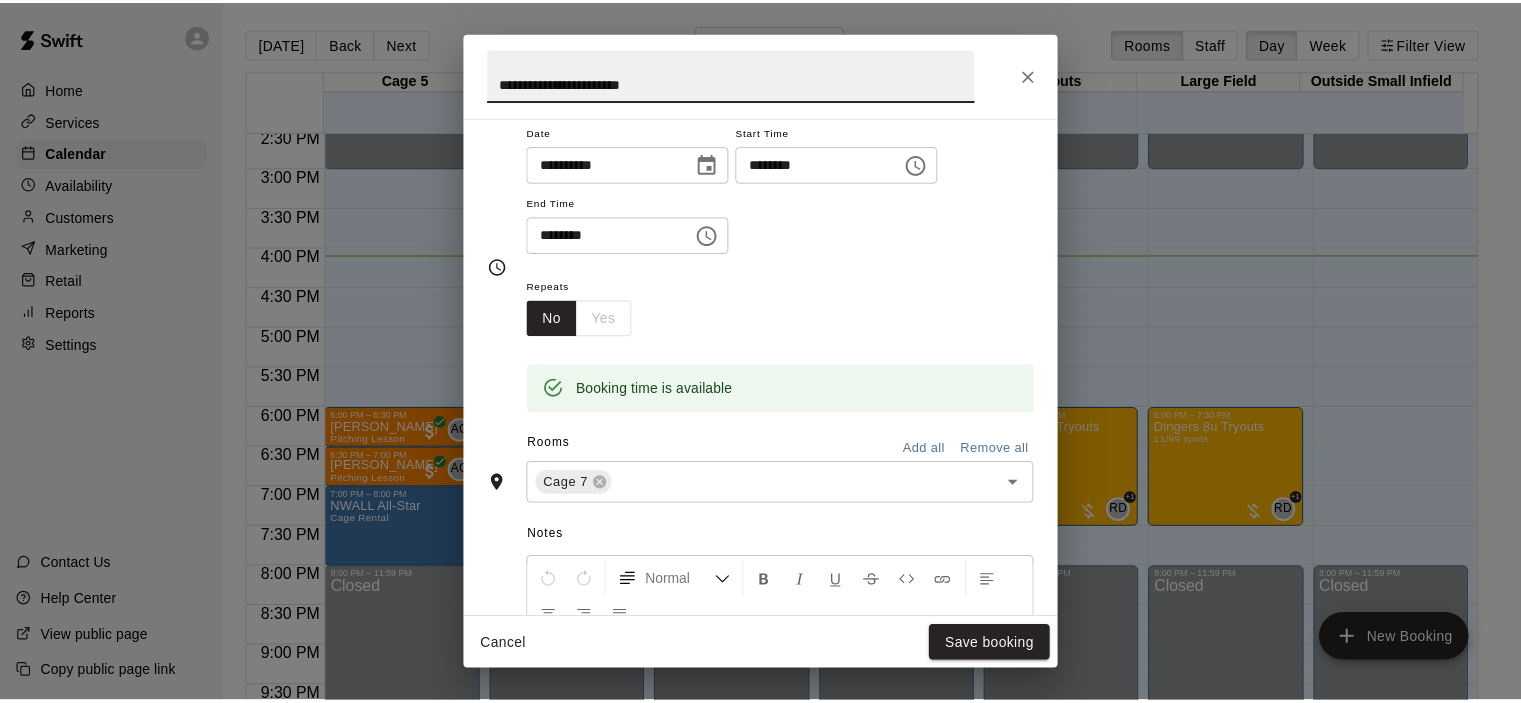 scroll, scrollTop: 68, scrollLeft: 0, axis: vertical 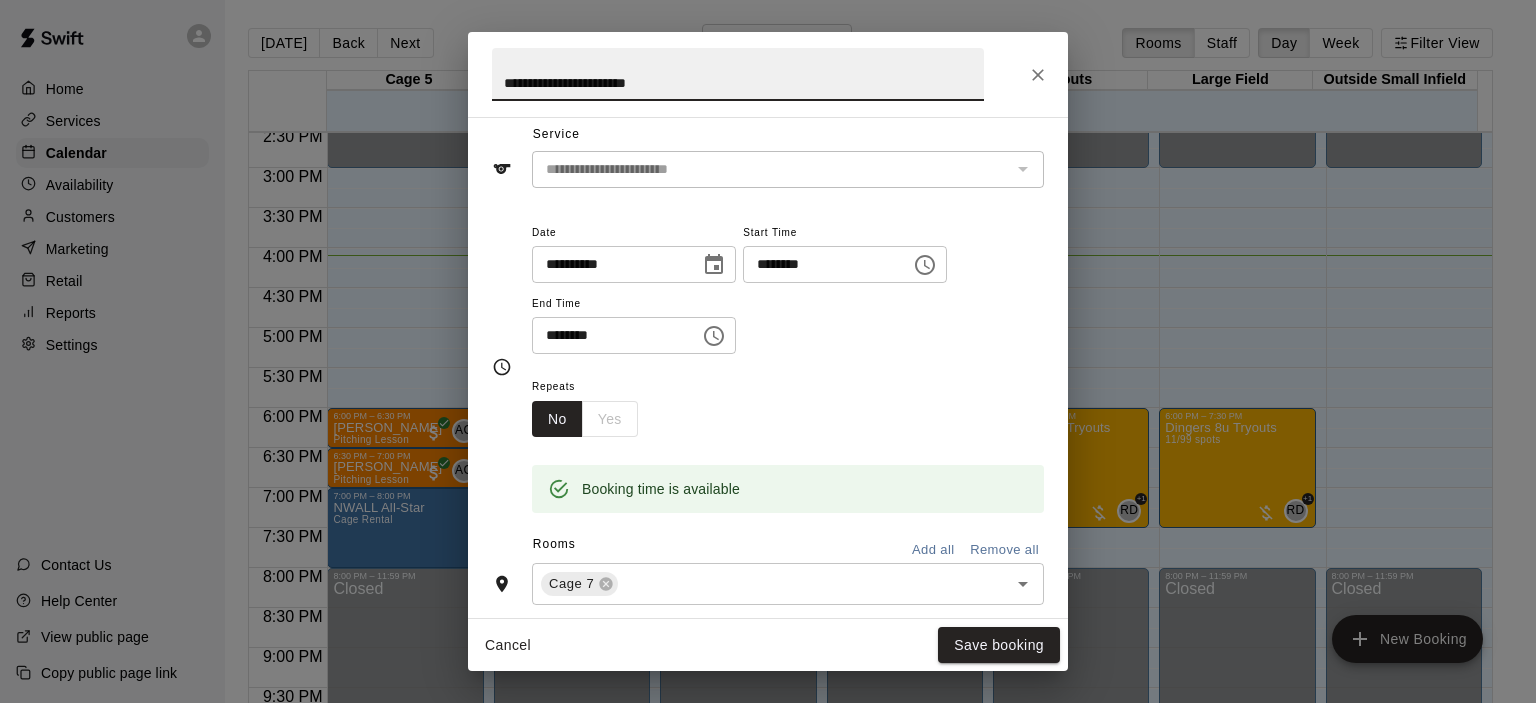 click on "Cancel" at bounding box center (508, 645) 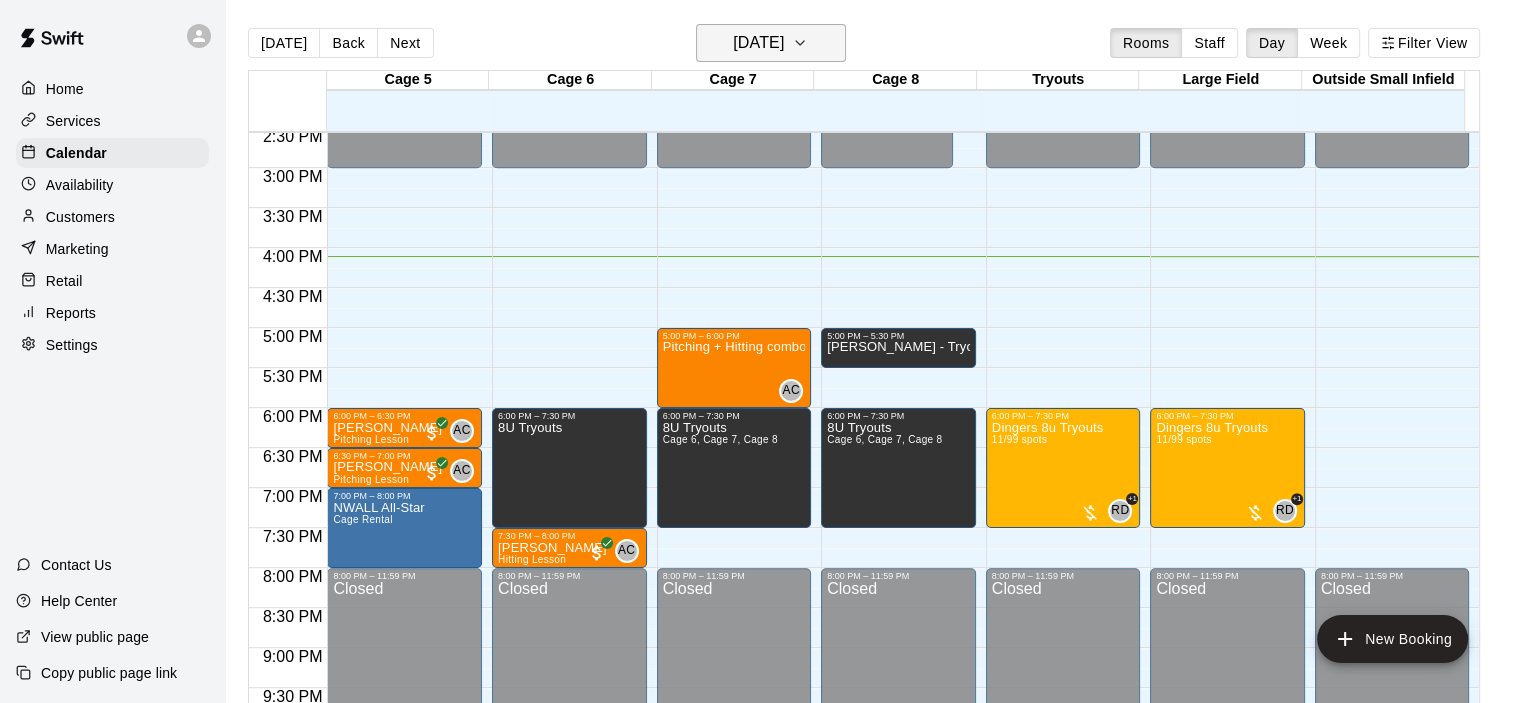 click on "[DATE]" at bounding box center (758, 43) 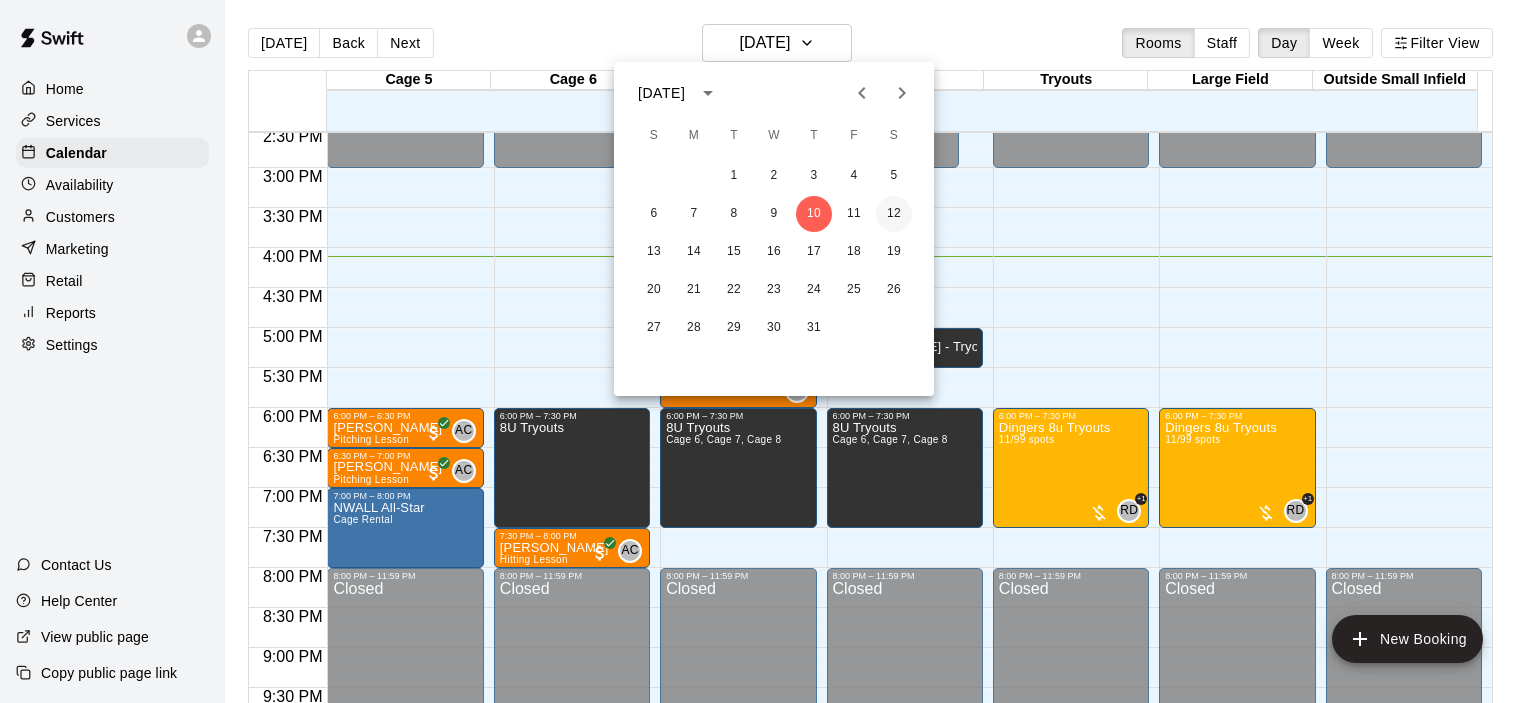 click on "12" at bounding box center [894, 214] 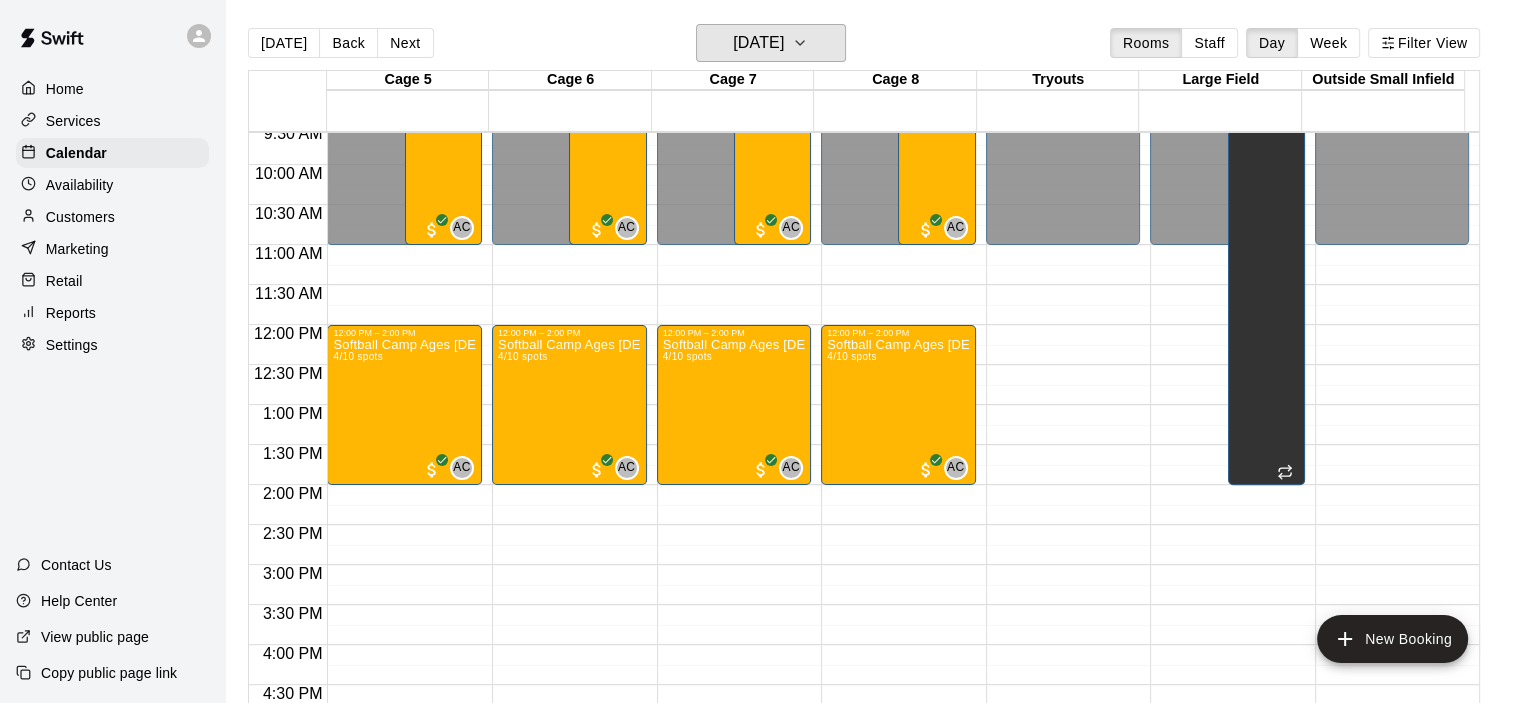 scroll, scrollTop: 765, scrollLeft: 0, axis: vertical 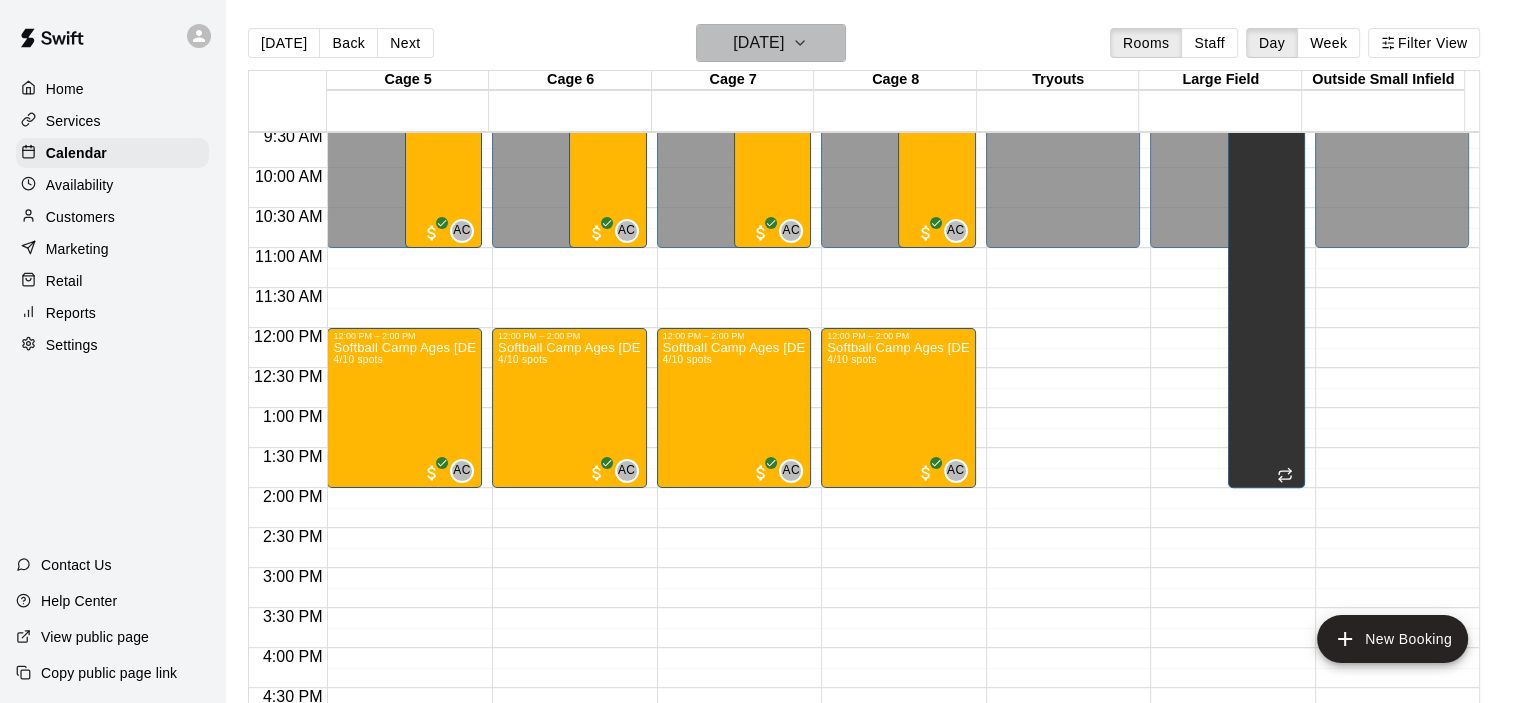 click on "[DATE]" at bounding box center [758, 43] 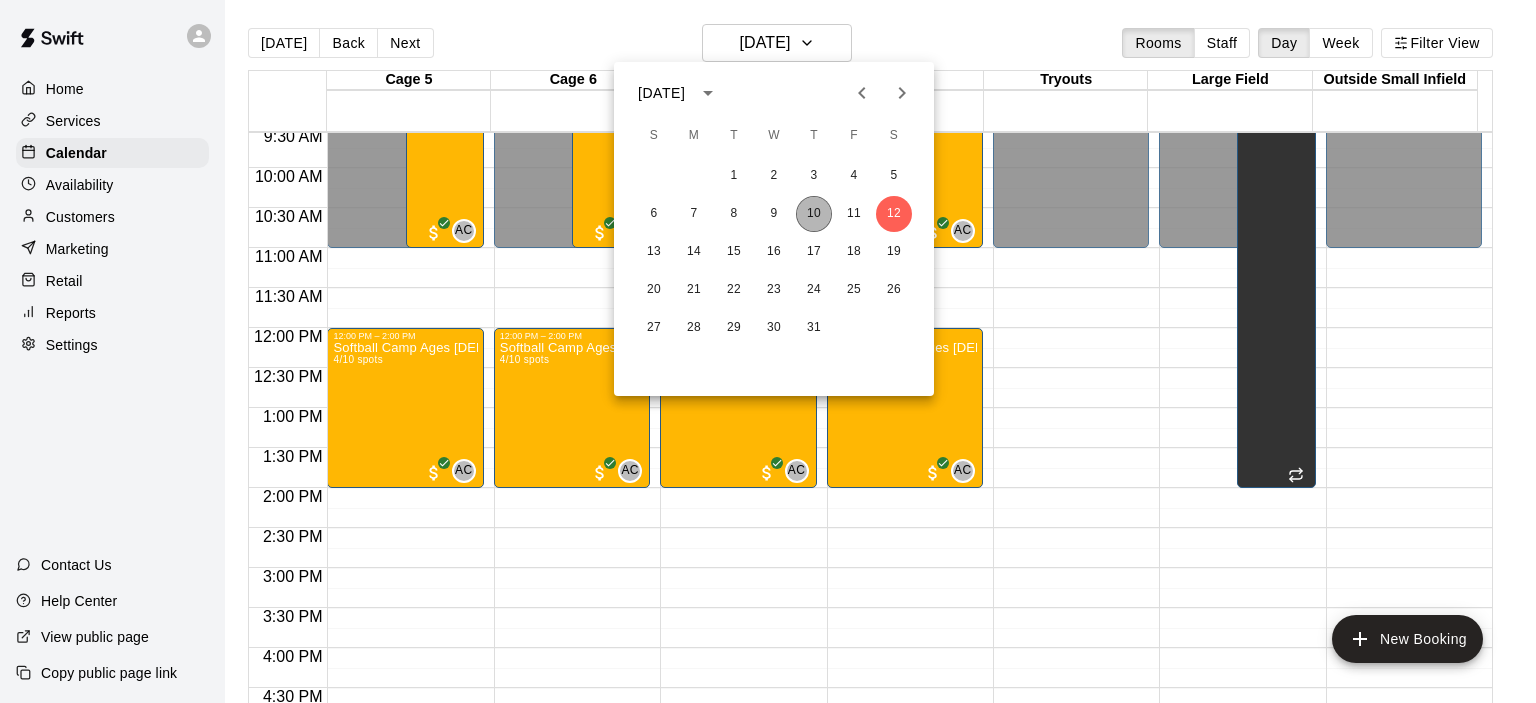 click on "10" at bounding box center (814, 214) 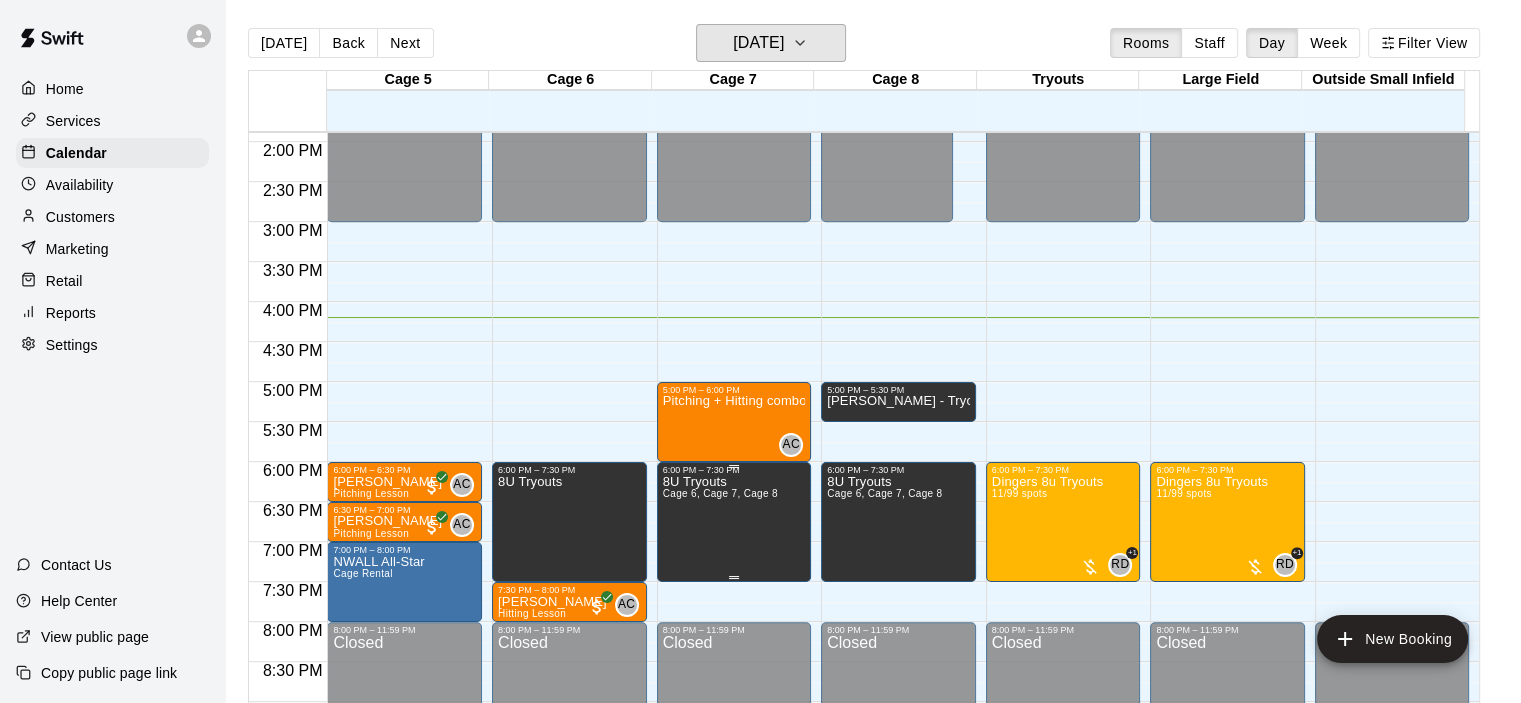 scroll, scrollTop: 1165, scrollLeft: 0, axis: vertical 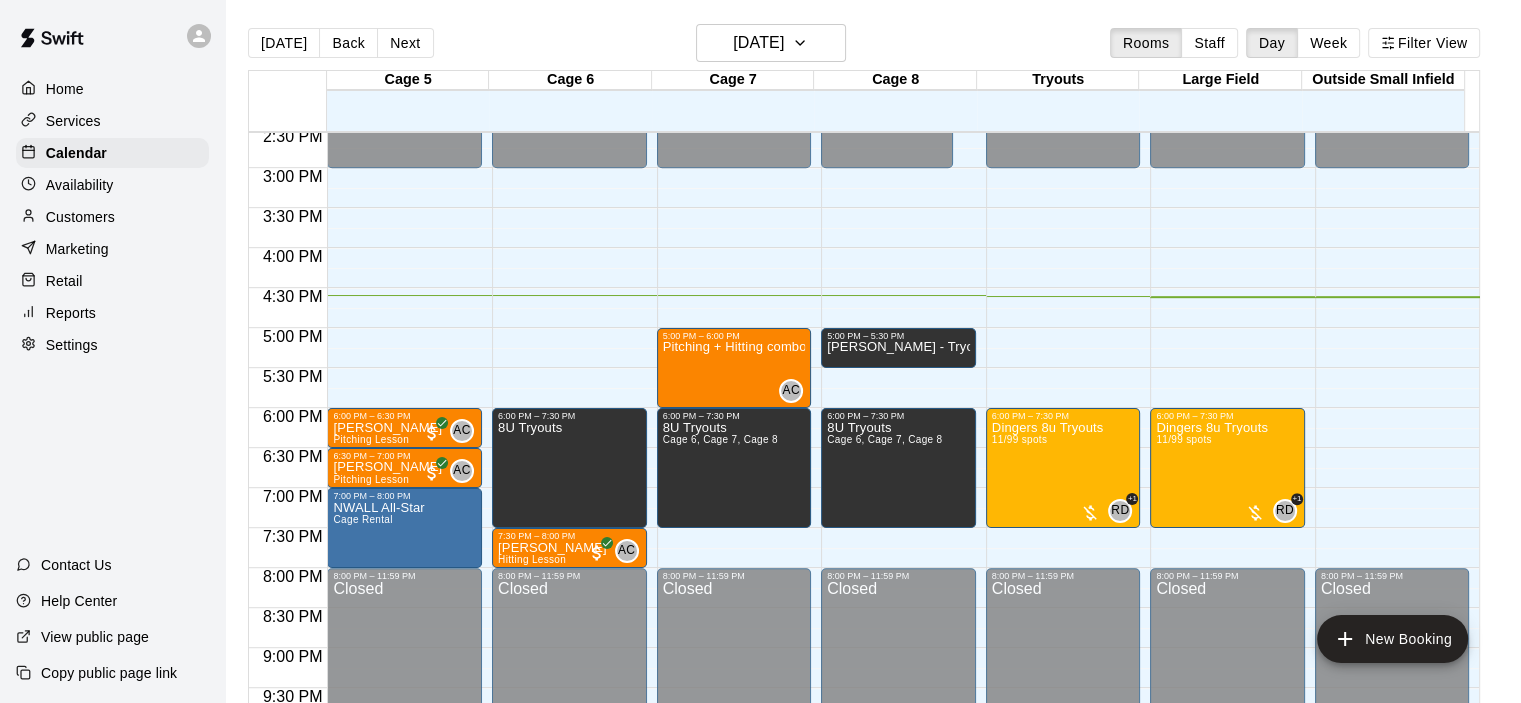 click on "Customers" at bounding box center [112, 217] 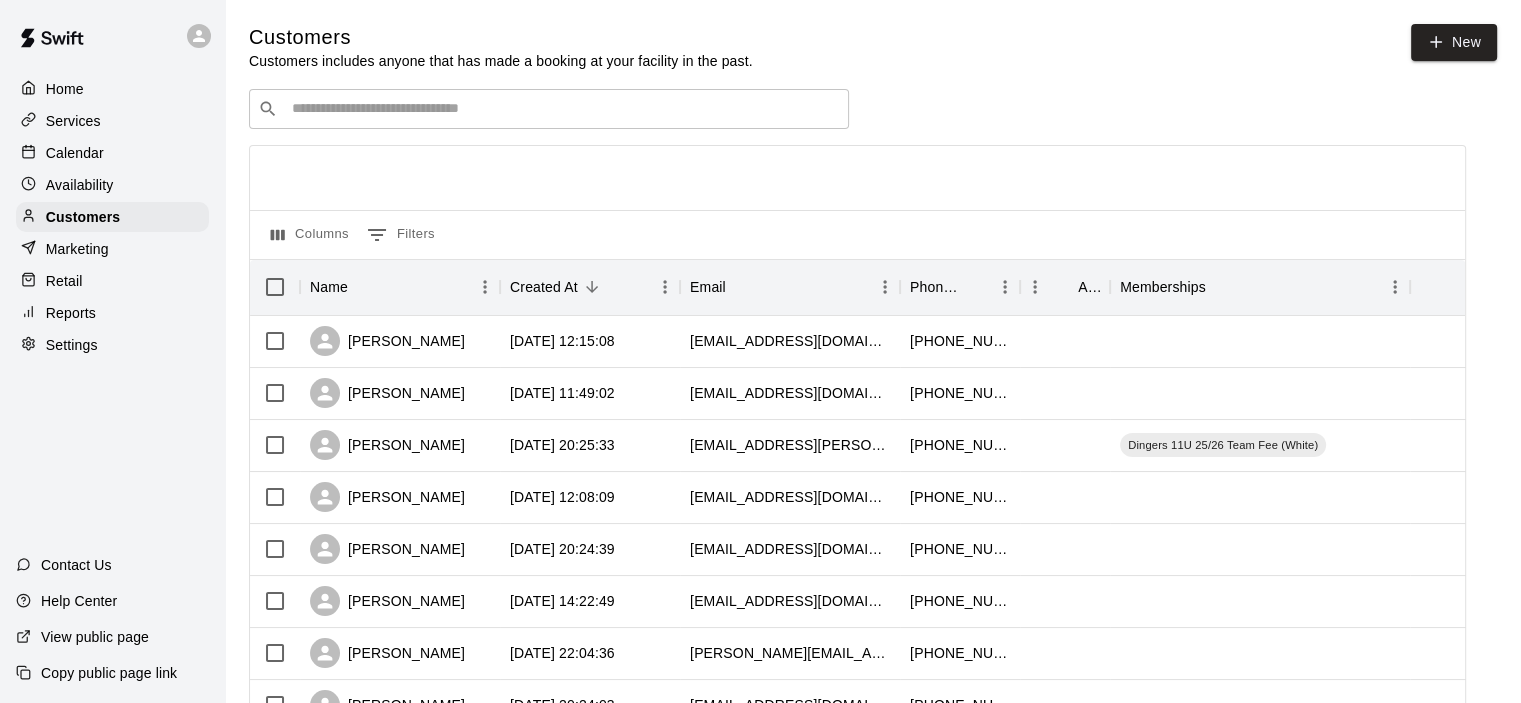 click on "​ ​" at bounding box center (549, 109) 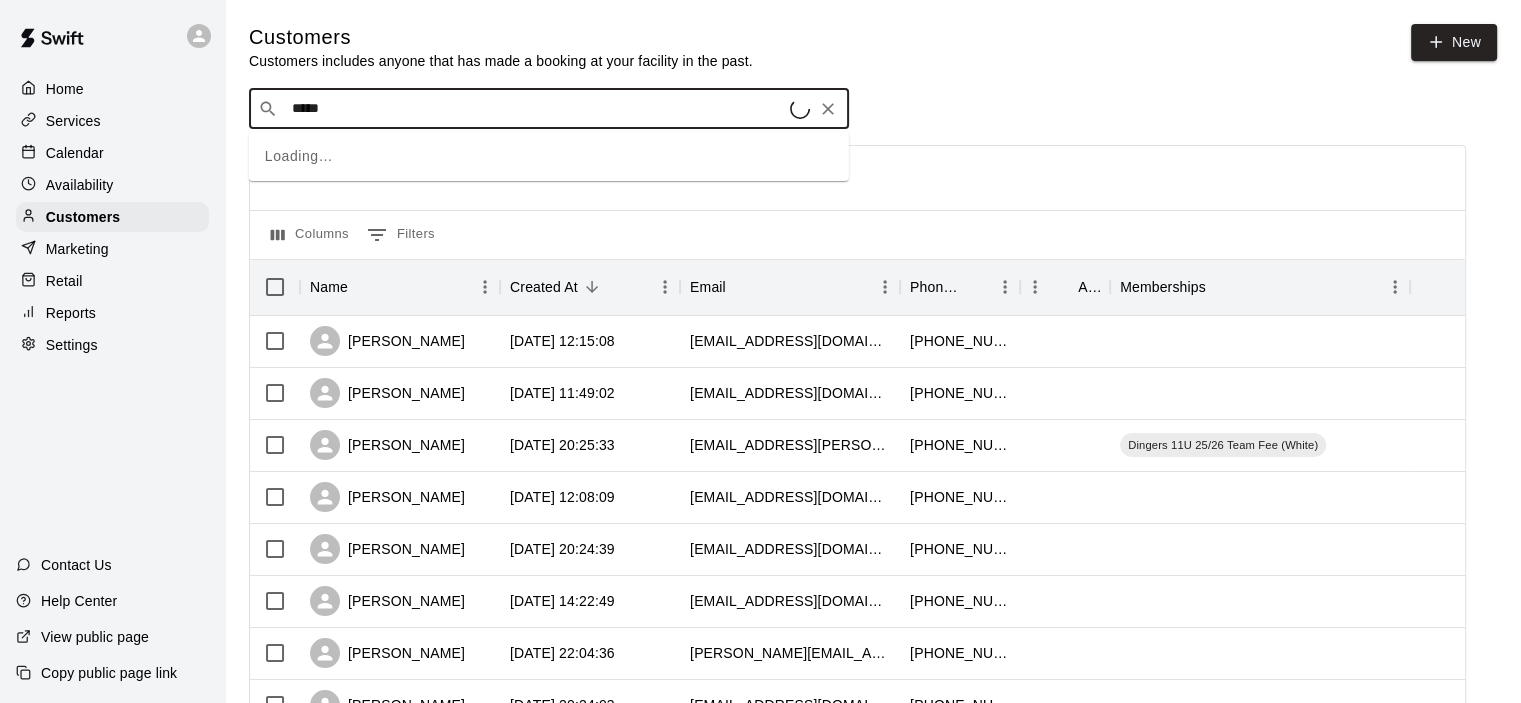 type on "*****" 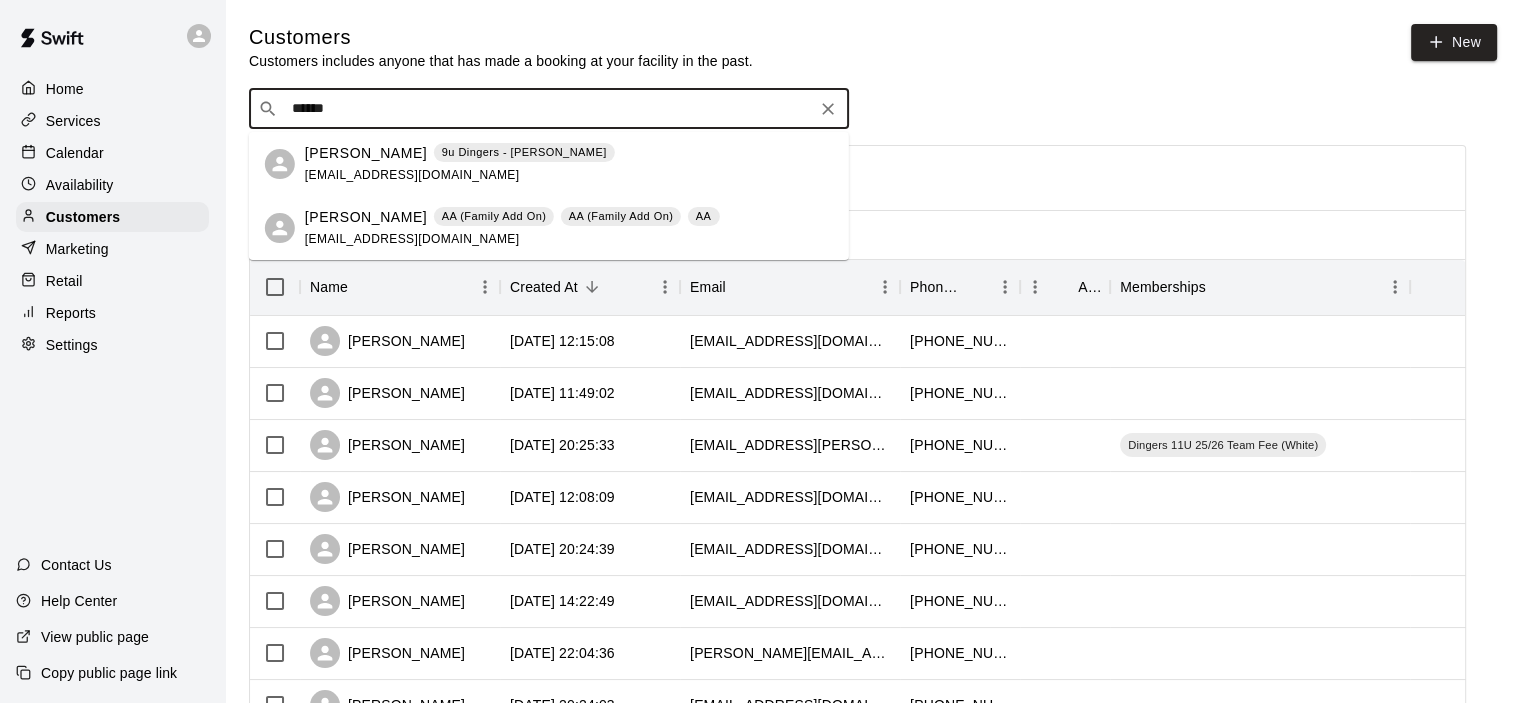 click on "[PERSON_NAME]" at bounding box center [366, 217] 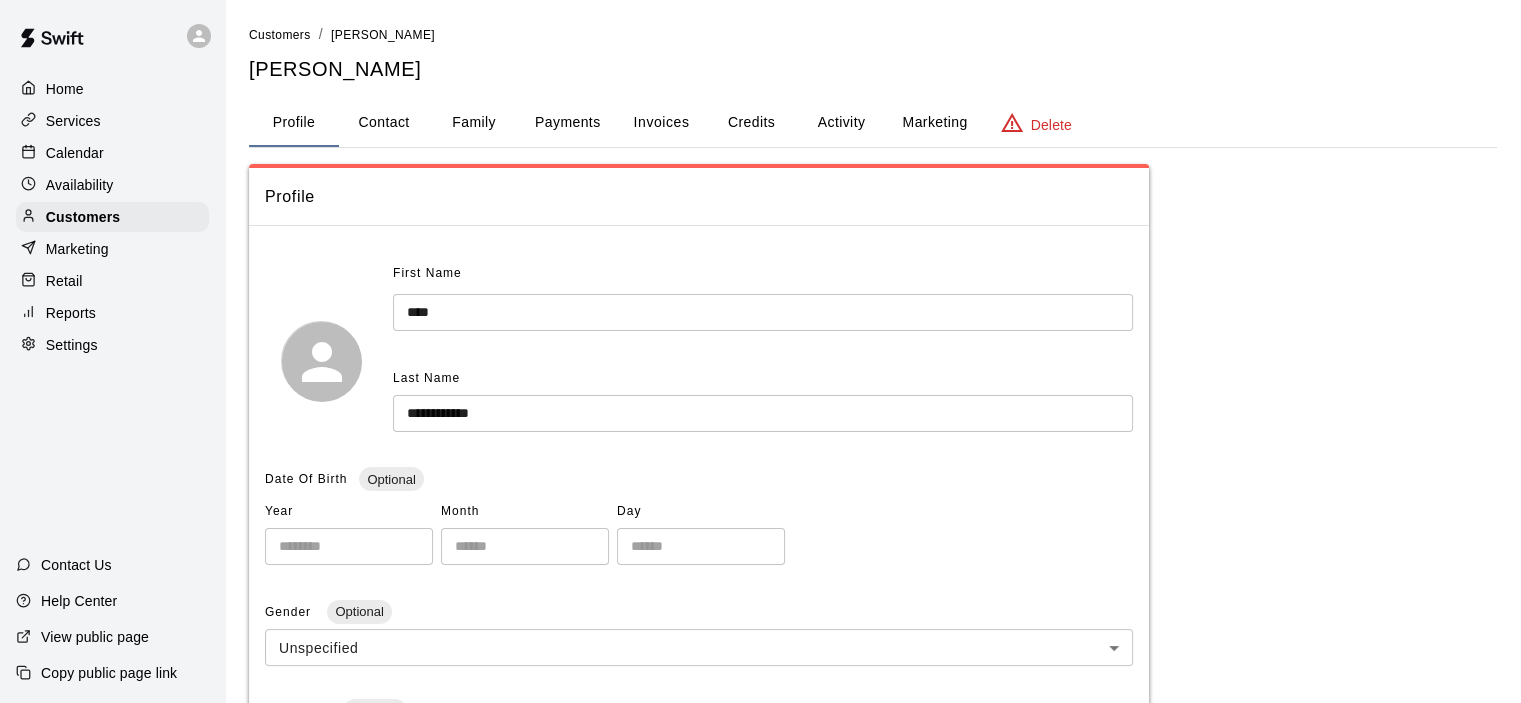click on "Family" at bounding box center (474, 123) 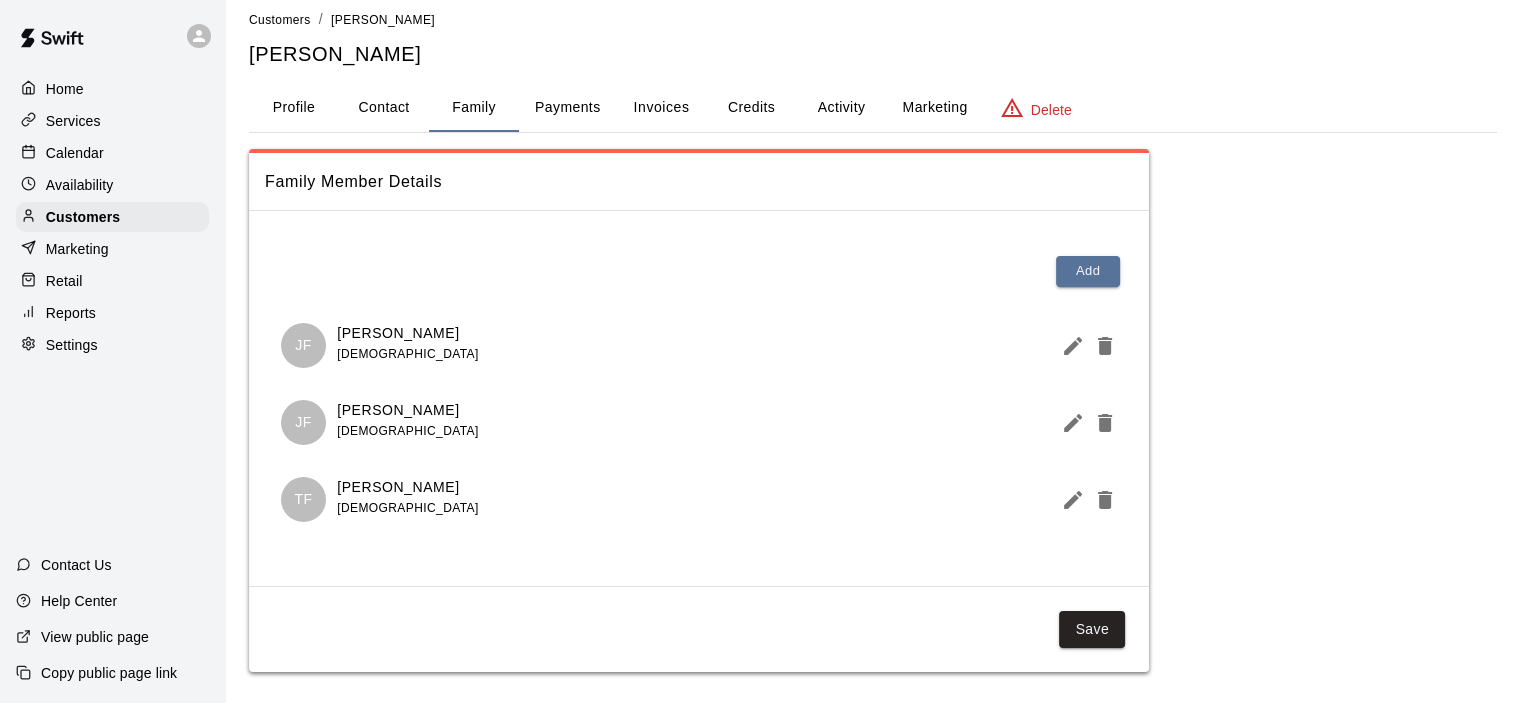 scroll, scrollTop: 22, scrollLeft: 0, axis: vertical 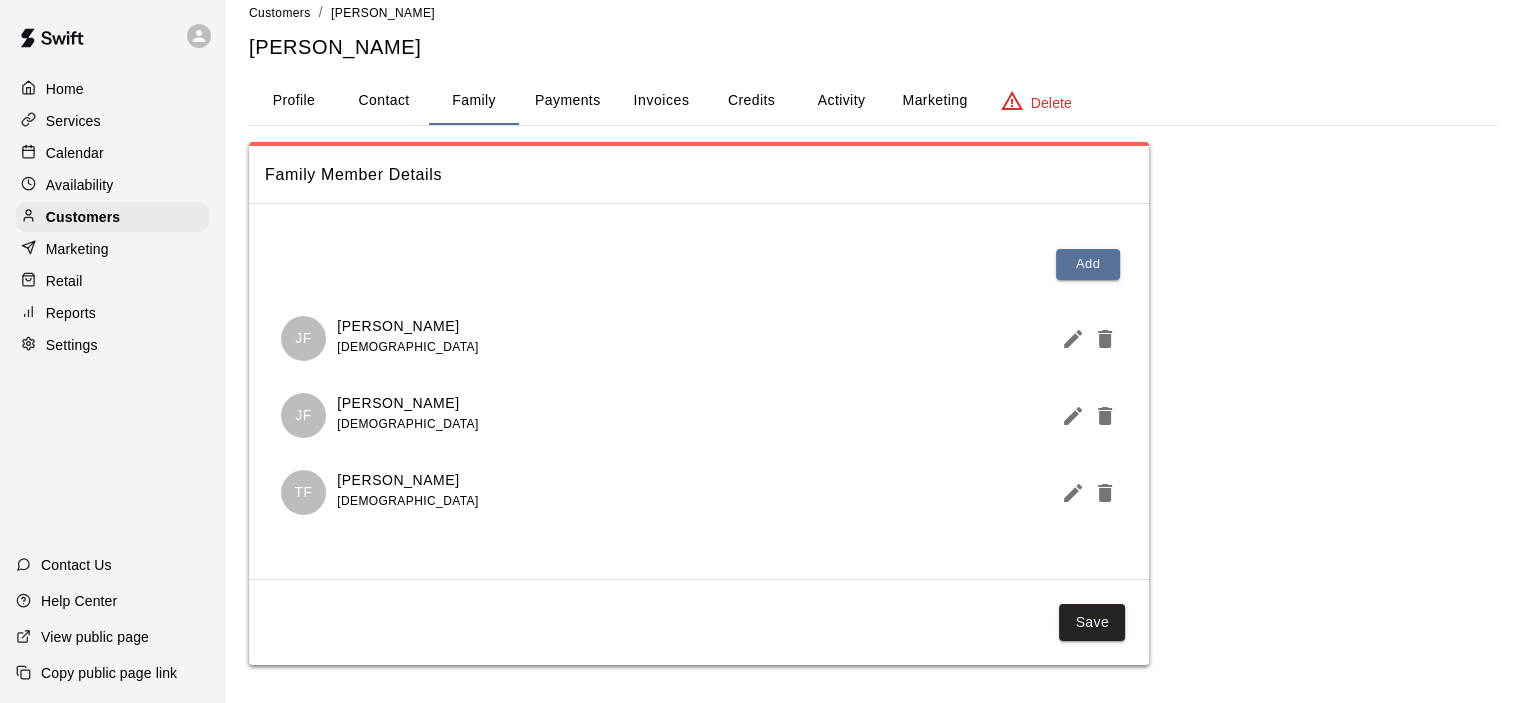 click on "[PERSON_NAME]" at bounding box center [407, 326] 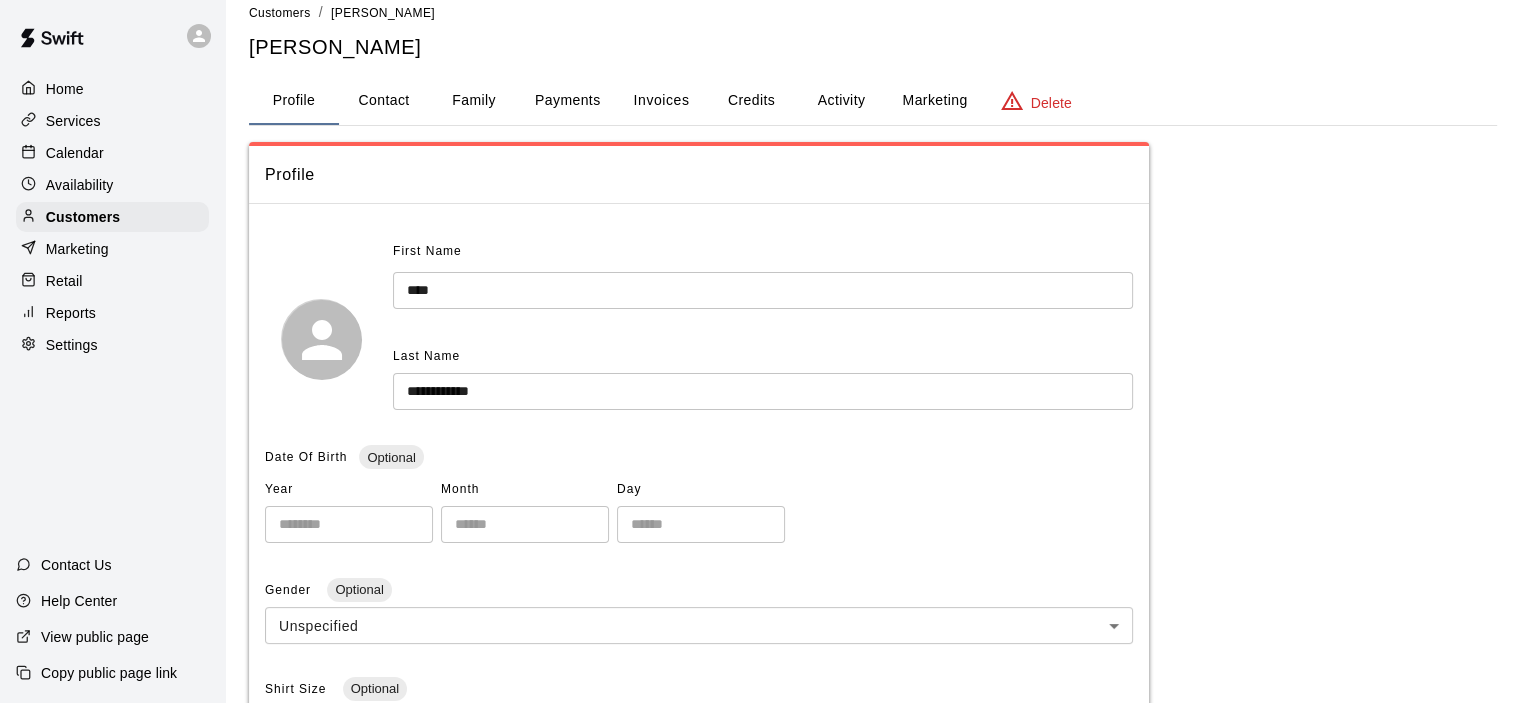 click on "Calendar" at bounding box center (75, 153) 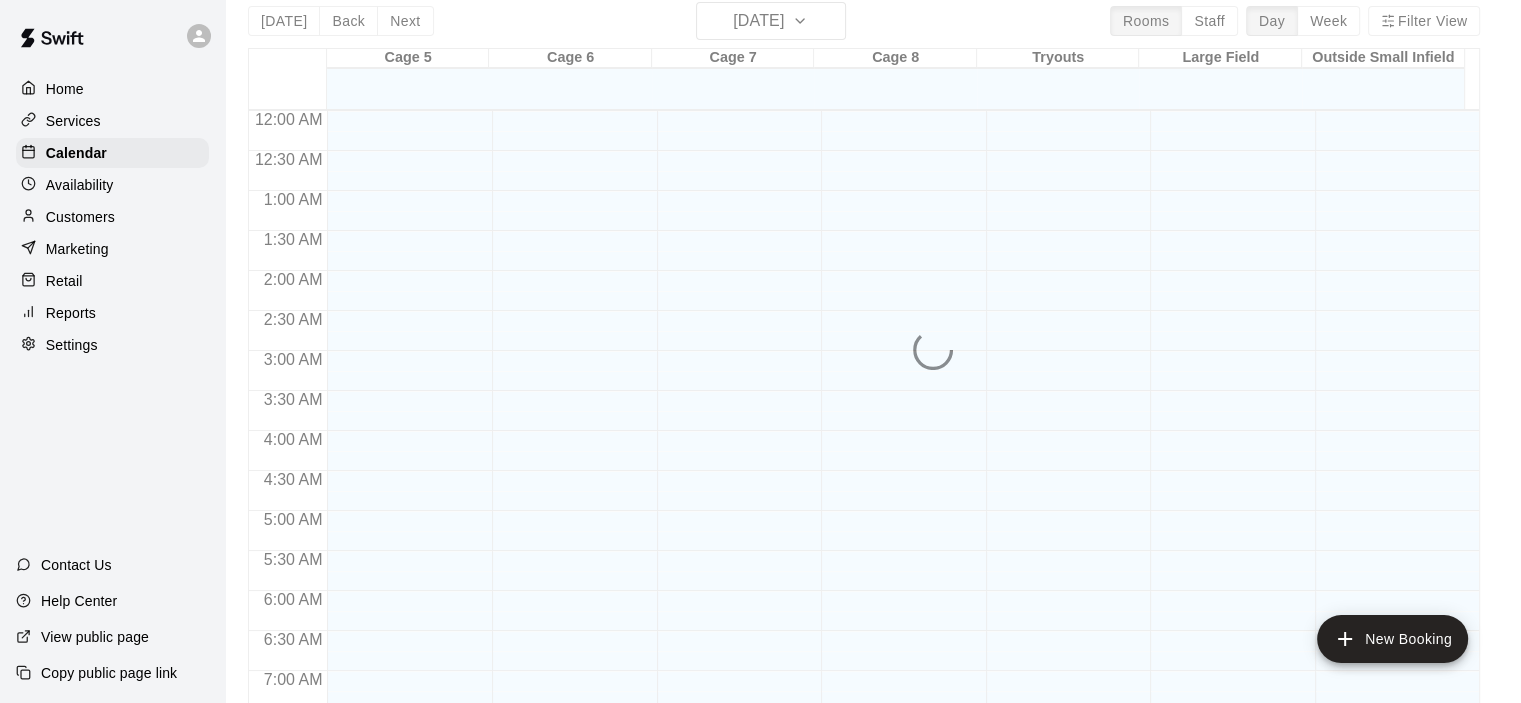 scroll, scrollTop: 0, scrollLeft: 0, axis: both 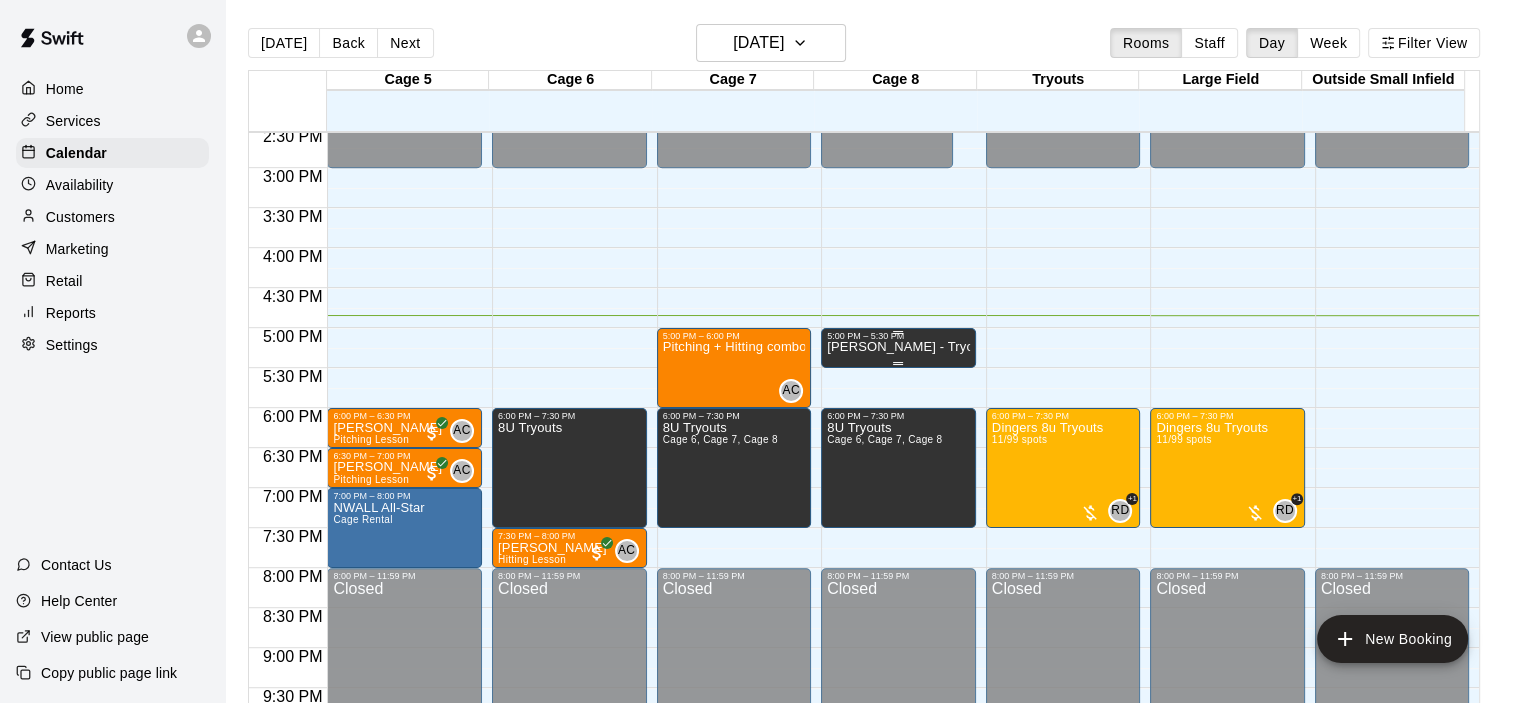 click on "5:00 PM – 5:30 PM" at bounding box center [898, 336] 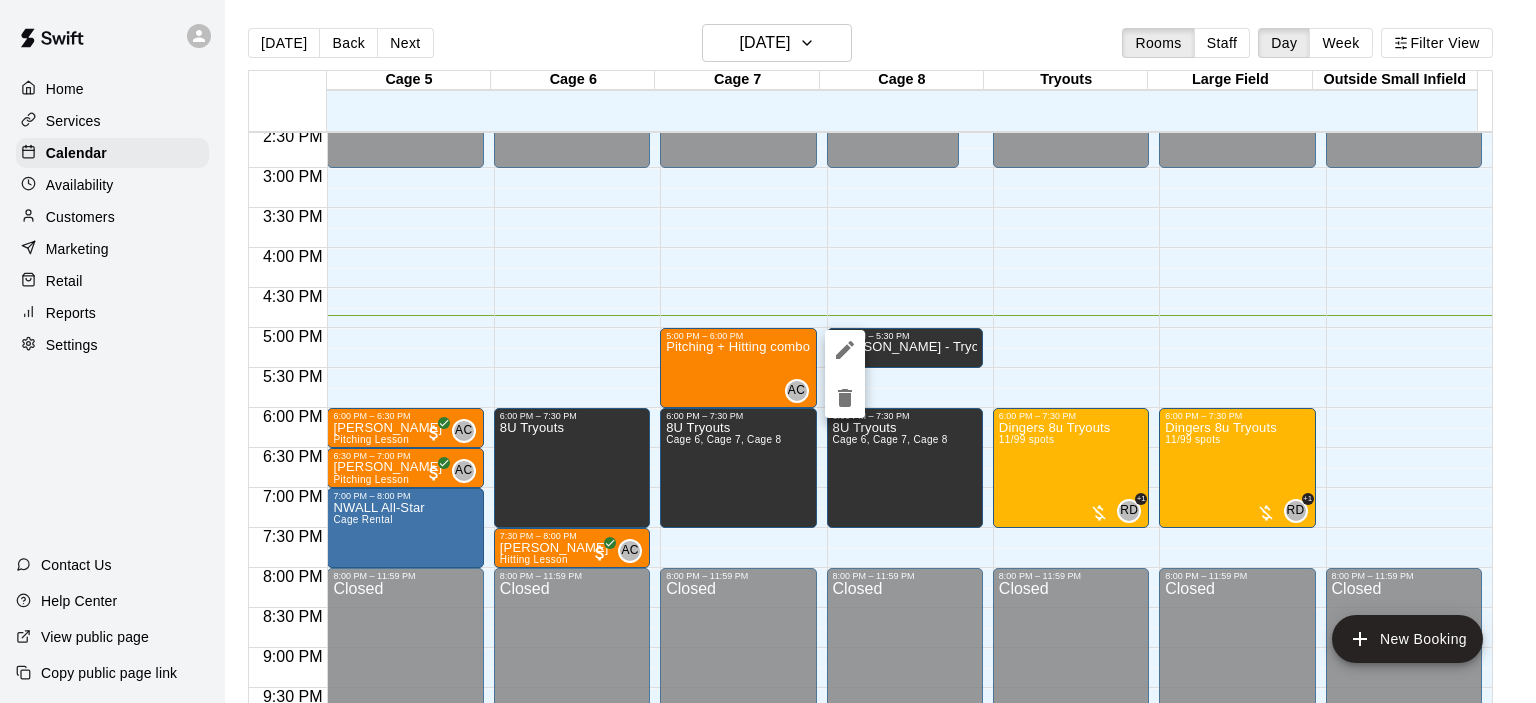 click at bounding box center [768, 351] 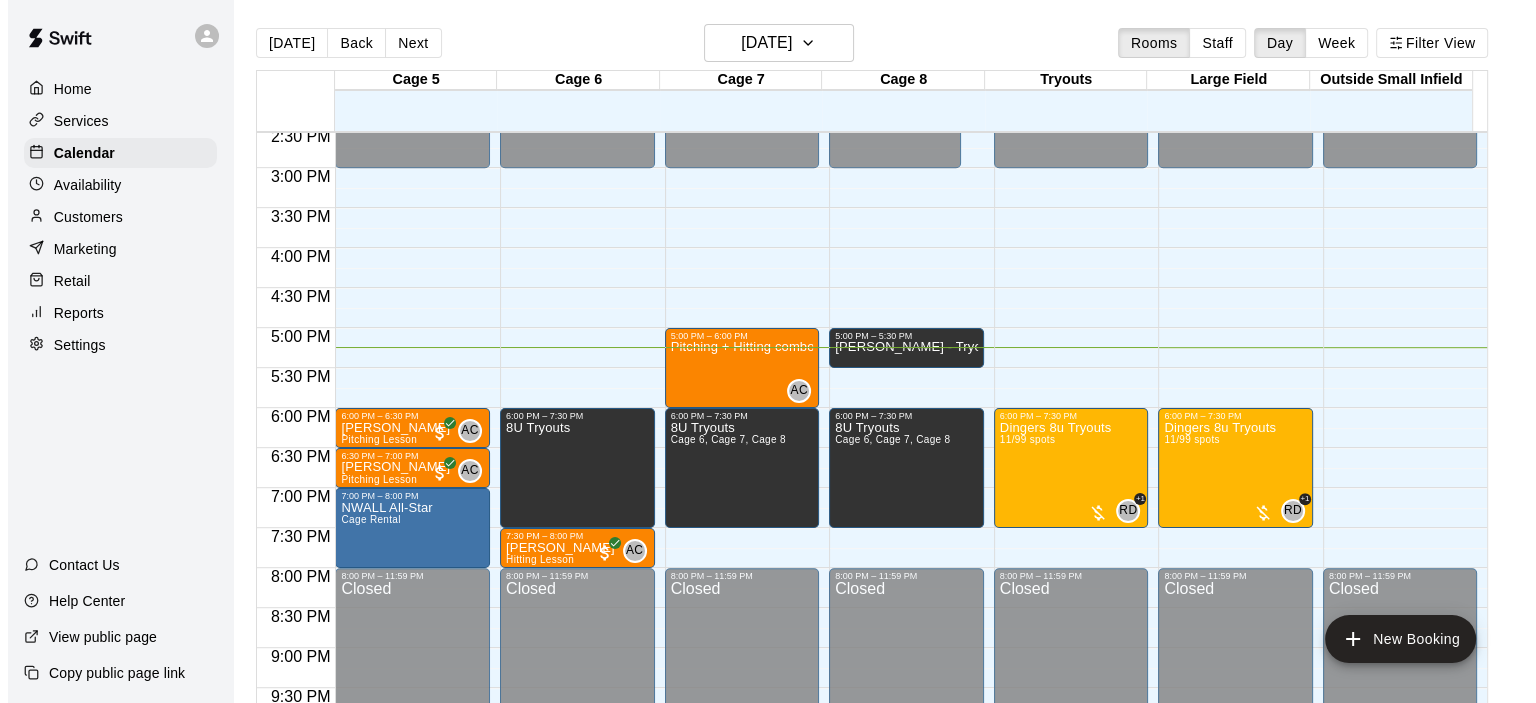 scroll, scrollTop: 32, scrollLeft: 0, axis: vertical 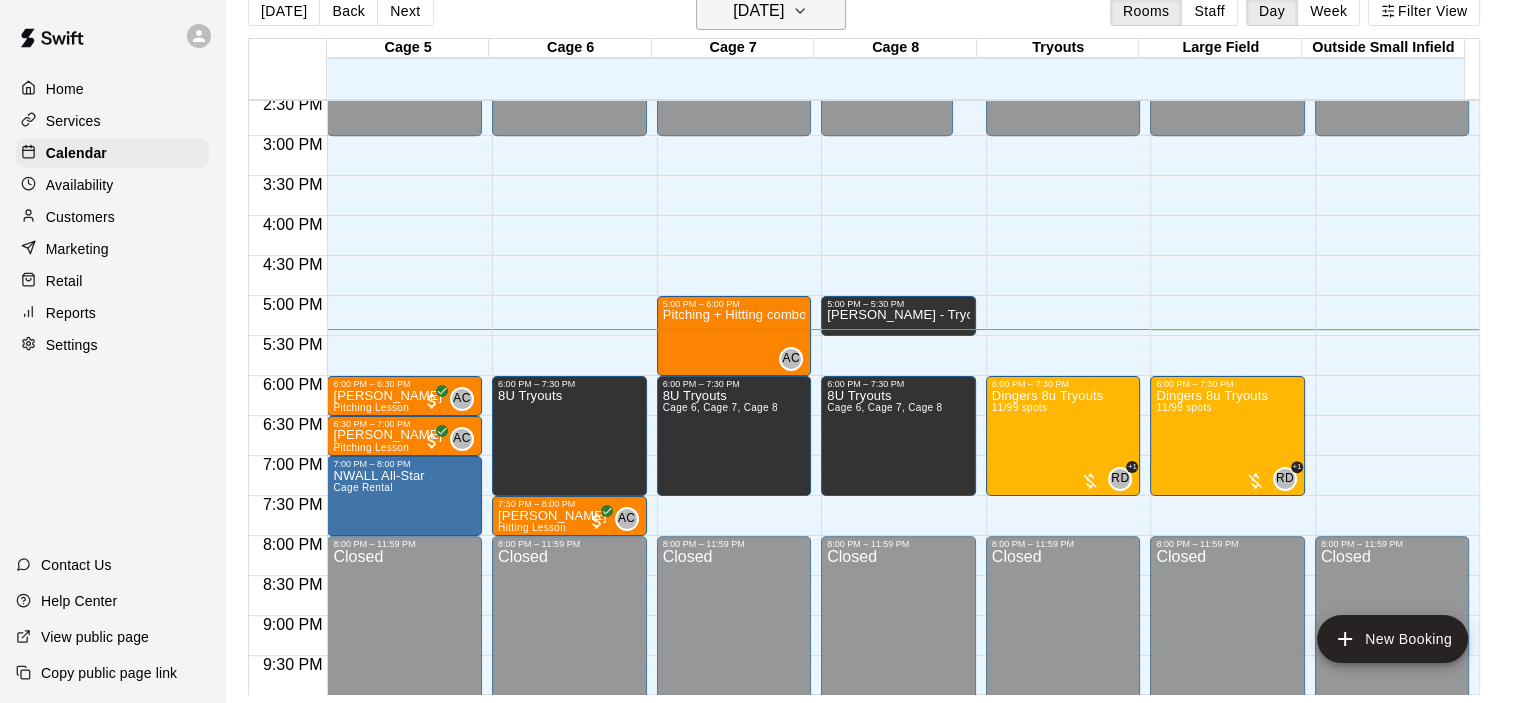 click 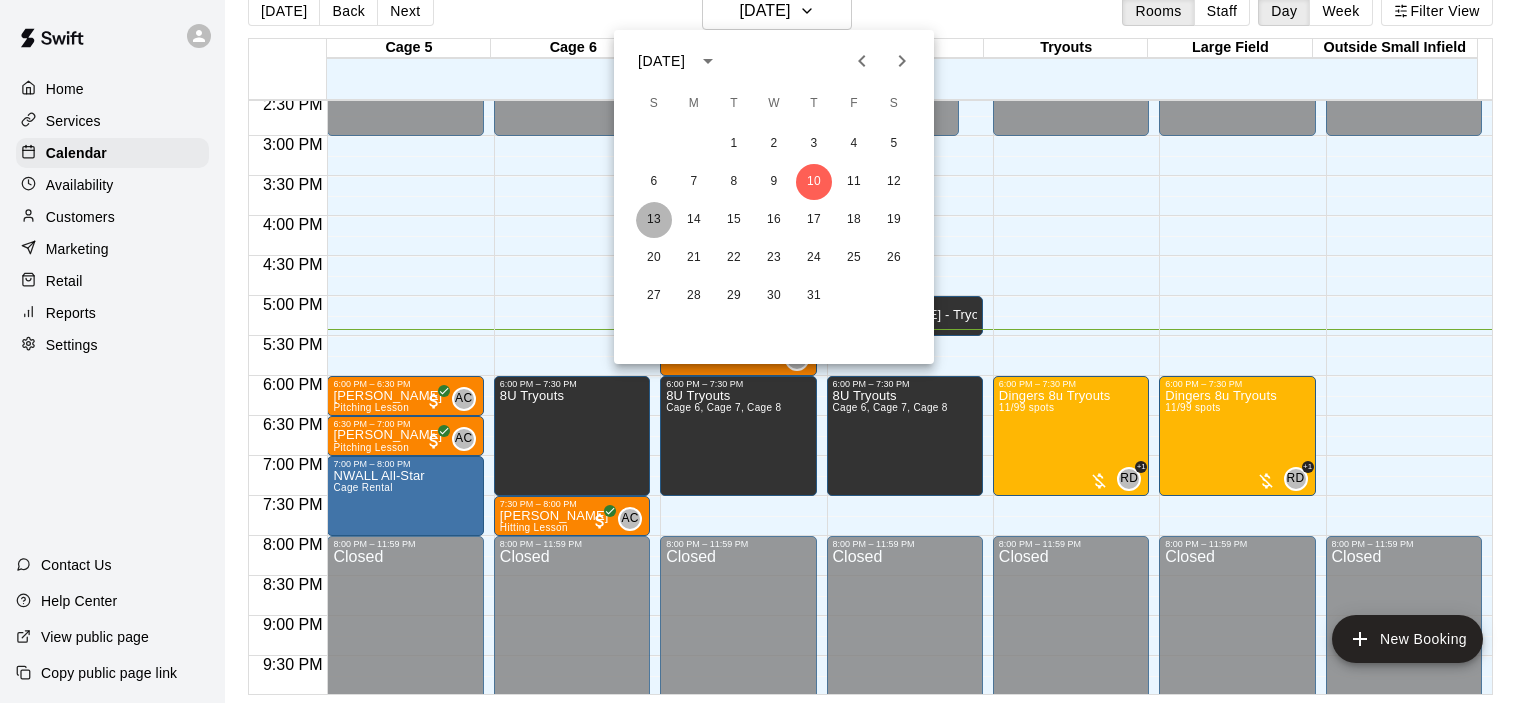 click on "13" at bounding box center [654, 220] 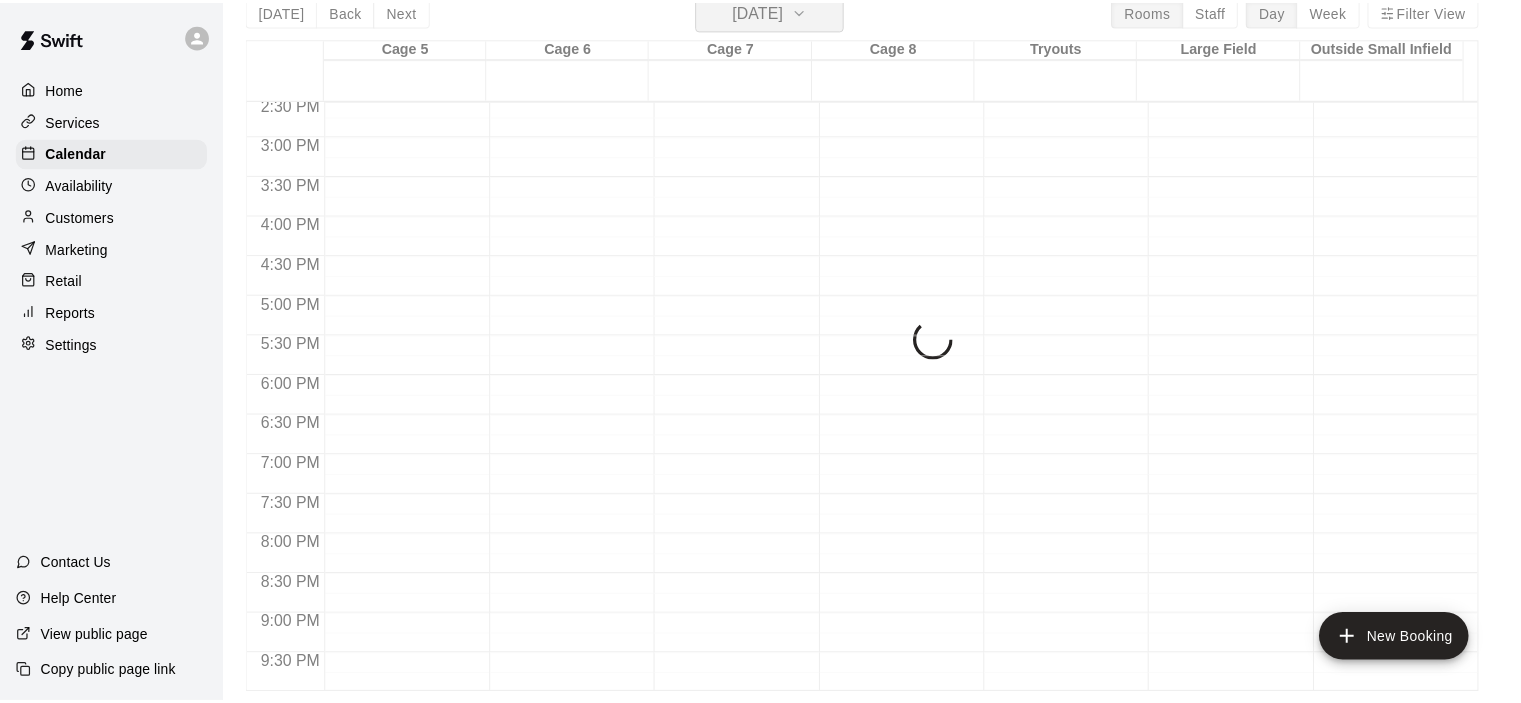 scroll, scrollTop: 24, scrollLeft: 0, axis: vertical 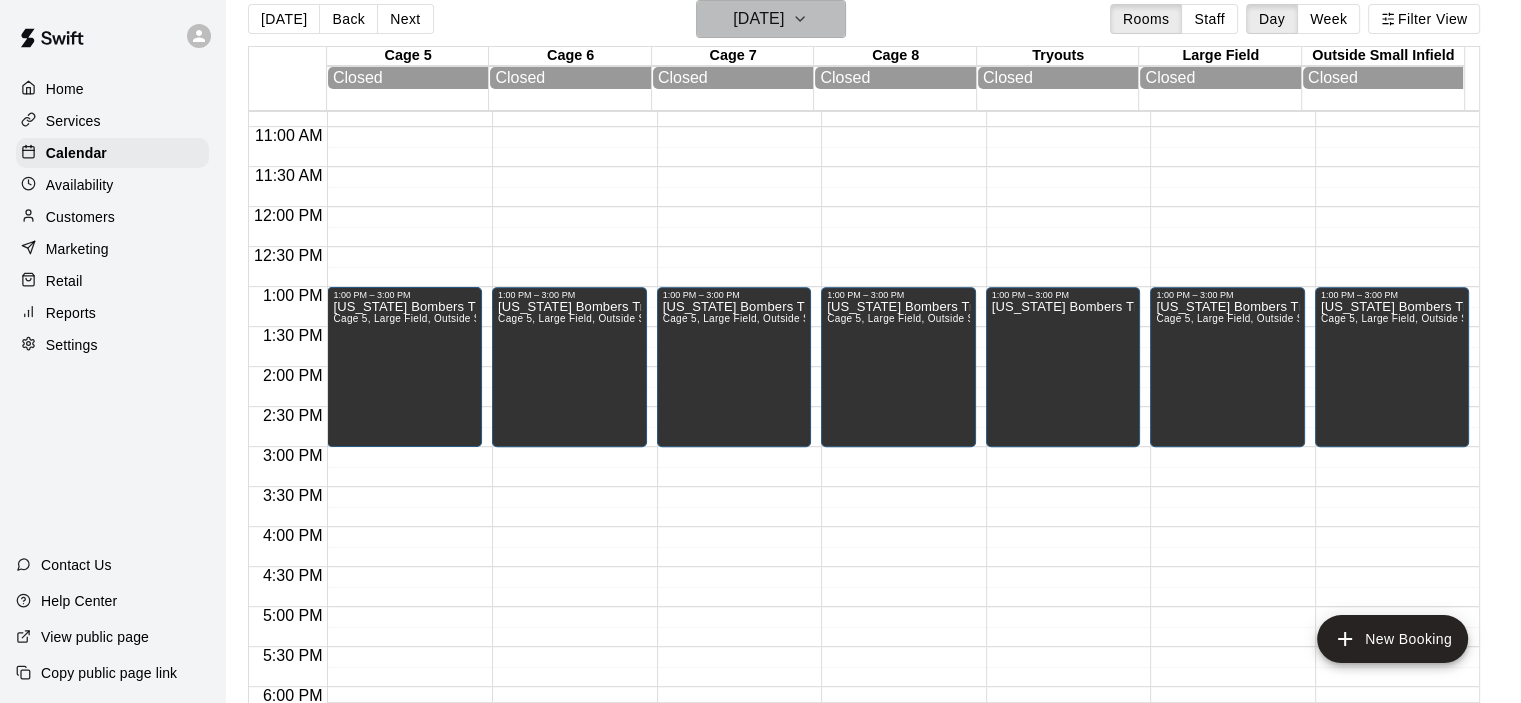 click on "[DATE]" at bounding box center (758, 19) 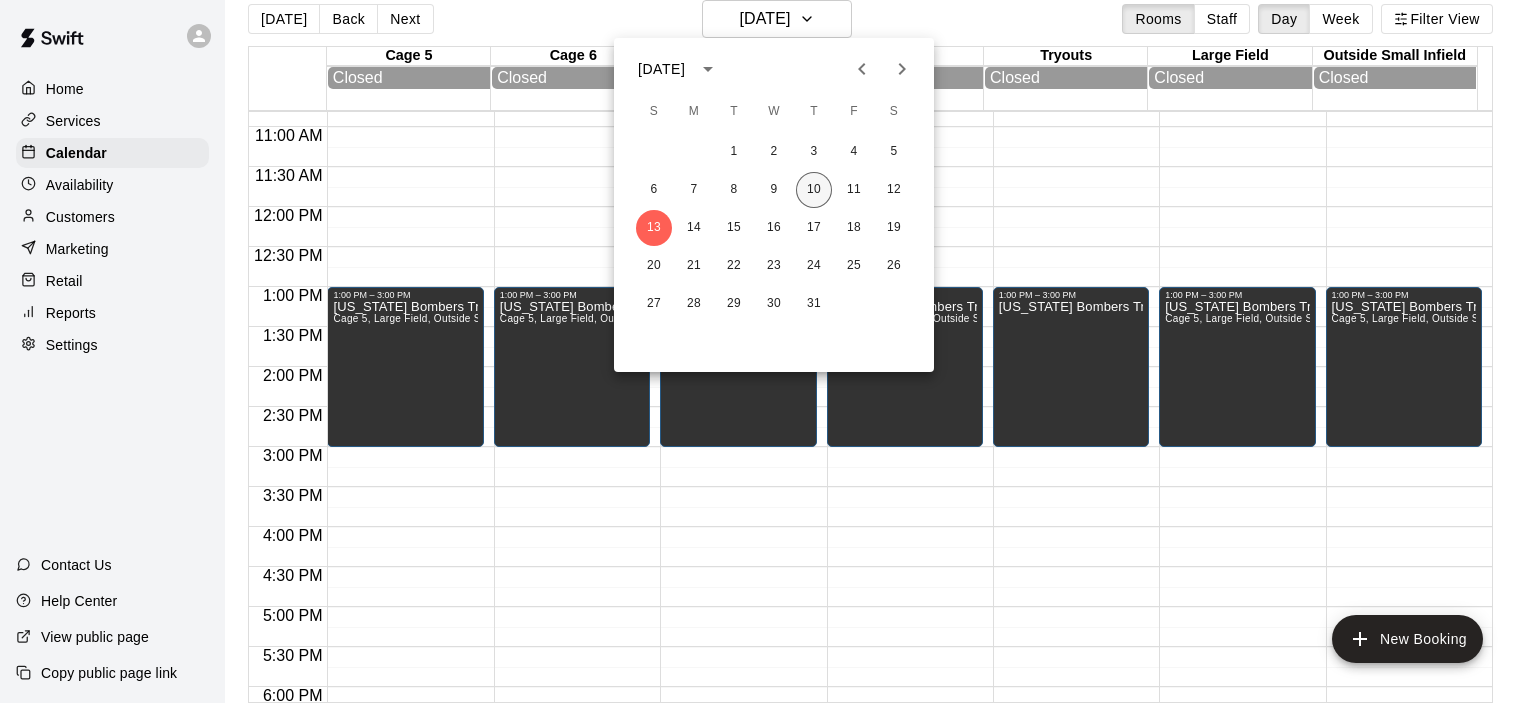 click on "10" at bounding box center [814, 190] 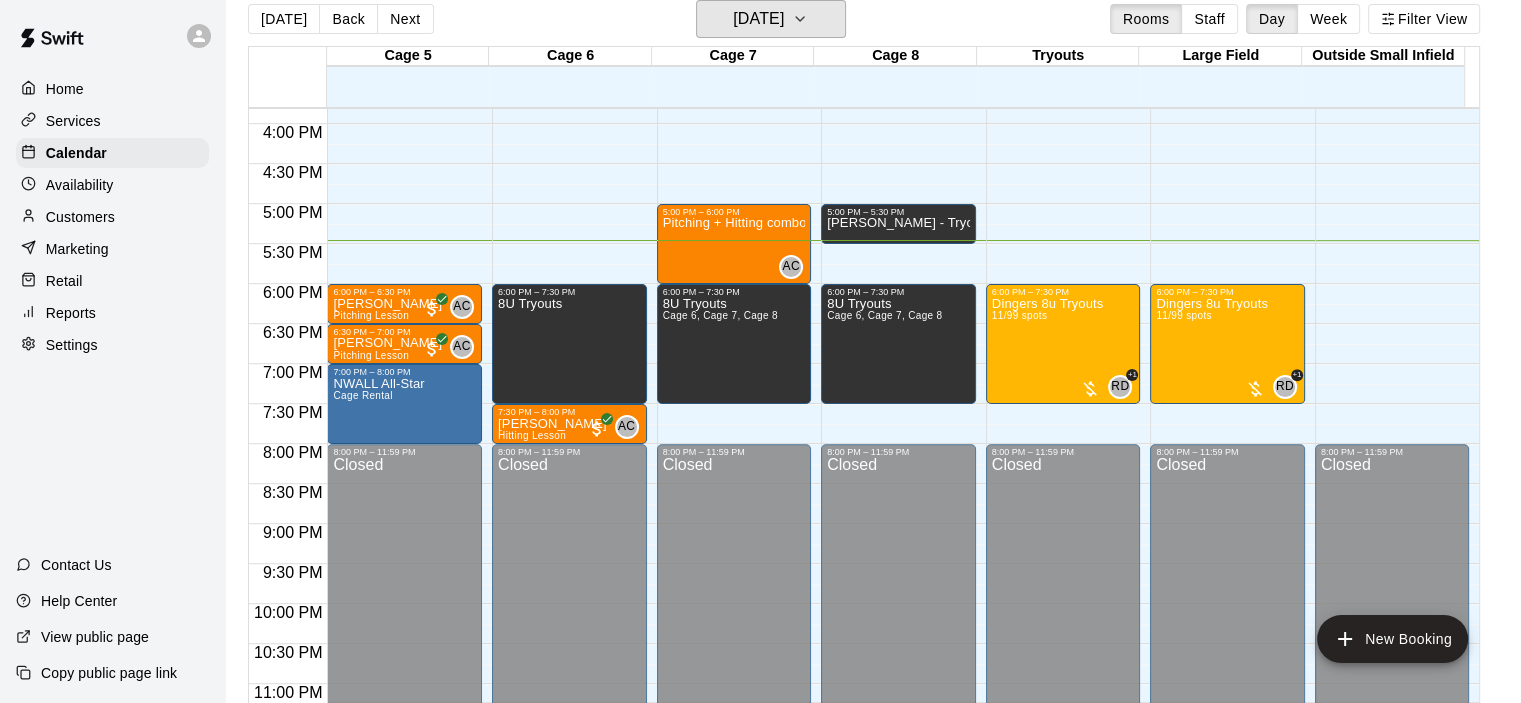 scroll, scrollTop: 1165, scrollLeft: 0, axis: vertical 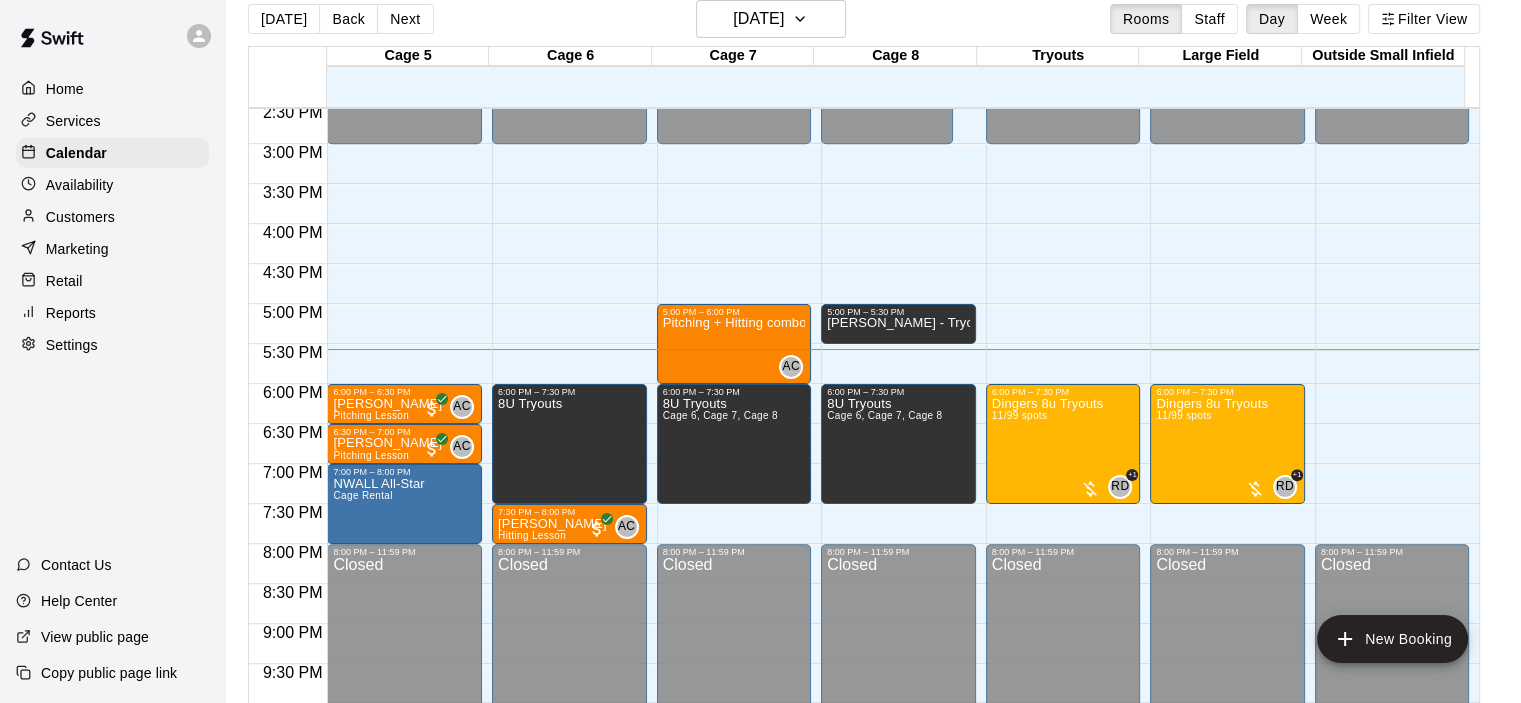 click on "Services" at bounding box center (73, 121) 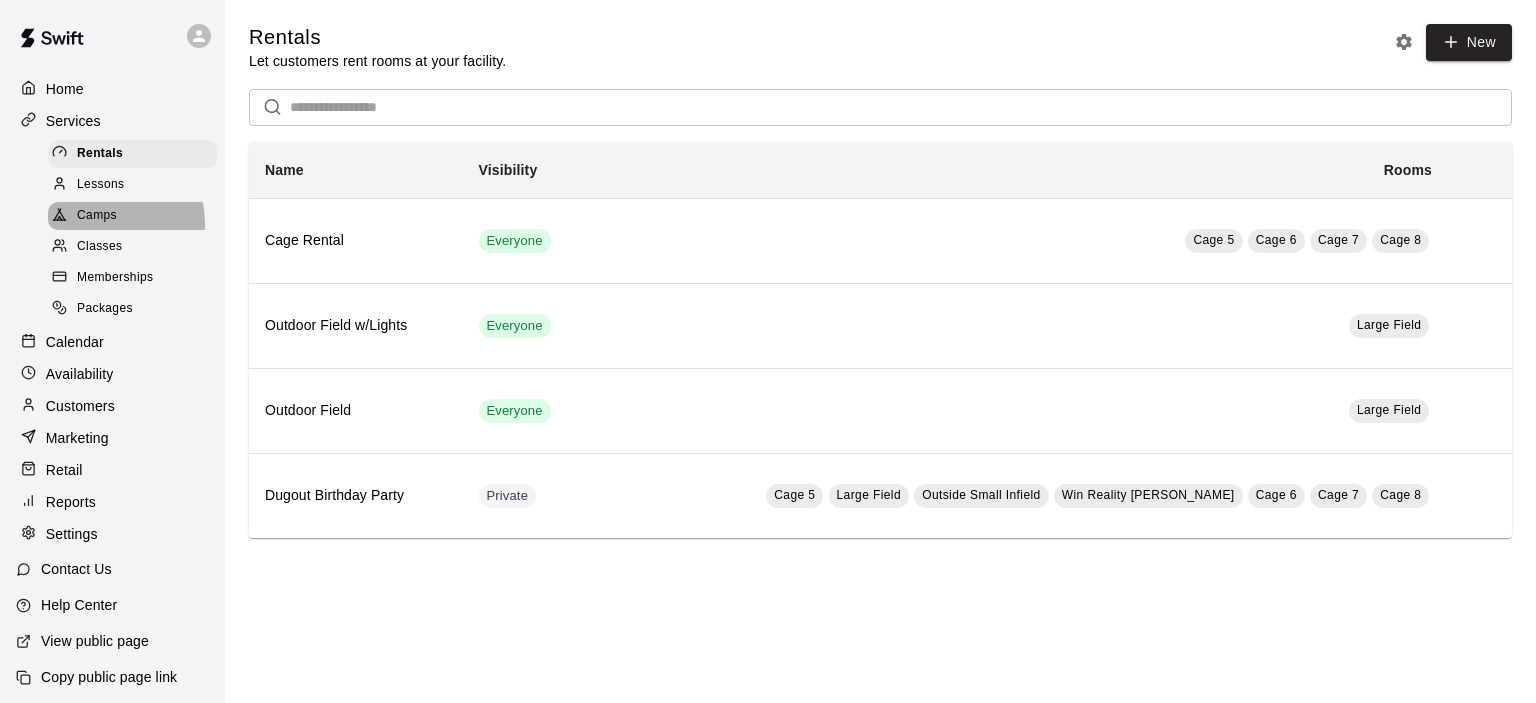 click on "Camps" at bounding box center [97, 216] 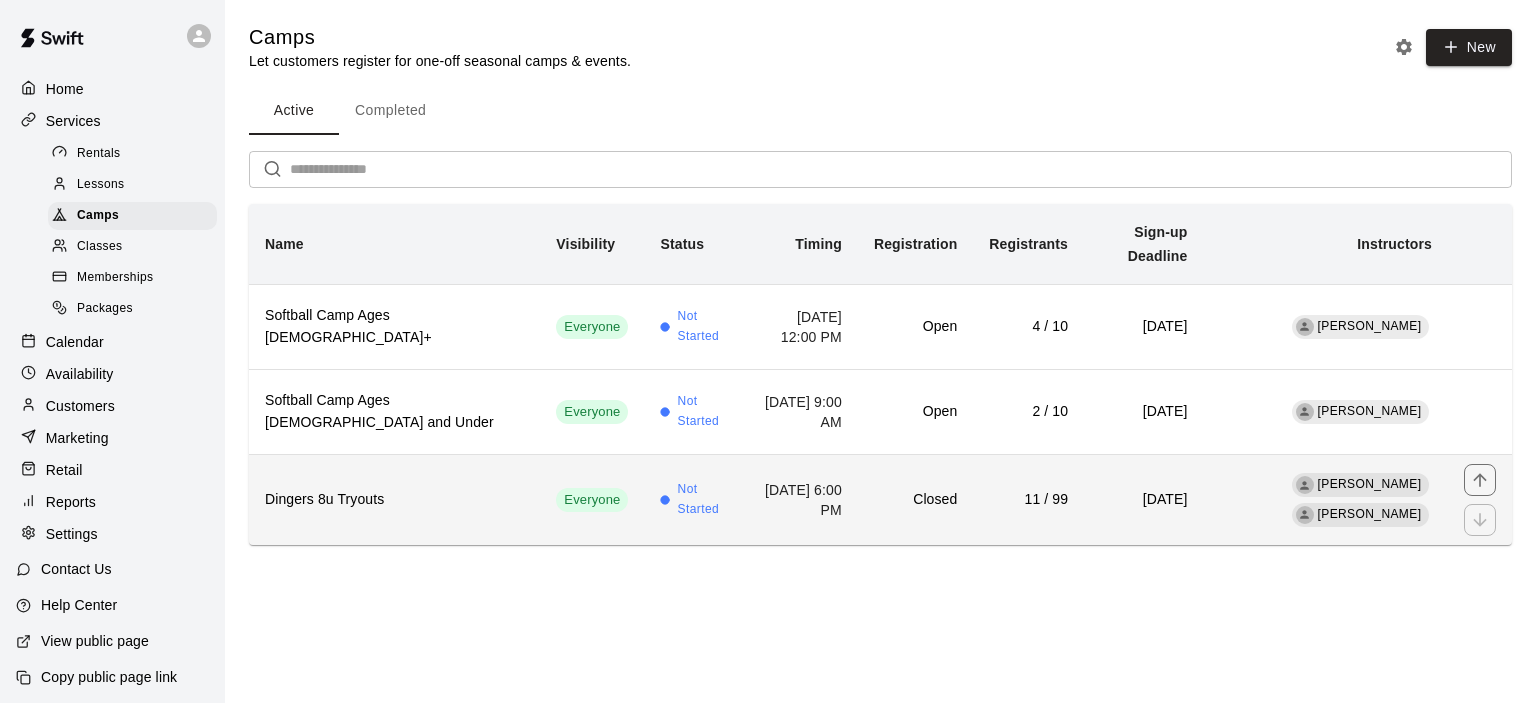 click on "[DATE] 6:00 PM" at bounding box center [802, 499] 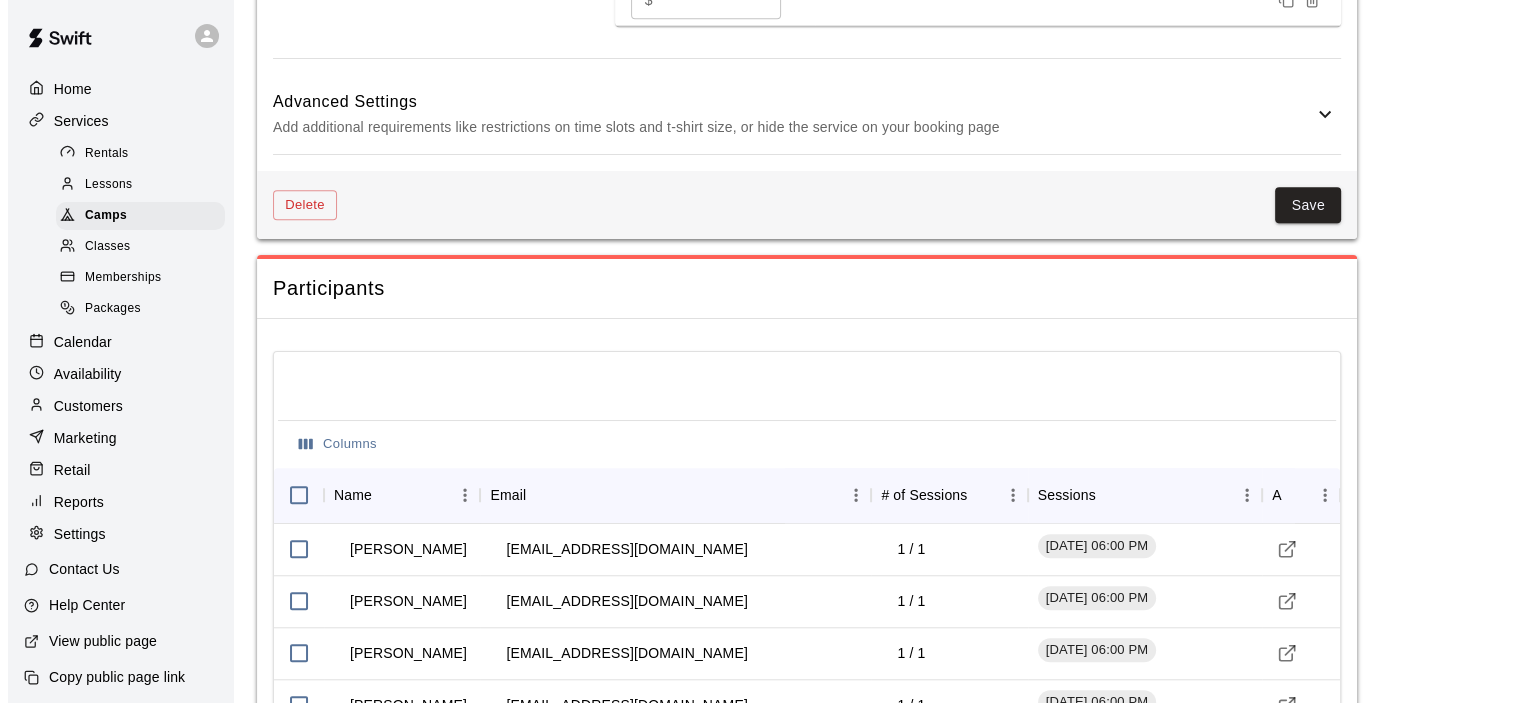 scroll, scrollTop: 1700, scrollLeft: 0, axis: vertical 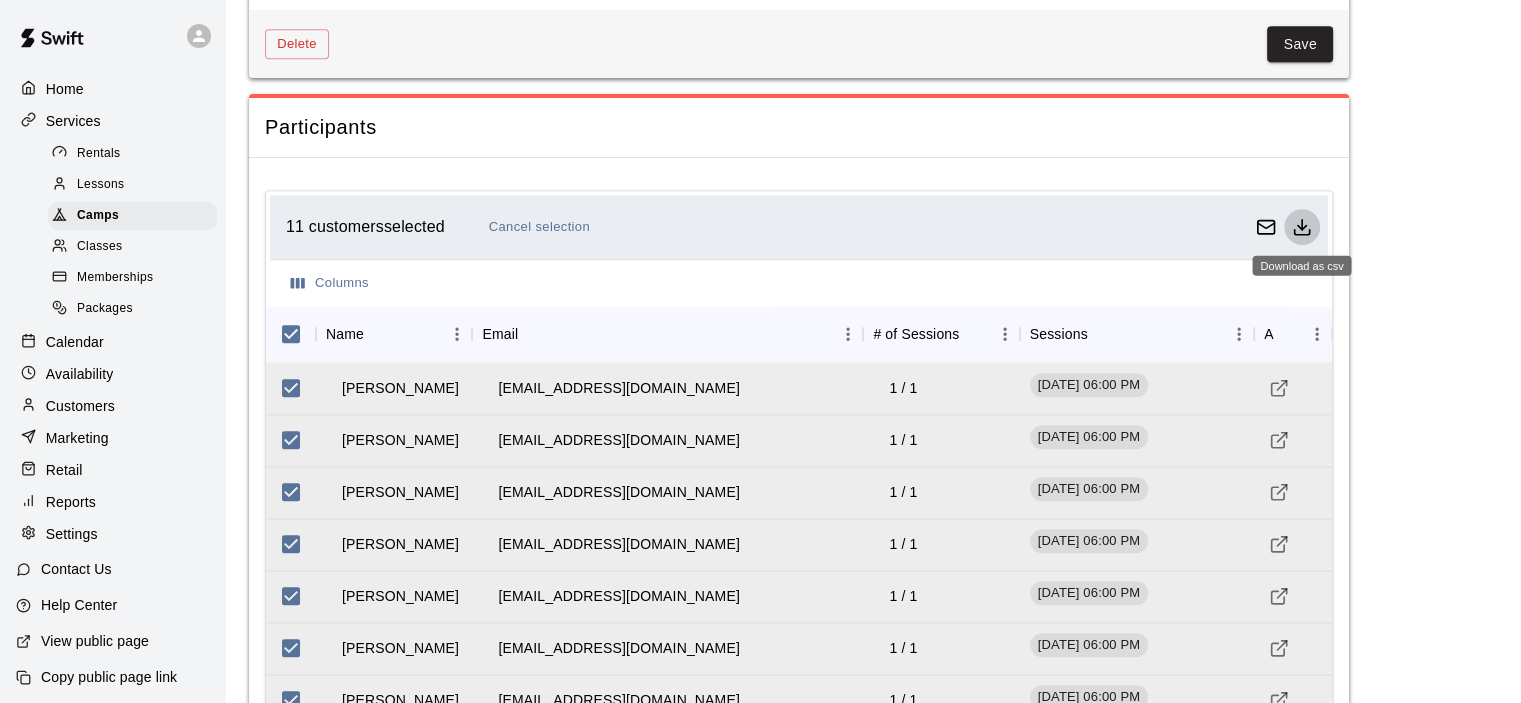 click 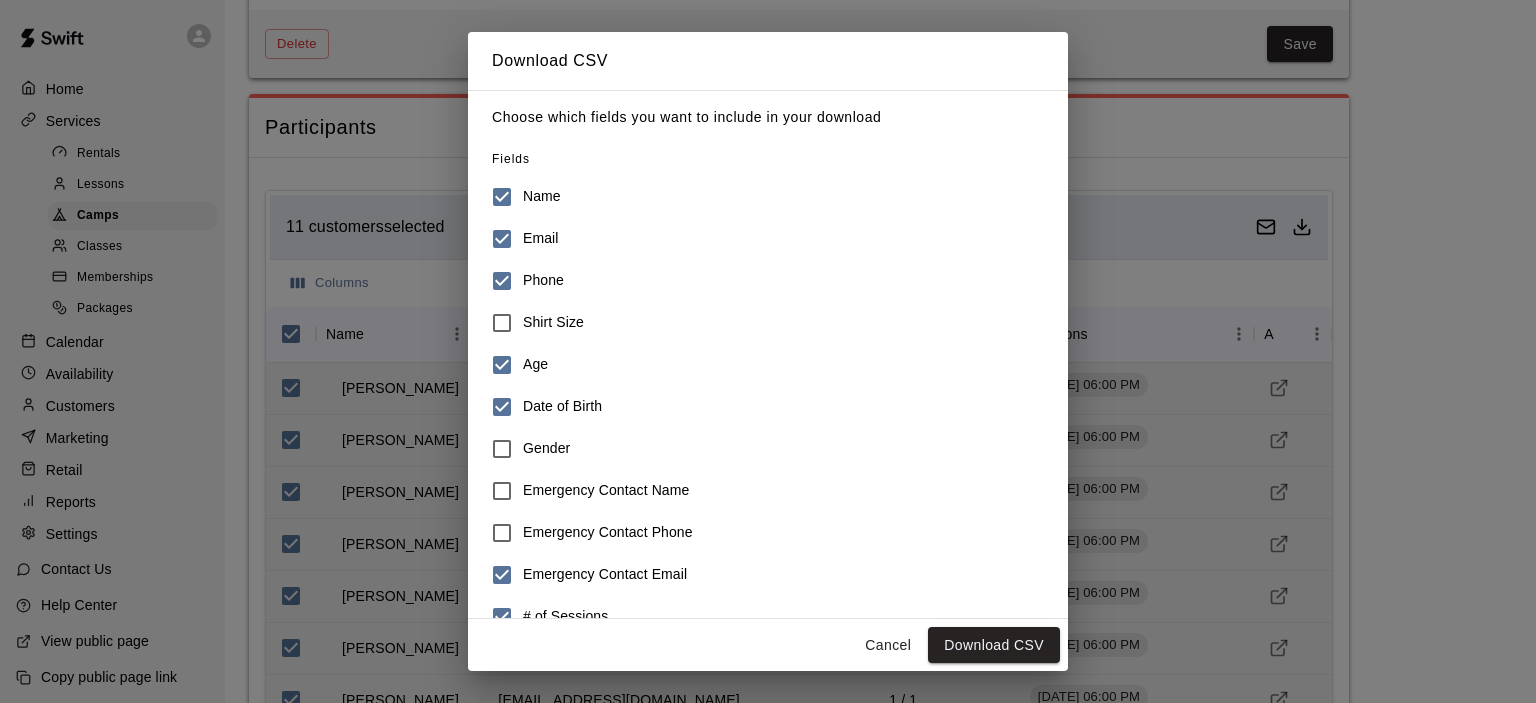 click on "Emergency Contact Email" at bounding box center (605, 575) 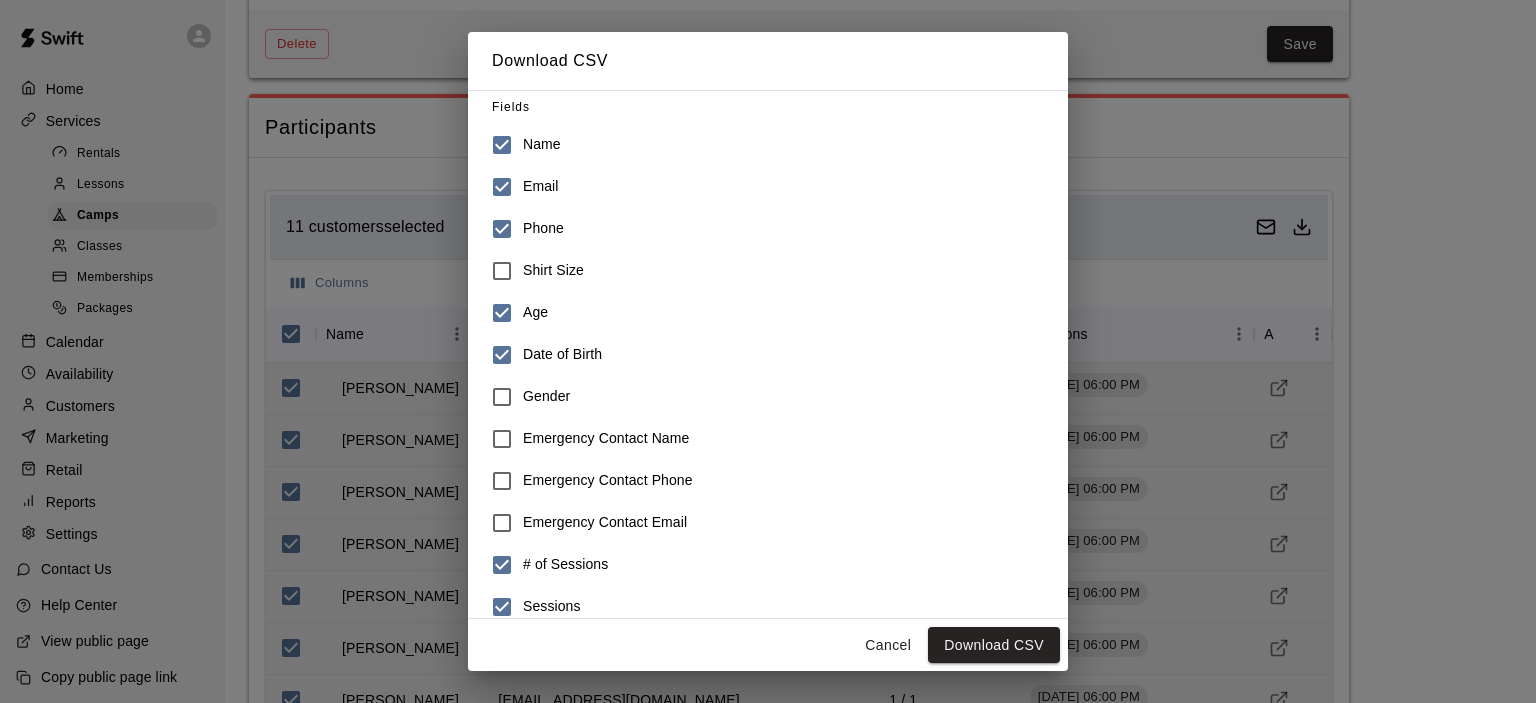 scroll, scrollTop: 77, scrollLeft: 0, axis: vertical 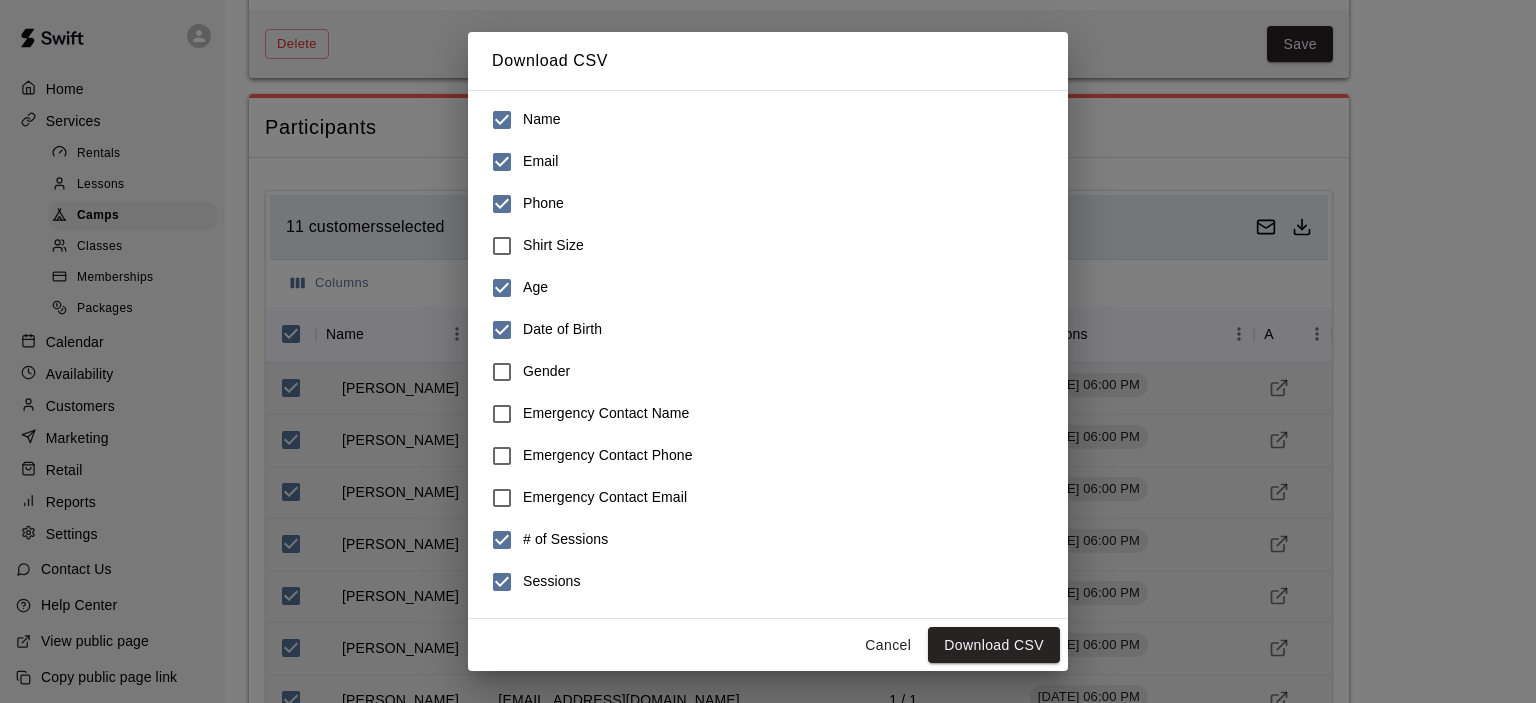 click on "# of Sessions" at bounding box center [565, 540] 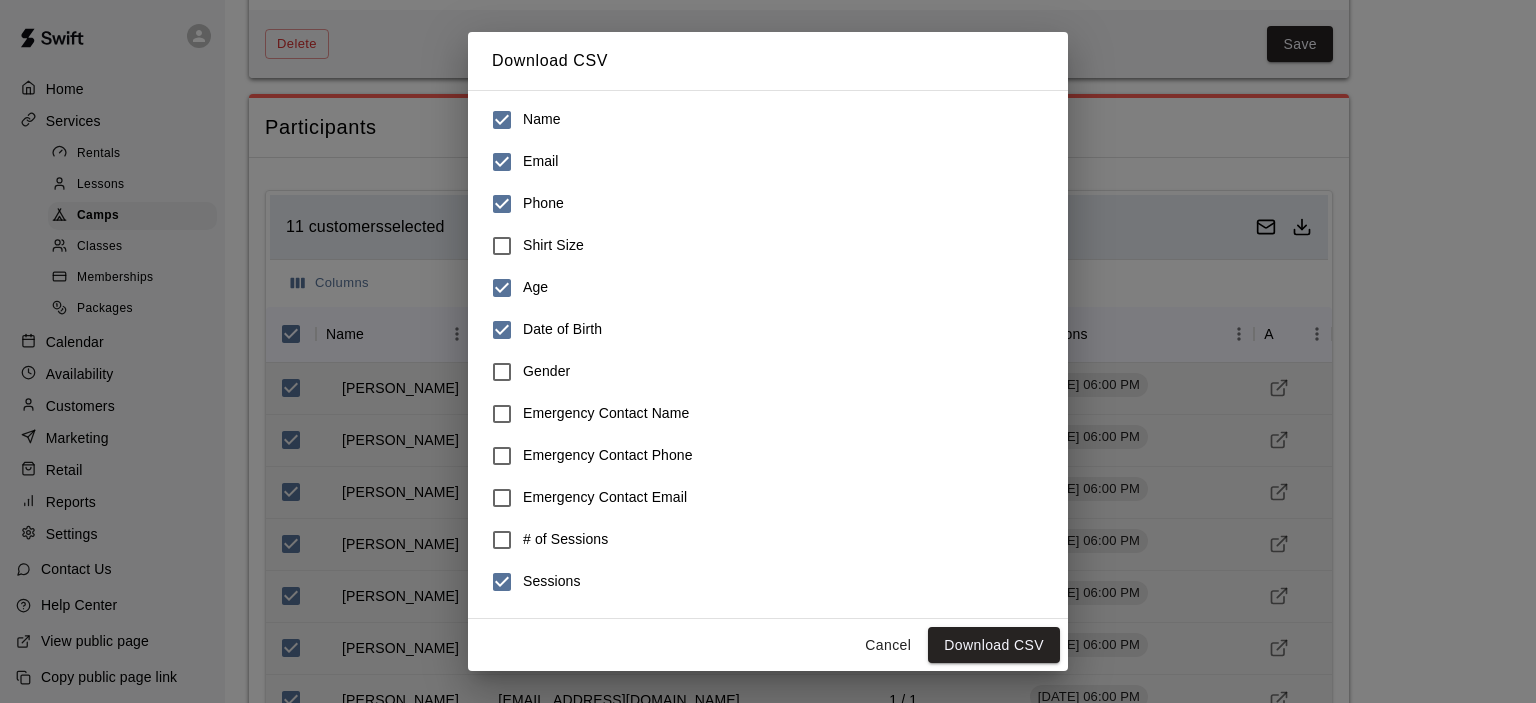 click on "Sessions" at bounding box center [552, 582] 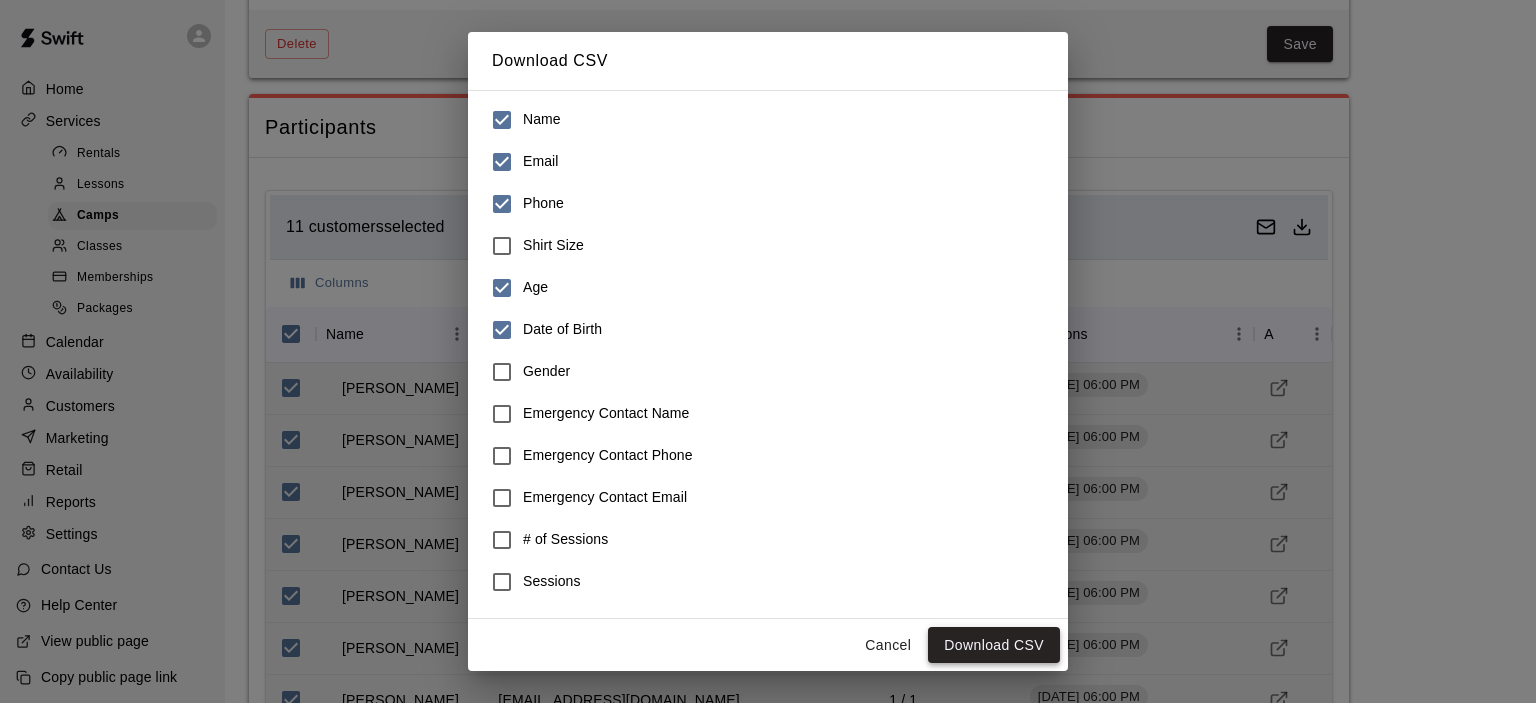 click on "Download CSV" at bounding box center [994, 645] 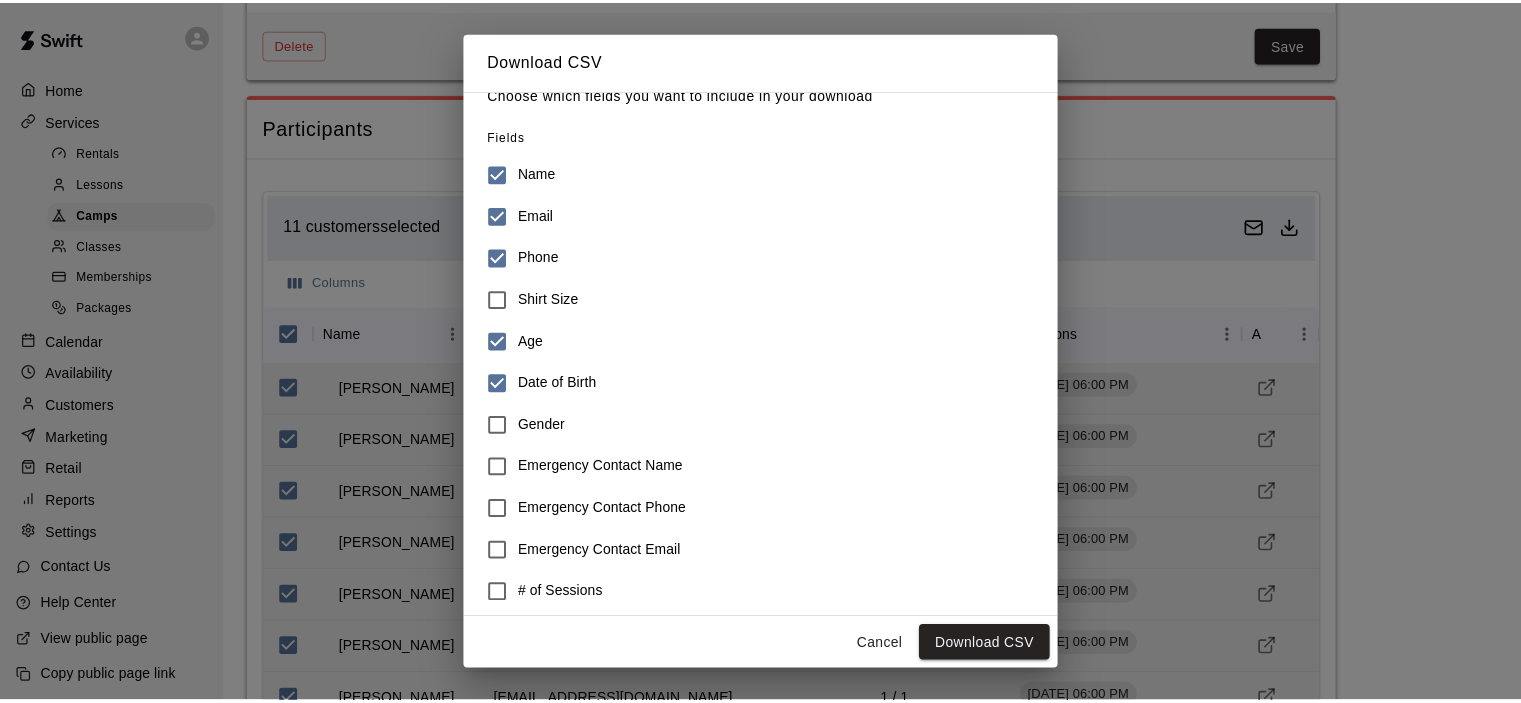 scroll, scrollTop: 0, scrollLeft: 0, axis: both 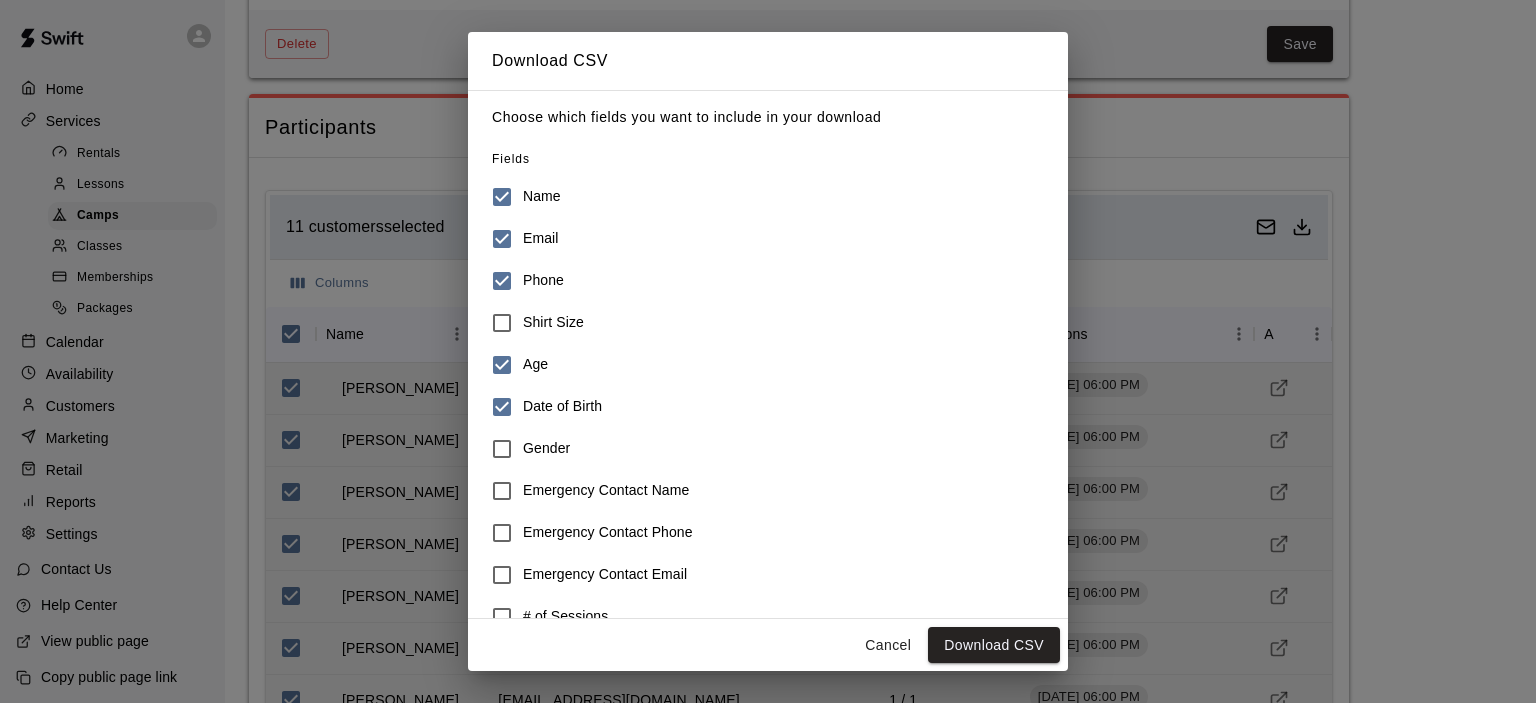 click on "Download CSV Choose which fields you want to include in your download Fields Name Email Phone Shirt Size Age Date of Birth Gender Emergency Contact Name Emergency Contact Phone Emergency Contact Email # of Sessions Sessions Cancel Download CSV" at bounding box center [768, 351] 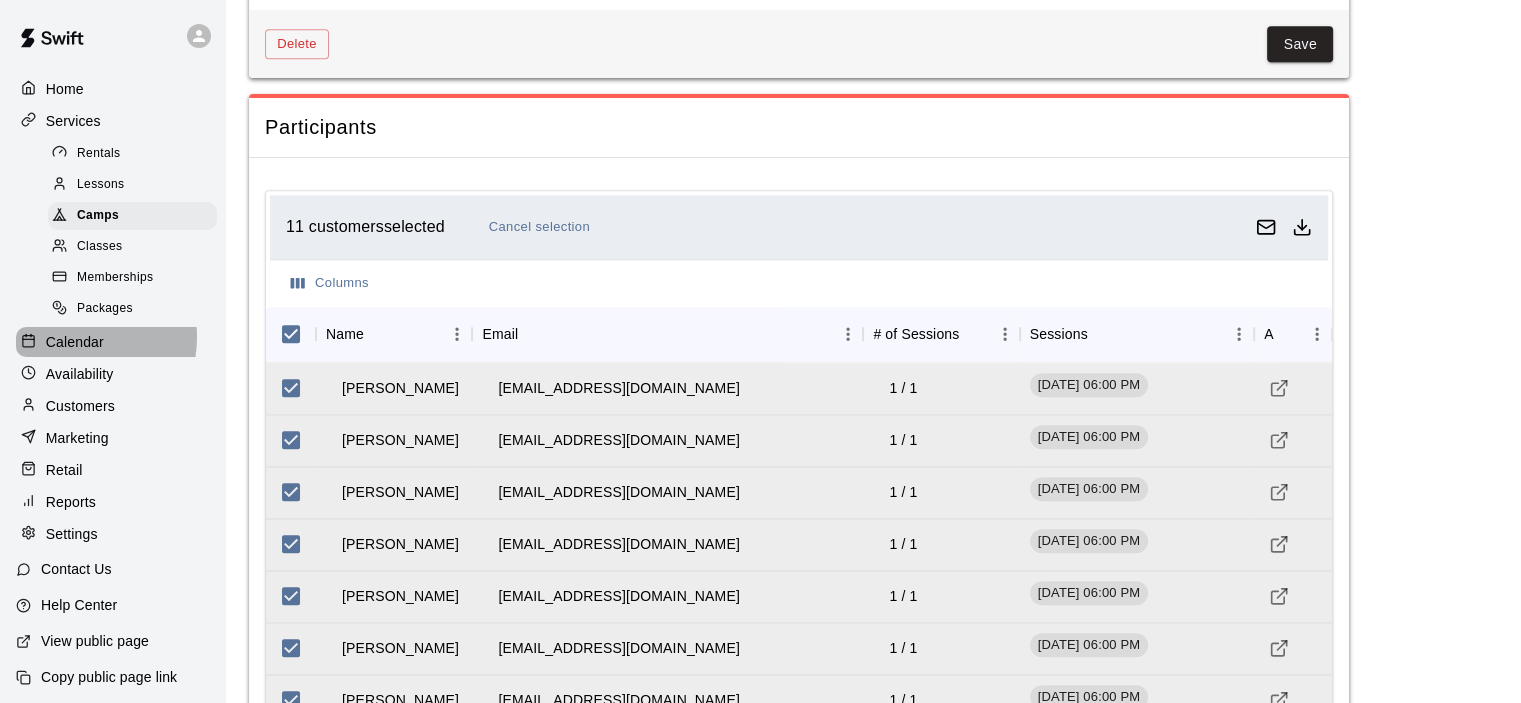 click on "Calendar" at bounding box center (75, 342) 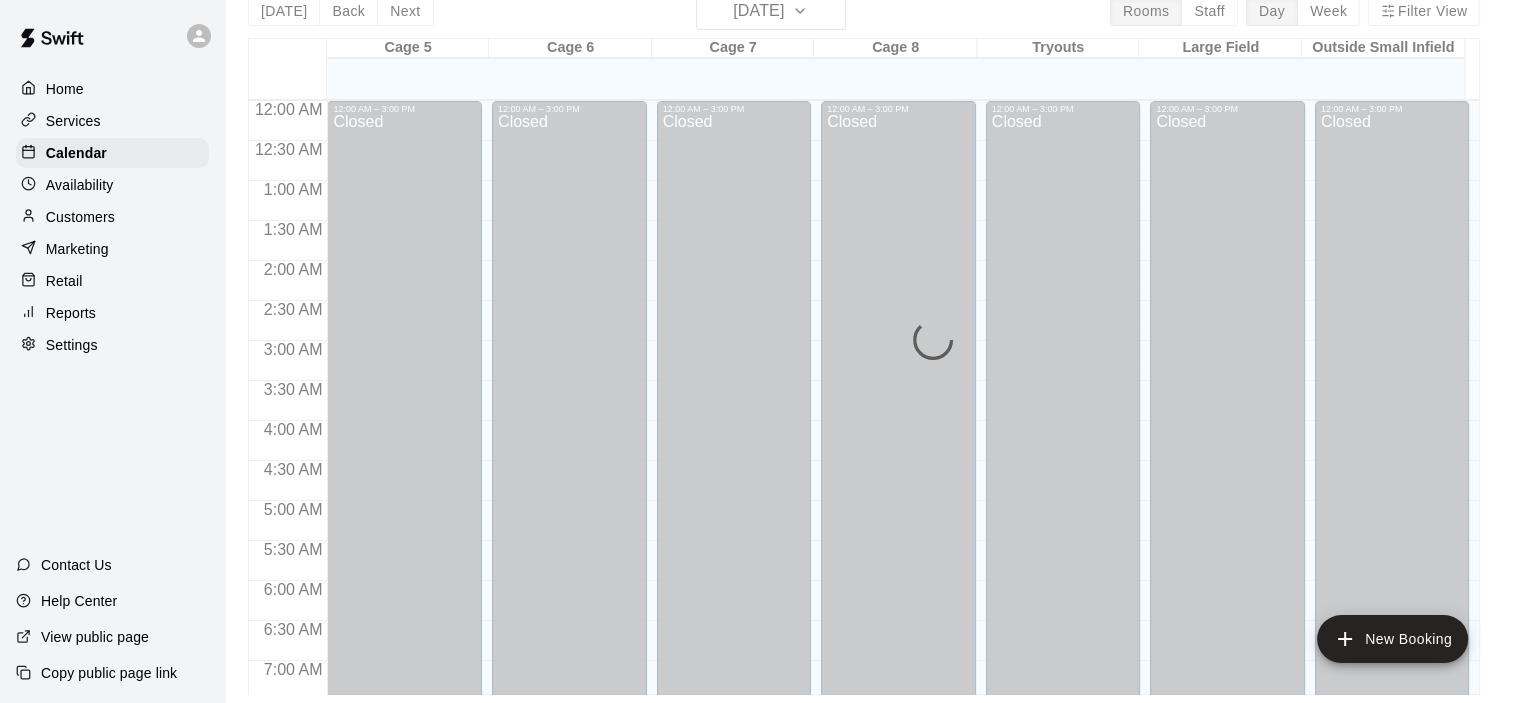 scroll, scrollTop: 0, scrollLeft: 0, axis: both 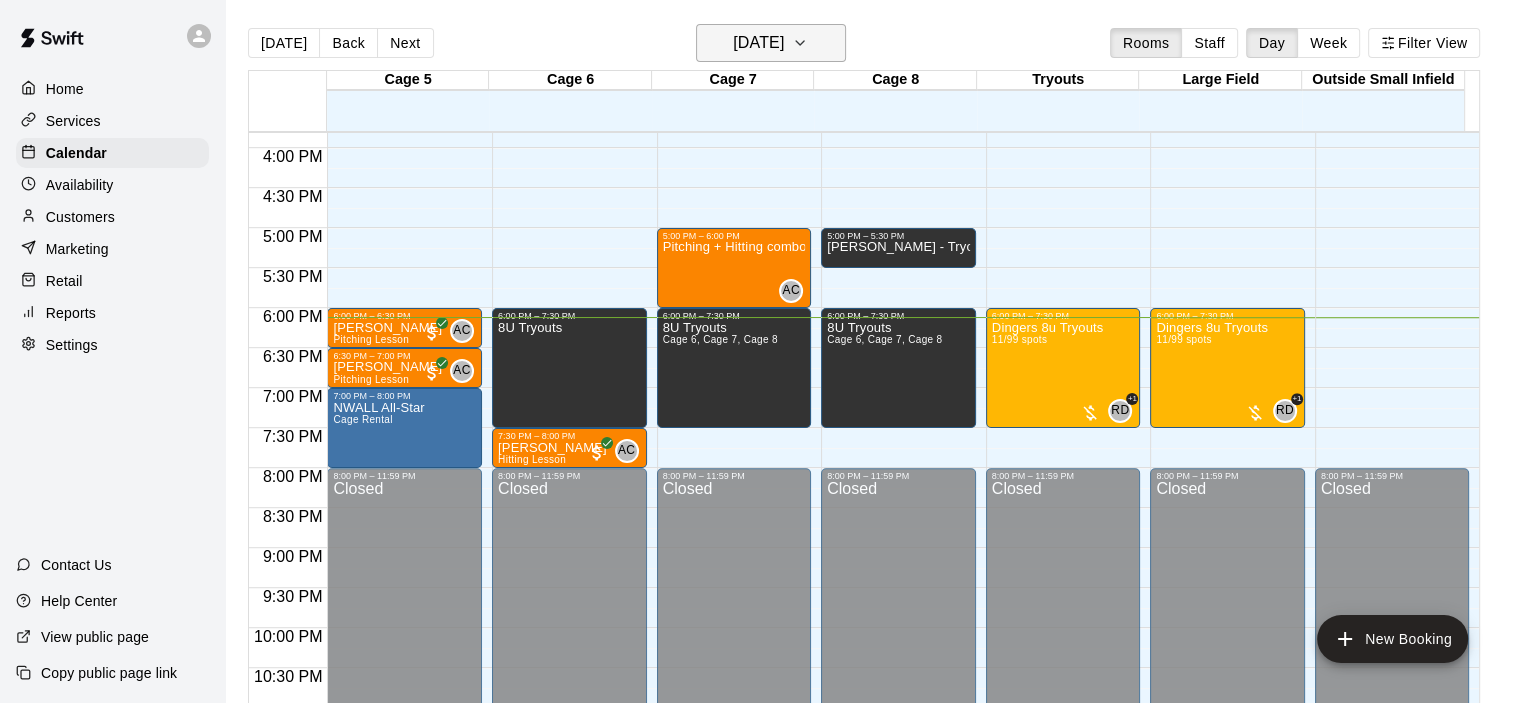 click on "[DATE]" at bounding box center (758, 43) 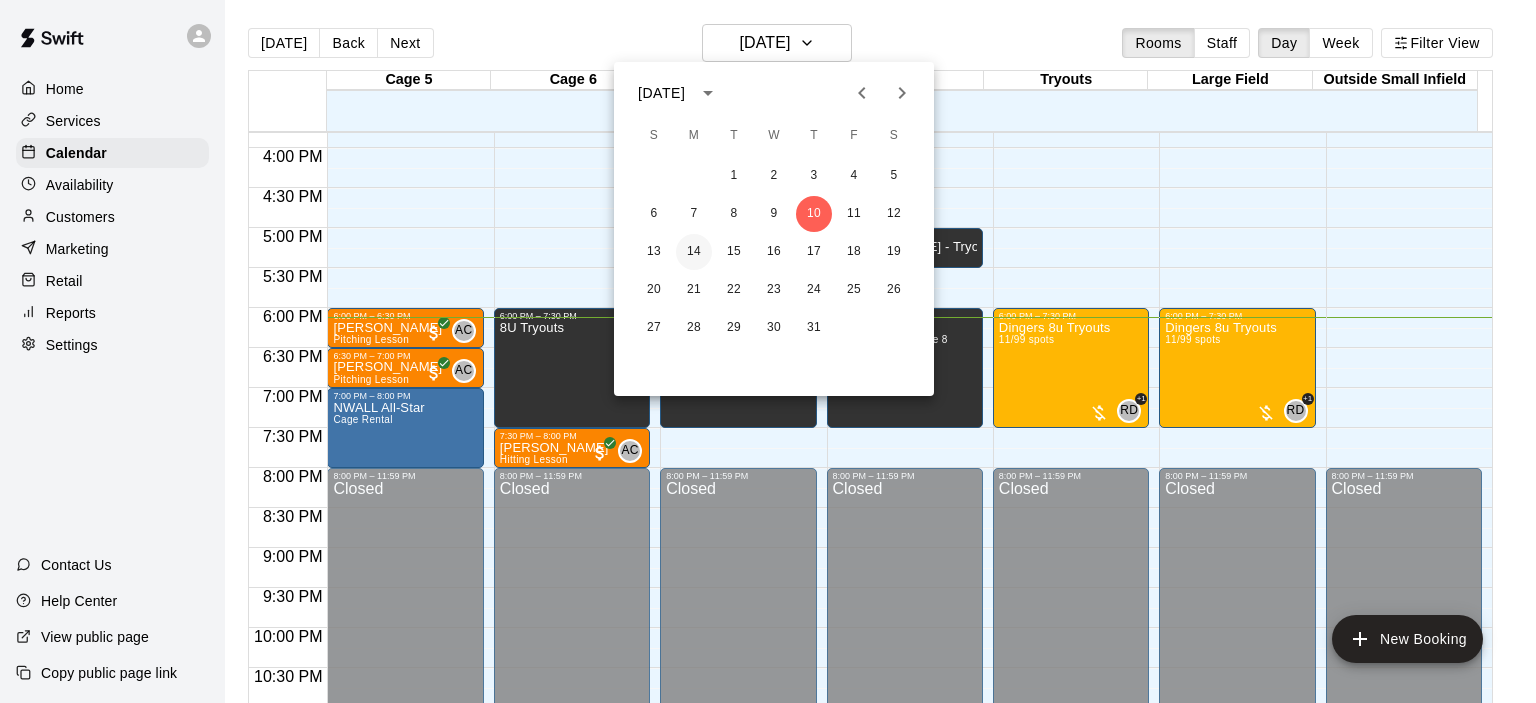 click on "14" at bounding box center (694, 252) 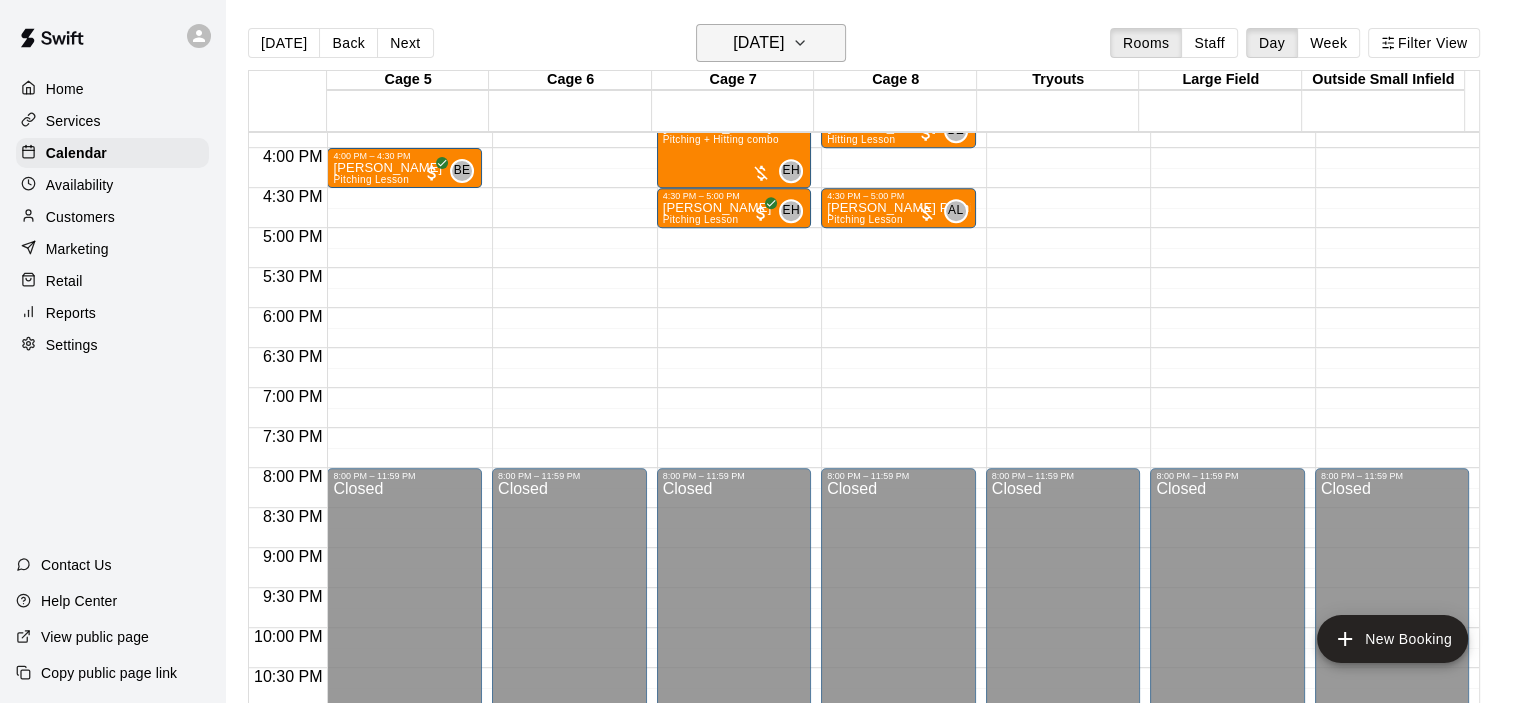 click on "[DATE]" at bounding box center [758, 43] 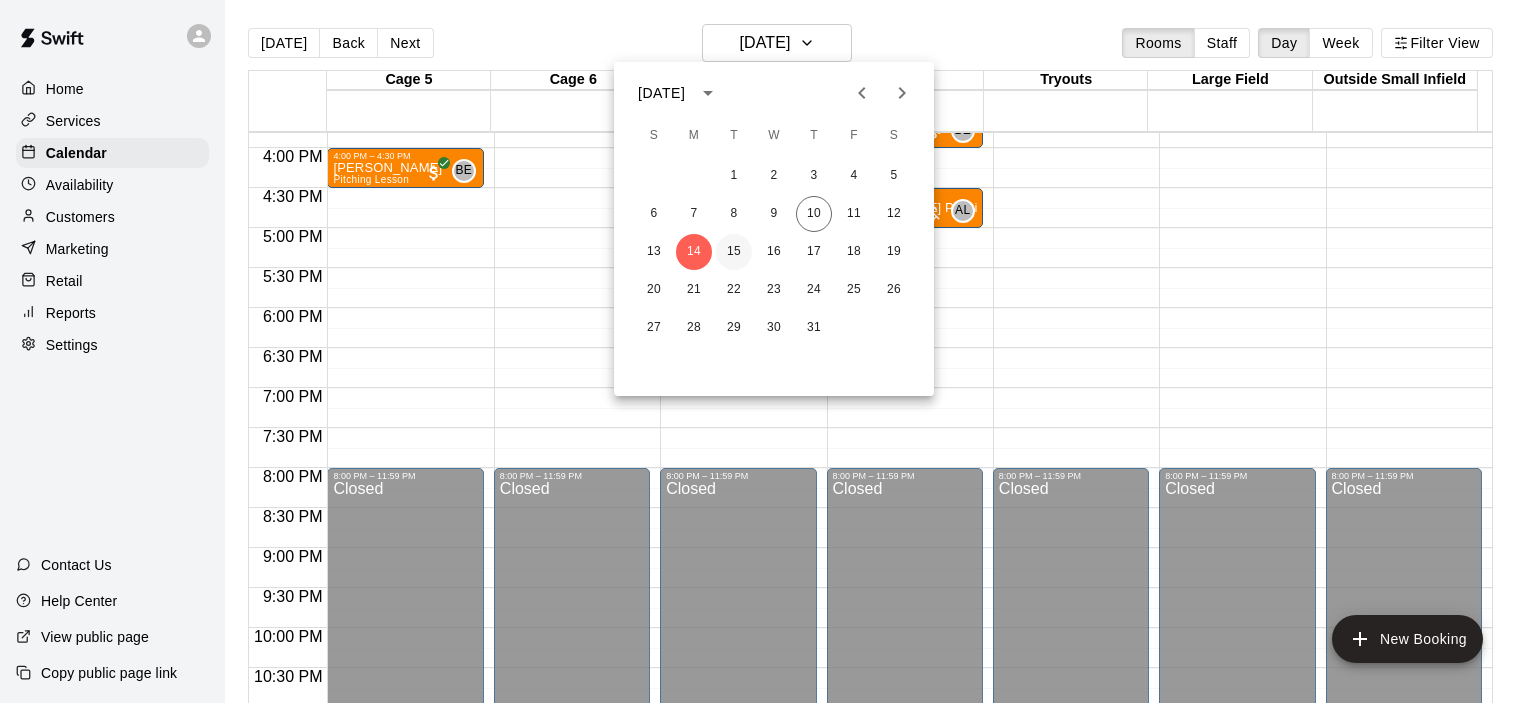 click on "15" at bounding box center (734, 252) 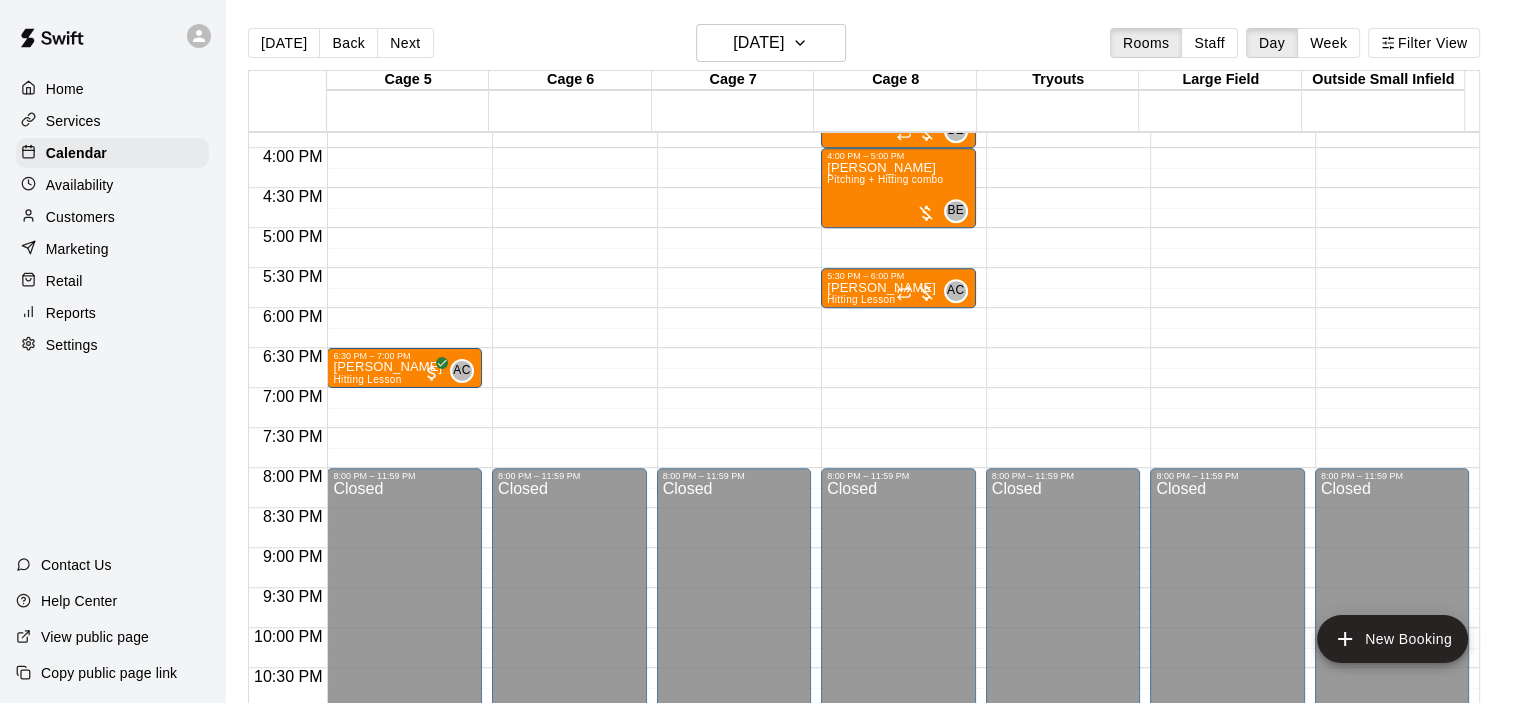 click on "12:00 AM – 3:00 PM Closed 8:00 PM – 11:59 PM Closed" at bounding box center [569, -172] 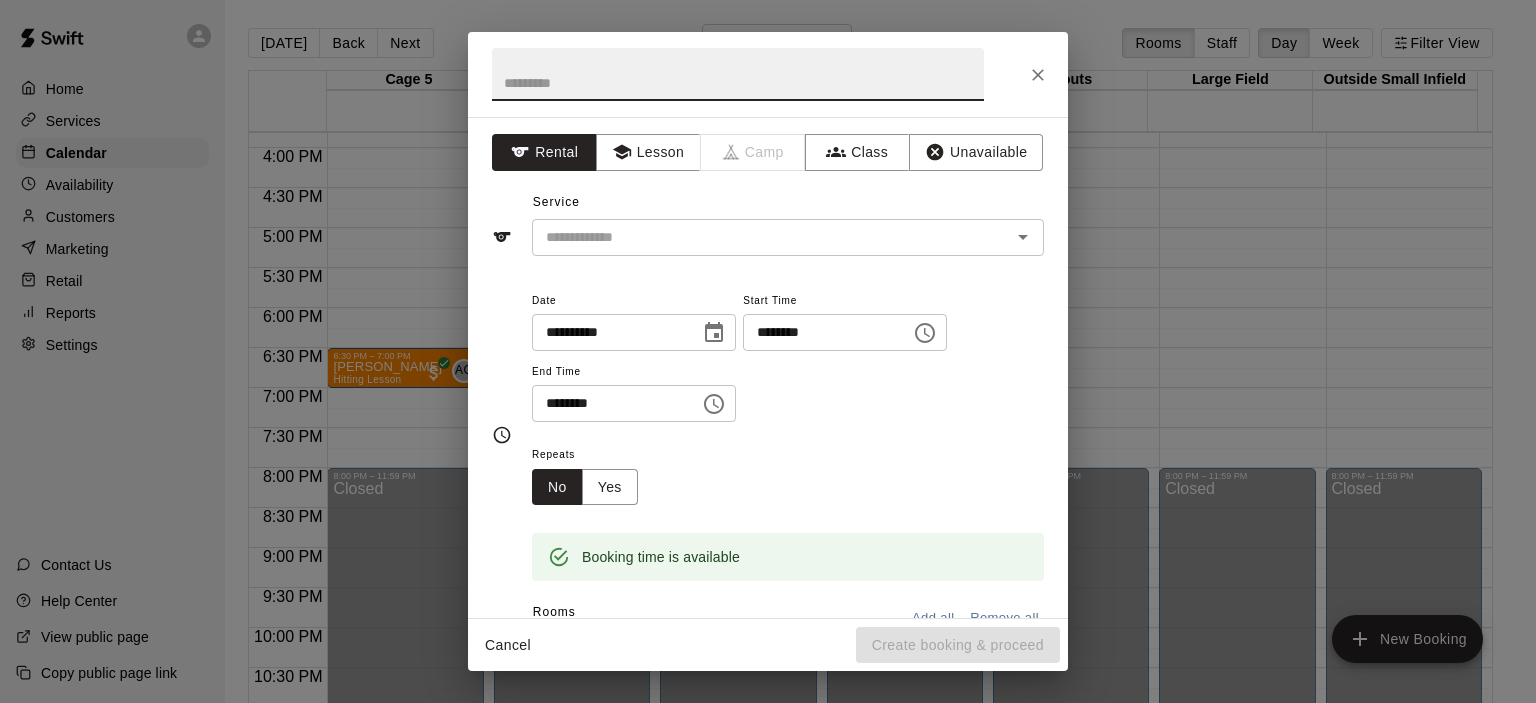 click on "Cancel" at bounding box center (508, 645) 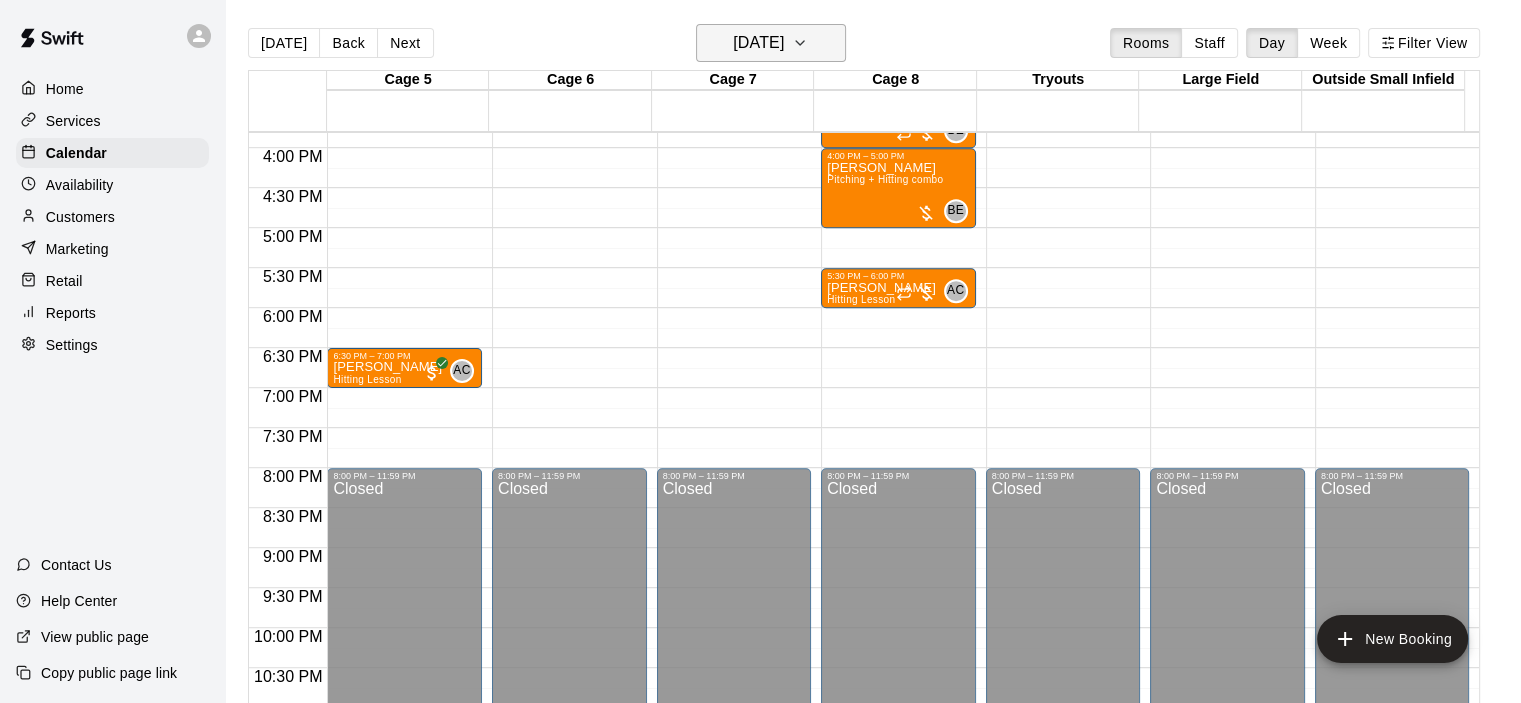 click on "[DATE]" at bounding box center [758, 43] 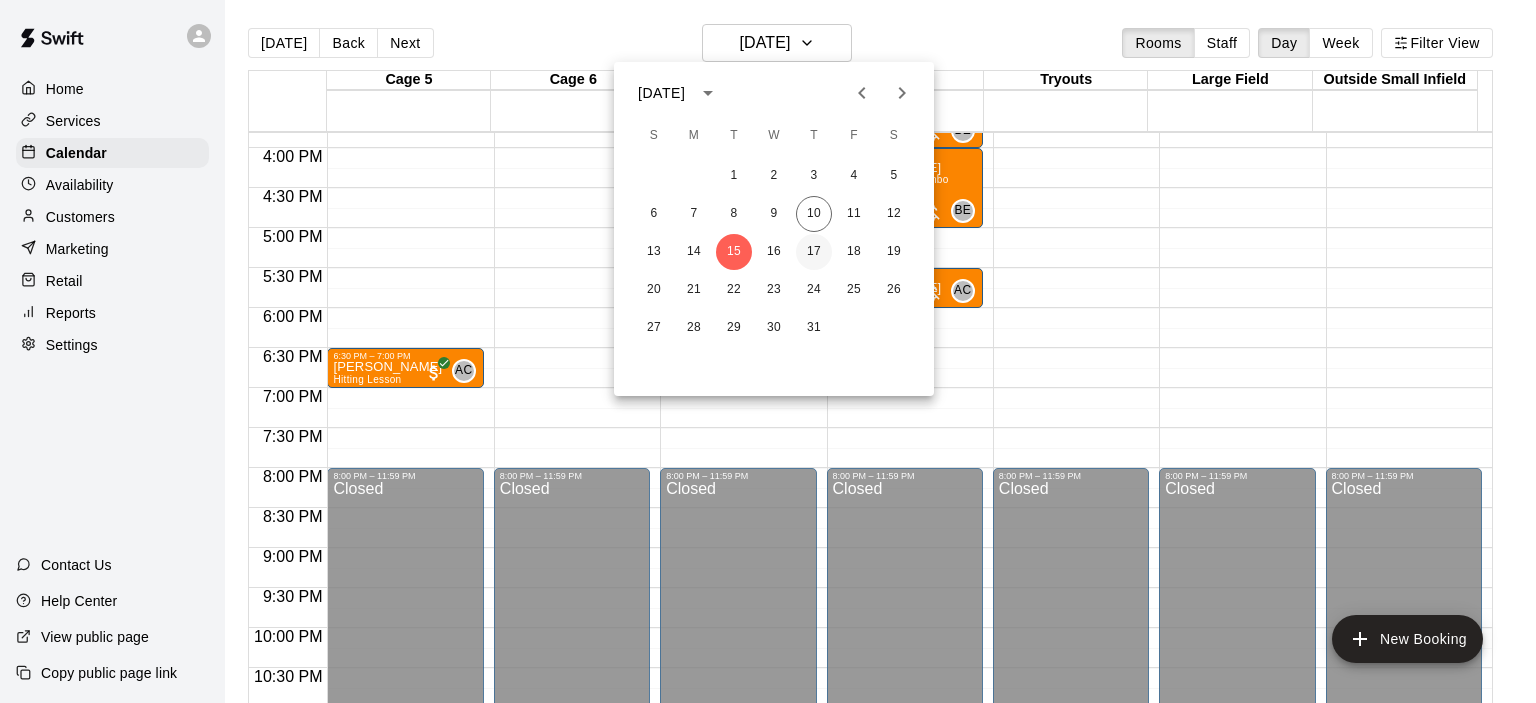 click on "17" at bounding box center (814, 252) 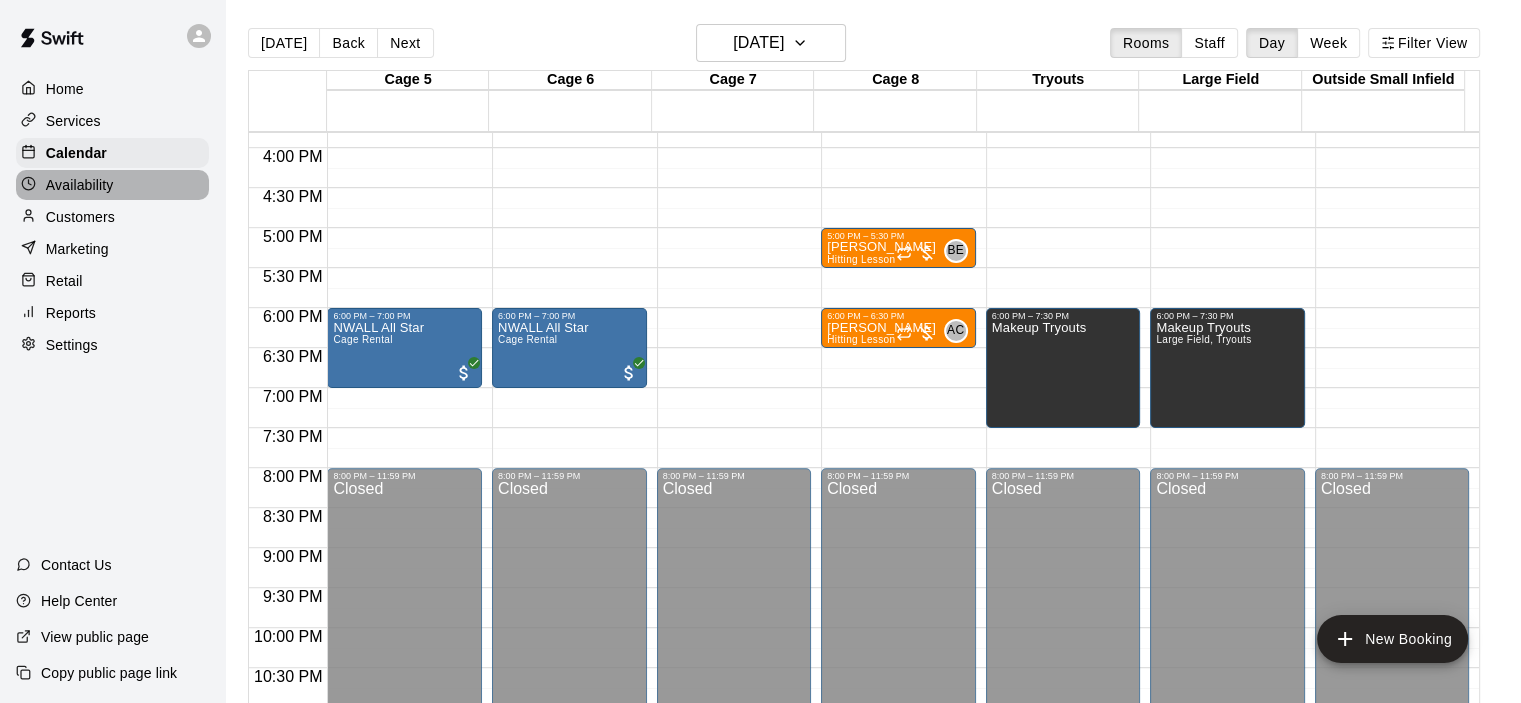 click on "Availability" at bounding box center (112, 185) 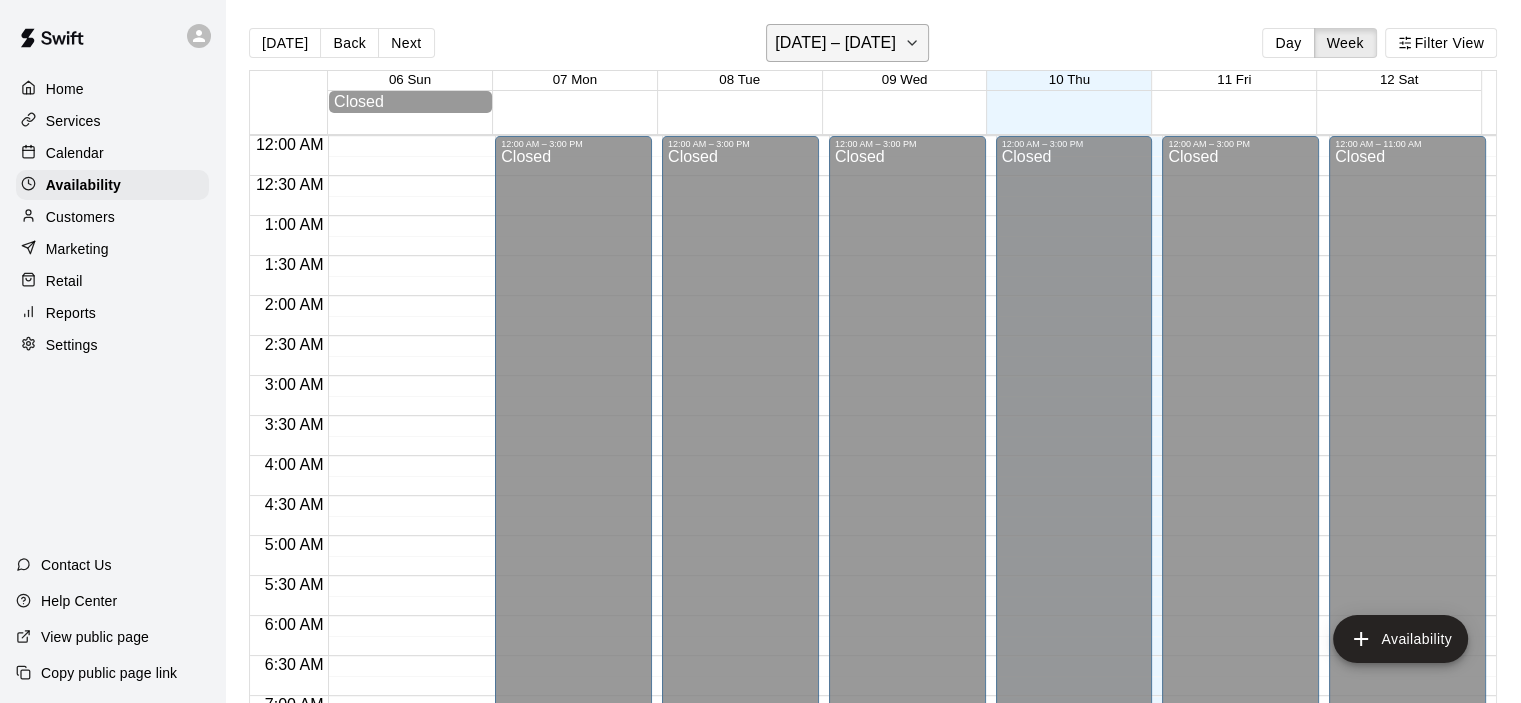 scroll, scrollTop: 1325, scrollLeft: 0, axis: vertical 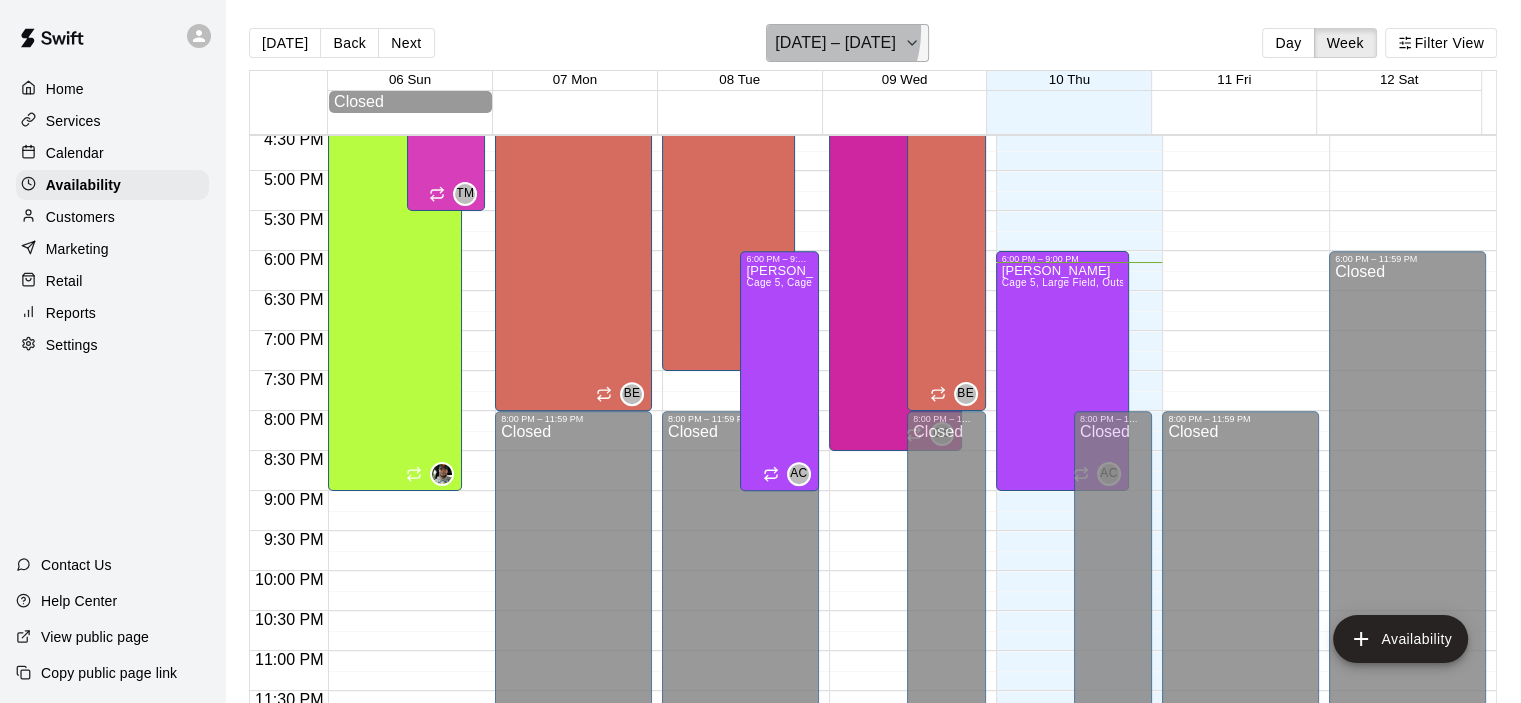 click on "[DATE] – [DATE]" at bounding box center [835, 43] 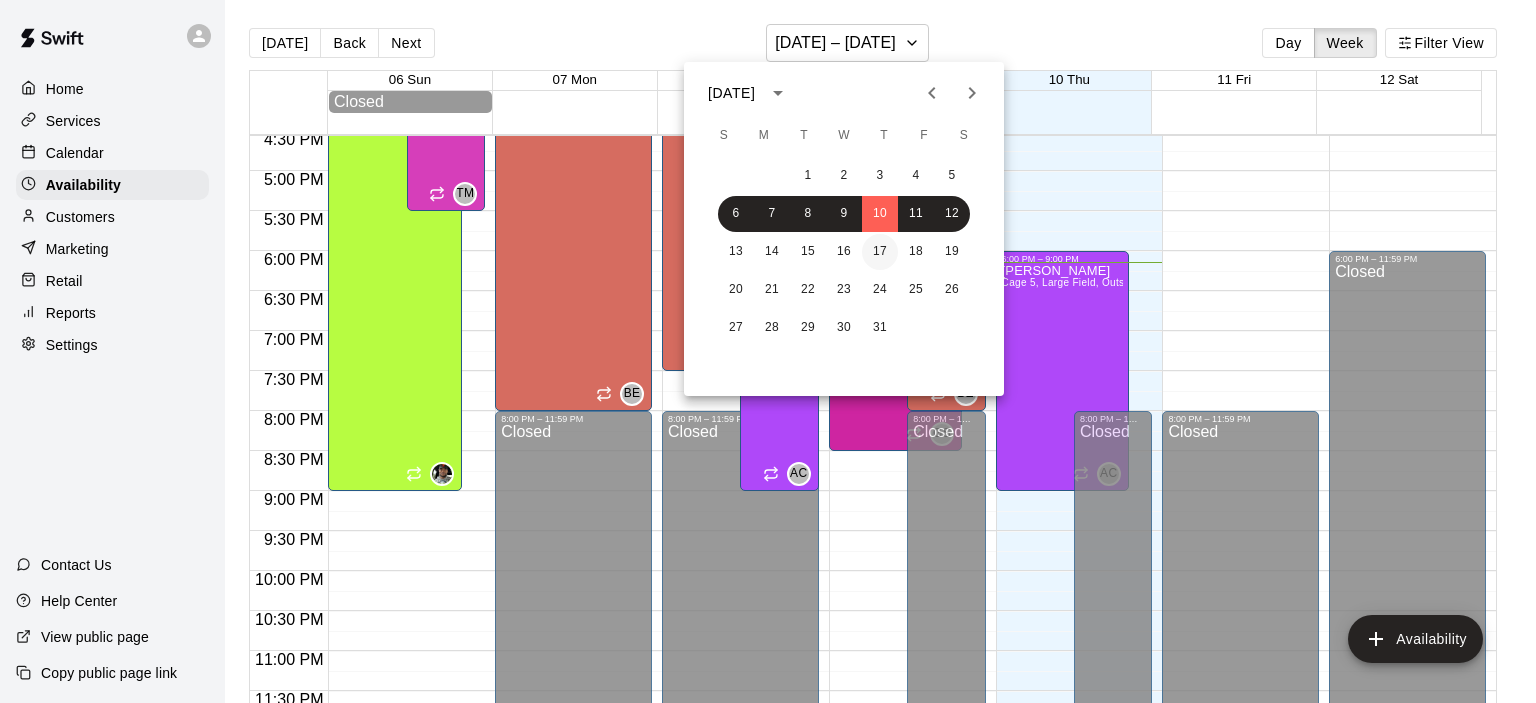 click on "17" at bounding box center (880, 252) 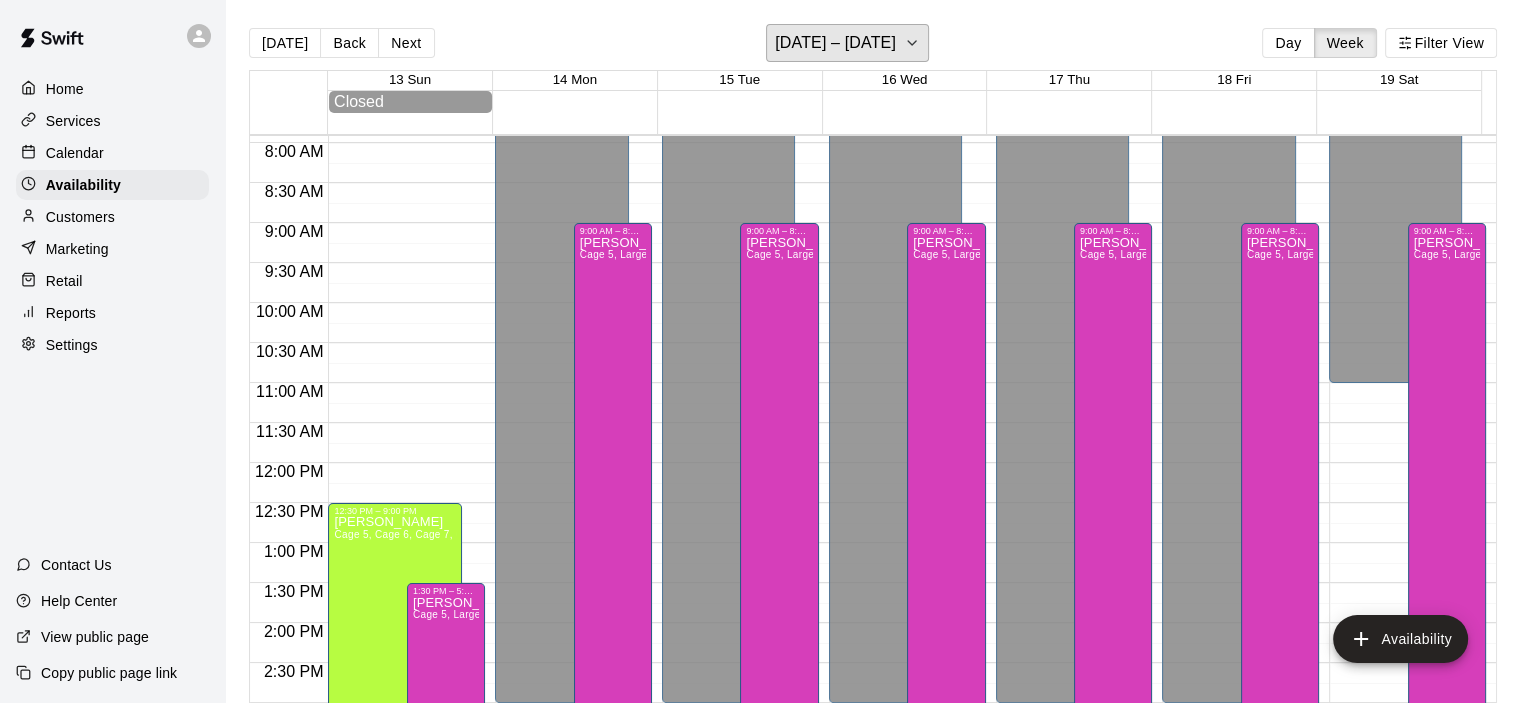 scroll, scrollTop: 525, scrollLeft: 0, axis: vertical 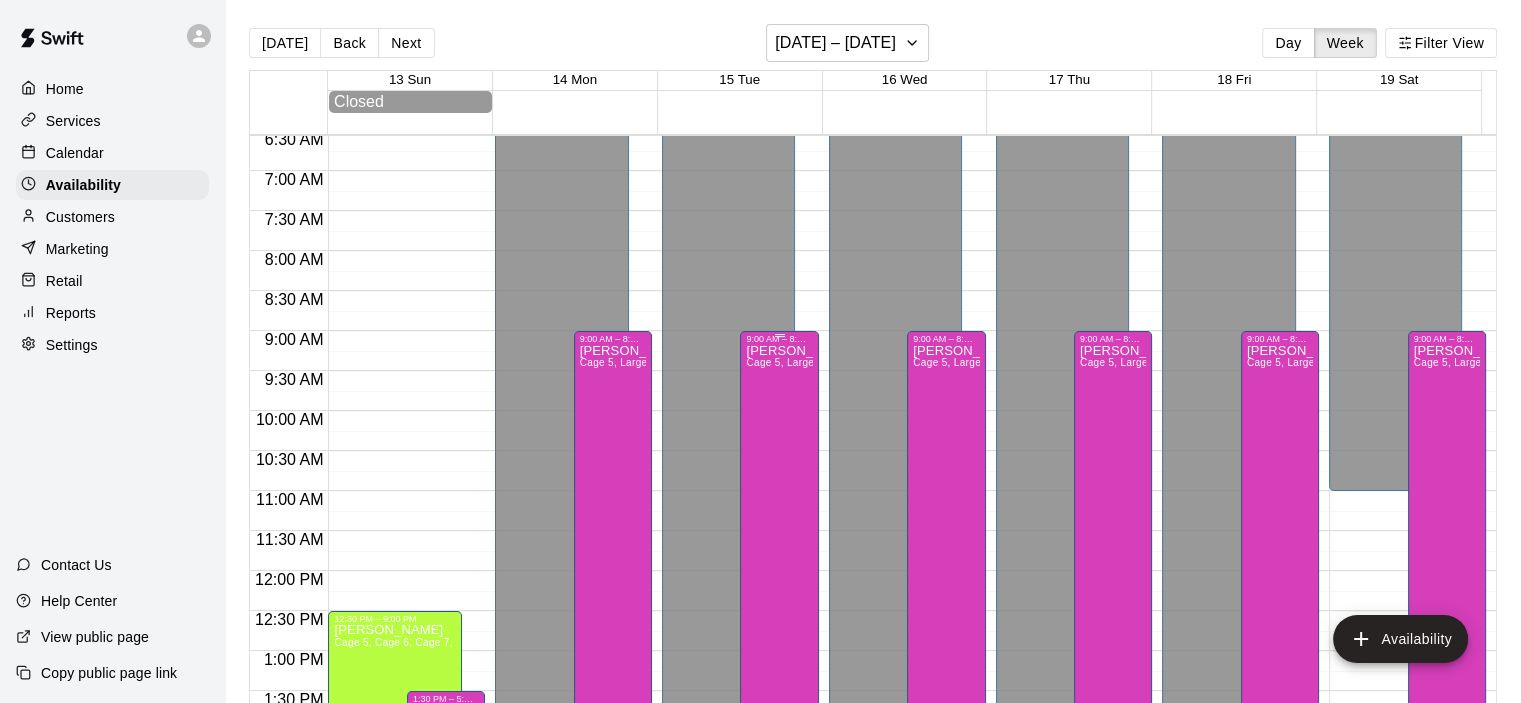 click on "[PERSON_NAME] Cage 5, Large Field, Outside Small Infield, Cage 6, Cage 7, Cage 8, Small Infield" at bounding box center [779, 695] 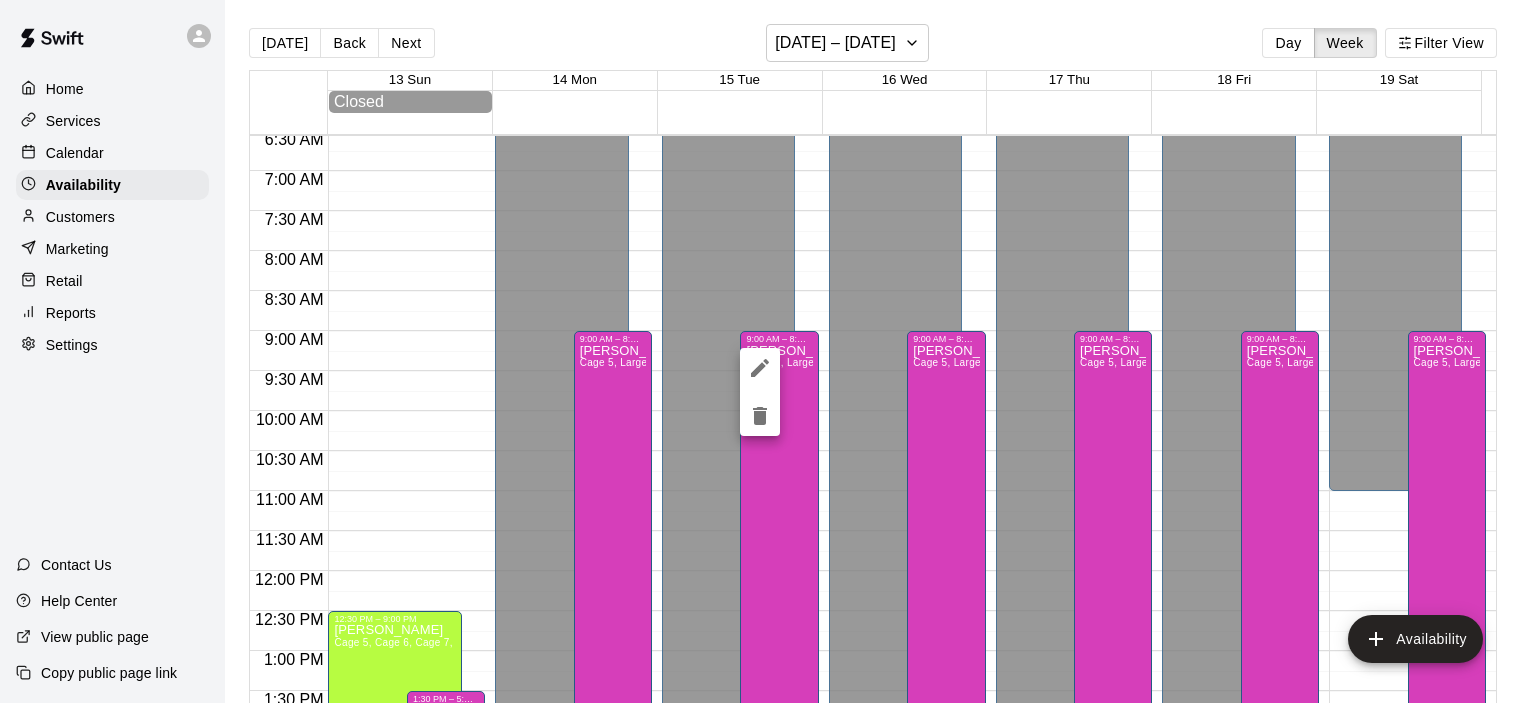 click at bounding box center (768, 351) 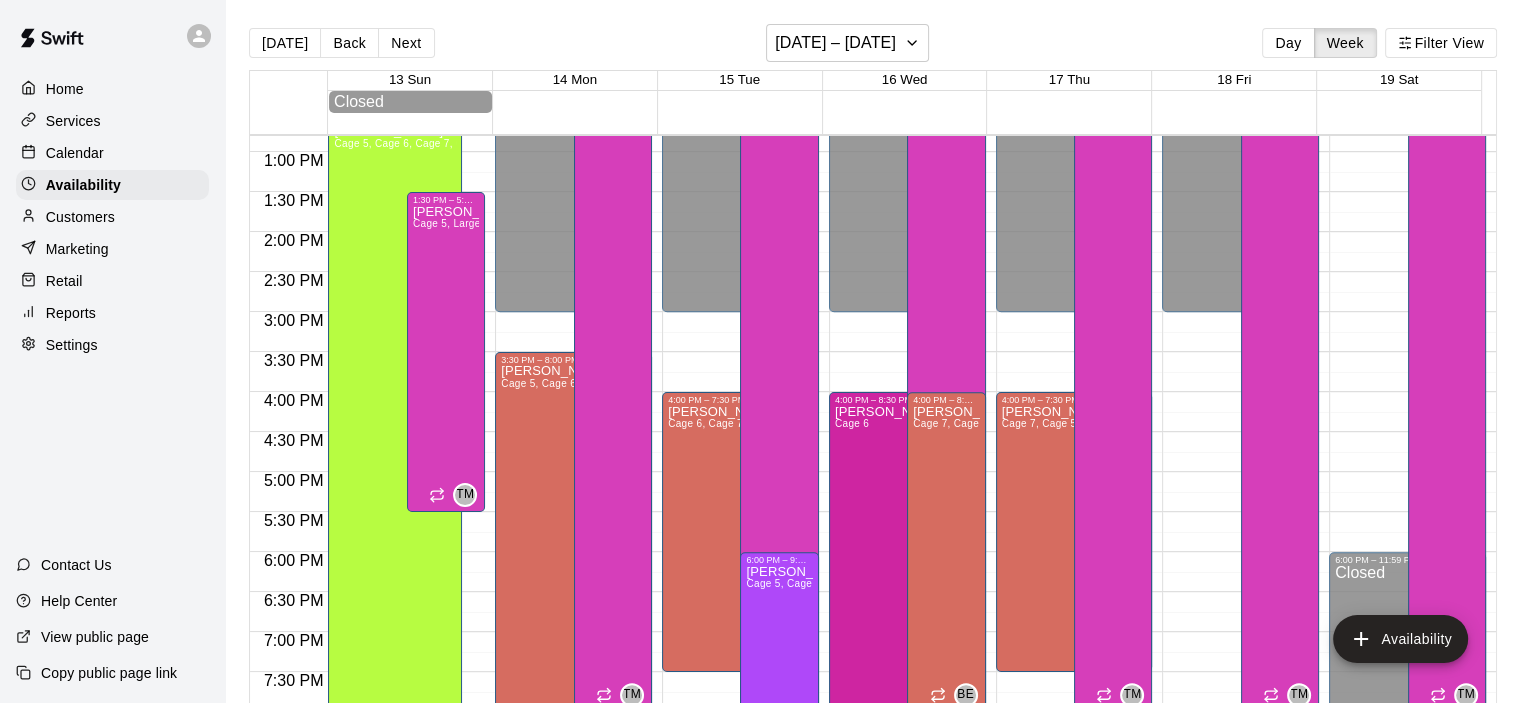 scroll, scrollTop: 1025, scrollLeft: 0, axis: vertical 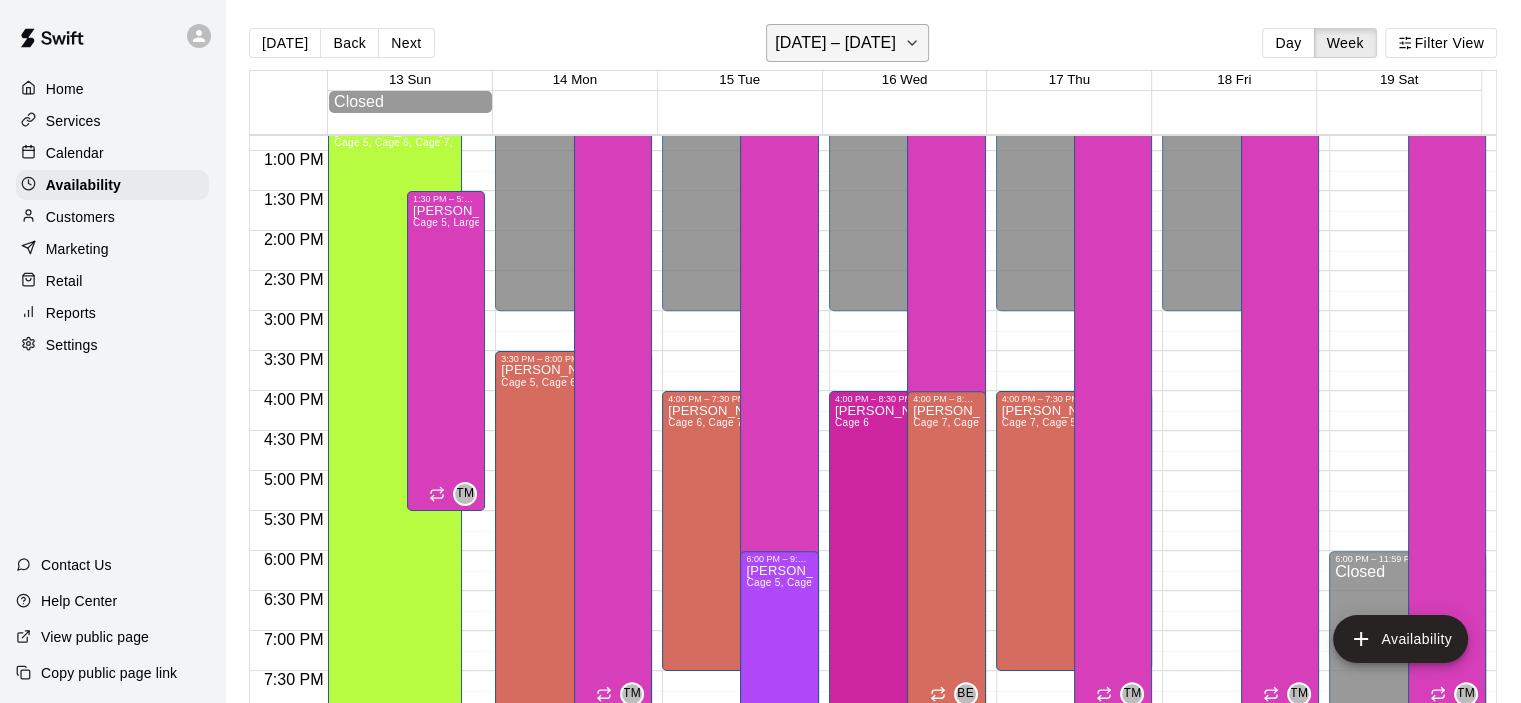 click on "[DATE] – [DATE]" at bounding box center [835, 43] 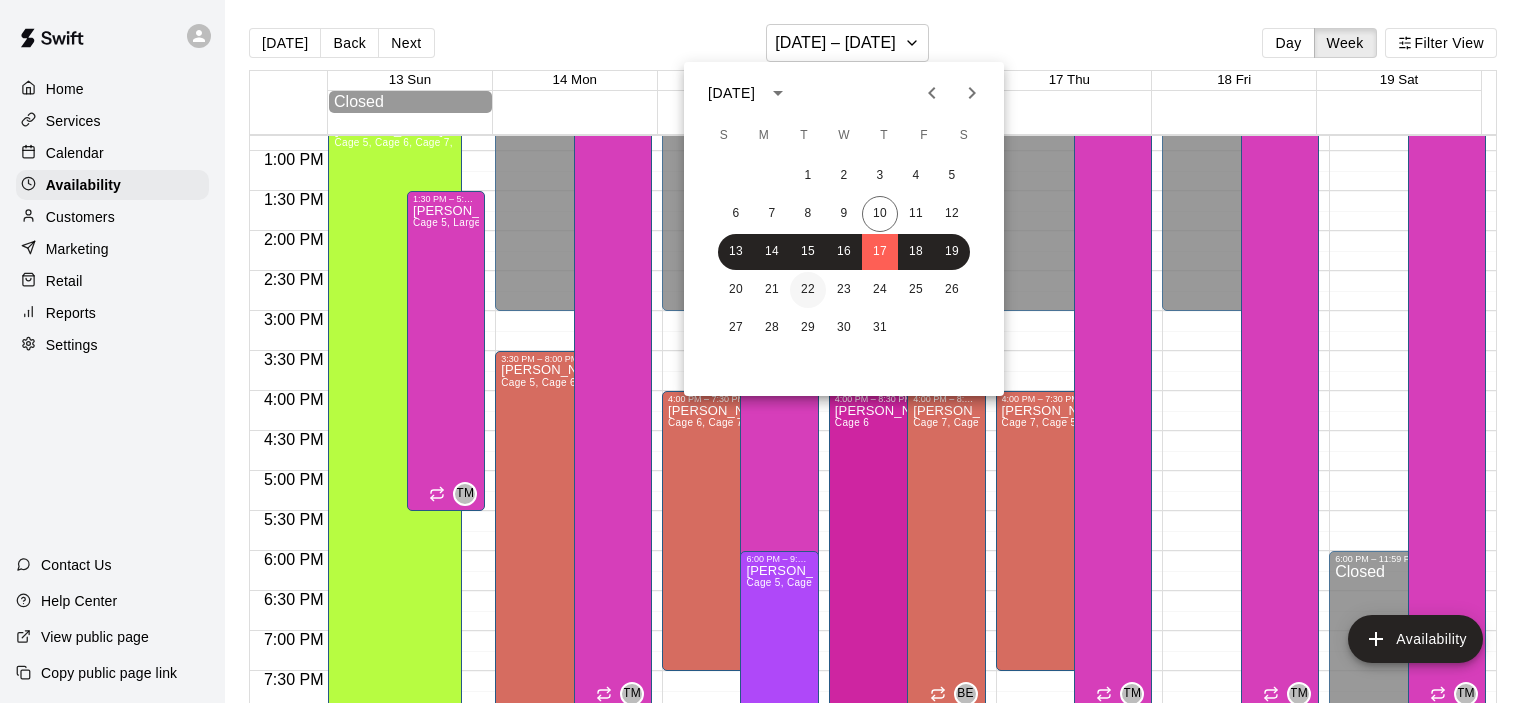 click on "22" at bounding box center (808, 290) 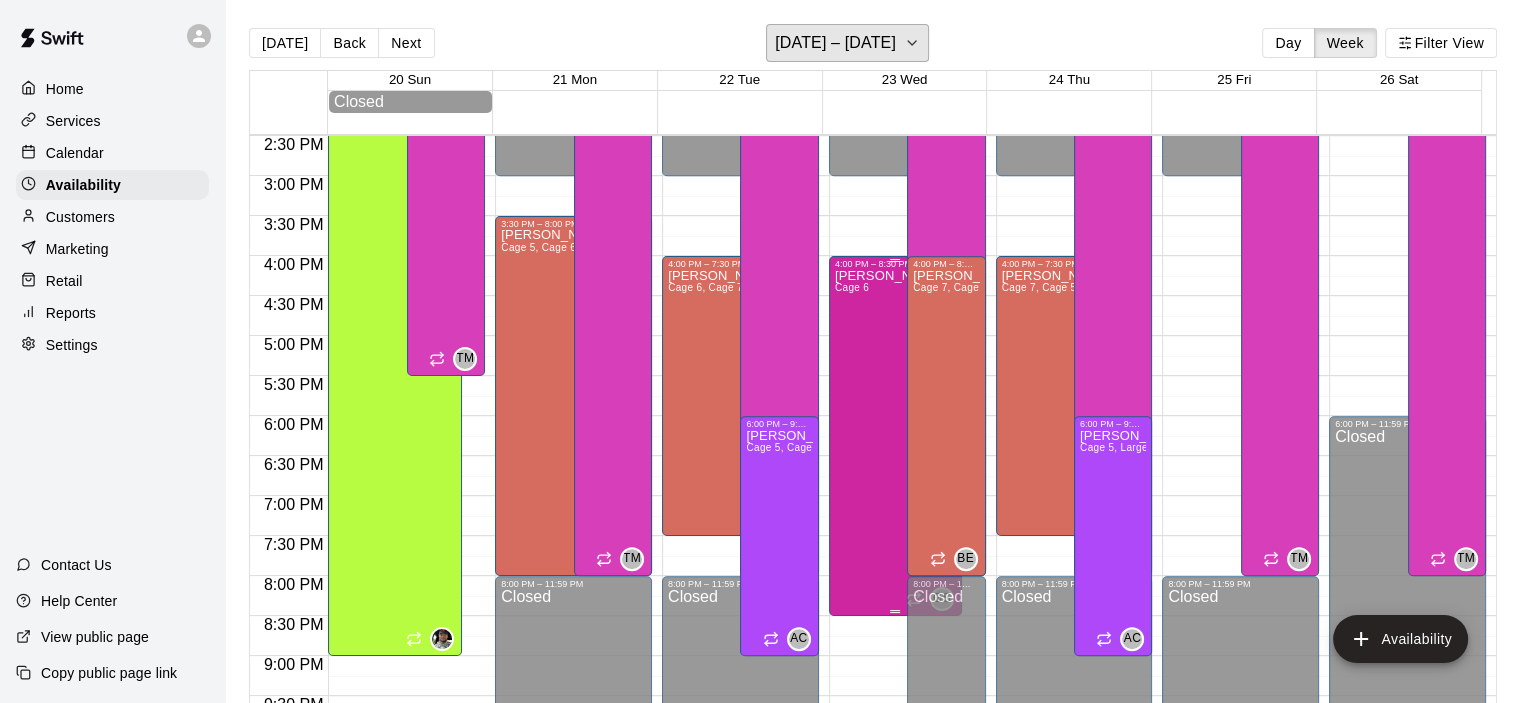 scroll, scrollTop: 1125, scrollLeft: 0, axis: vertical 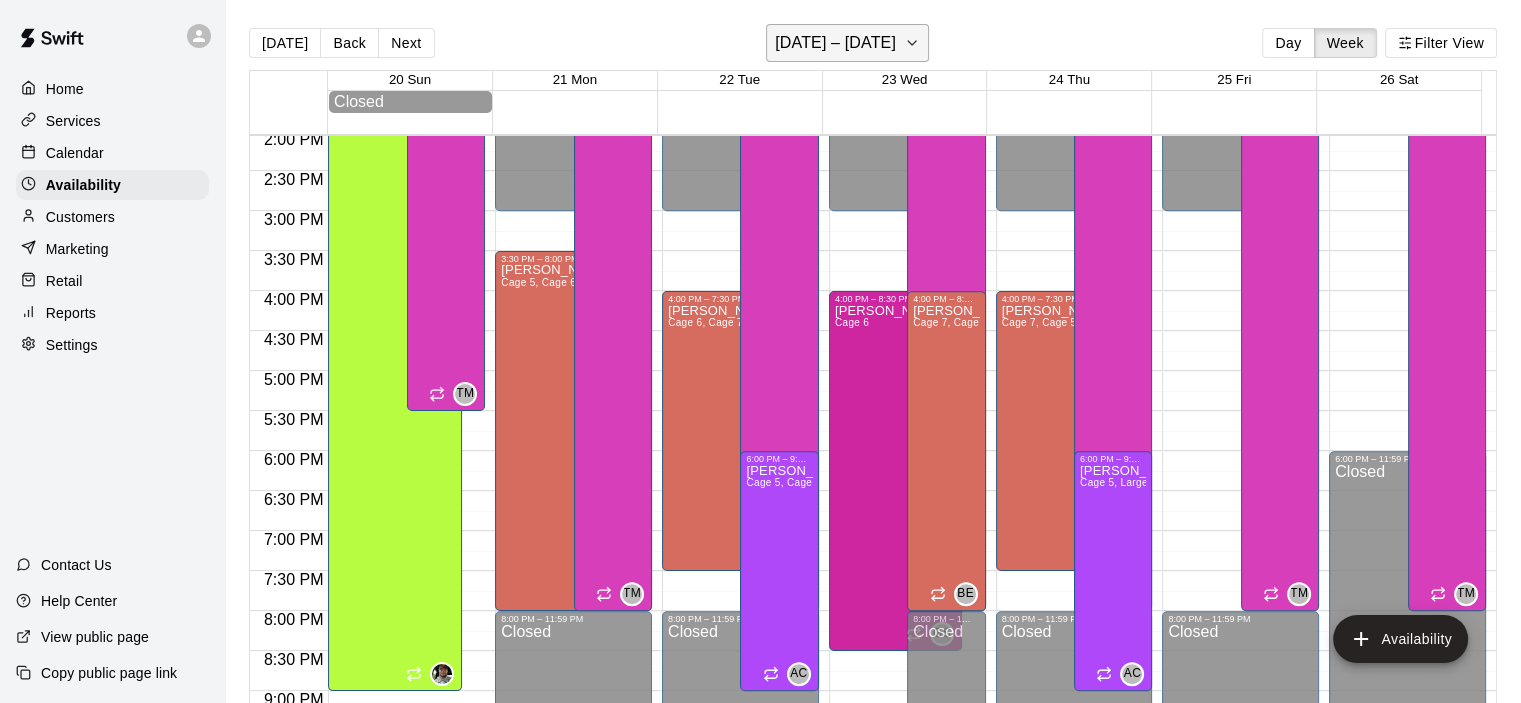 click on "[DATE] – [DATE]" at bounding box center (835, 43) 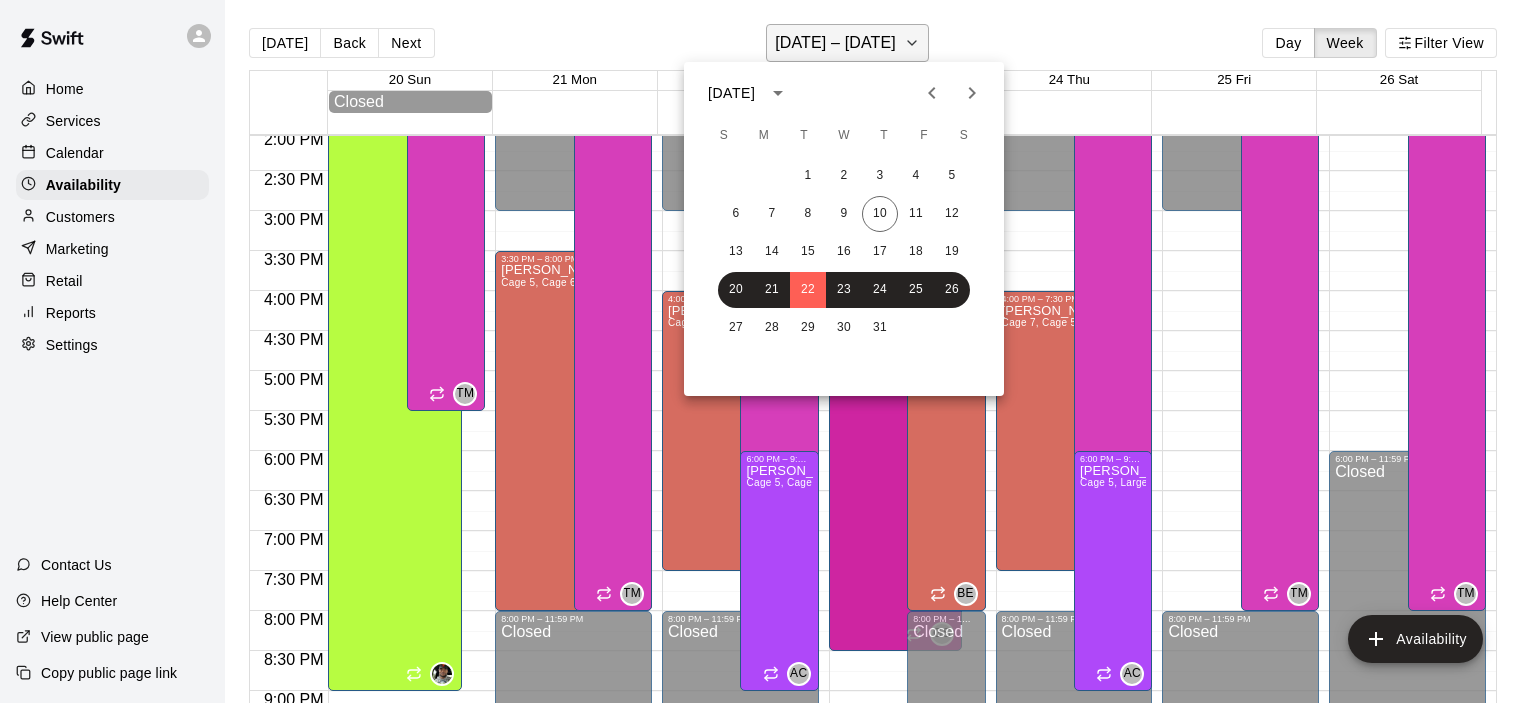 click at bounding box center (768, 351) 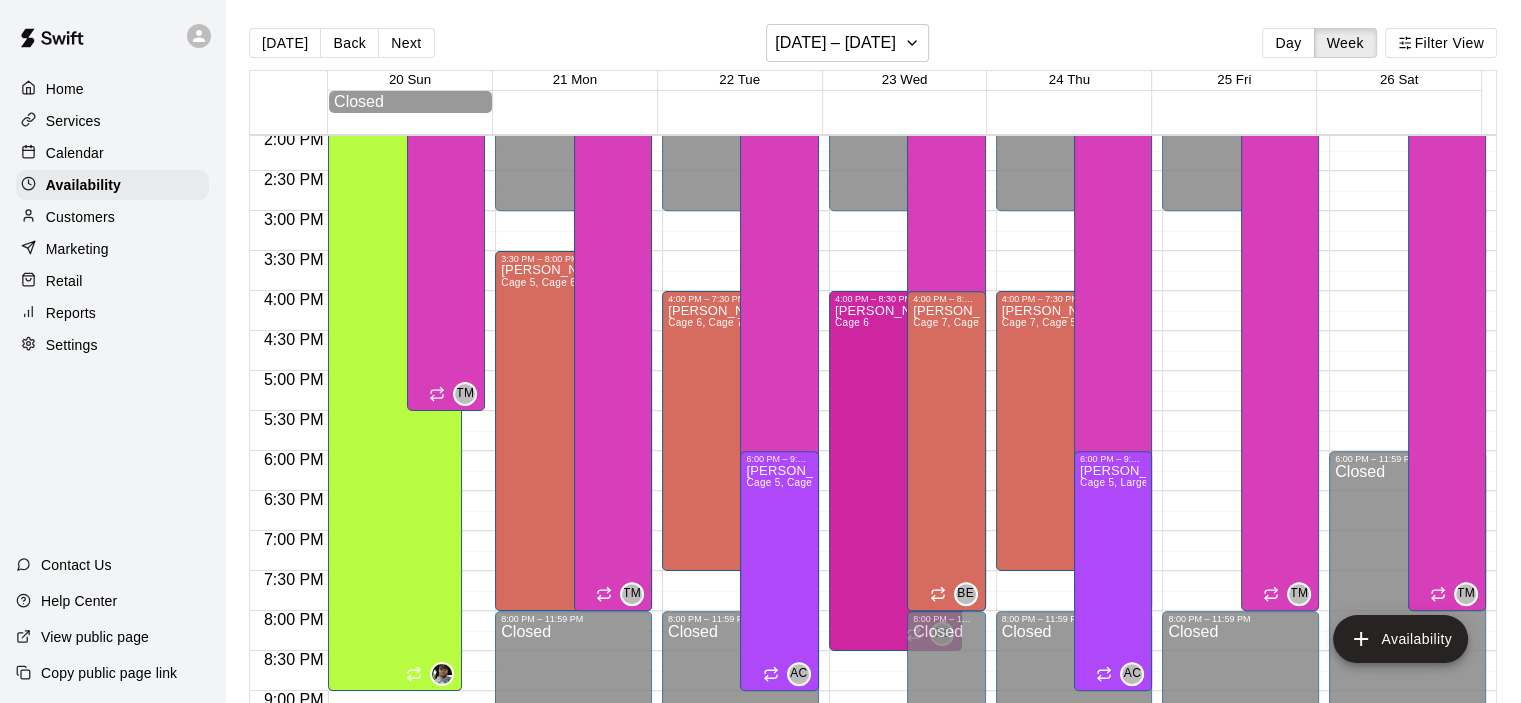 click on "Calendar" at bounding box center (75, 153) 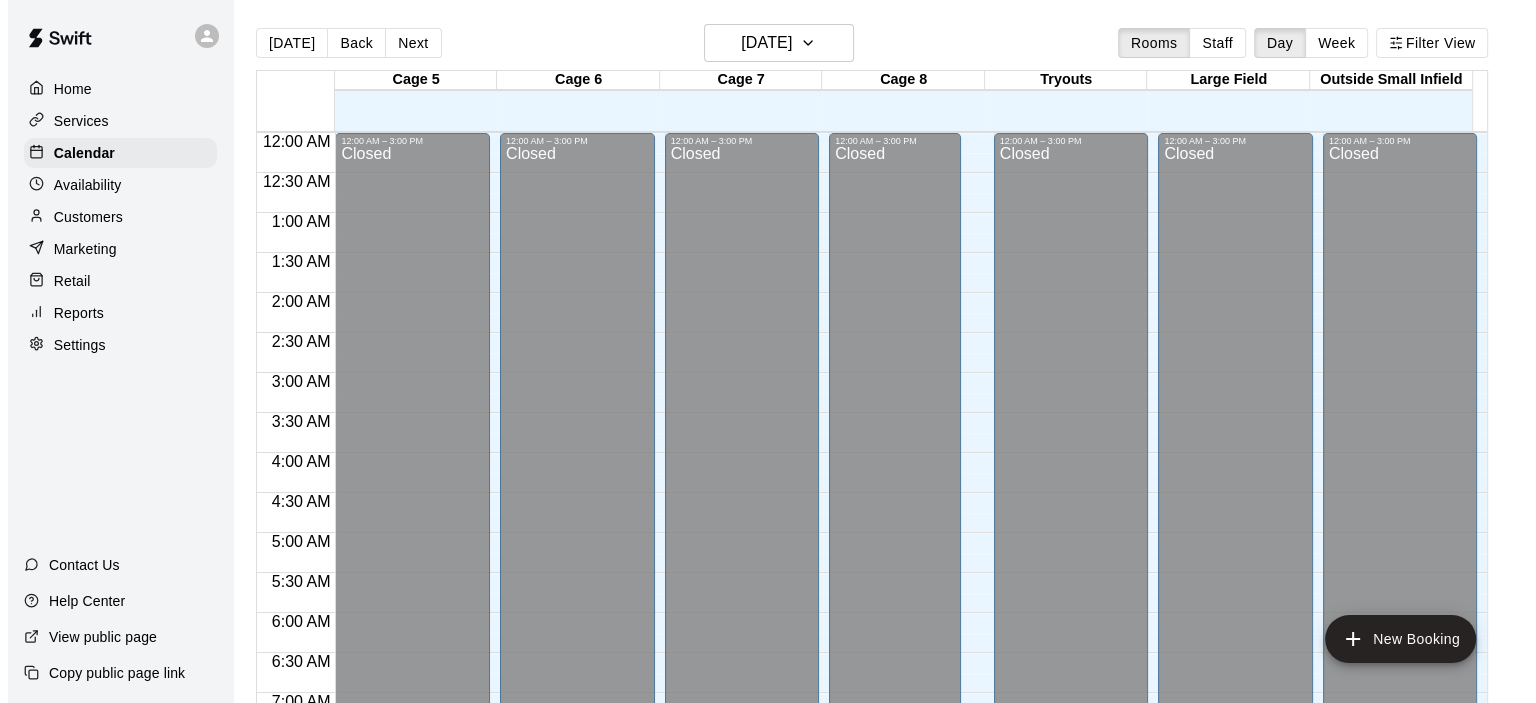 scroll, scrollTop: 1265, scrollLeft: 0, axis: vertical 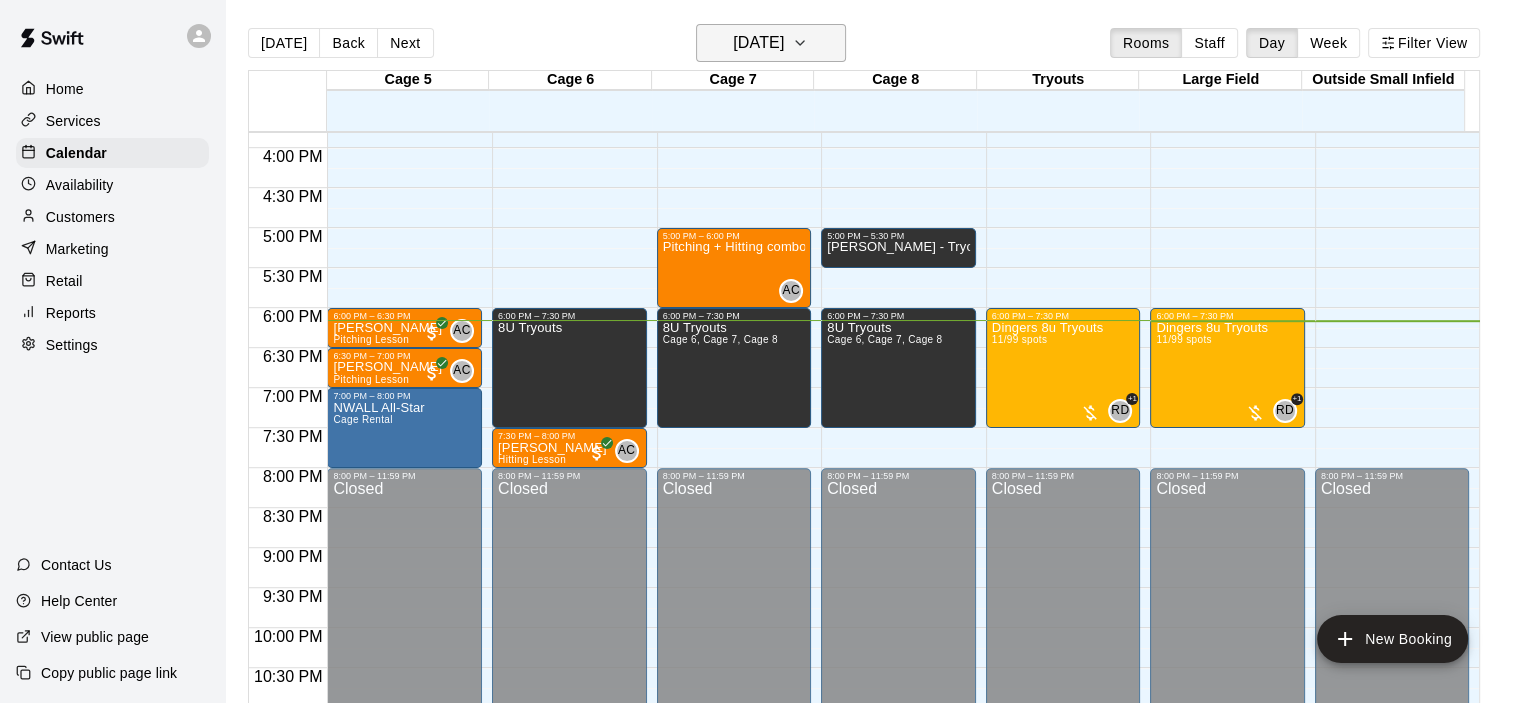 click on "[DATE]" at bounding box center (758, 43) 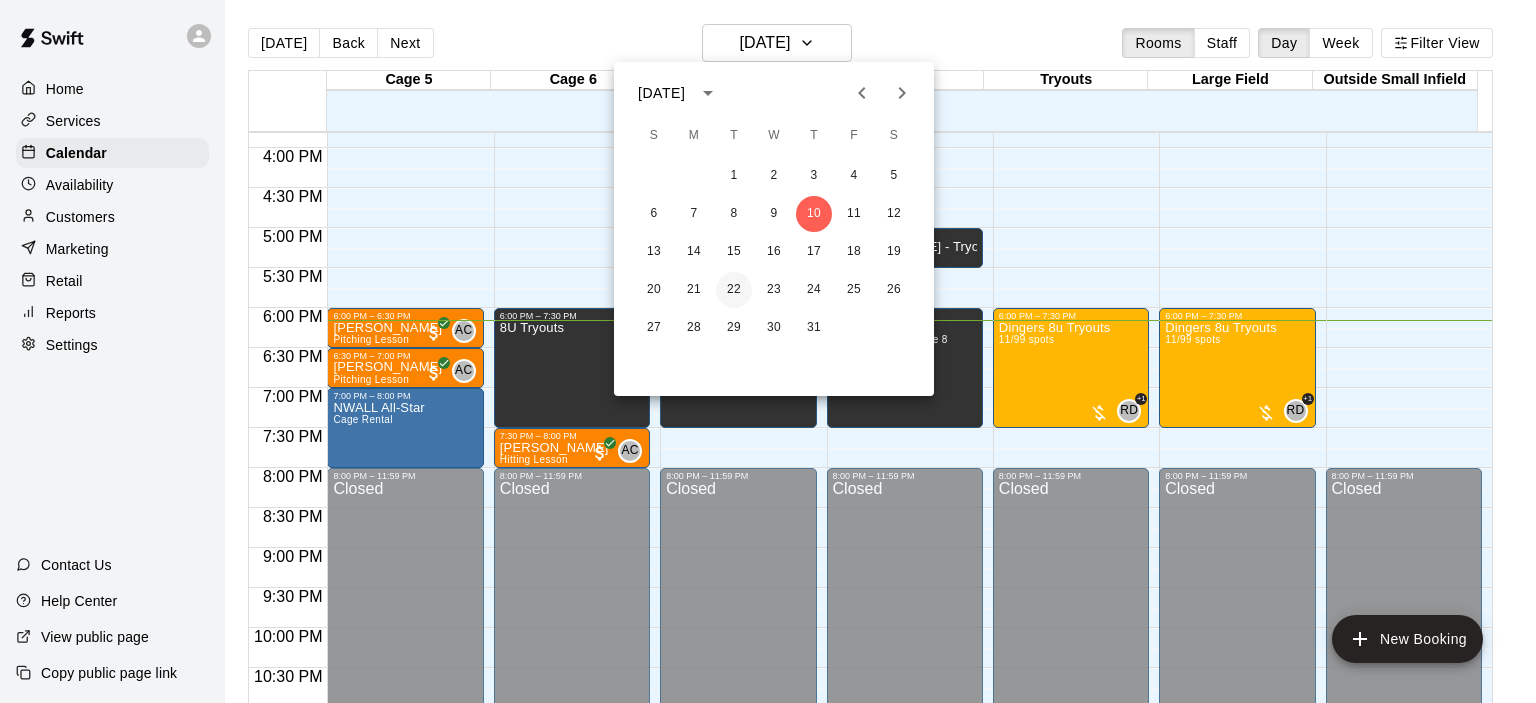 click on "22" at bounding box center (734, 290) 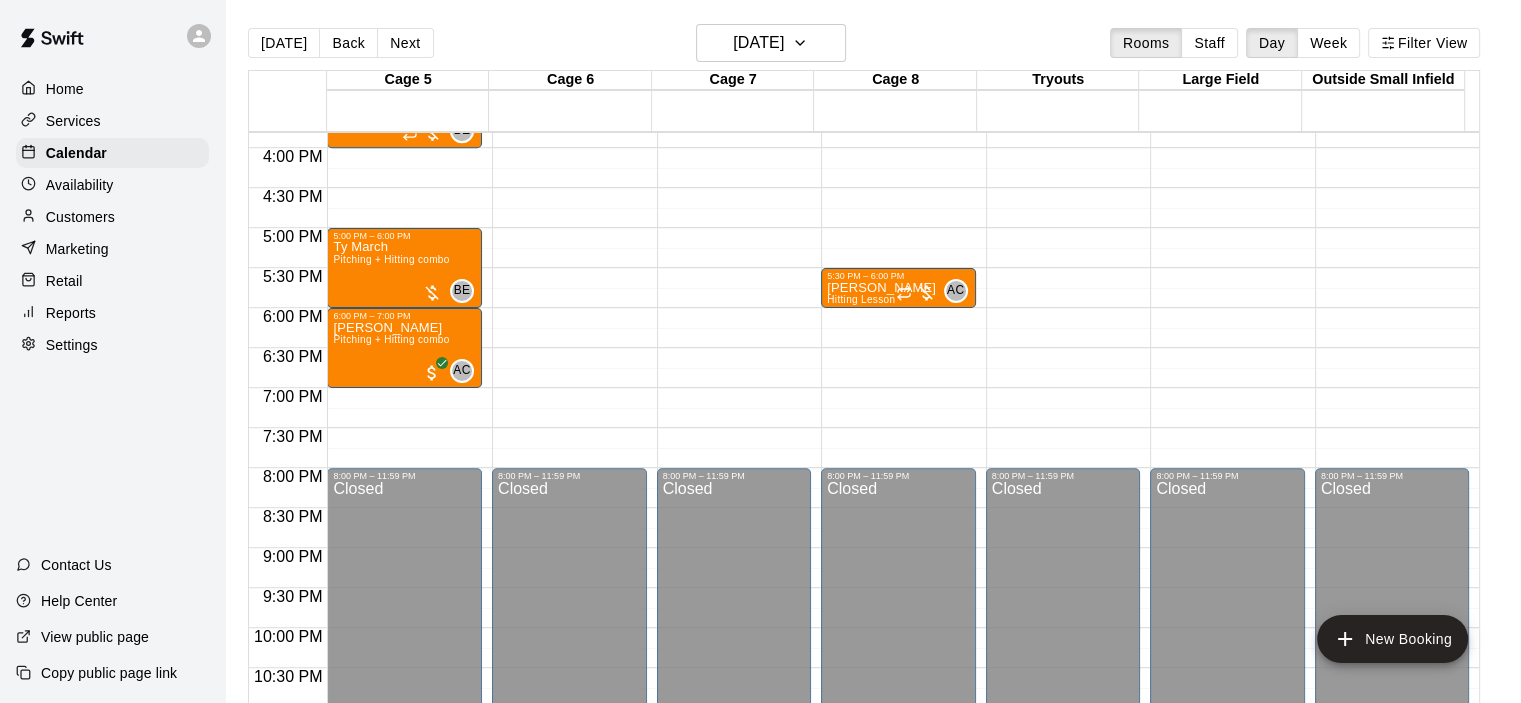click on "12:00 AM – 3:00 PM Closed 8:00 PM – 11:59 PM Closed" at bounding box center (569, -172) 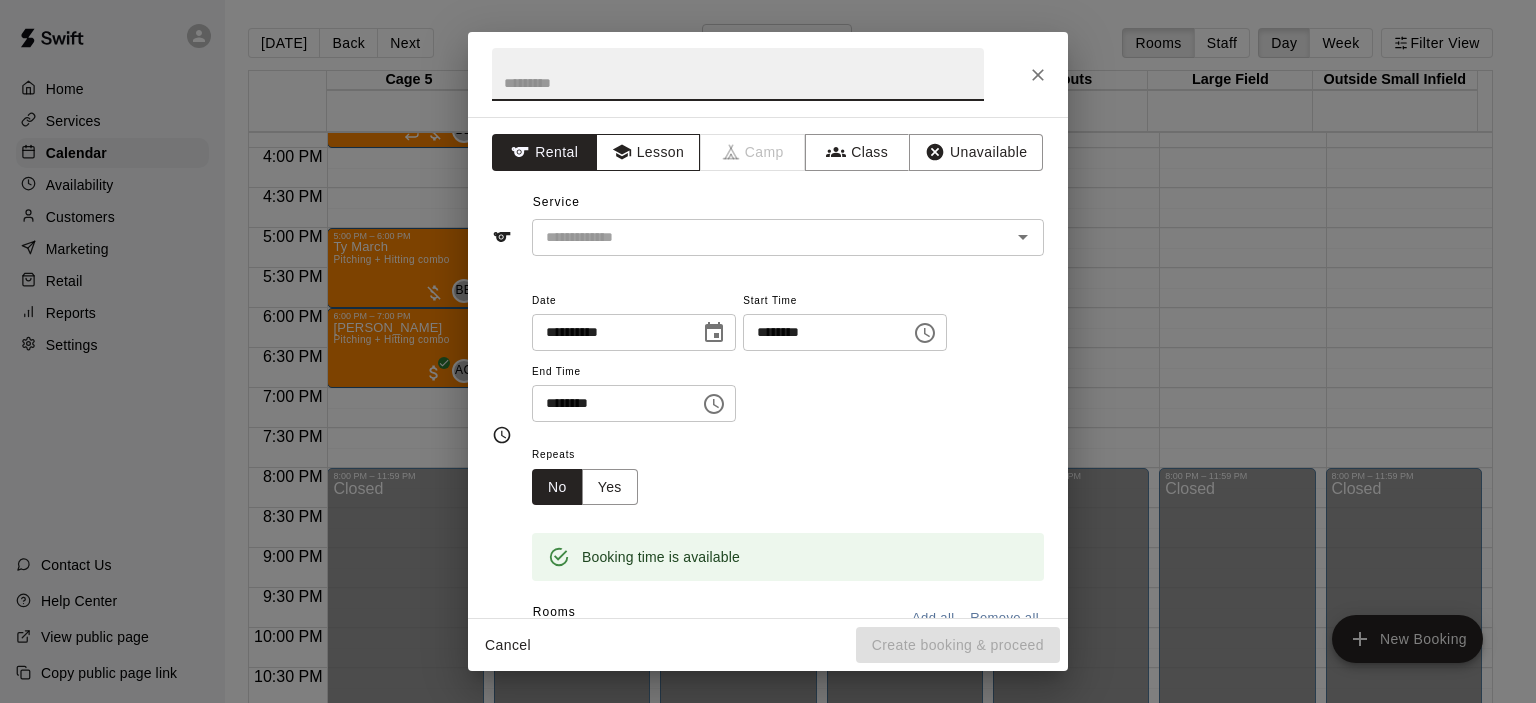 click on "Lesson" at bounding box center [648, 152] 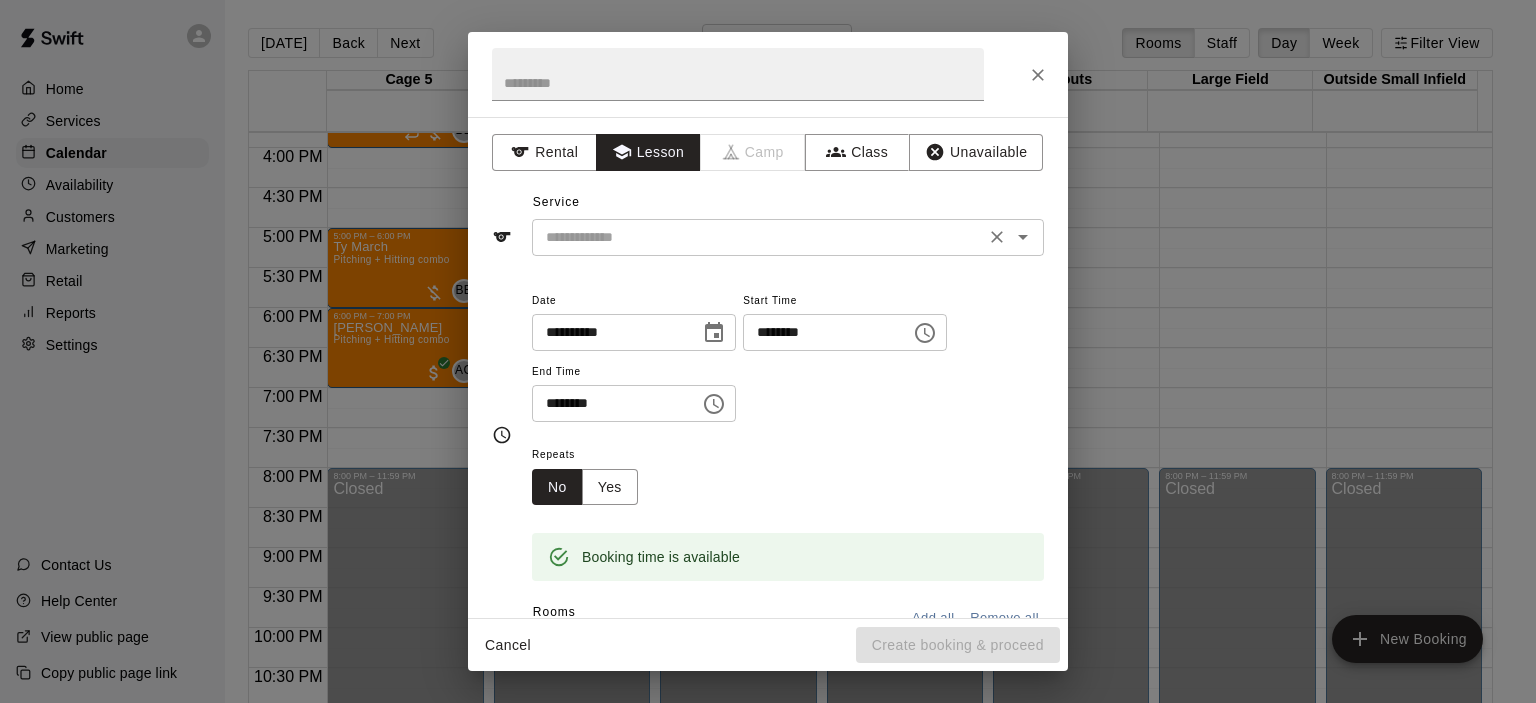 click at bounding box center [758, 237] 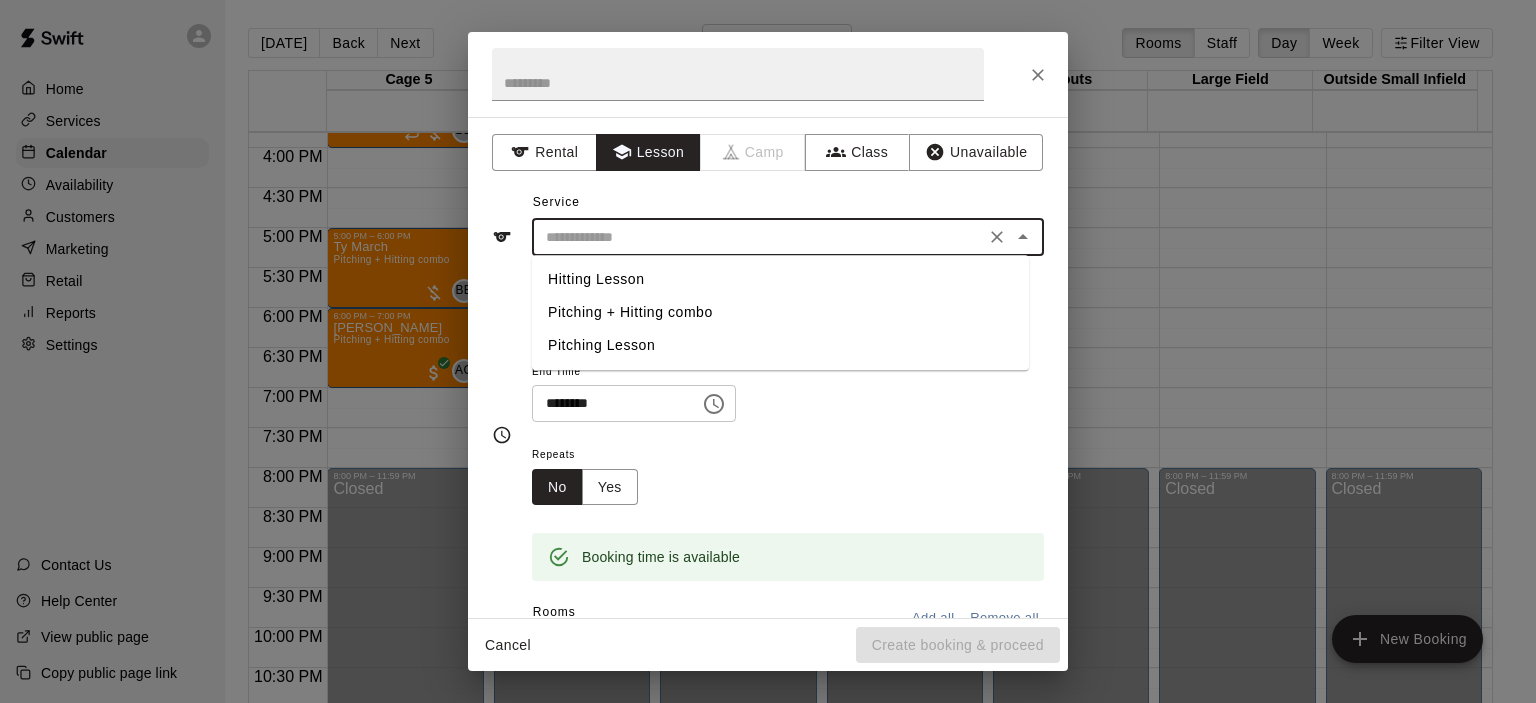 click on "Pitching + Hitting combo" at bounding box center [780, 312] 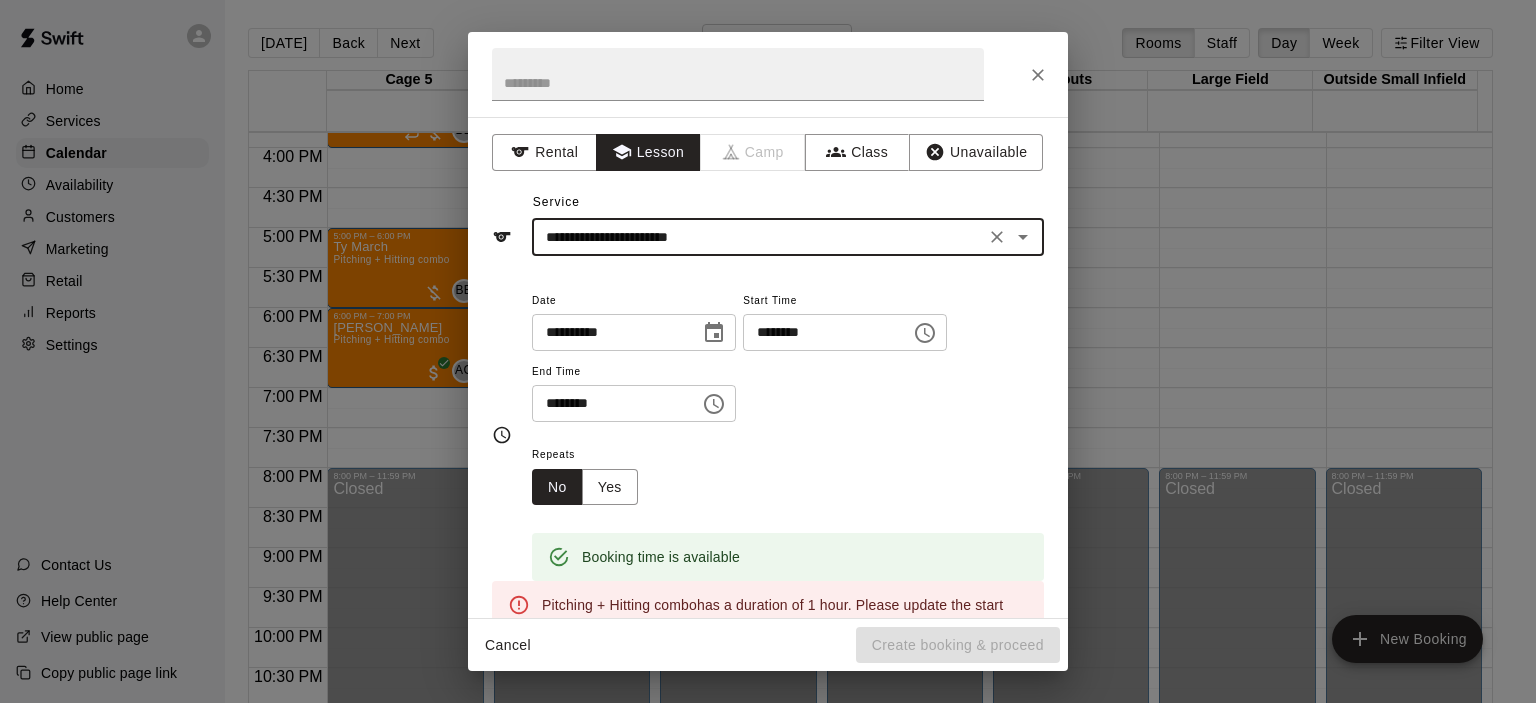 click on "********" at bounding box center [609, 403] 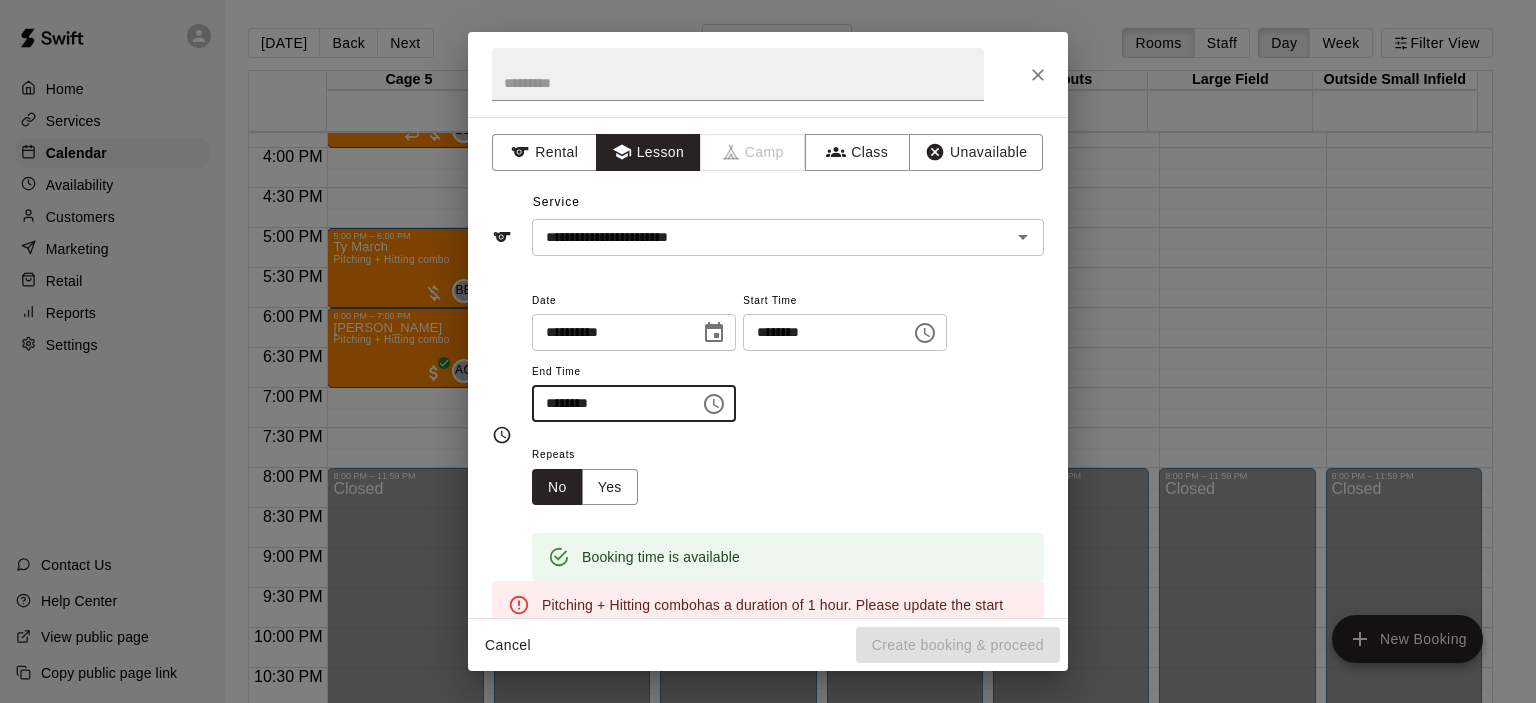 click on "********" at bounding box center [609, 403] 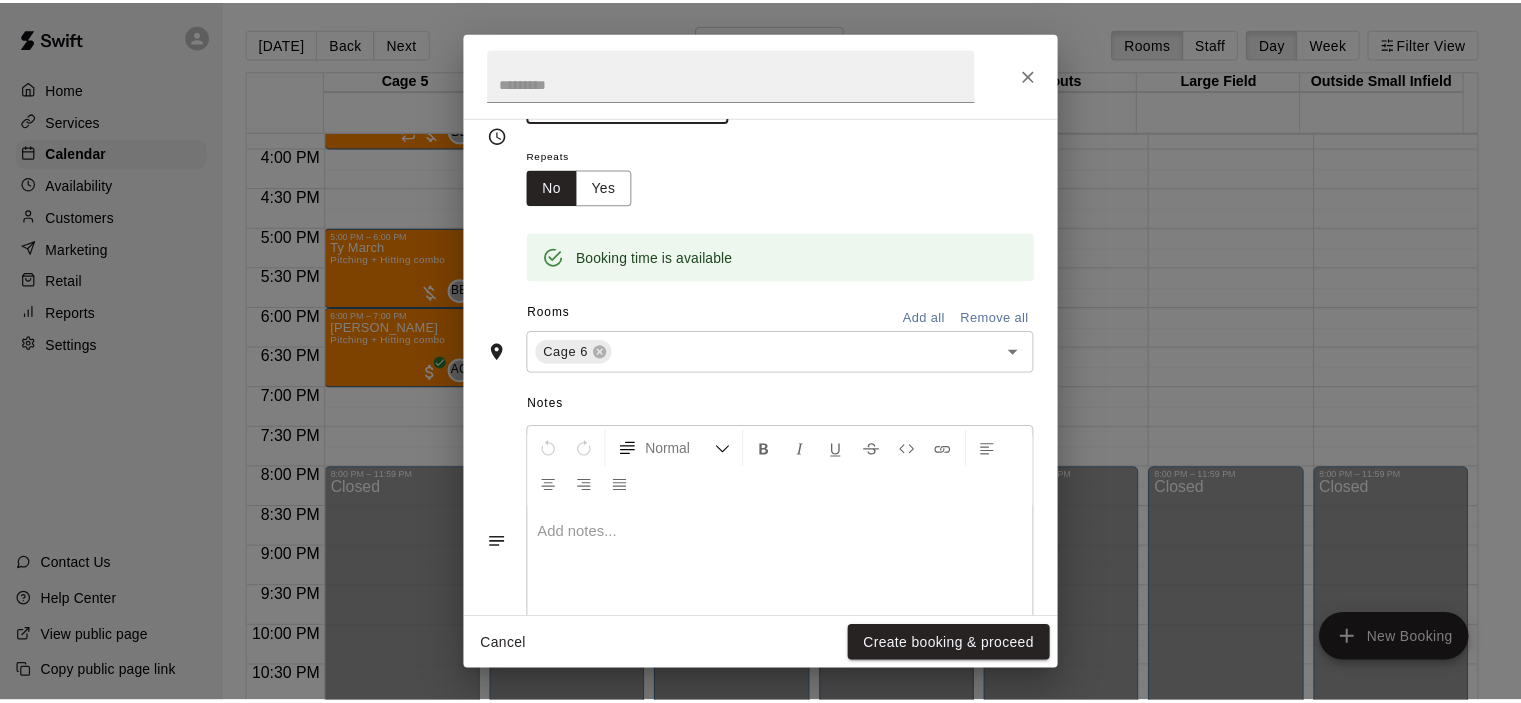 scroll, scrollTop: 376, scrollLeft: 0, axis: vertical 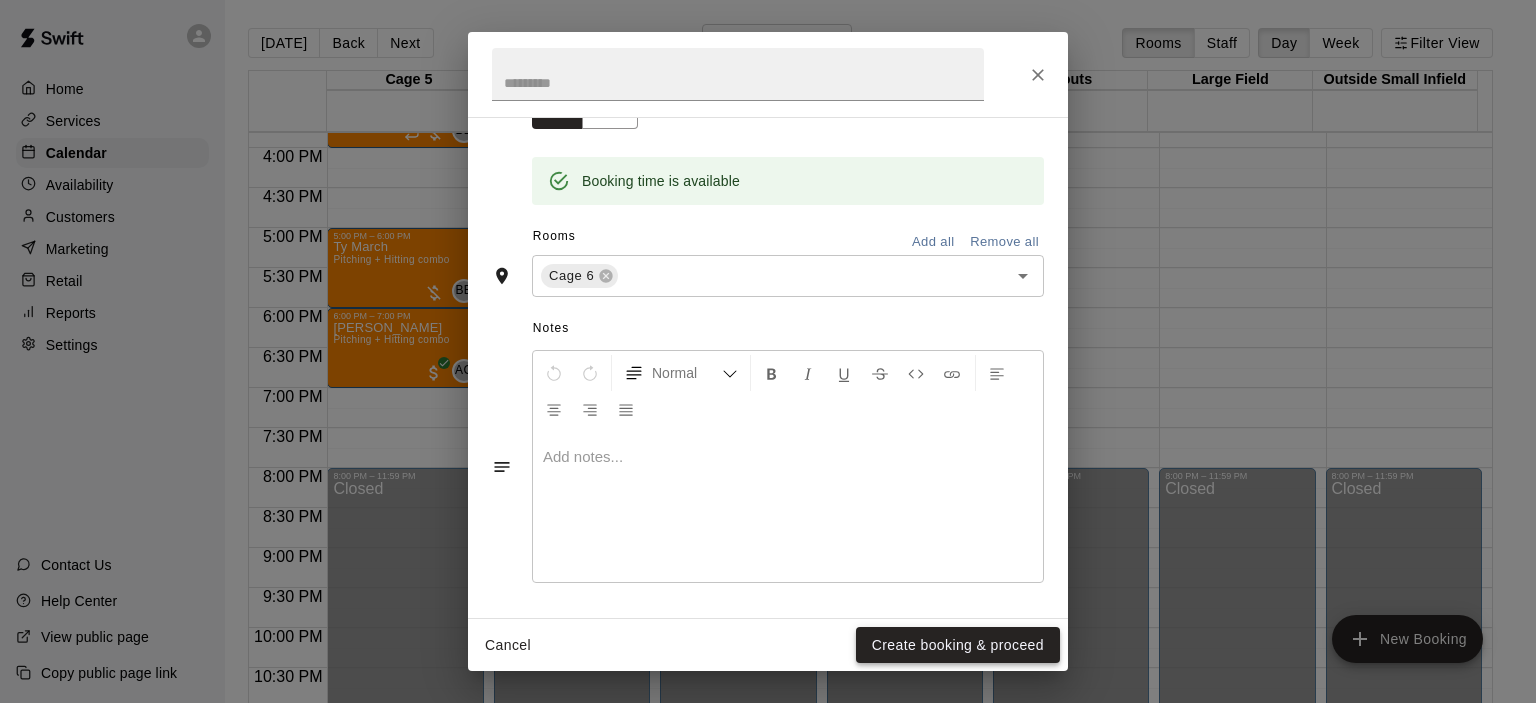 type on "********" 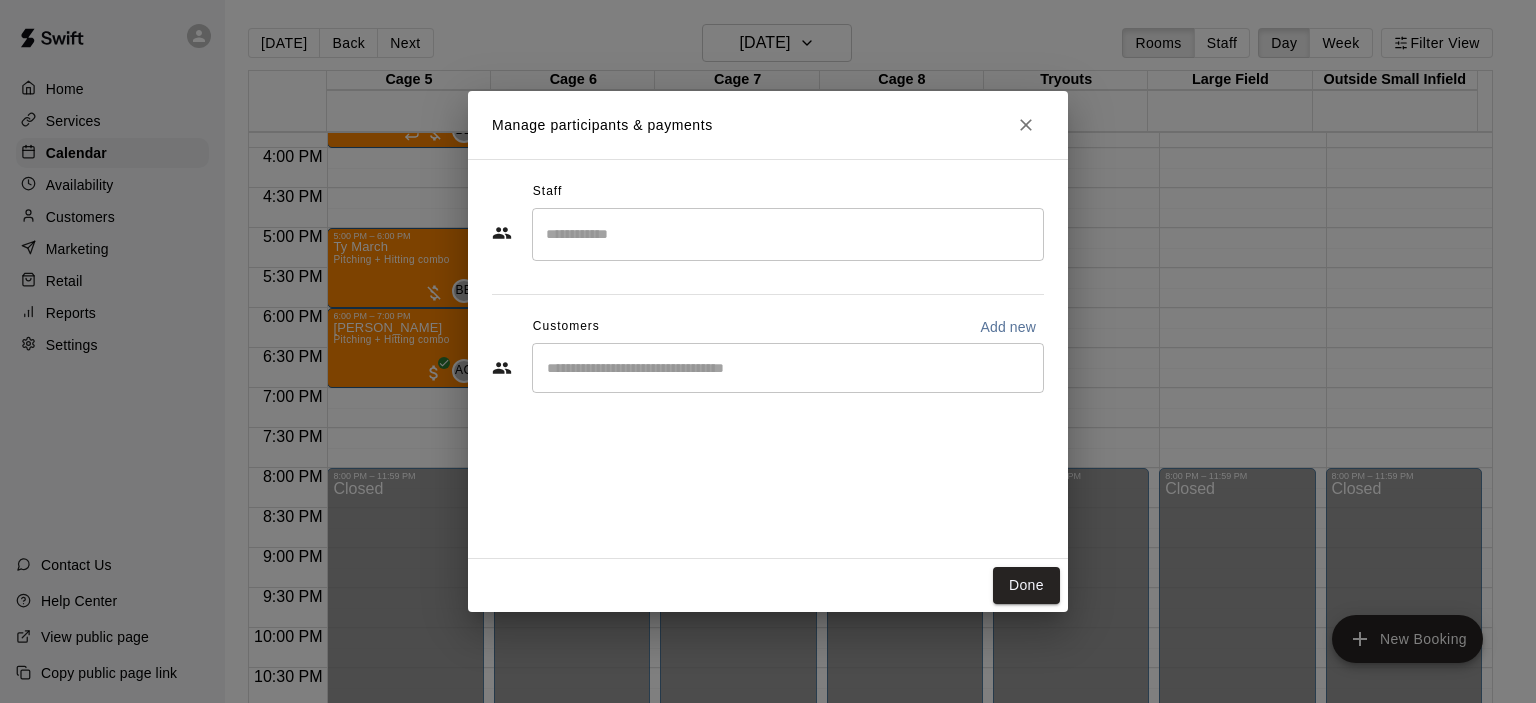 click at bounding box center [788, 234] 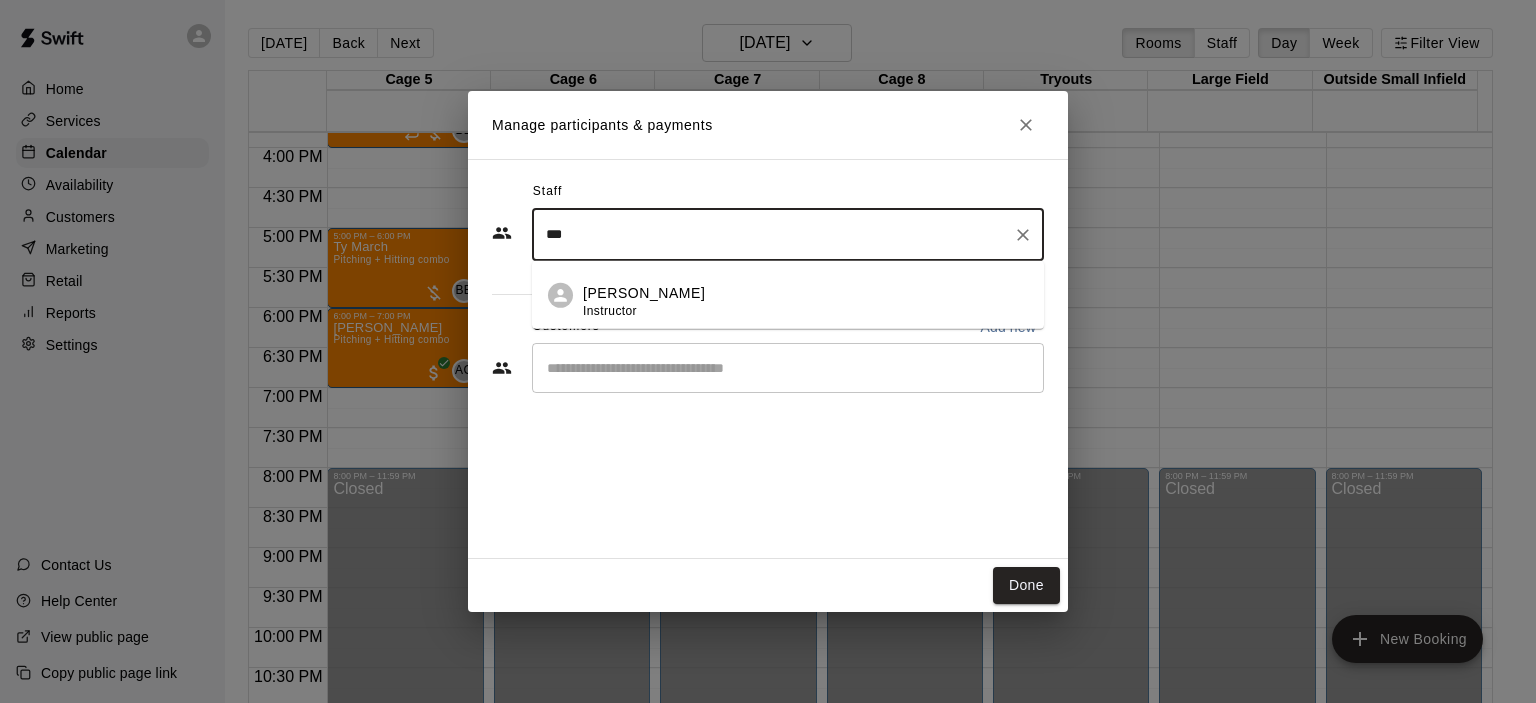 click on "[PERSON_NAME]" at bounding box center (644, 292) 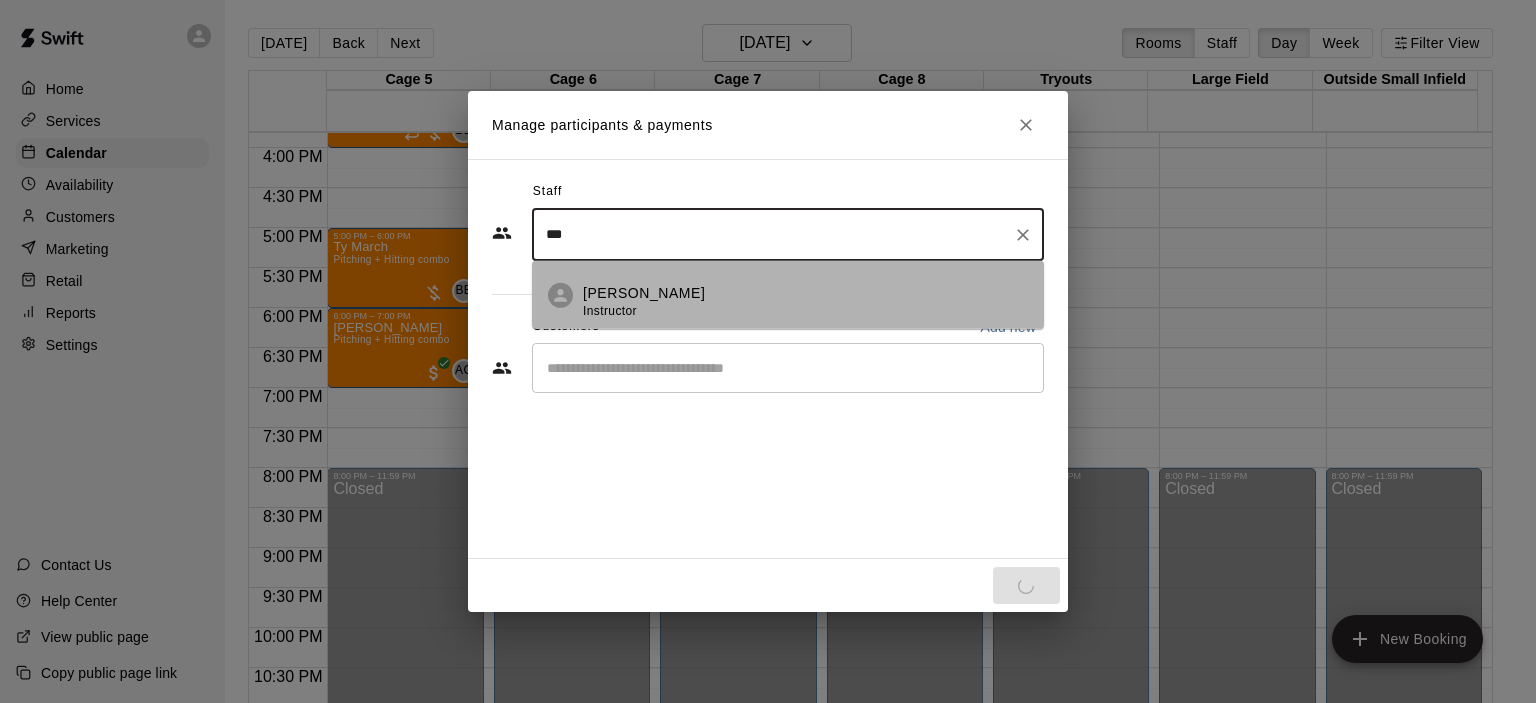 click on "[PERSON_NAME] Instructor" at bounding box center [788, 295] 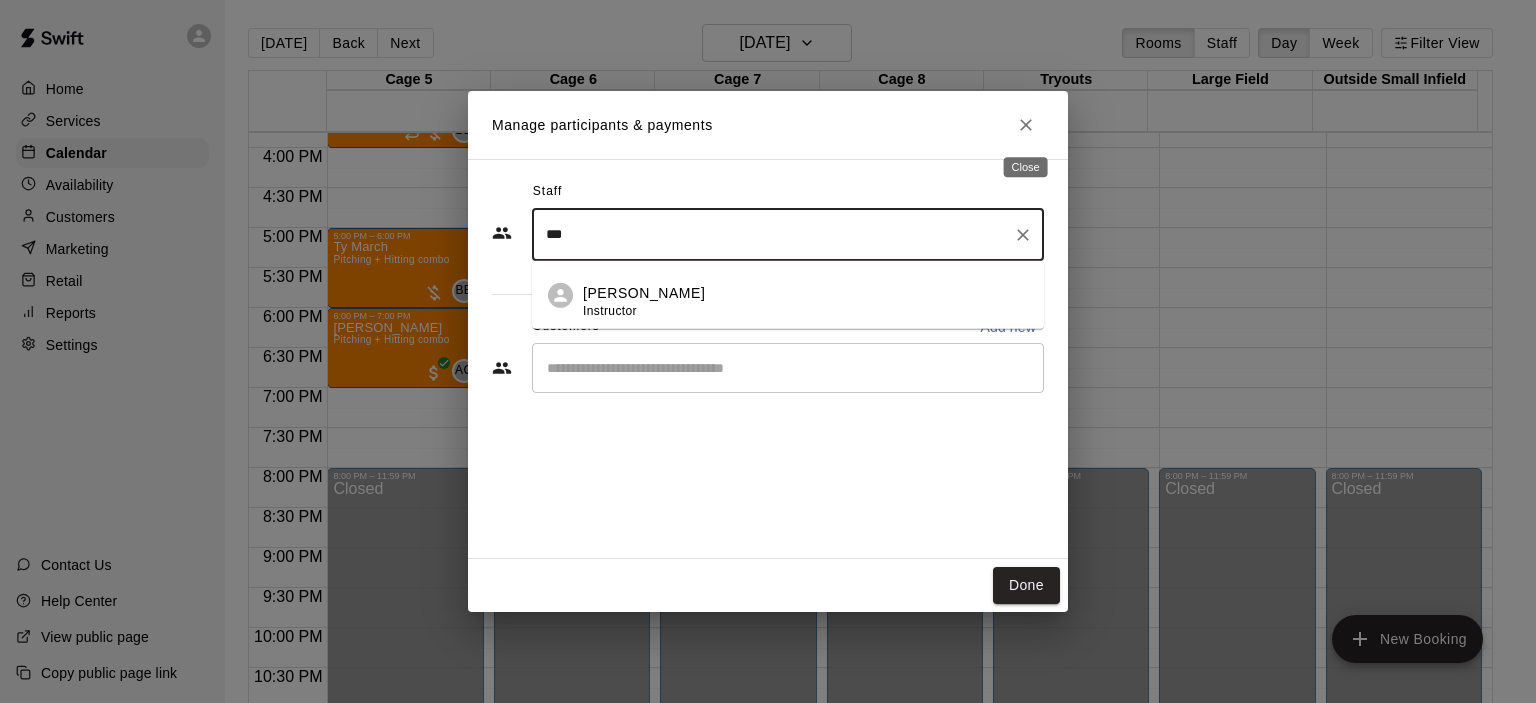 type on "***" 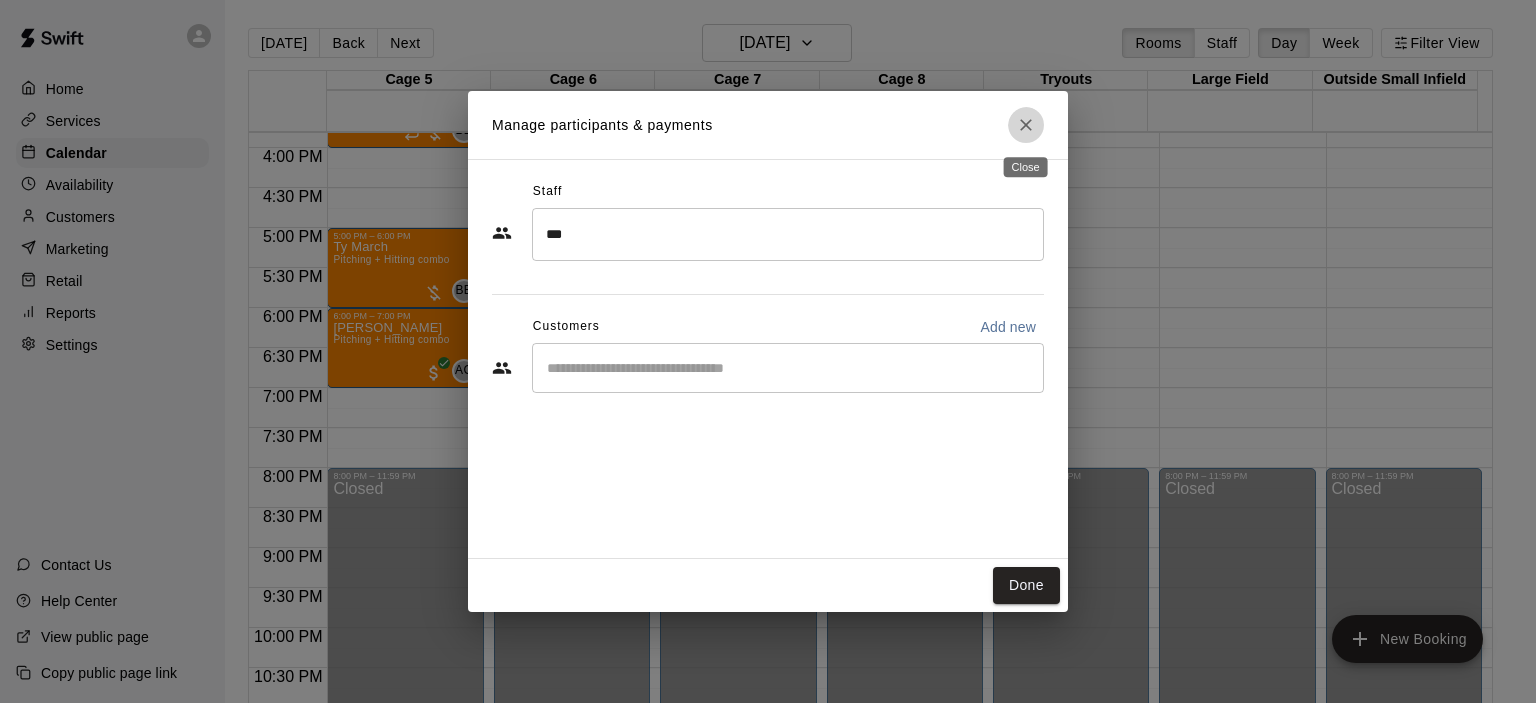 click at bounding box center [1026, 125] 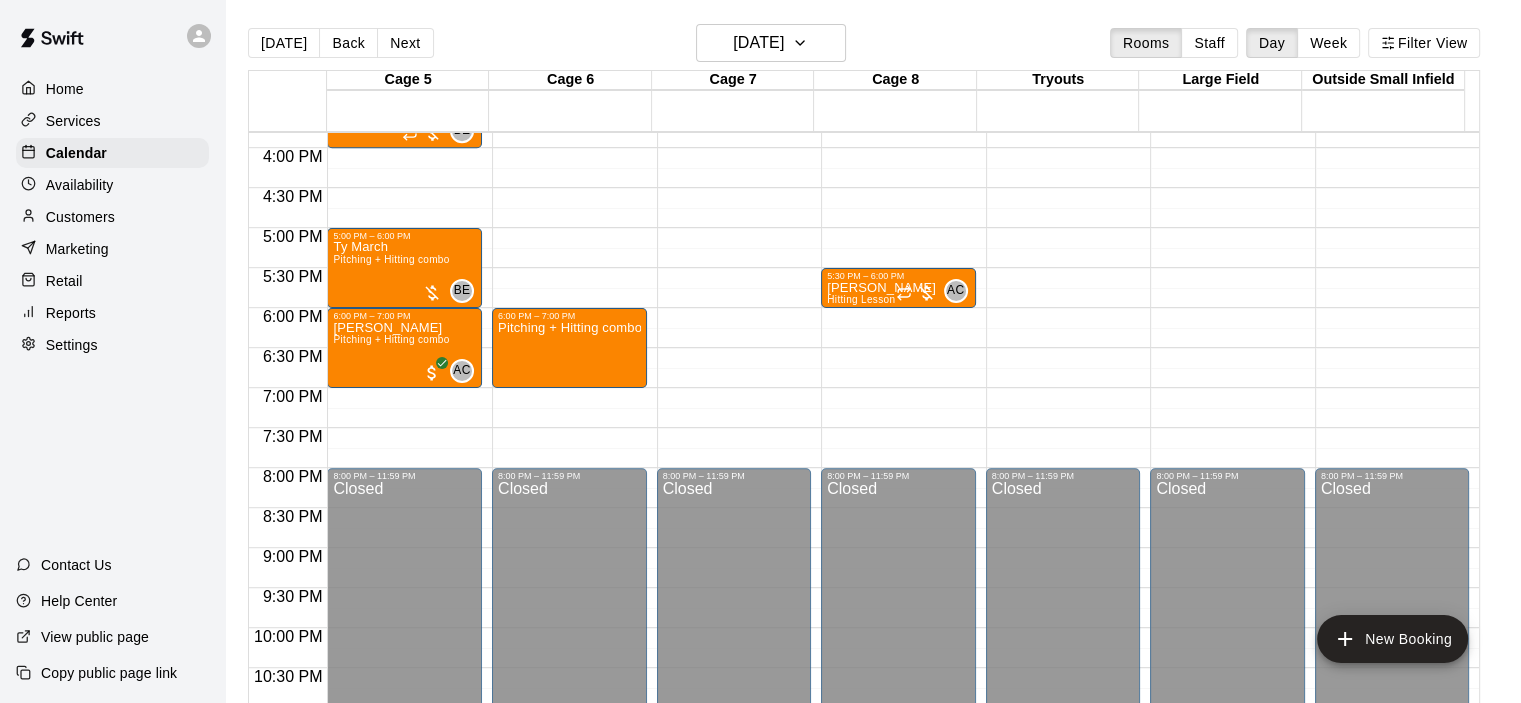 click on "Availability" at bounding box center (80, 185) 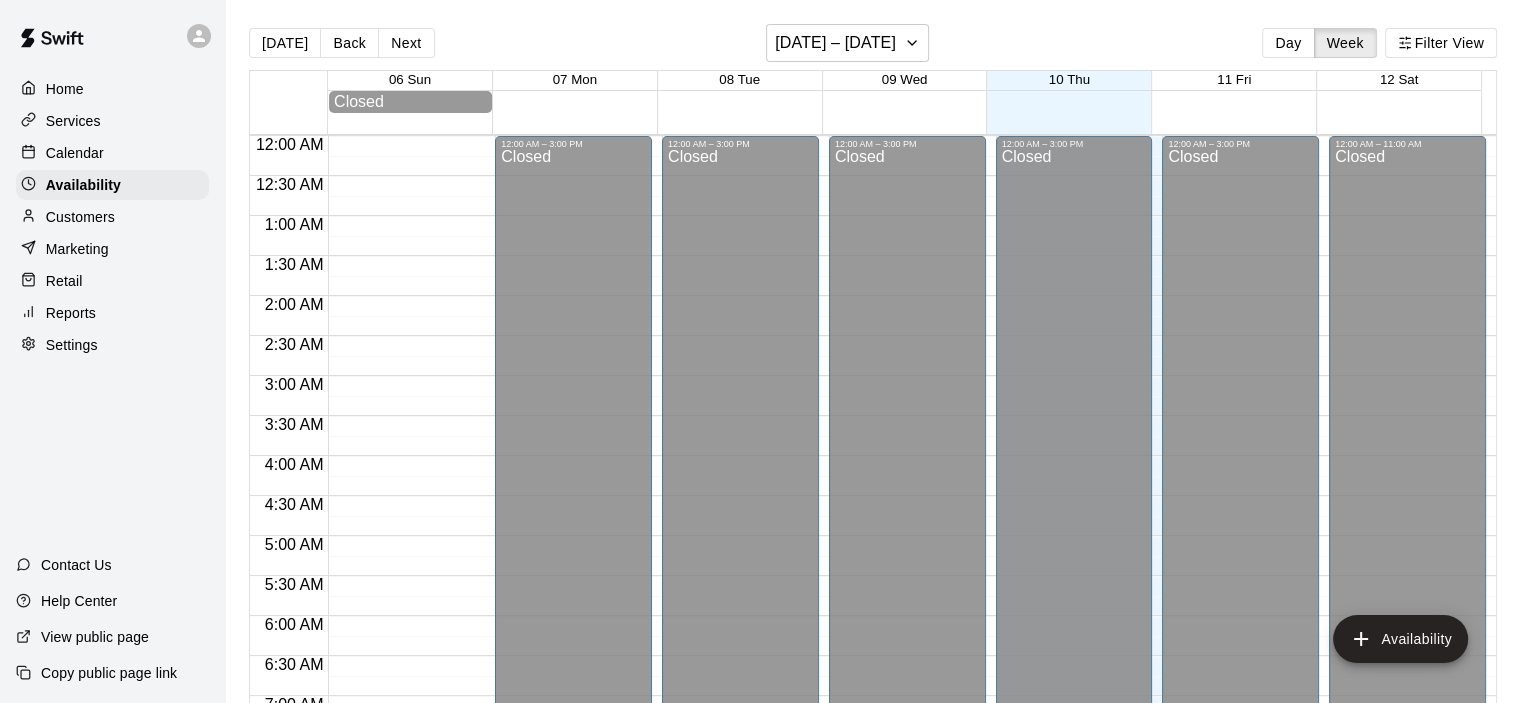 scroll, scrollTop: 1325, scrollLeft: 0, axis: vertical 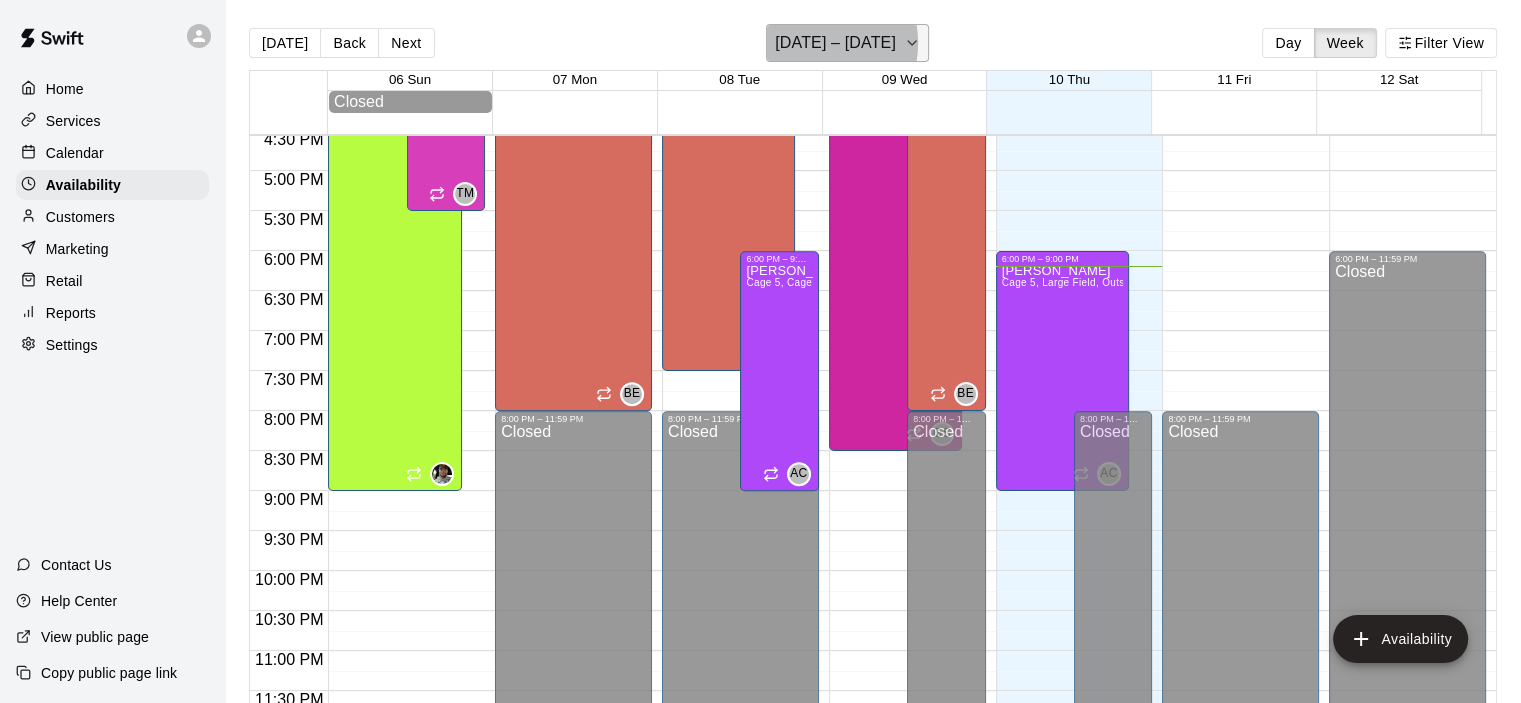 click on "[DATE] – [DATE]" at bounding box center (835, 43) 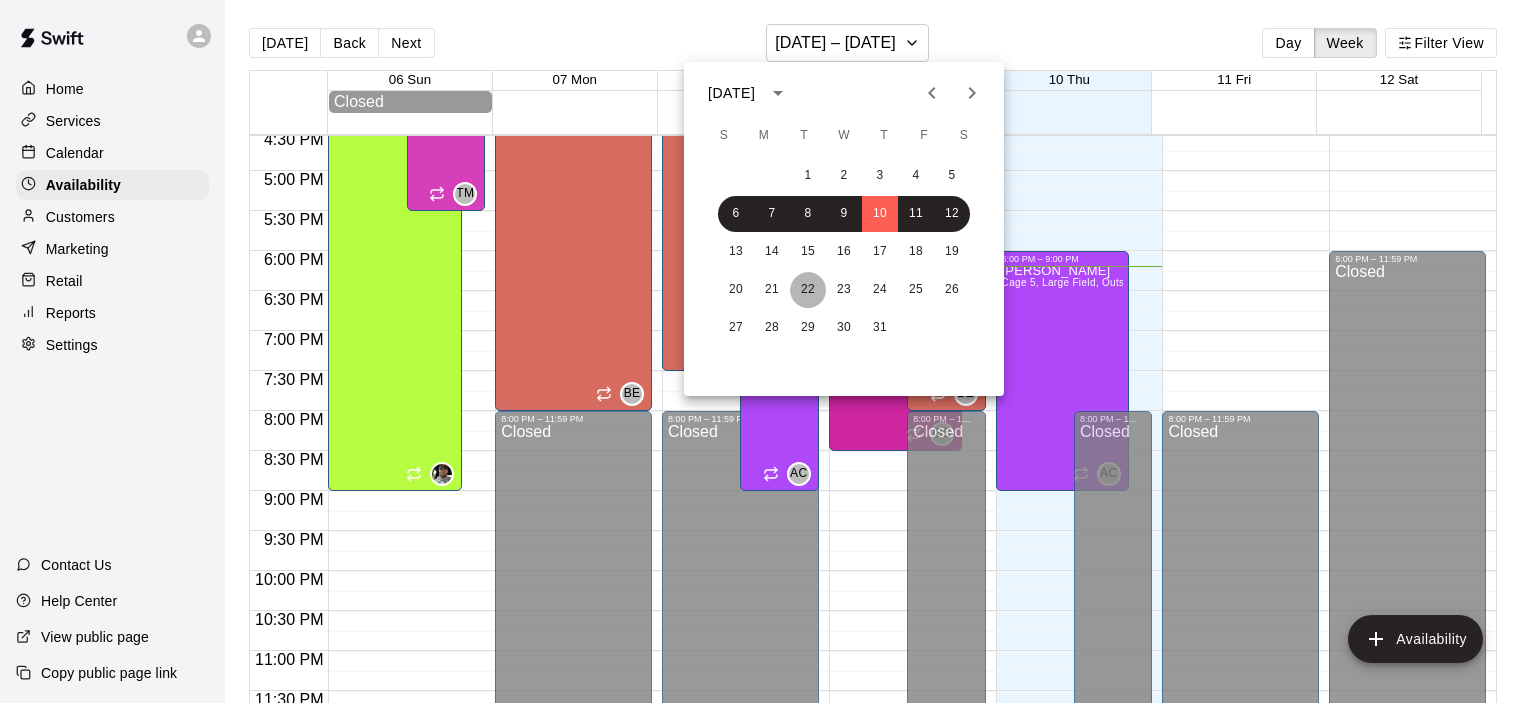 click on "22" at bounding box center [808, 290] 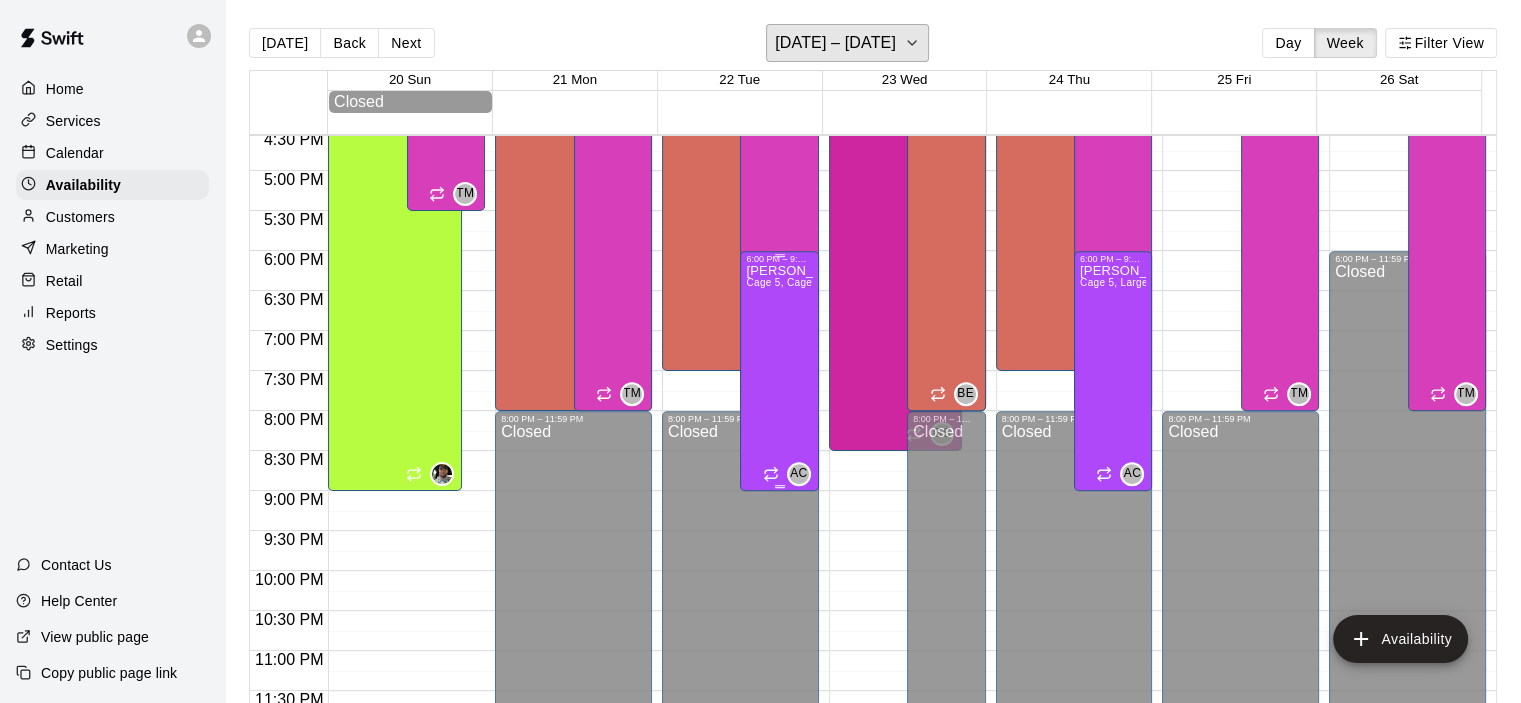 scroll, scrollTop: 1225, scrollLeft: 0, axis: vertical 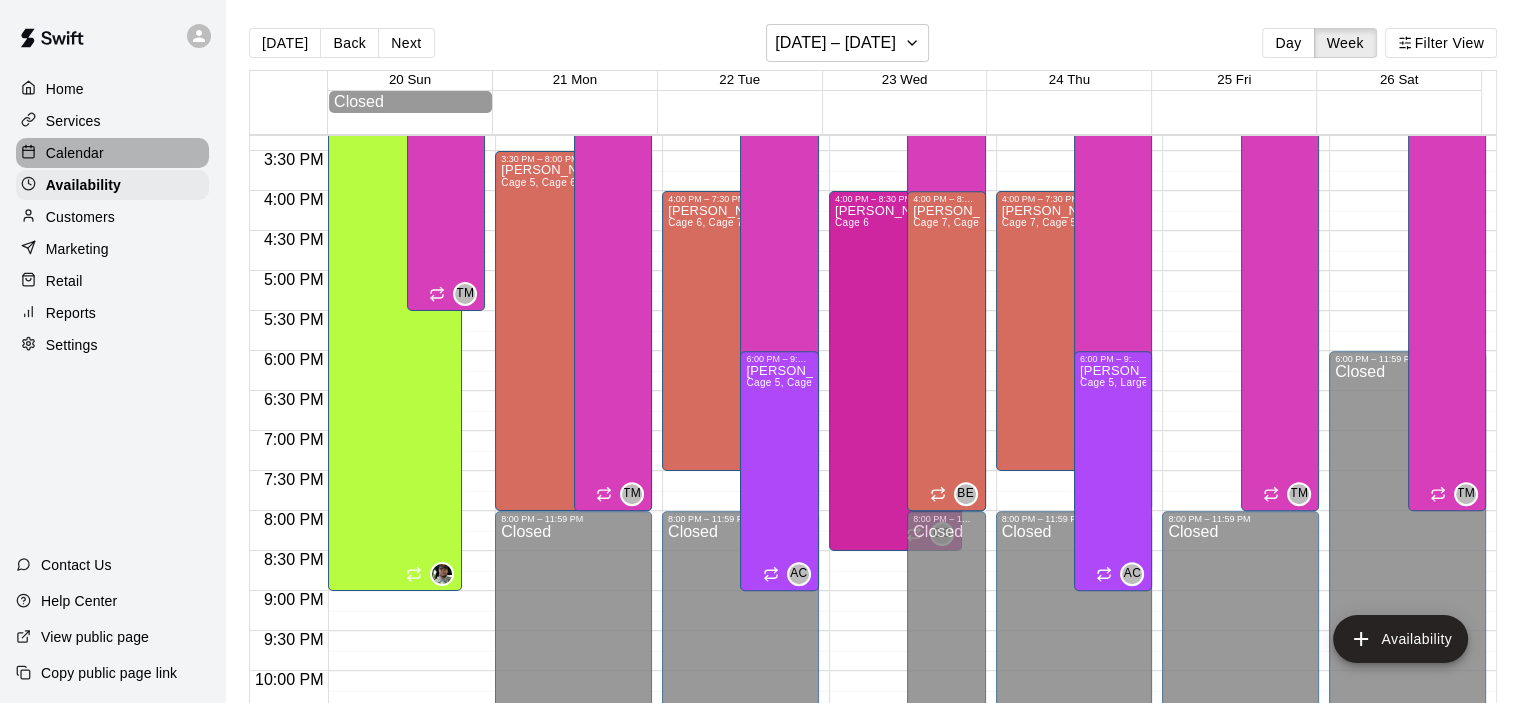 click on "Calendar" at bounding box center [75, 153] 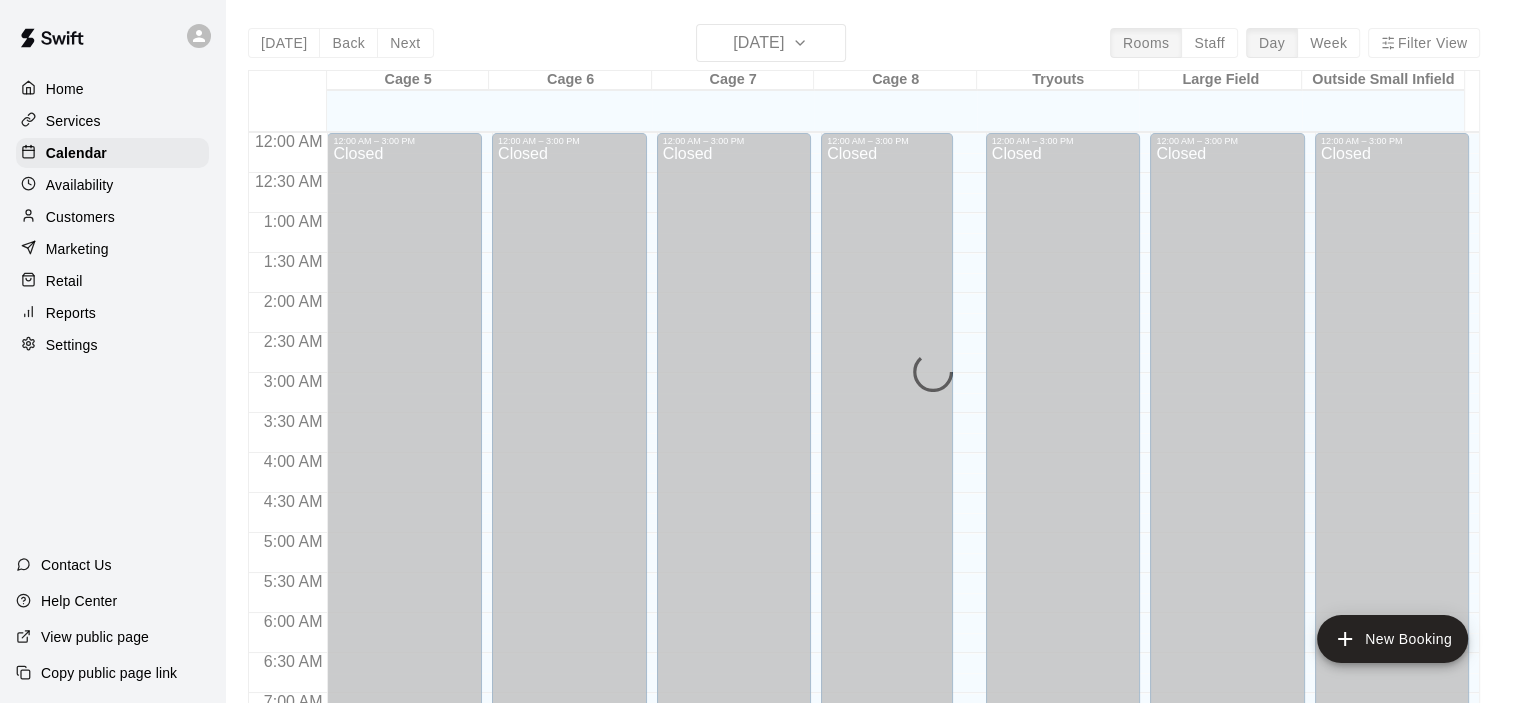 scroll, scrollTop: 1265, scrollLeft: 0, axis: vertical 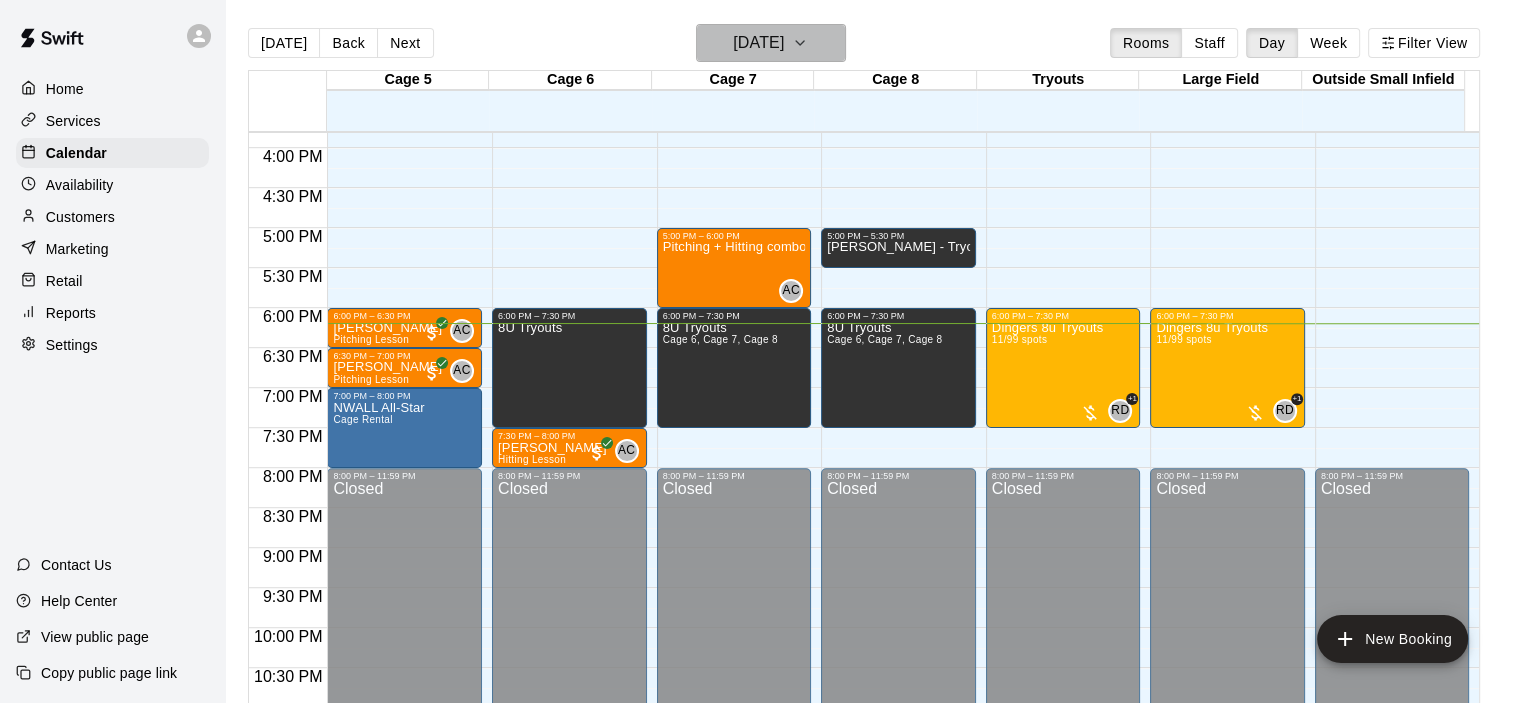 click on "[DATE]" at bounding box center (758, 43) 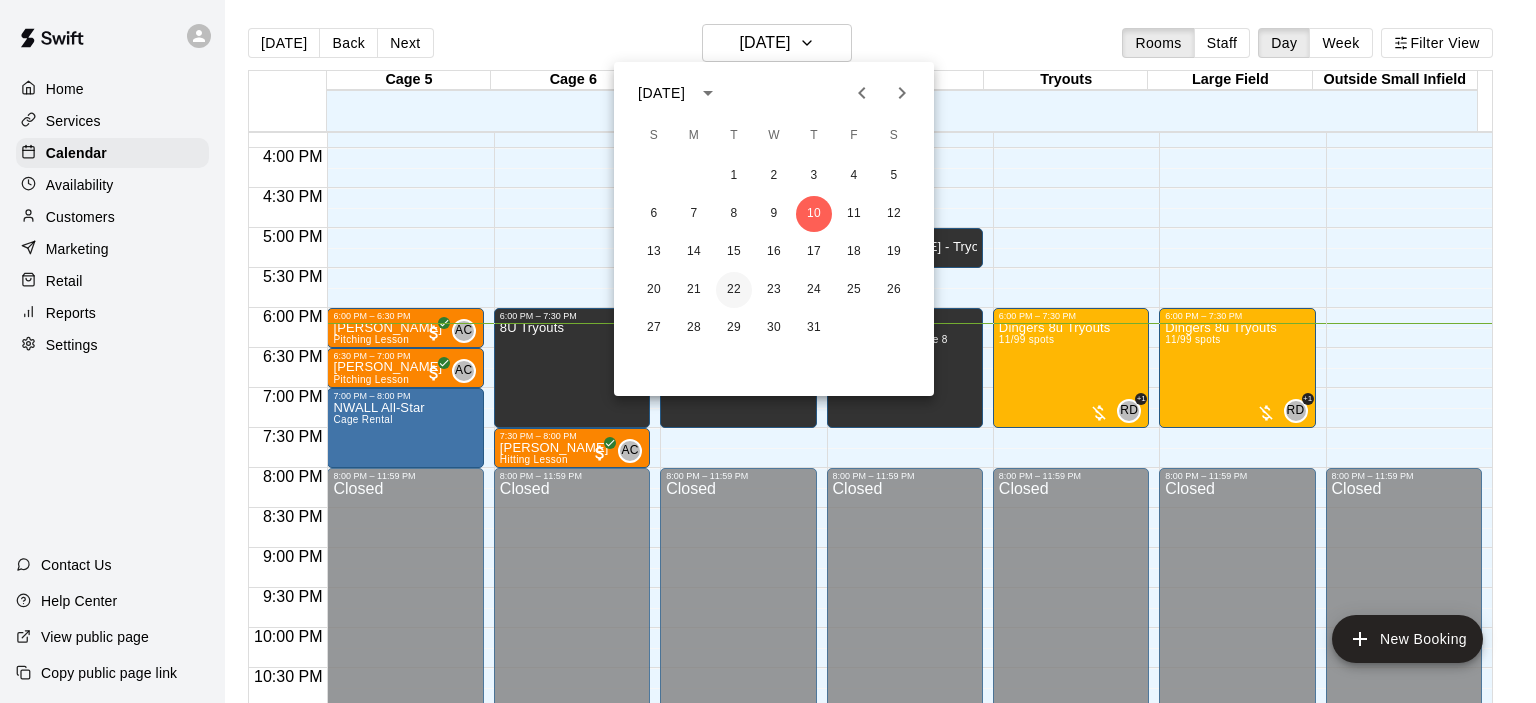 click on "22" at bounding box center [734, 290] 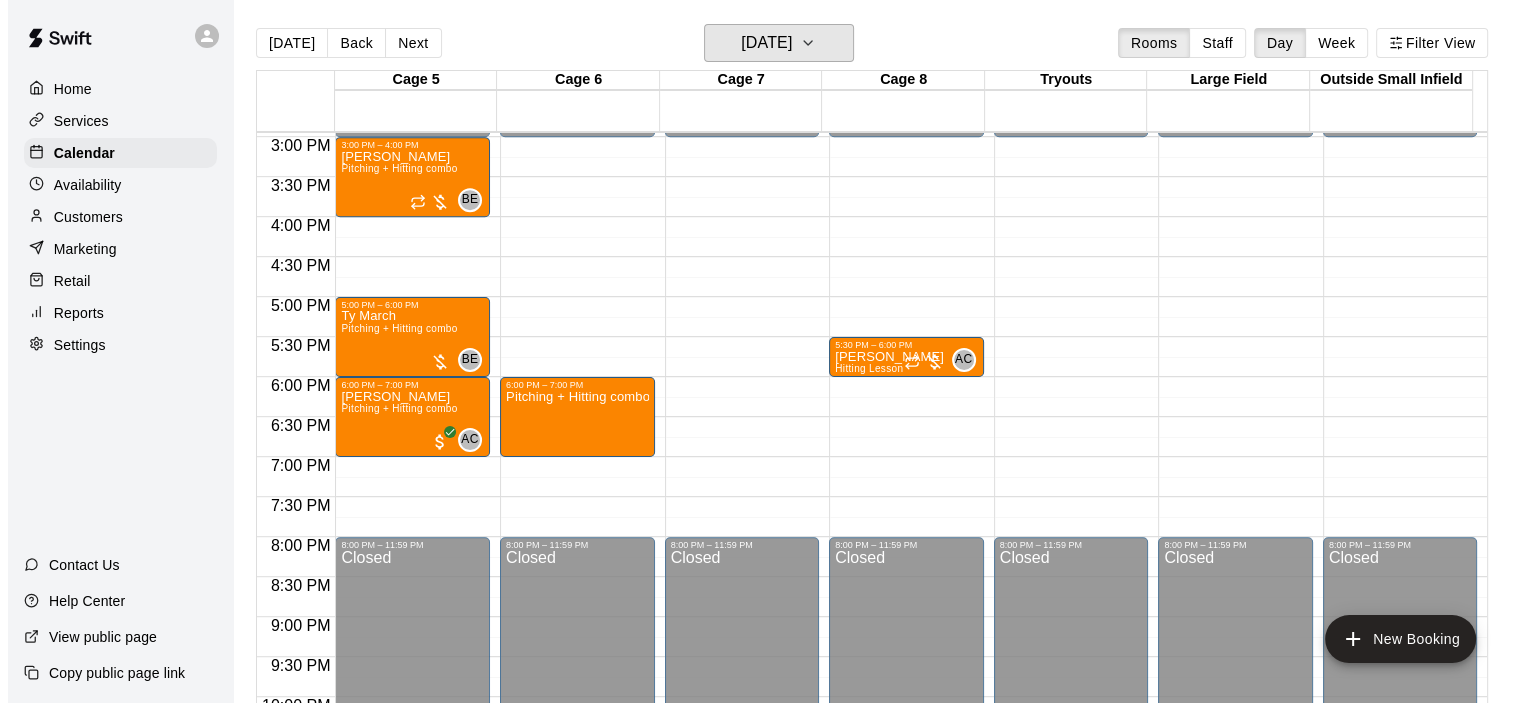 scroll, scrollTop: 1165, scrollLeft: 0, axis: vertical 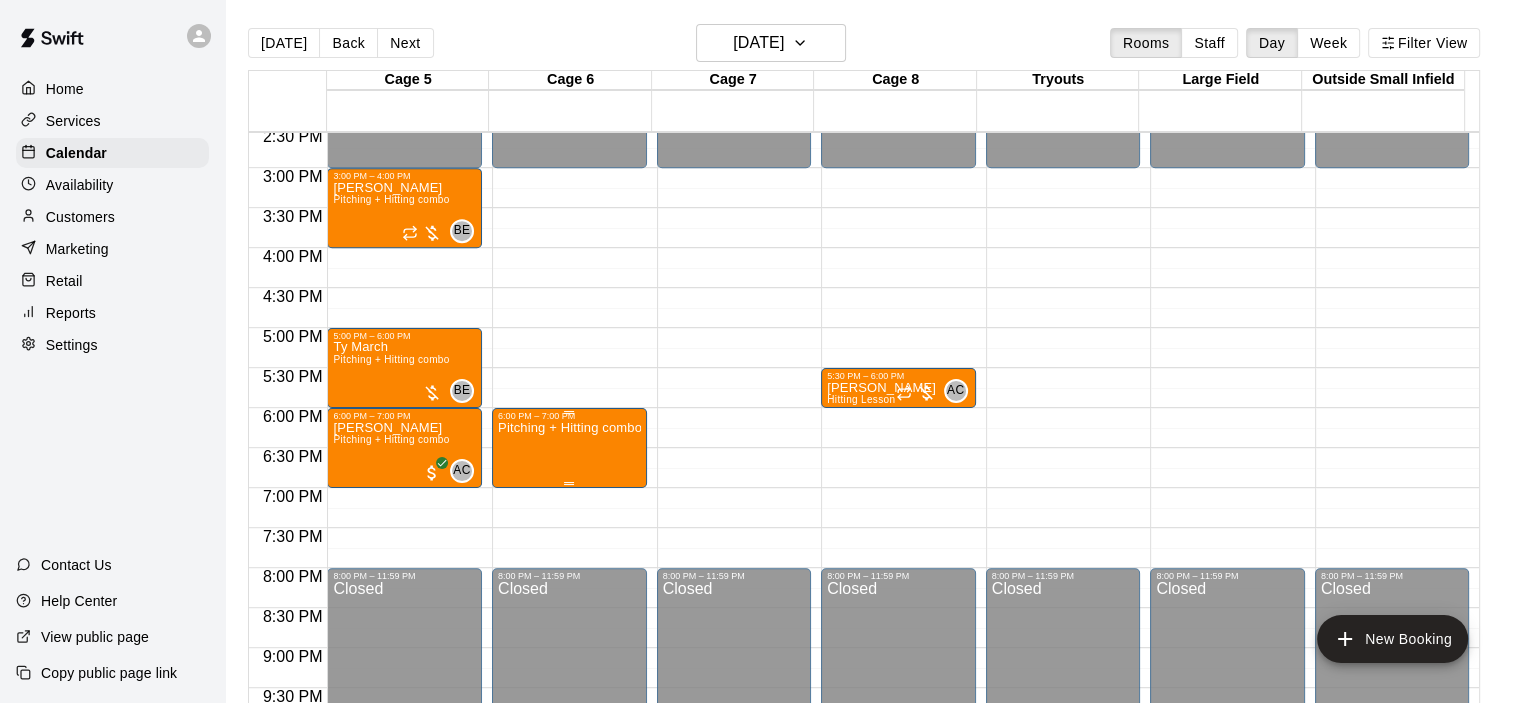 click on "Pitching + Hitting combo" at bounding box center (569, 428) 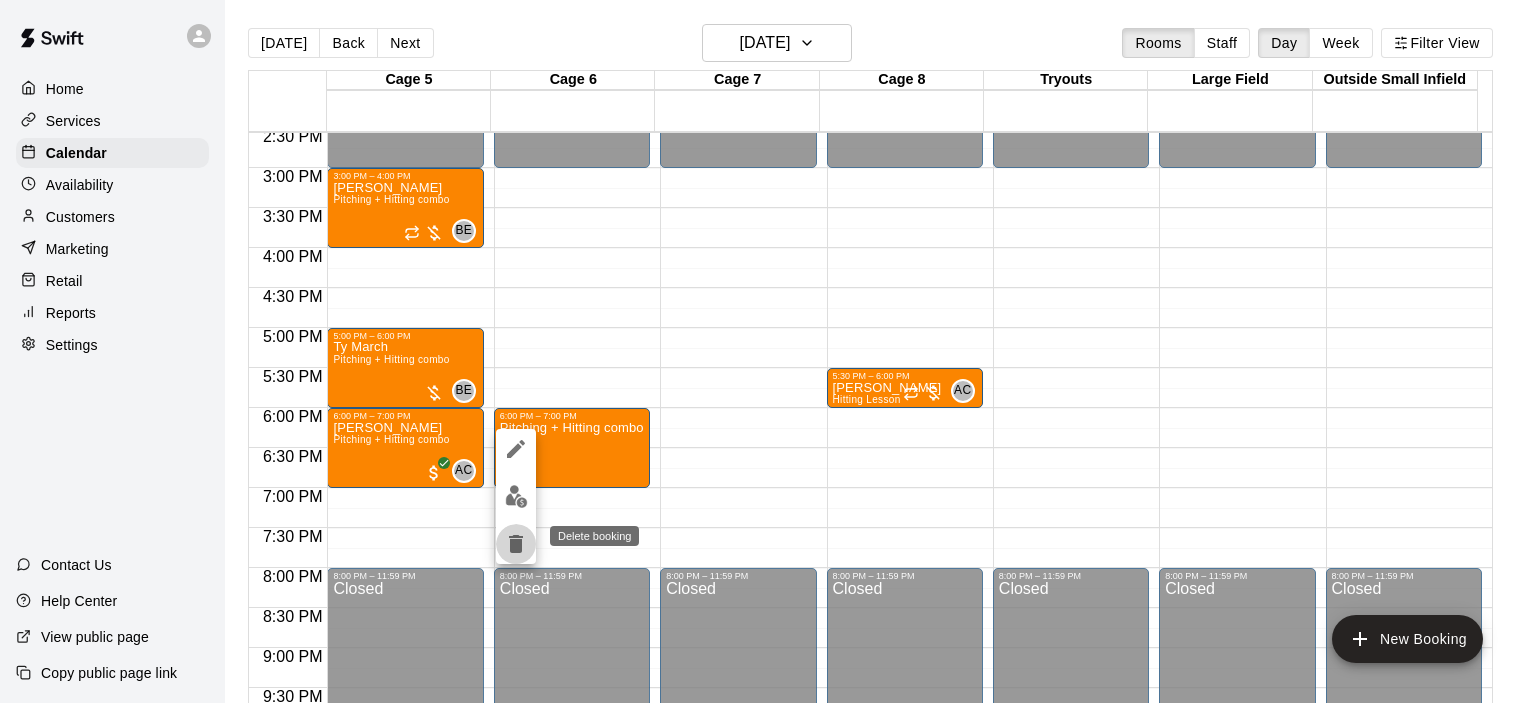 click 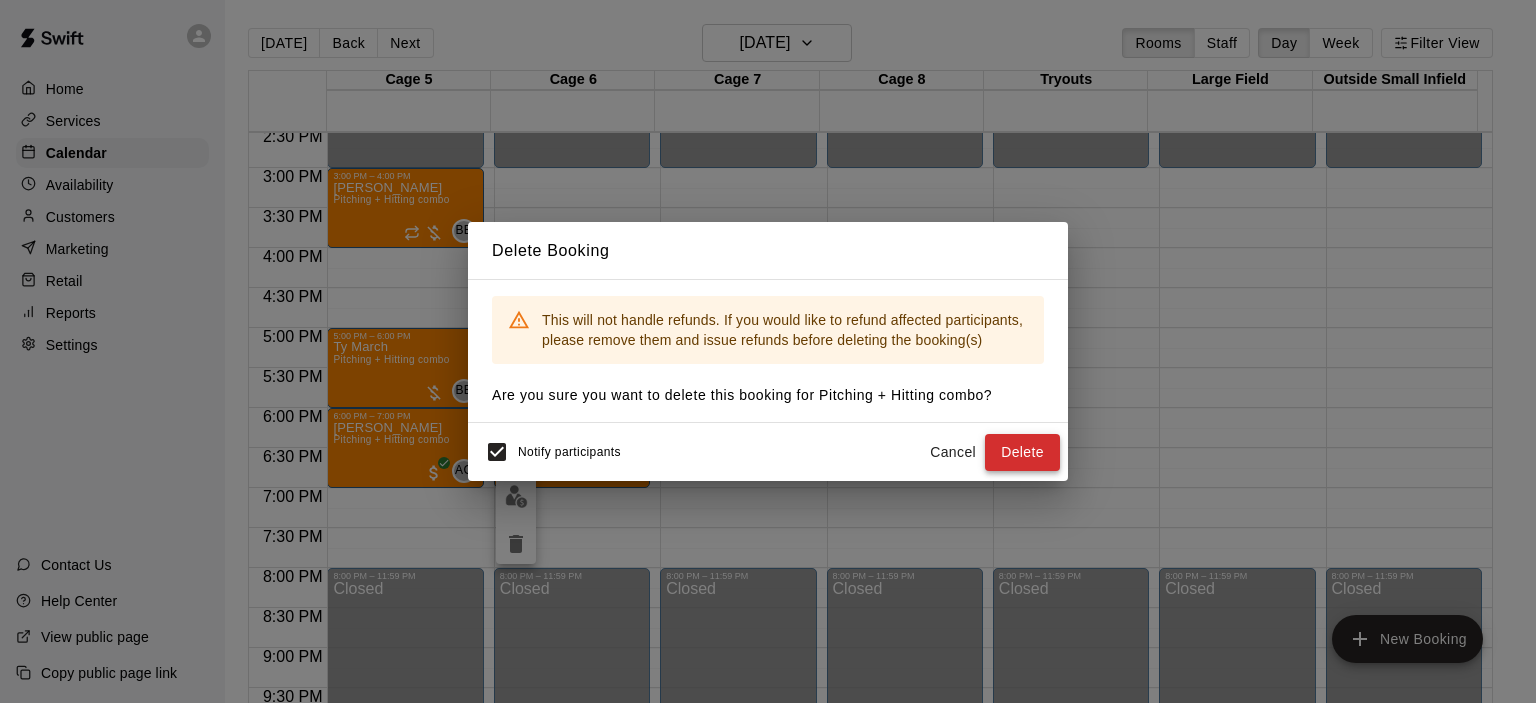click on "Delete" at bounding box center [1022, 452] 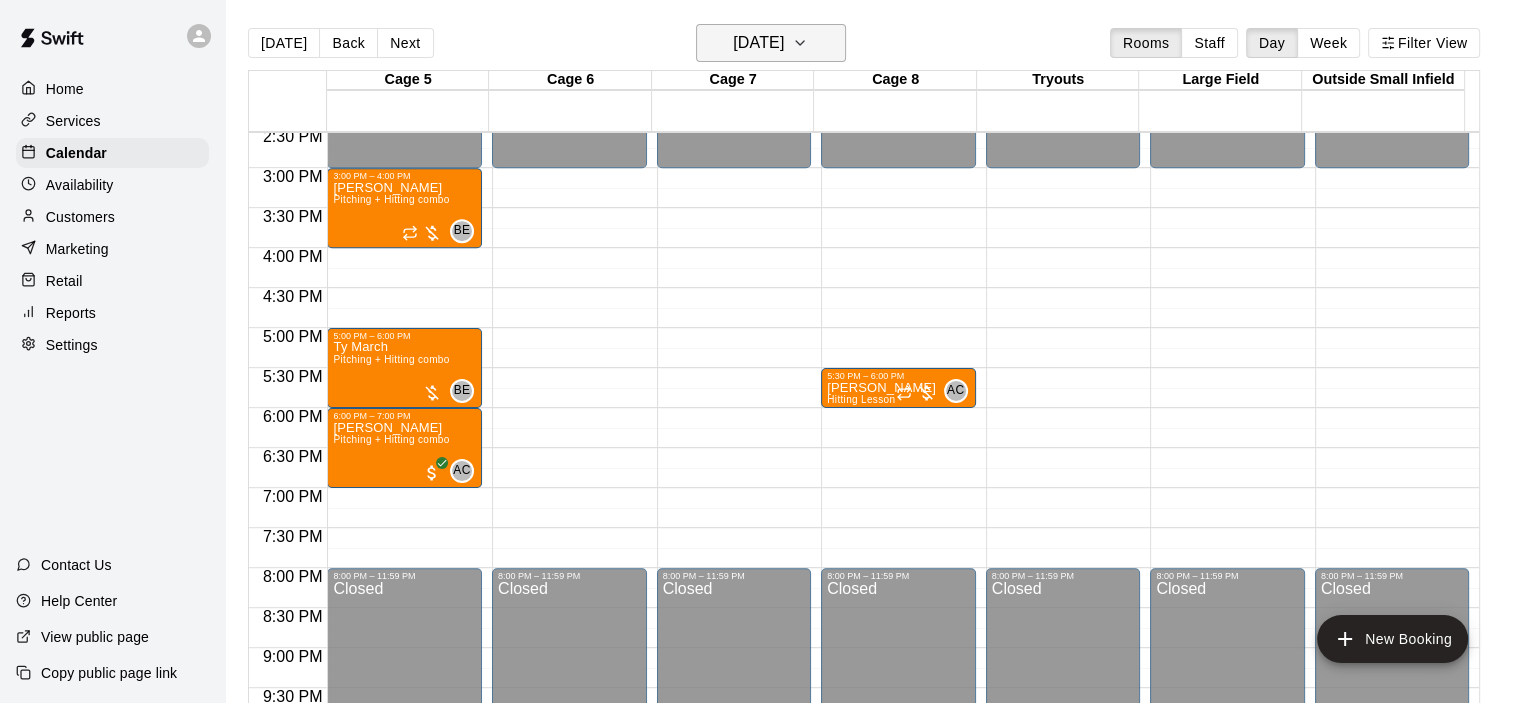 click on "[DATE]" at bounding box center [758, 43] 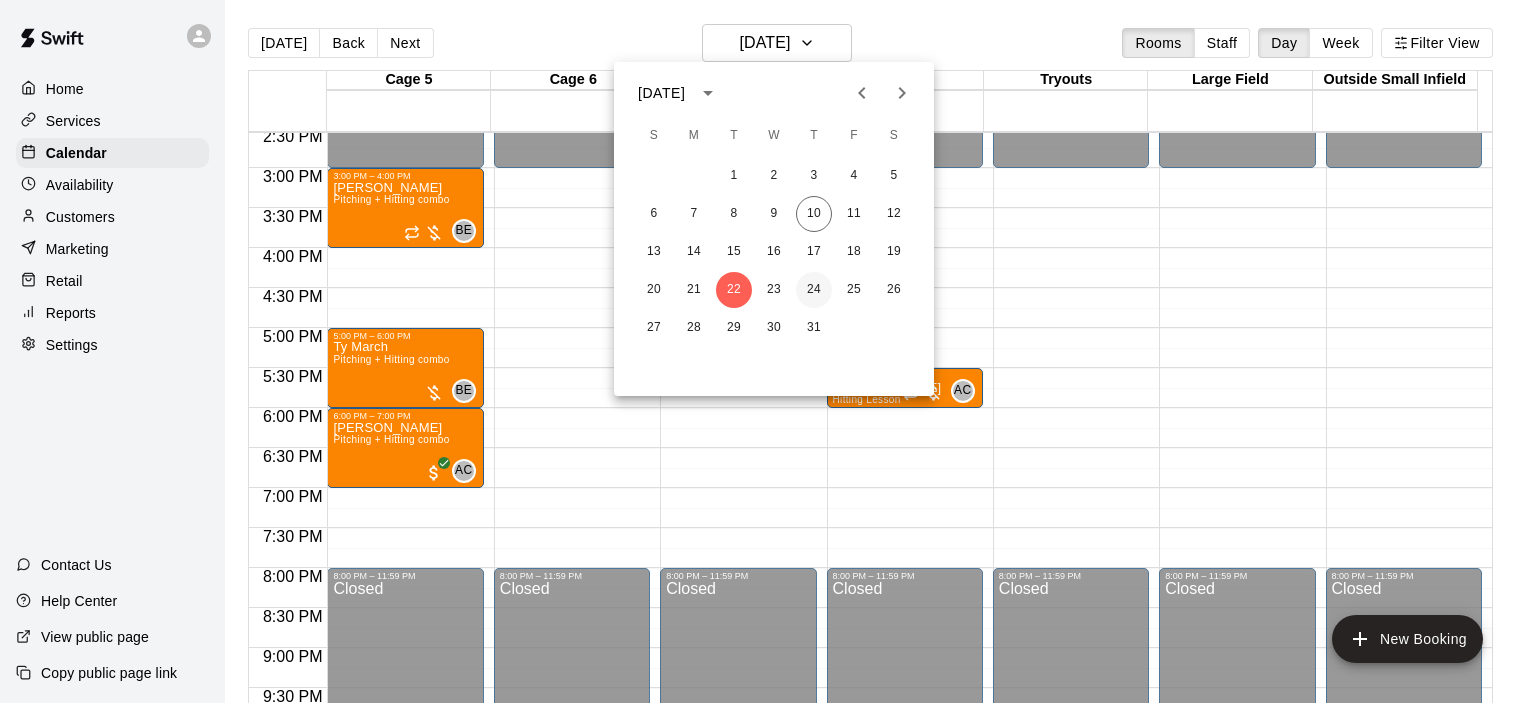click on "24" at bounding box center (814, 290) 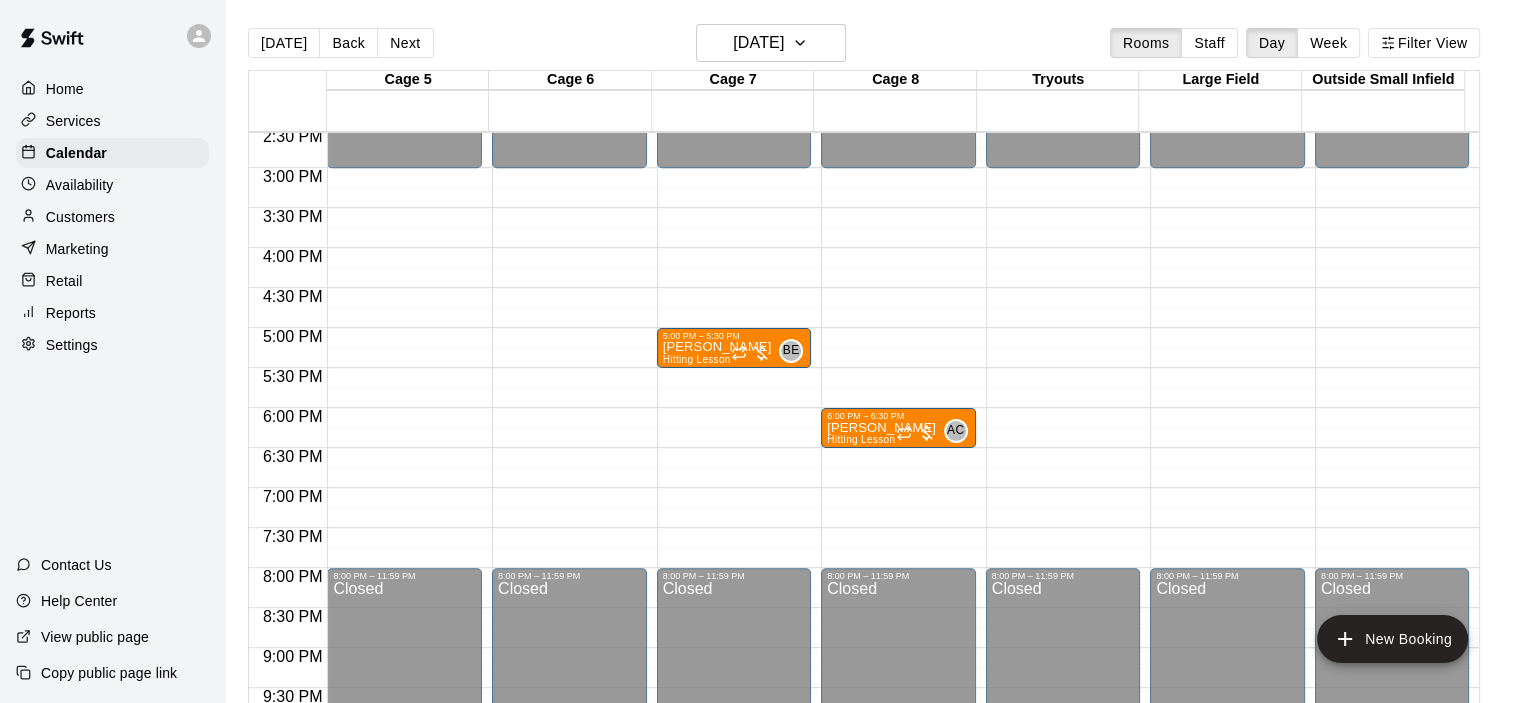 click on "12:00 AM – 3:00 PM Closed 8:00 PM – 11:59 PM Closed" at bounding box center [569, -72] 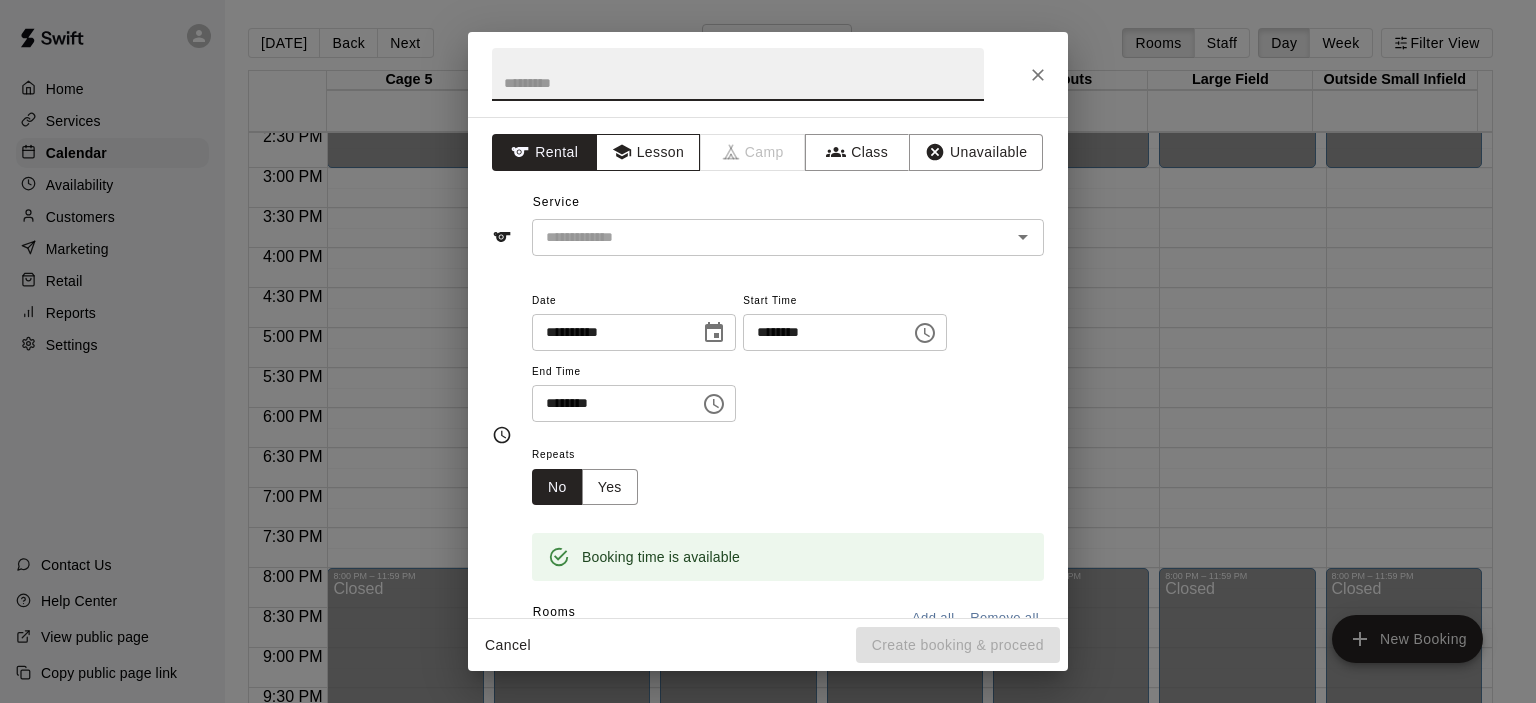 click on "Lesson" at bounding box center [648, 152] 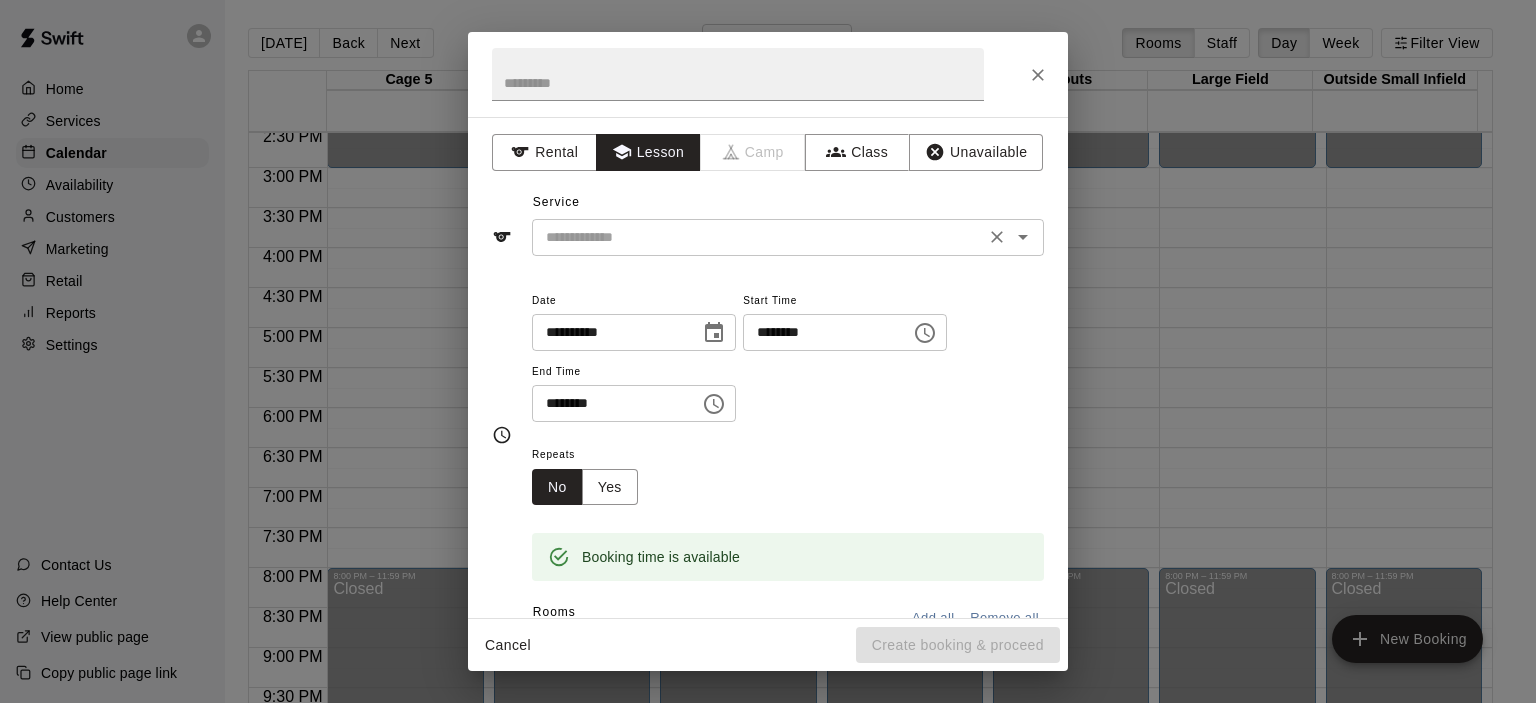 click at bounding box center [758, 237] 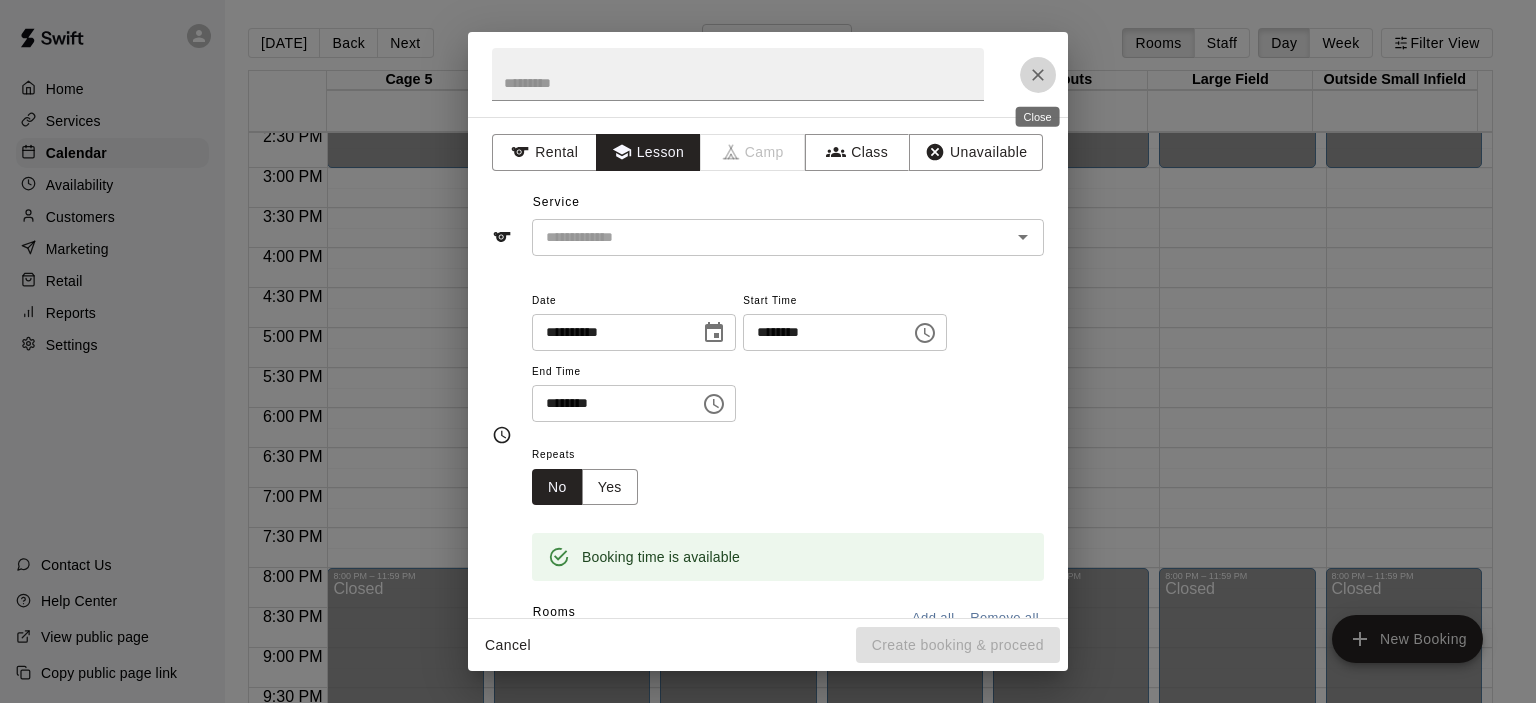click 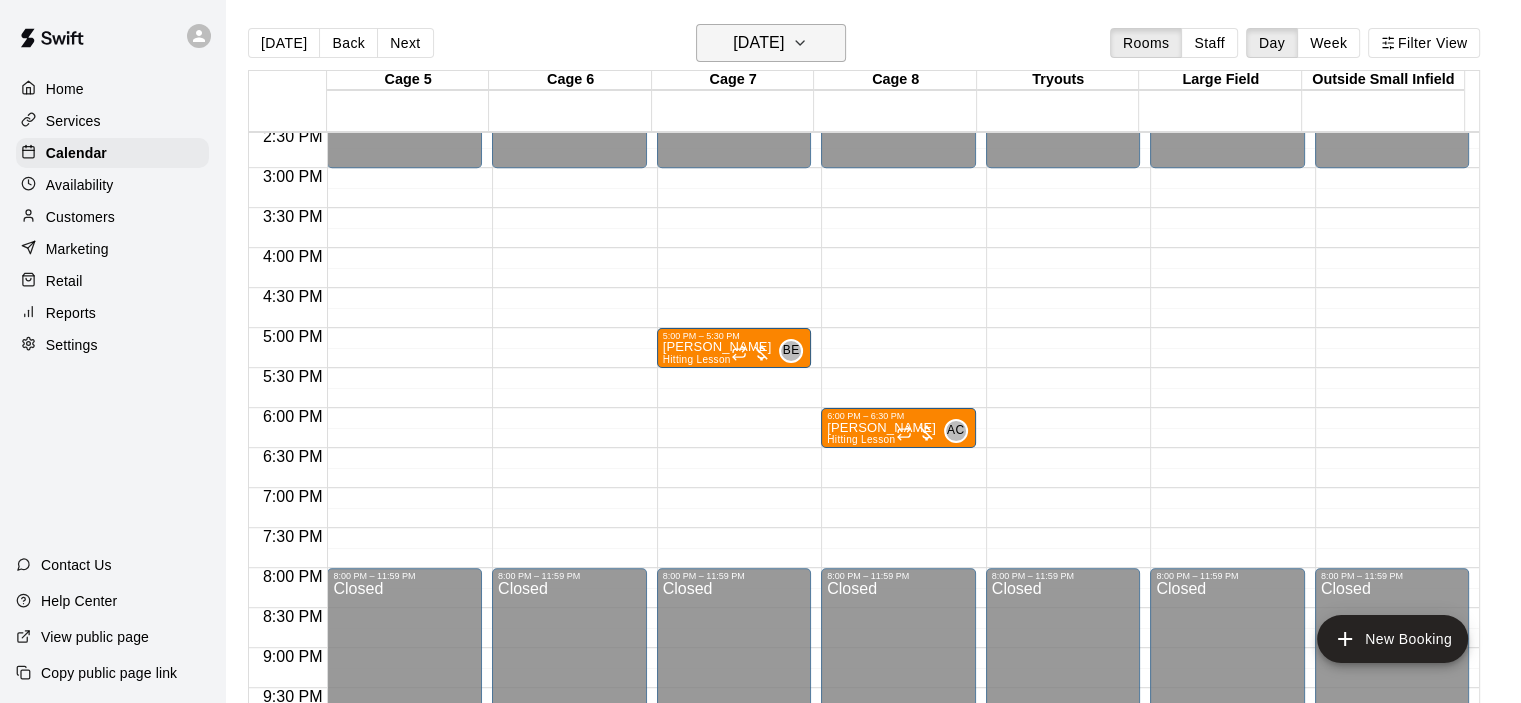 click on "[DATE]" at bounding box center [758, 43] 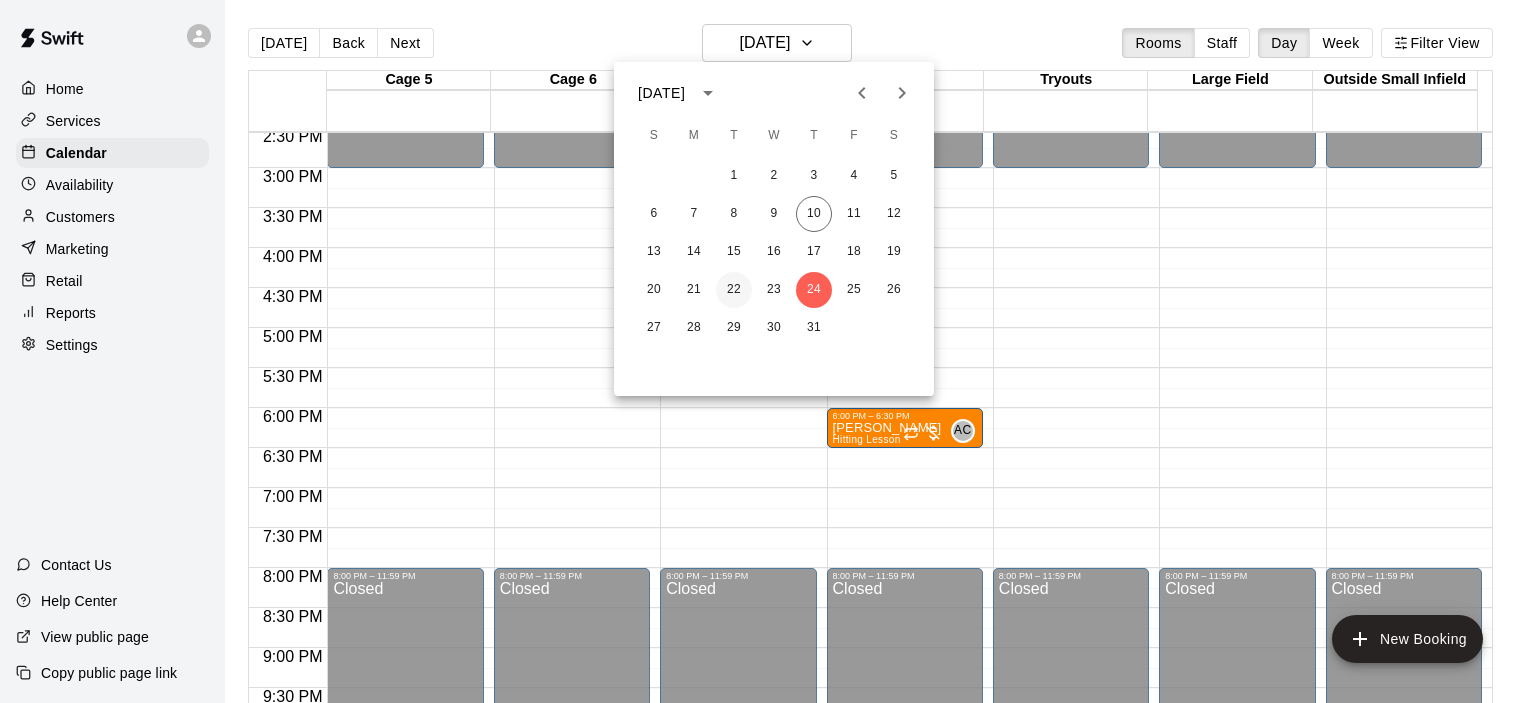 click on "22" at bounding box center (734, 290) 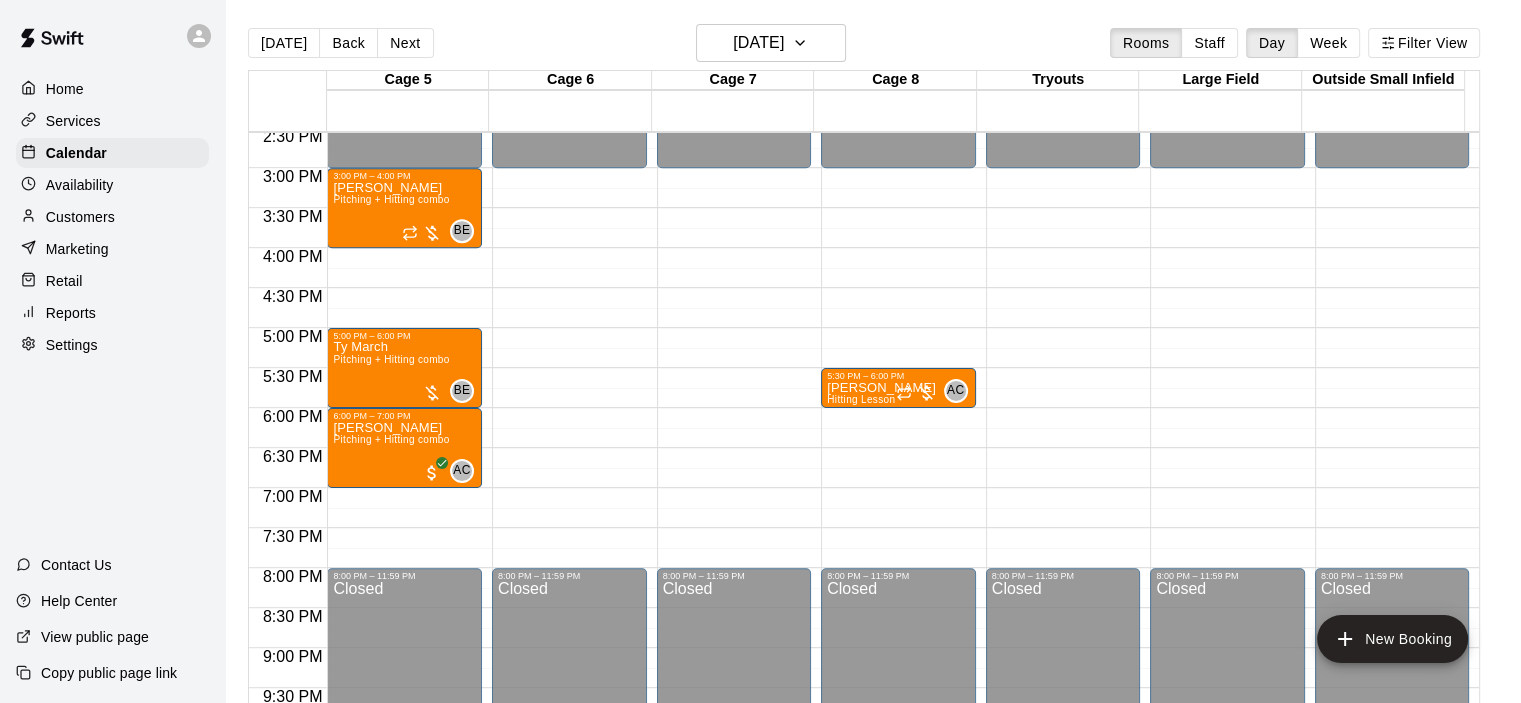 click on "12:00 AM – 3:00 PM Closed 3:00 PM – 4:00 PM [PERSON_NAME] Pitching + Hitting combo BE 0 5:00 PM – 6:00 PM Ty March Pitching + Hitting combo BE 0 6:00 PM – 7:00 PM [PERSON_NAME] Pitching + Hitting combo AC 0 8:00 PM – 11:59 PM Closed" at bounding box center (404, -72) 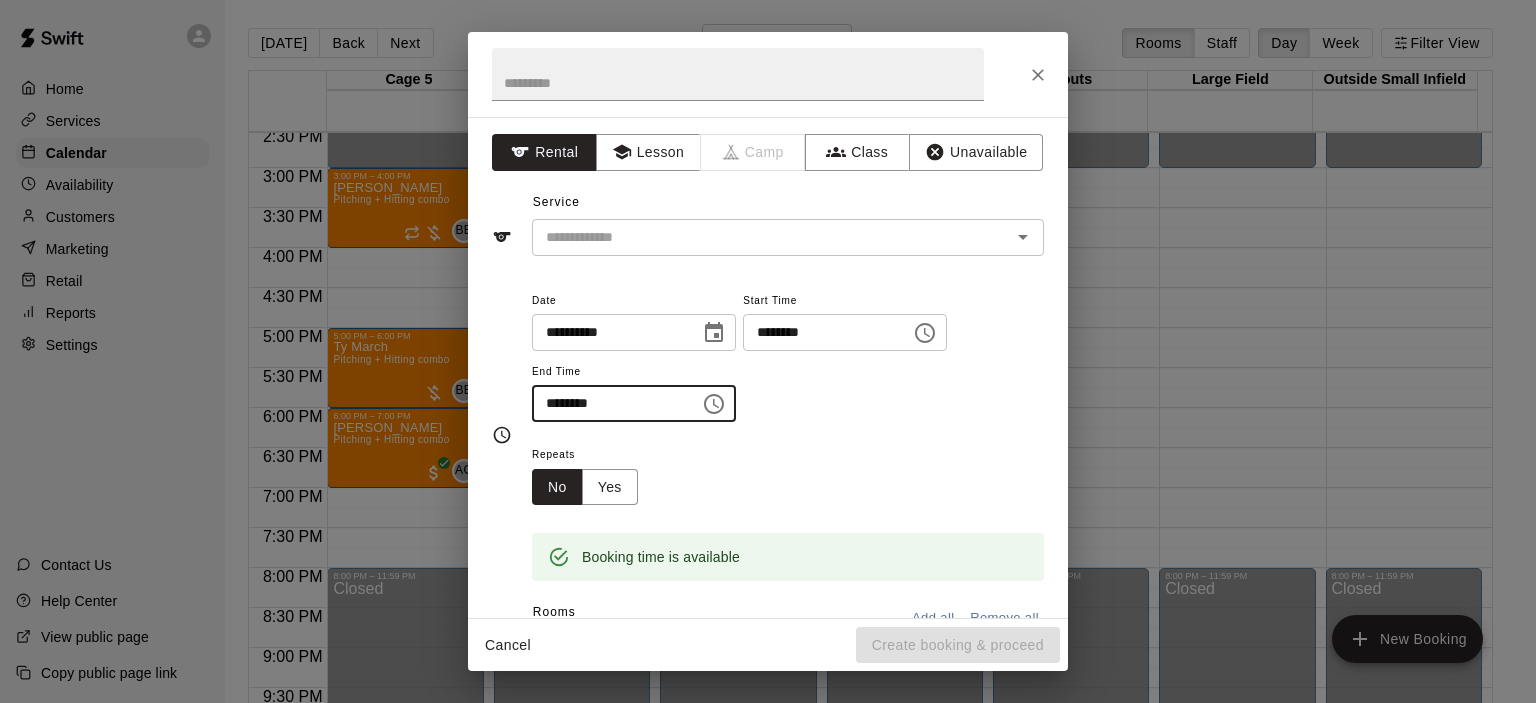 click on "********" at bounding box center [609, 403] 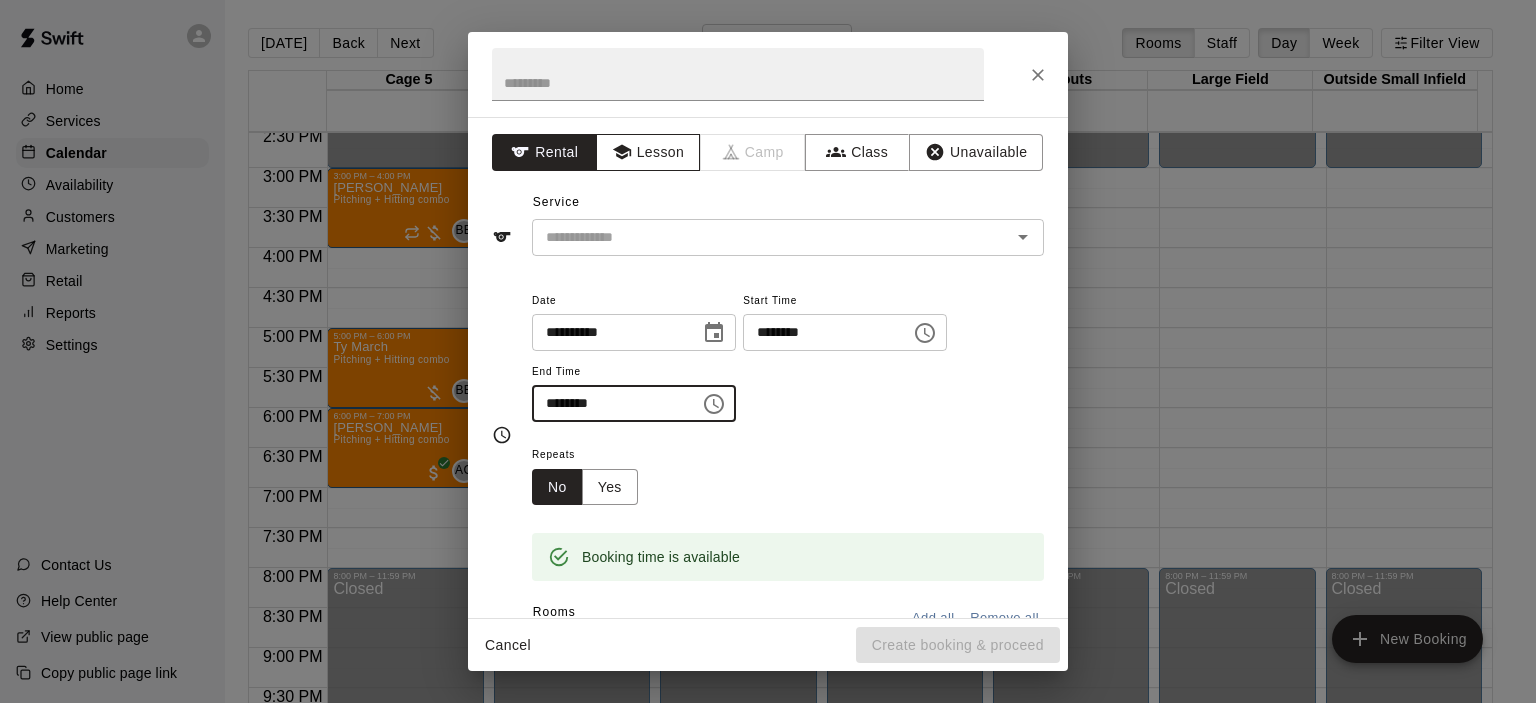 type on "********" 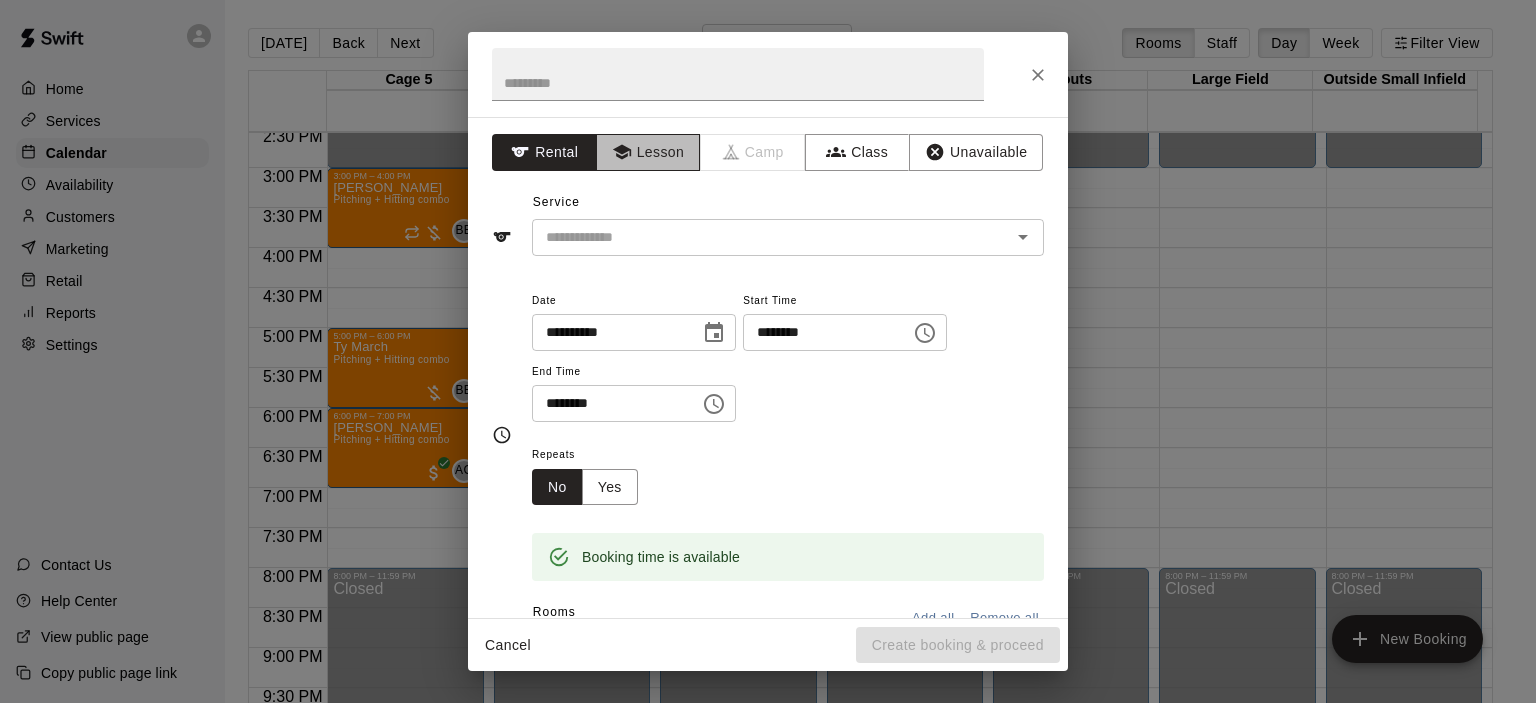 click 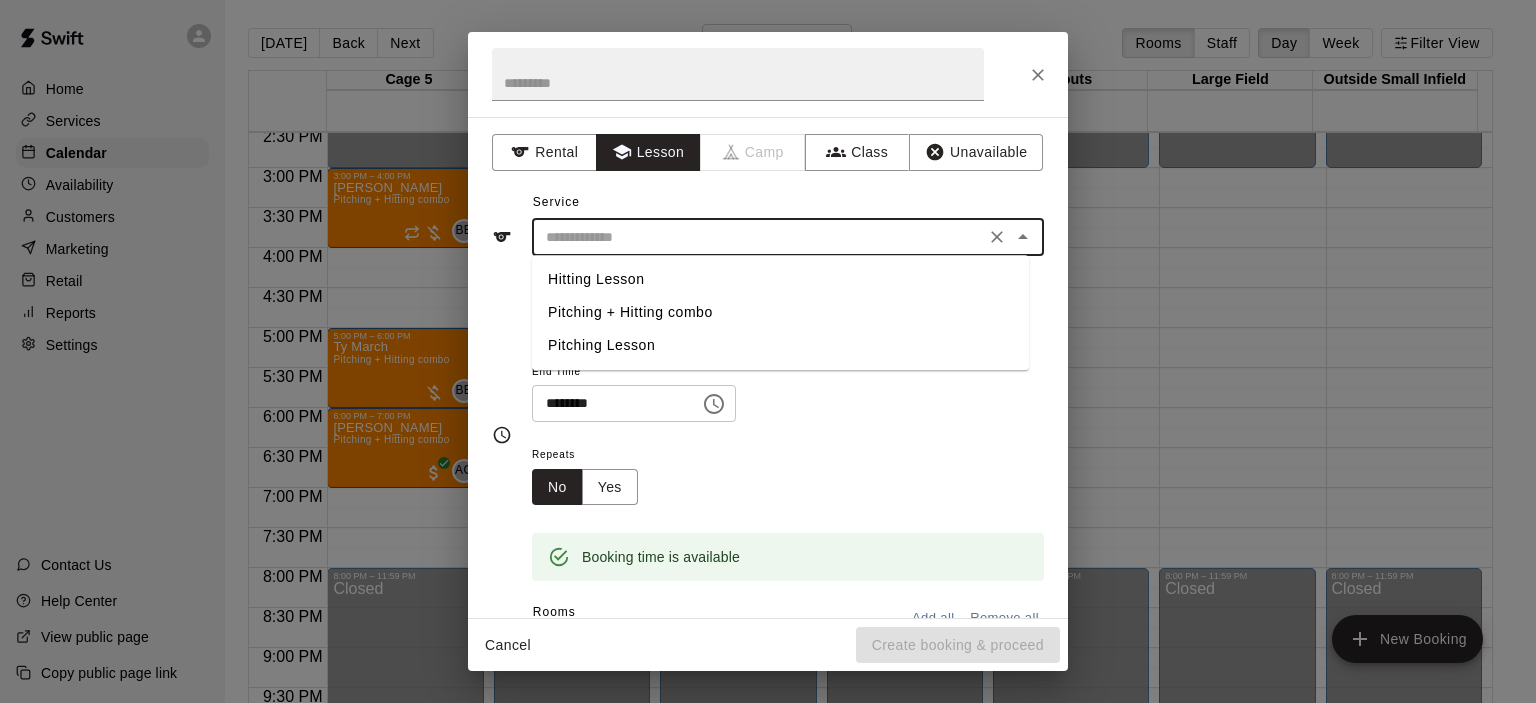 click at bounding box center [758, 237] 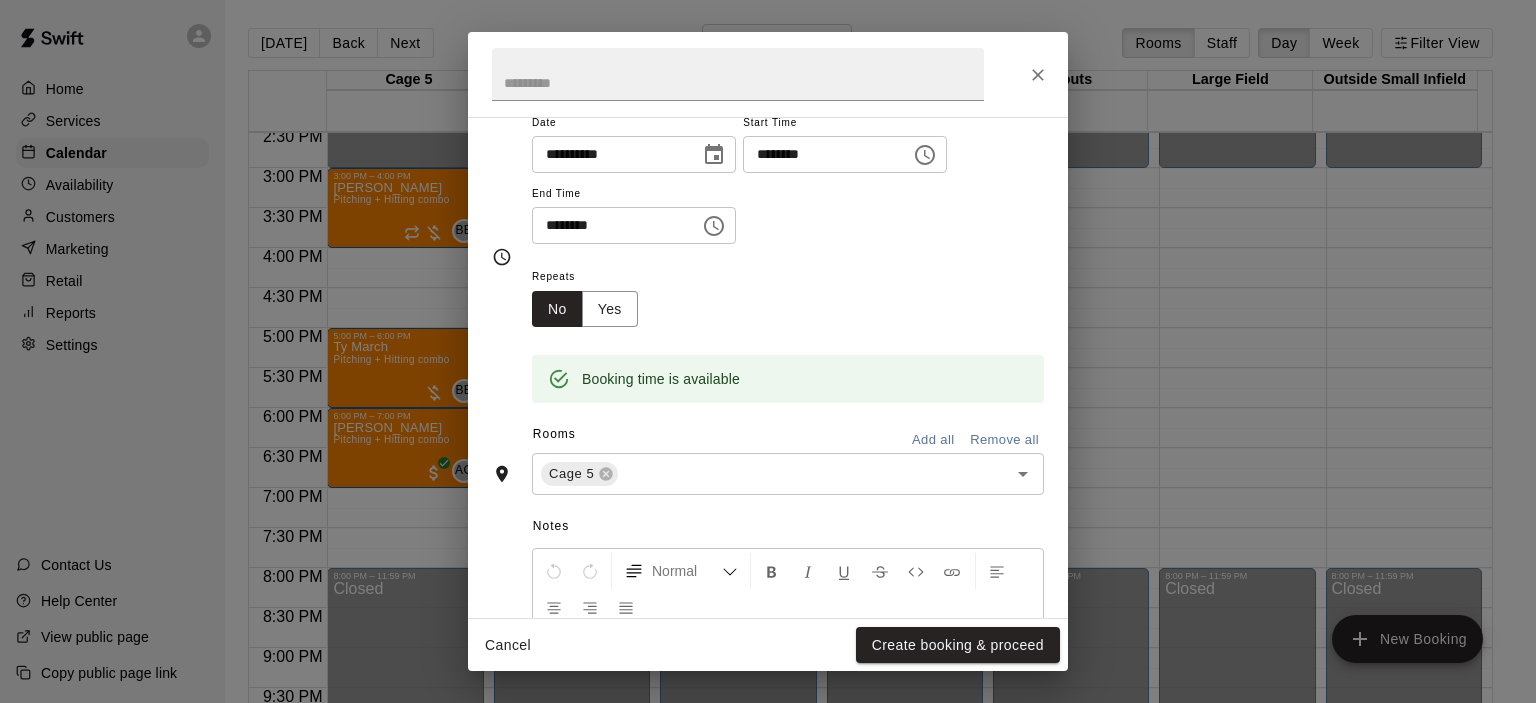scroll, scrollTop: 200, scrollLeft: 0, axis: vertical 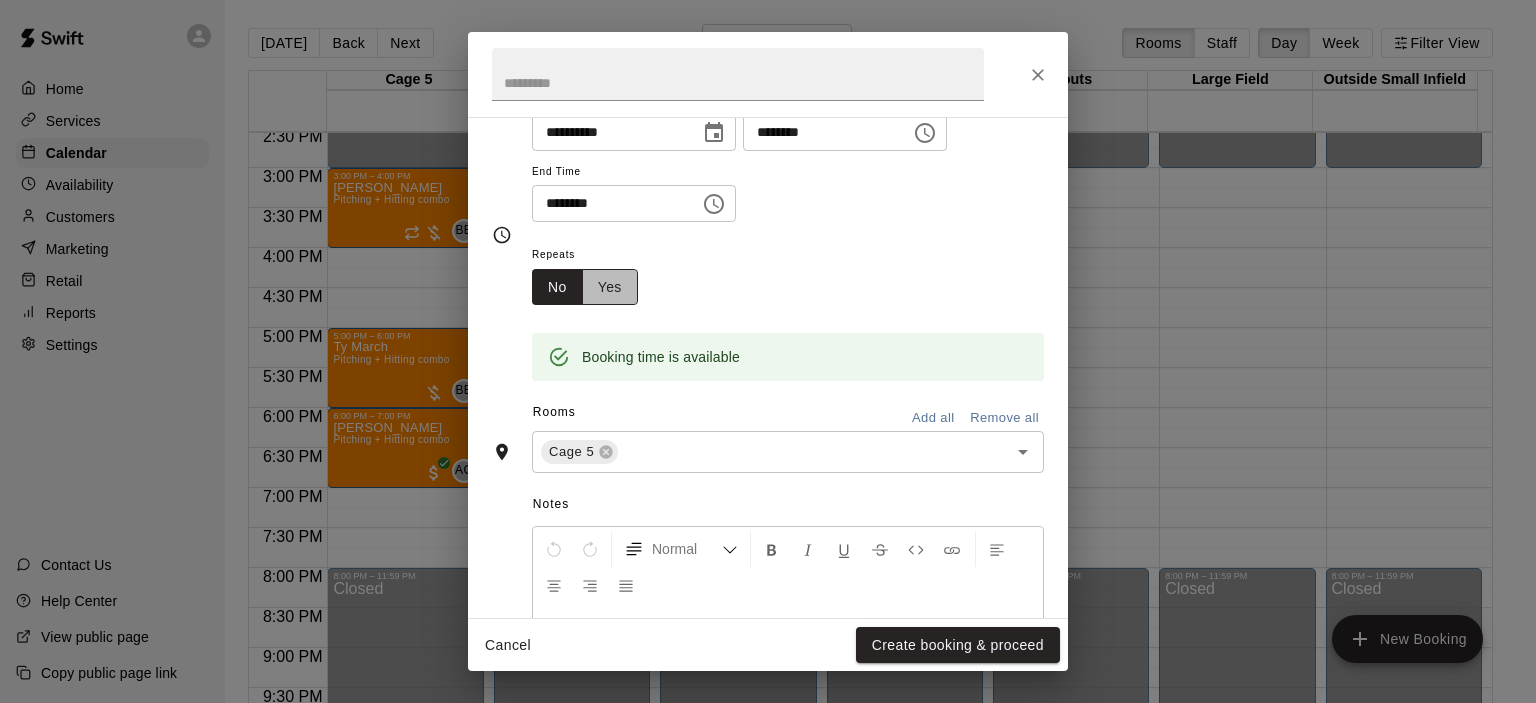 click on "Yes" at bounding box center [610, 287] 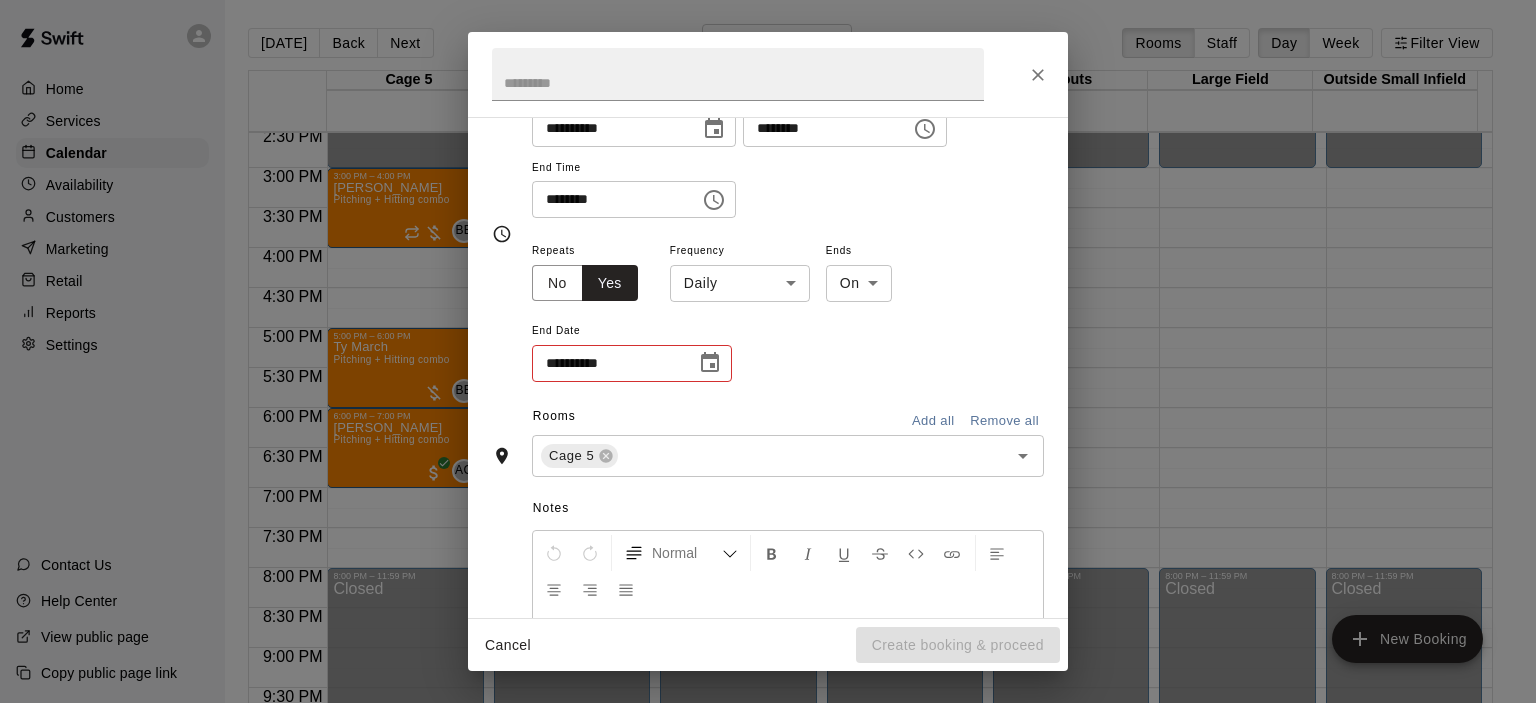 click on "**********" at bounding box center (607, 363) 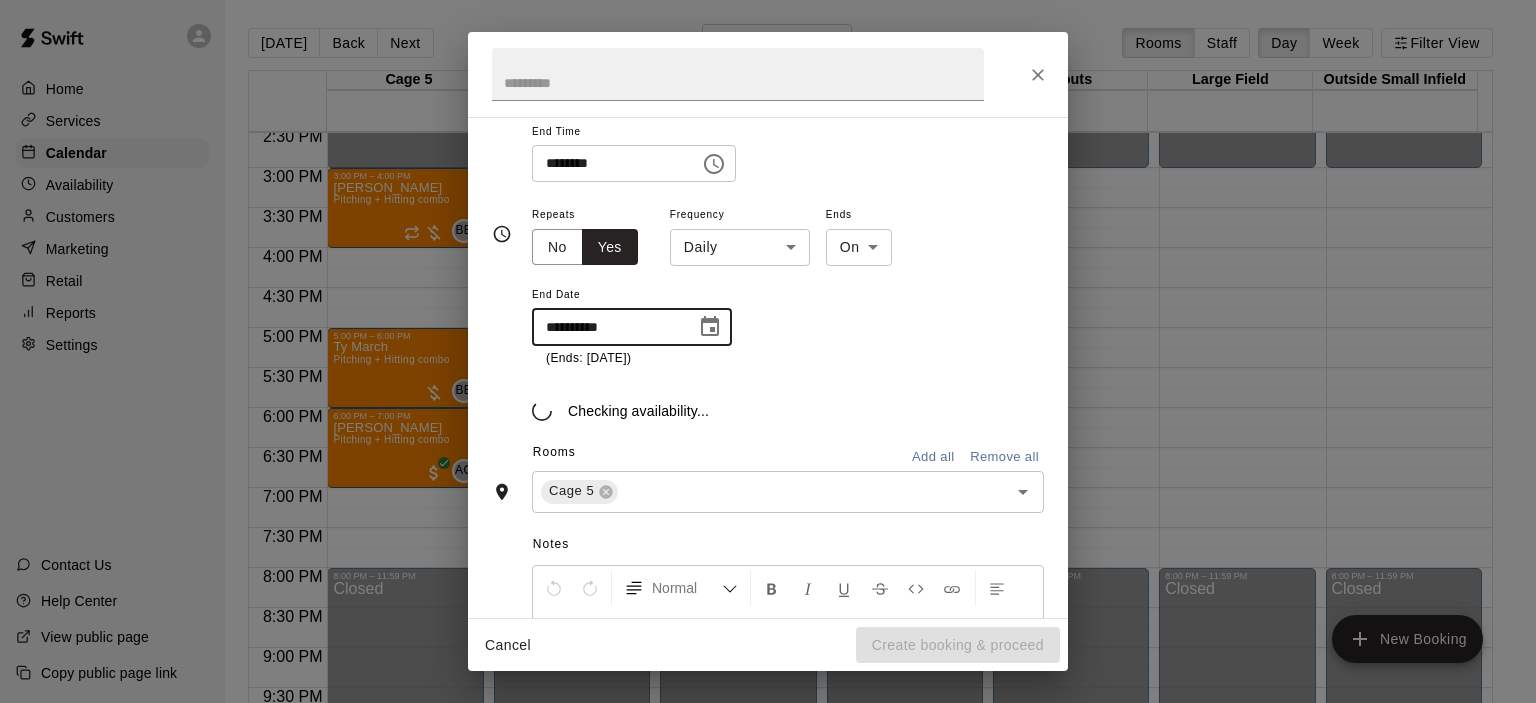 scroll, scrollTop: 252, scrollLeft: 0, axis: vertical 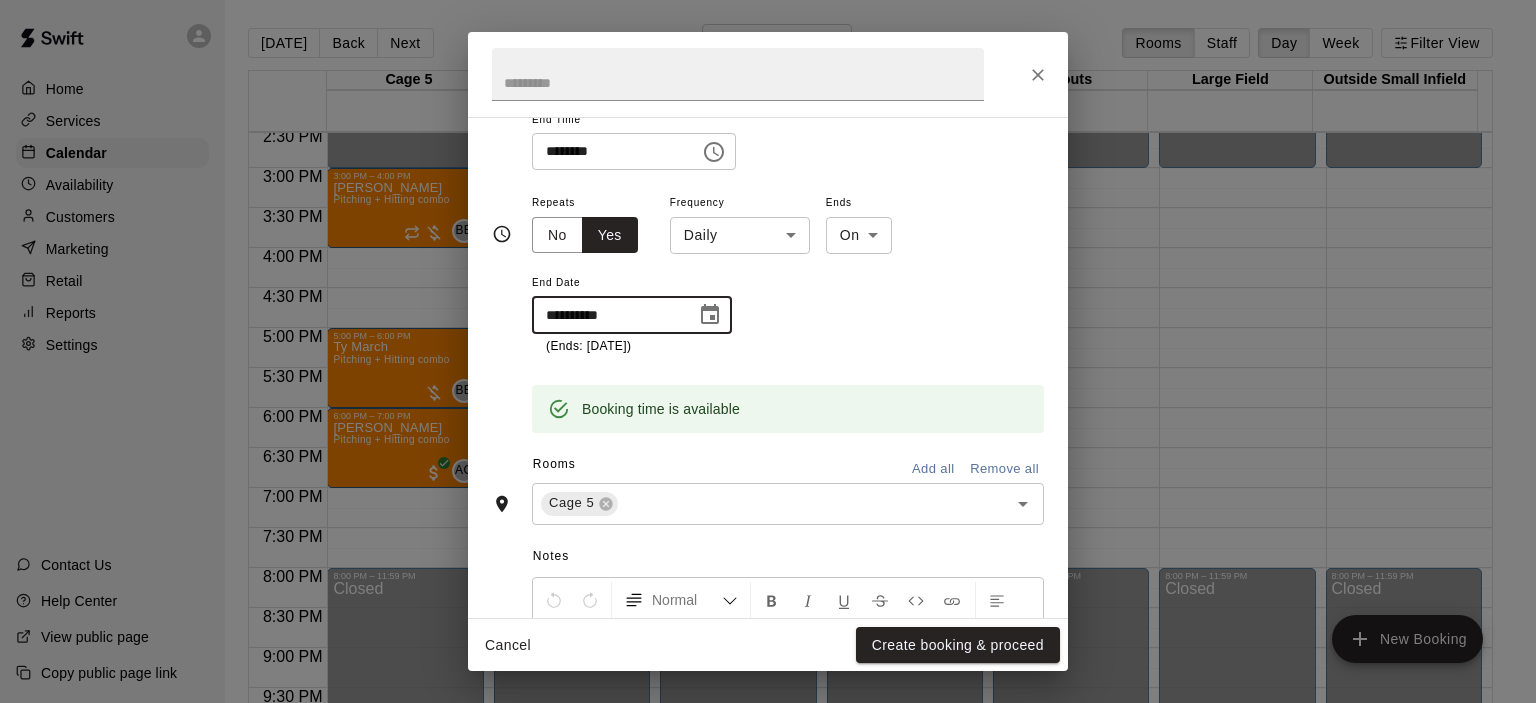 type on "**********" 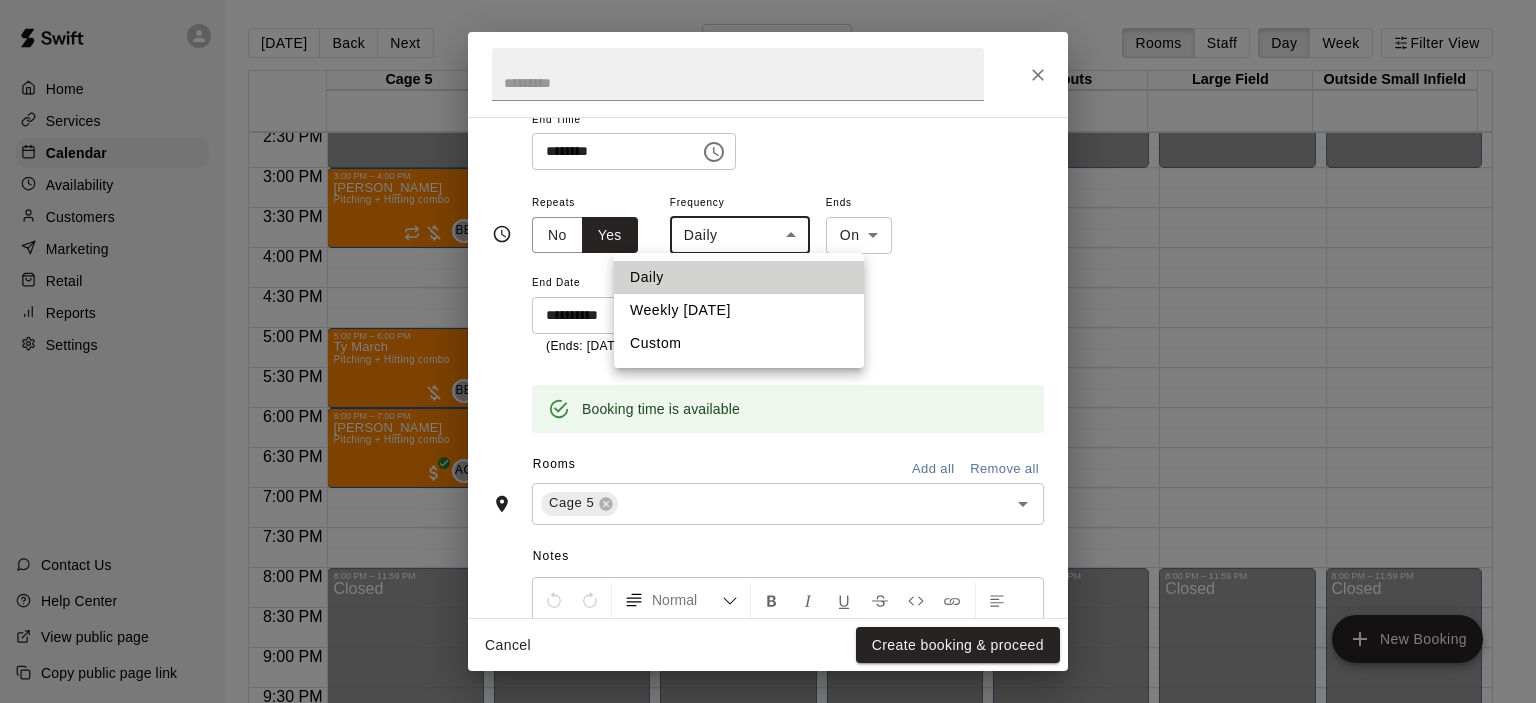 click on "Weekly [DATE]" at bounding box center (739, 310) 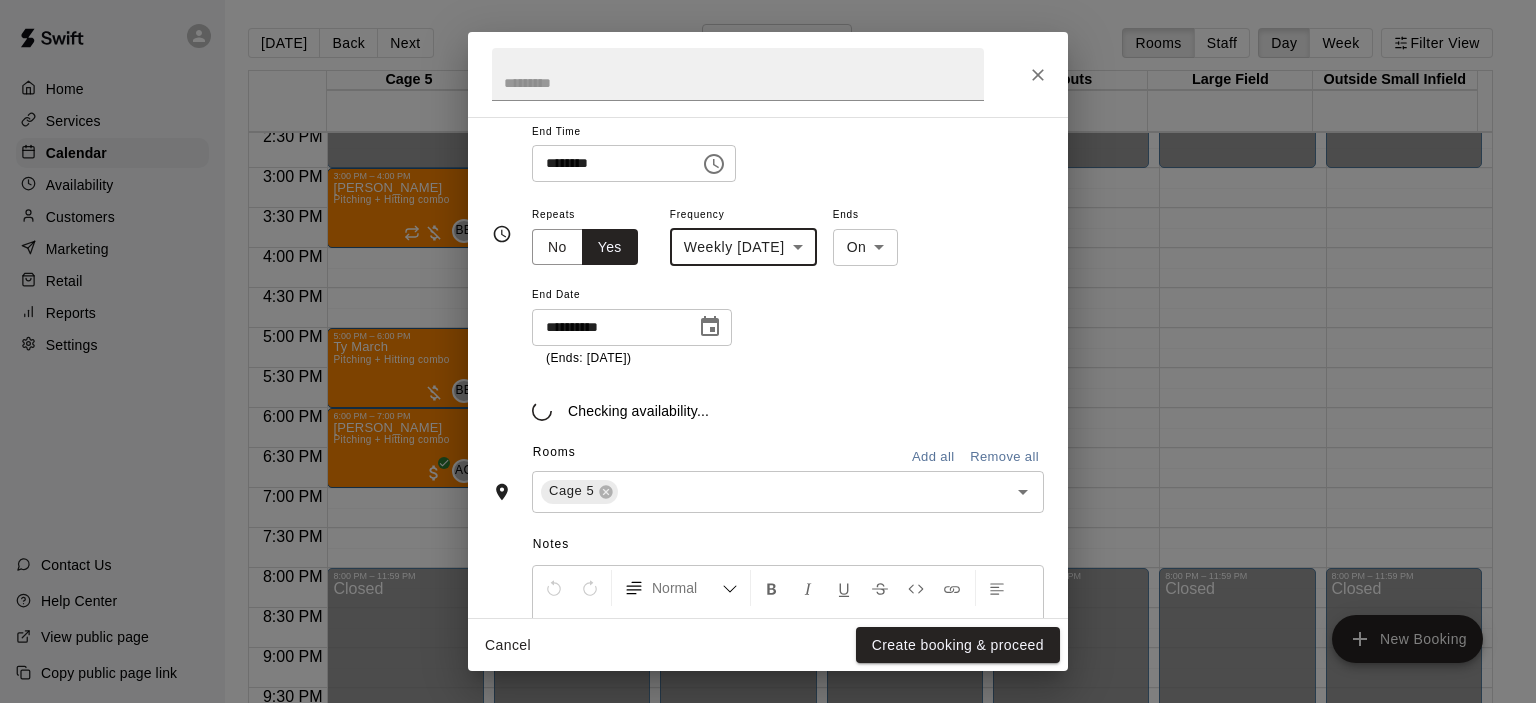 scroll, scrollTop: 252, scrollLeft: 0, axis: vertical 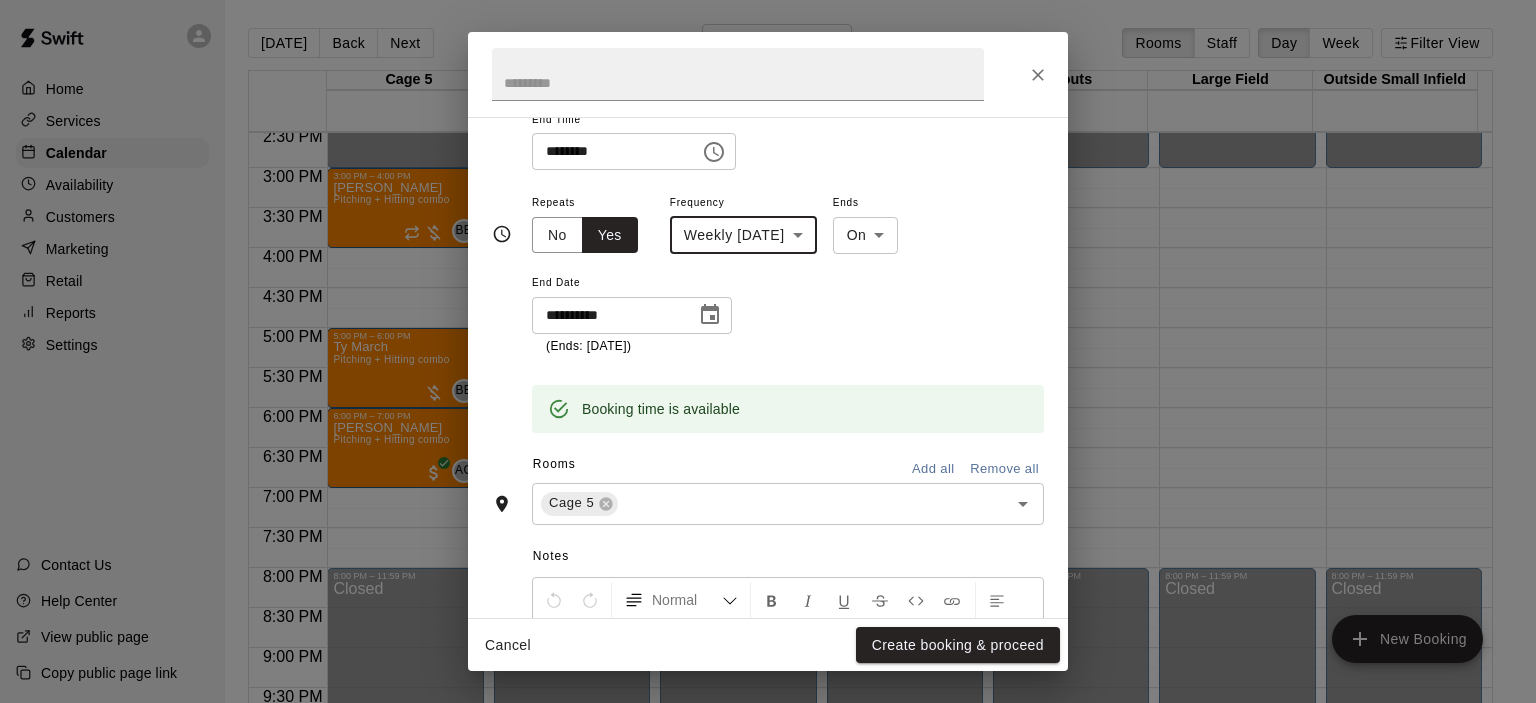 click on "Home Services Calendar Availability Customers Marketing Retail Reports Settings Contact Us Help Center View public page Copy public page link [DATE] Back [DATE][DATE] Rooms Staff Day Week Filter View Cage 5 22 Tue Cage 6 22 Tue Cage 7 22 Tue Cage 8 22 Tue Tryouts 22 Tue Large Field 22 Tue Outside Small Infield 22 Tue 12:00 AM 12:30 AM 1:00 AM 1:30 AM 2:00 AM 2:30 AM 3:00 AM 3:30 AM 4:00 AM 4:30 AM 5:00 AM 5:30 AM 6:00 AM 6:30 AM 7:00 AM 7:30 AM 8:00 AM 8:30 AM 9:00 AM 9:30 AM 10:00 AM 10:30 AM 11:00 AM 11:30 AM 12:00 PM 12:30 PM 1:00 PM 1:30 PM 2:00 PM 2:30 PM 3:00 PM 3:30 PM 4:00 PM 4:30 PM 5:00 PM 5:30 PM 6:00 PM 6:30 PM 7:00 PM 7:30 PM 8:00 PM 8:30 PM 9:00 PM 9:30 PM 10:00 PM 10:30 PM 11:00 PM 11:30 PM 12:00 AM – 3:00 PM Closed 3:00 PM – 4:00 PM [PERSON_NAME] Pitching + Hitting combo BE 0 5:00 PM – 6:00 PM [PERSON_NAME] March Pitching + Hitting combo BE 0 6:00 PM – 7:00 PM [PERSON_NAME] Pitching + Hitting combo AC 0 8:00 PM – 11:59 PM Closed 12:00 AM – 3:00 PM Closed 8:00 PM – 11:59 PM Closed Closed" at bounding box center (768, 367) 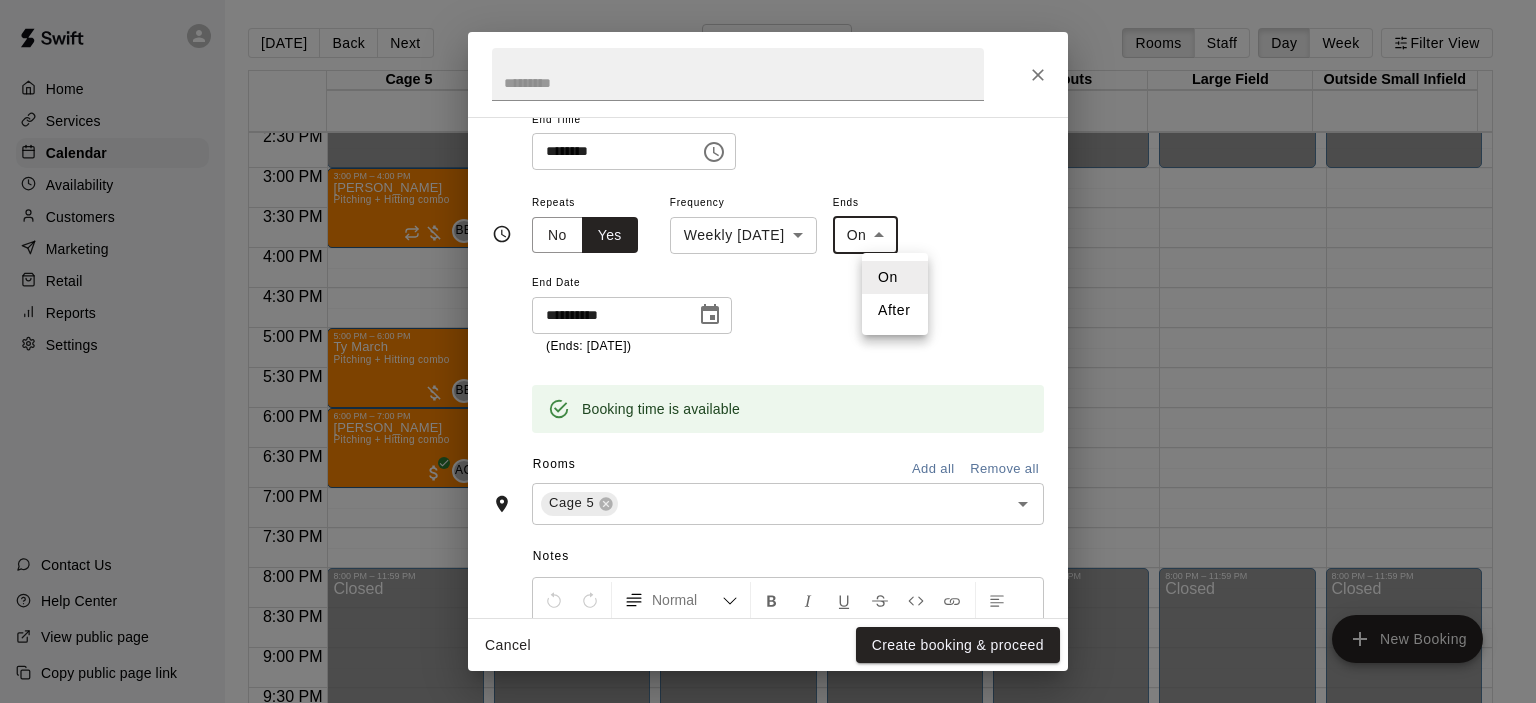 click on "After" at bounding box center [895, 310] 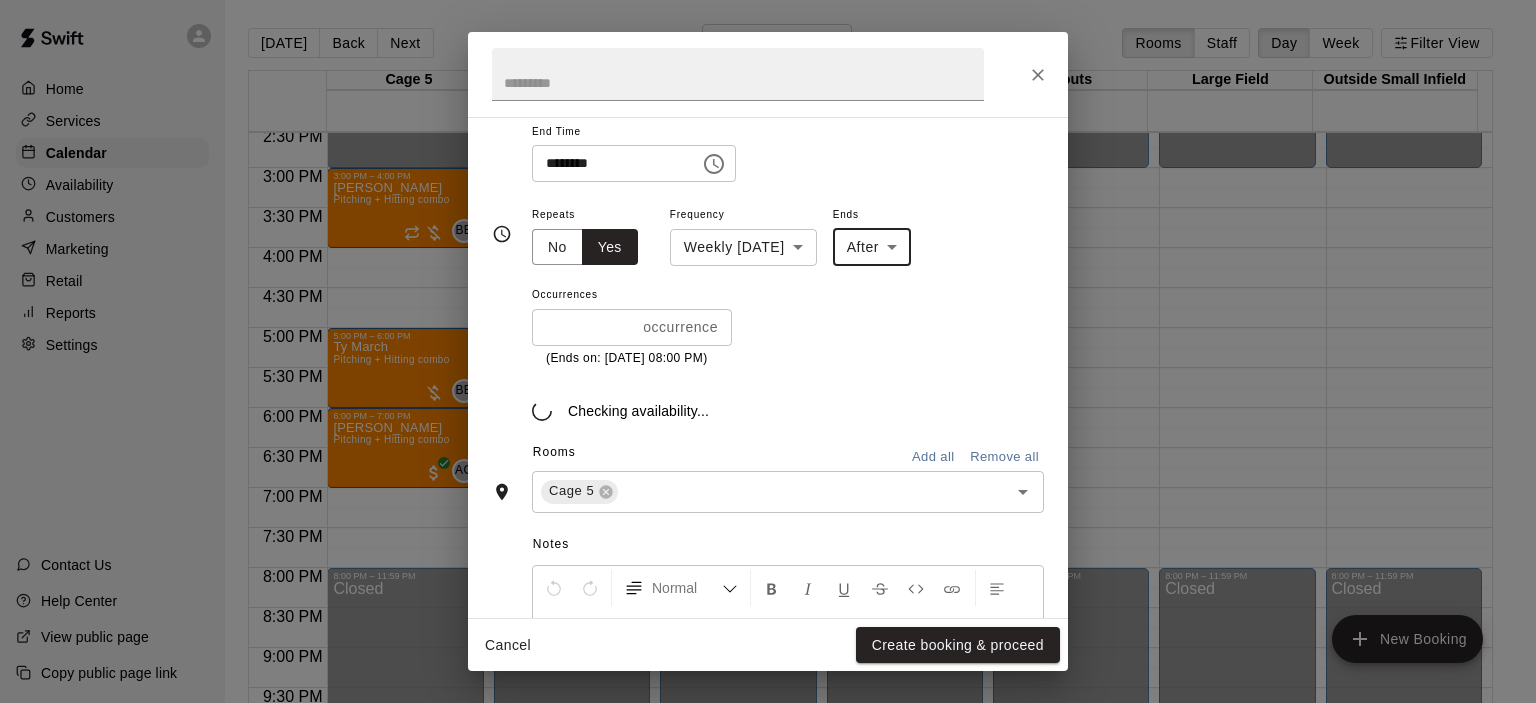 scroll, scrollTop: 252, scrollLeft: 0, axis: vertical 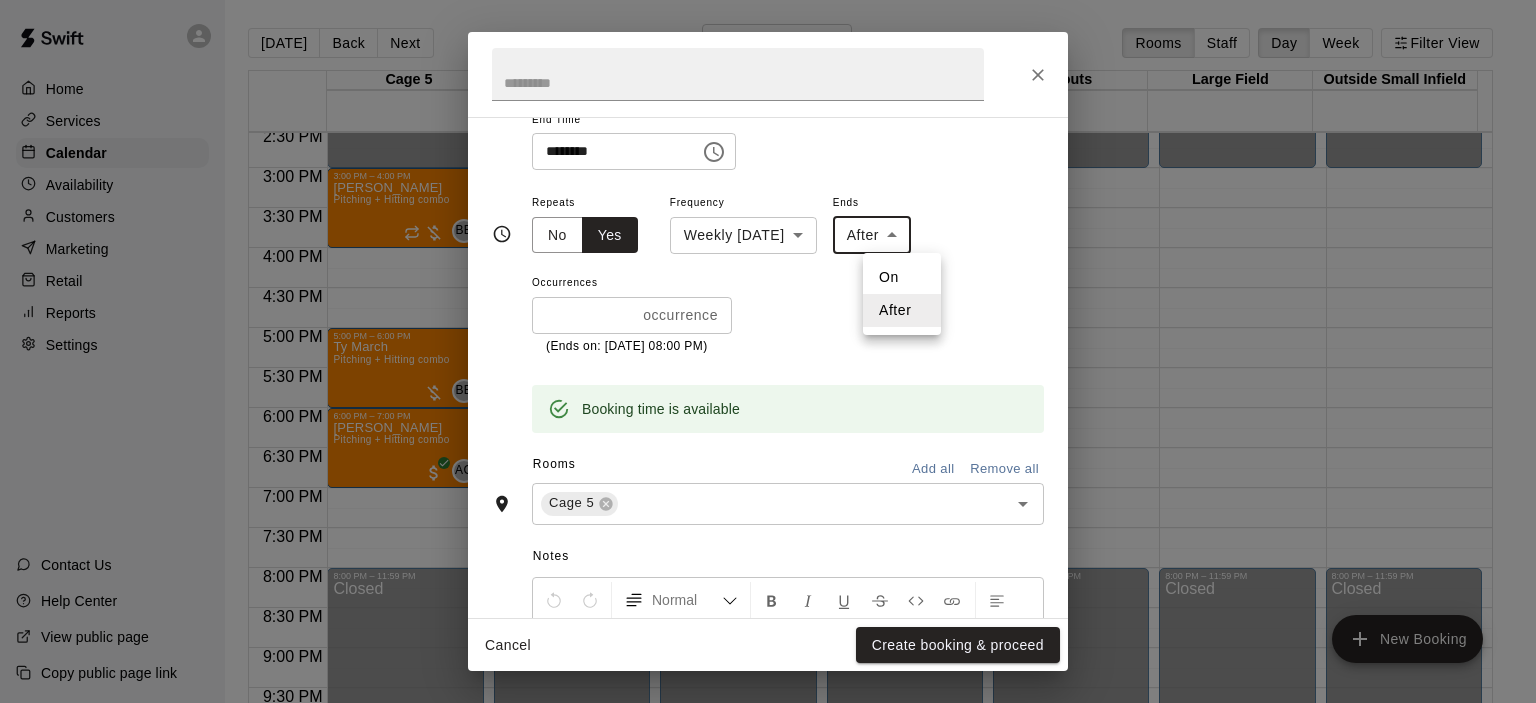 click on "Home Services Calendar Availability Customers Marketing Retail Reports Settings Contact Us Help Center View public page Copy public page link [DATE] Back [DATE][DATE] Rooms Staff Day Week Filter View Cage 5 22 Tue Cage 6 22 Tue Cage 7 22 Tue Cage 8 22 Tue Tryouts 22 Tue Large Field 22 Tue Outside Small Infield 22 Tue 12:00 AM 12:30 AM 1:00 AM 1:30 AM 2:00 AM 2:30 AM 3:00 AM 3:30 AM 4:00 AM 4:30 AM 5:00 AM 5:30 AM 6:00 AM 6:30 AM 7:00 AM 7:30 AM 8:00 AM 8:30 AM 9:00 AM 9:30 AM 10:00 AM 10:30 AM 11:00 AM 11:30 AM 12:00 PM 12:30 PM 1:00 PM 1:30 PM 2:00 PM 2:30 PM 3:00 PM 3:30 PM 4:00 PM 4:30 PM 5:00 PM 5:30 PM 6:00 PM 6:30 PM 7:00 PM 7:30 PM 8:00 PM 8:30 PM 9:00 PM 9:30 PM 10:00 PM 10:30 PM 11:00 PM 11:30 PM 12:00 AM – 3:00 PM Closed 3:00 PM – 4:00 PM [PERSON_NAME] Pitching + Hitting combo BE 0 5:00 PM – 6:00 PM [PERSON_NAME] March Pitching + Hitting combo BE 0 6:00 PM – 7:00 PM [PERSON_NAME] Pitching + Hitting combo AC 0 8:00 PM – 11:59 PM Closed 12:00 AM – 3:00 PM Closed 8:00 PM – 11:59 PM Closed Closed" at bounding box center (768, 367) 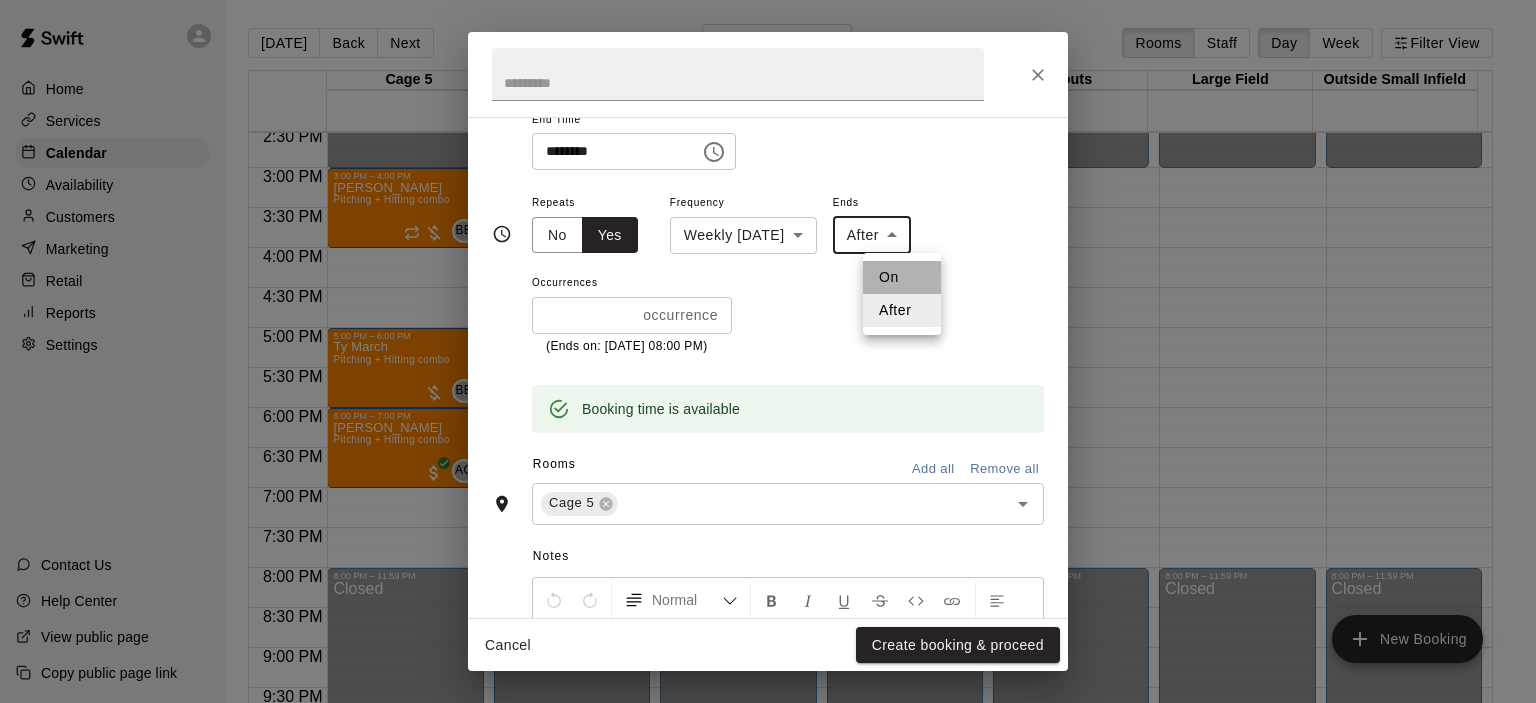 click on "On" at bounding box center [902, 277] 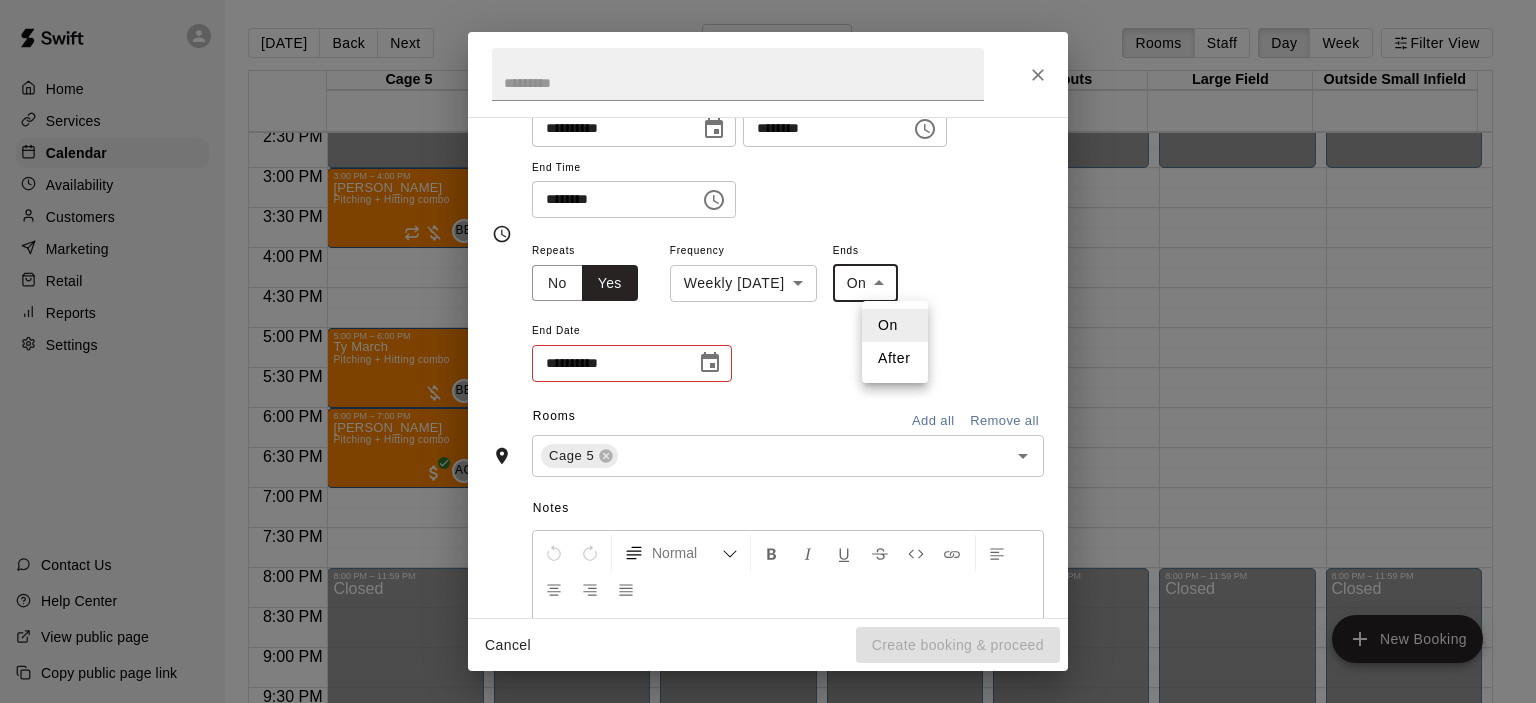 click on "Home Services Calendar Availability Customers Marketing Retail Reports Settings Contact Us Help Center View public page Copy public page link [DATE] Back [DATE][DATE] Rooms Staff Day Week Filter View Cage 5 22 Tue Cage 6 22 Tue Cage 7 22 Tue Cage 8 22 Tue Tryouts 22 Tue Large Field 22 Tue Outside Small Infield 22 Tue 12:00 AM 12:30 AM 1:00 AM 1:30 AM 2:00 AM 2:30 AM 3:00 AM 3:30 AM 4:00 AM 4:30 AM 5:00 AM 5:30 AM 6:00 AM 6:30 AM 7:00 AM 7:30 AM 8:00 AM 8:30 AM 9:00 AM 9:30 AM 10:00 AM 10:30 AM 11:00 AM 11:30 AM 12:00 PM 12:30 PM 1:00 PM 1:30 PM 2:00 PM 2:30 PM 3:00 PM 3:30 PM 4:00 PM 4:30 PM 5:00 PM 5:30 PM 6:00 PM 6:30 PM 7:00 PM 7:30 PM 8:00 PM 8:30 PM 9:00 PM 9:30 PM 10:00 PM 10:30 PM 11:00 PM 11:30 PM 12:00 AM – 3:00 PM Closed 3:00 PM – 4:00 PM [PERSON_NAME] Pitching + Hitting combo BE 0 5:00 PM – 6:00 PM [PERSON_NAME] March Pitching + Hitting combo BE 0 6:00 PM – 7:00 PM [PERSON_NAME] Pitching + Hitting combo AC 0 8:00 PM – 11:59 PM Closed 12:00 AM – 3:00 PM Closed 8:00 PM – 11:59 PM Closed Closed" at bounding box center (768, 367) 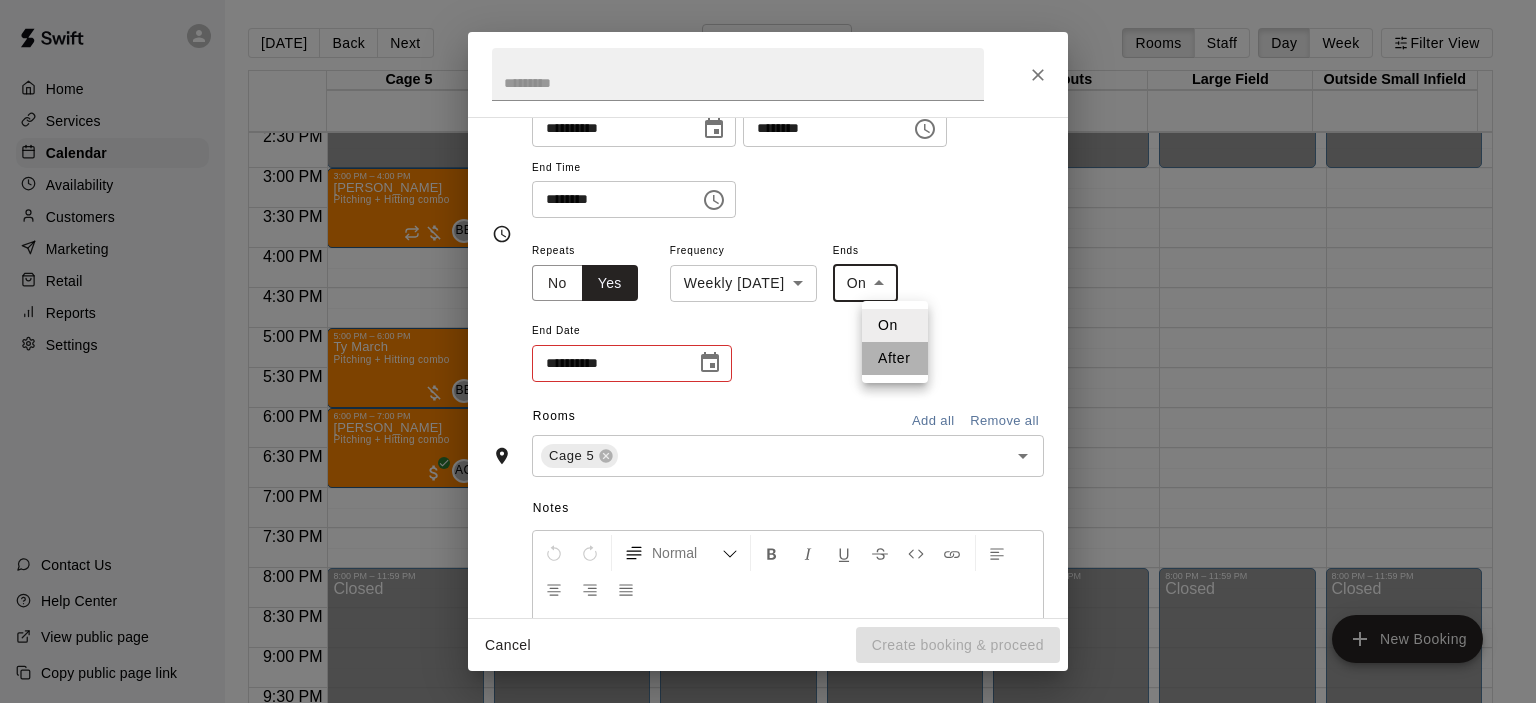 click on "After" at bounding box center [895, 358] 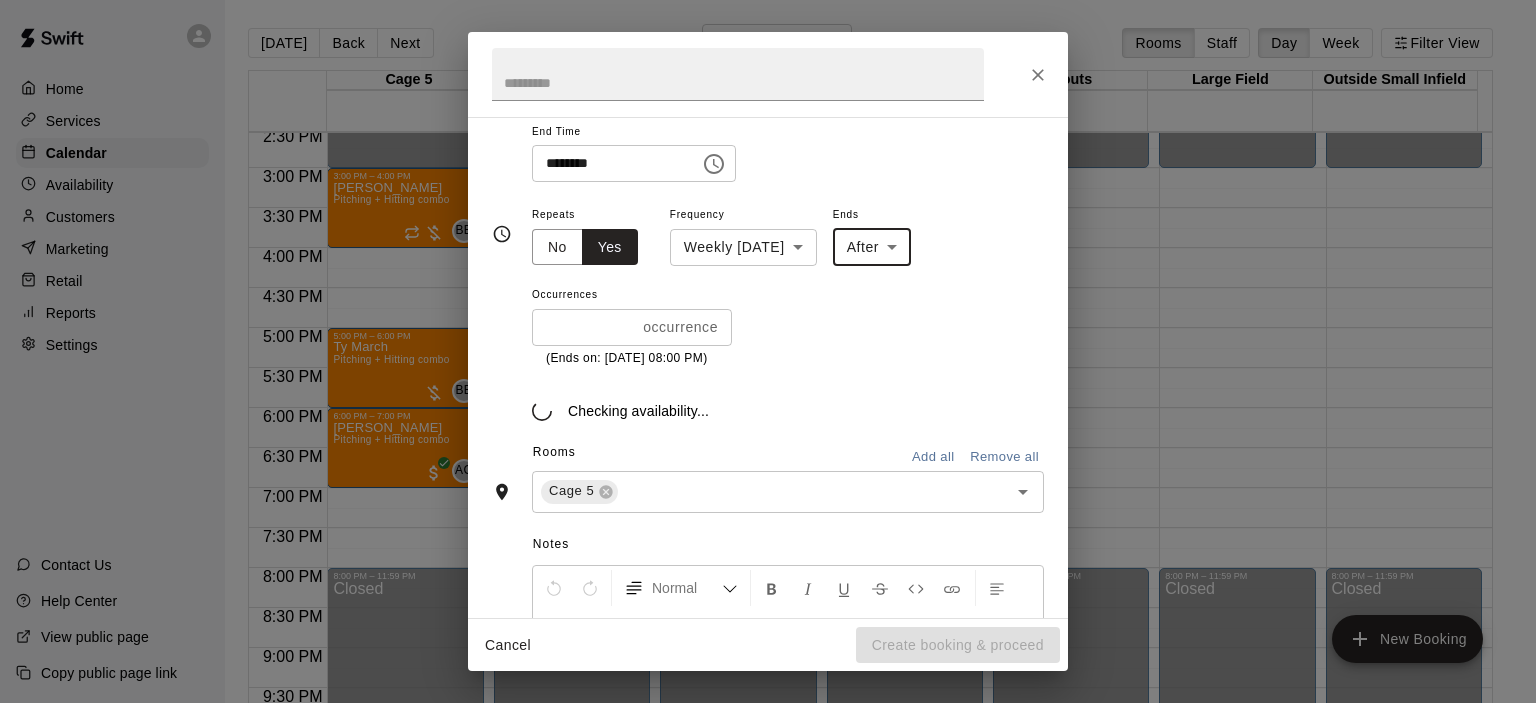scroll, scrollTop: 252, scrollLeft: 0, axis: vertical 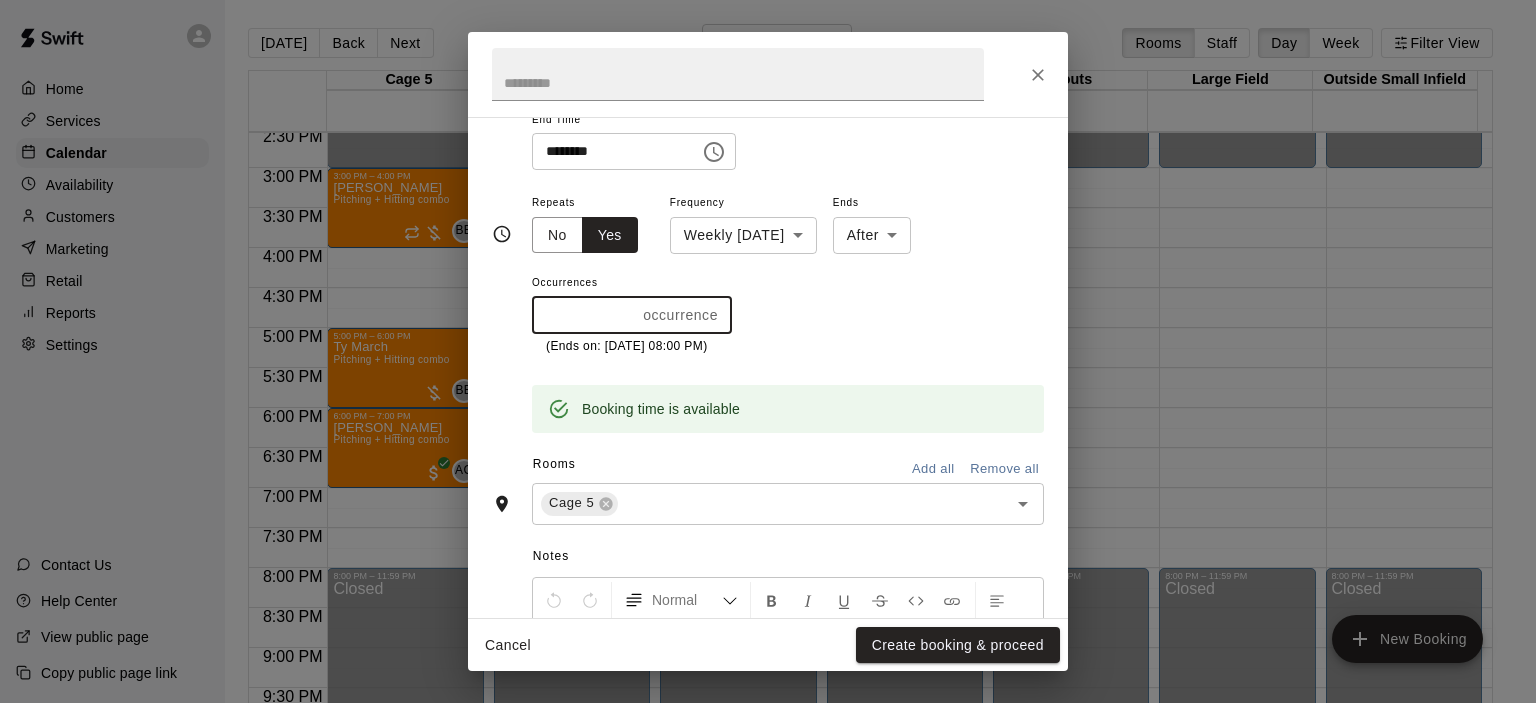 click on "*" at bounding box center (583, 315) 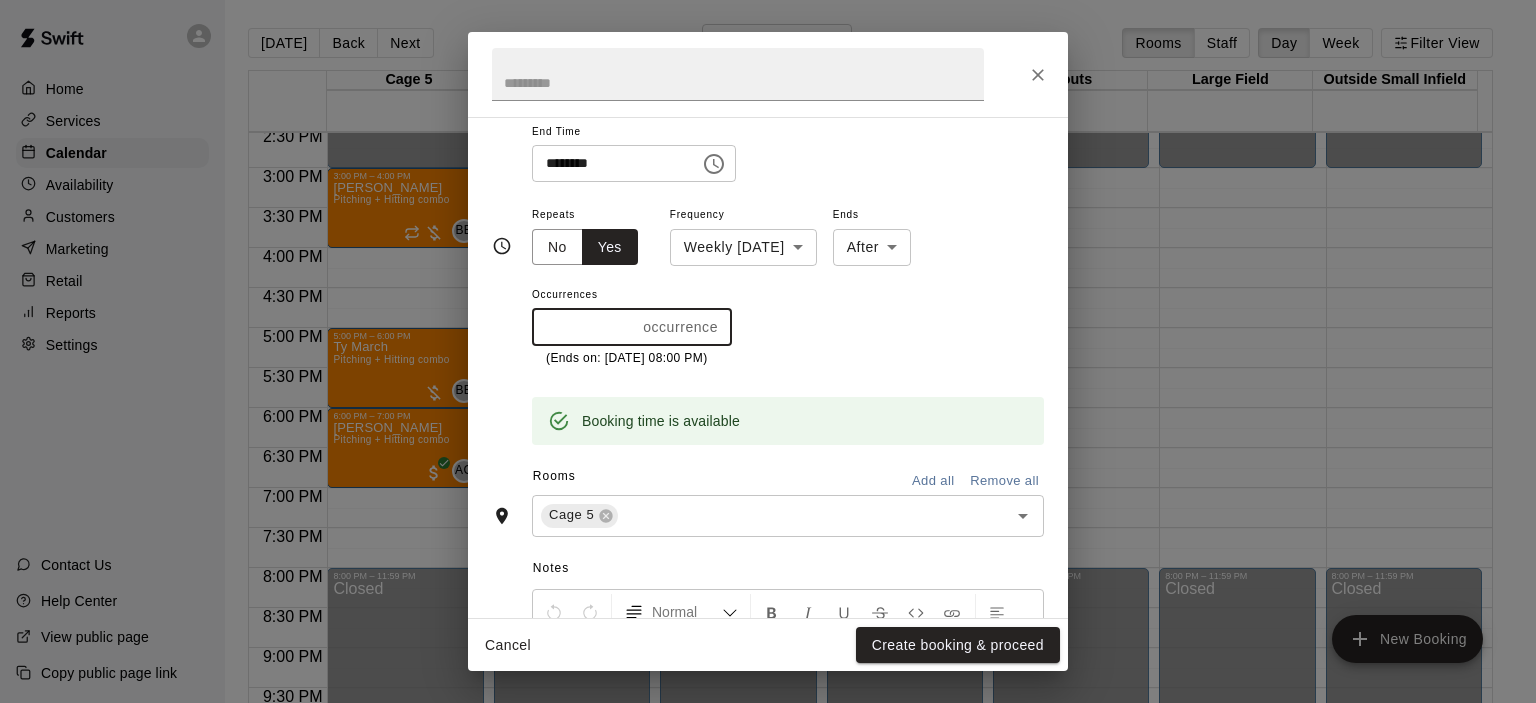 click on "*" at bounding box center [583, 327] 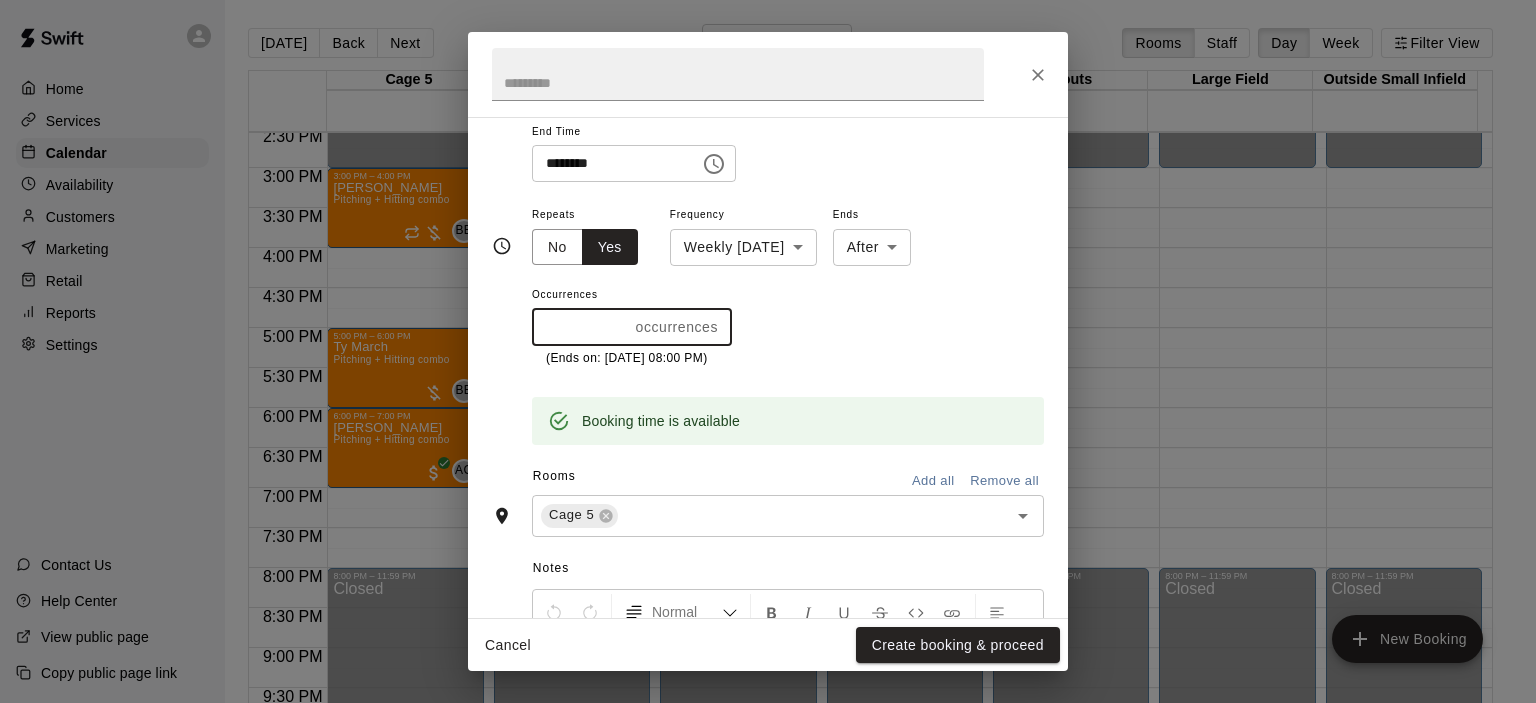 scroll, scrollTop: 252, scrollLeft: 0, axis: vertical 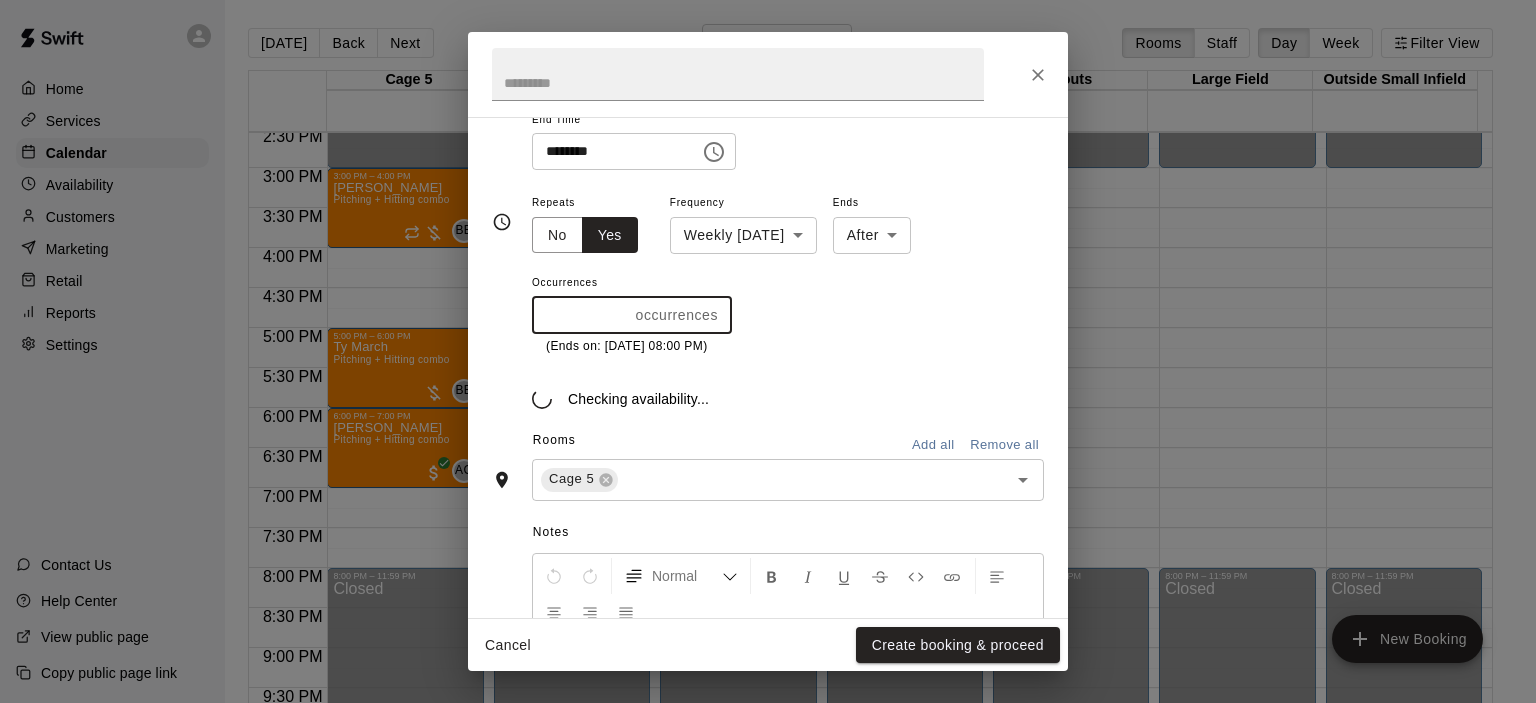 click on "*" at bounding box center [580, 315] 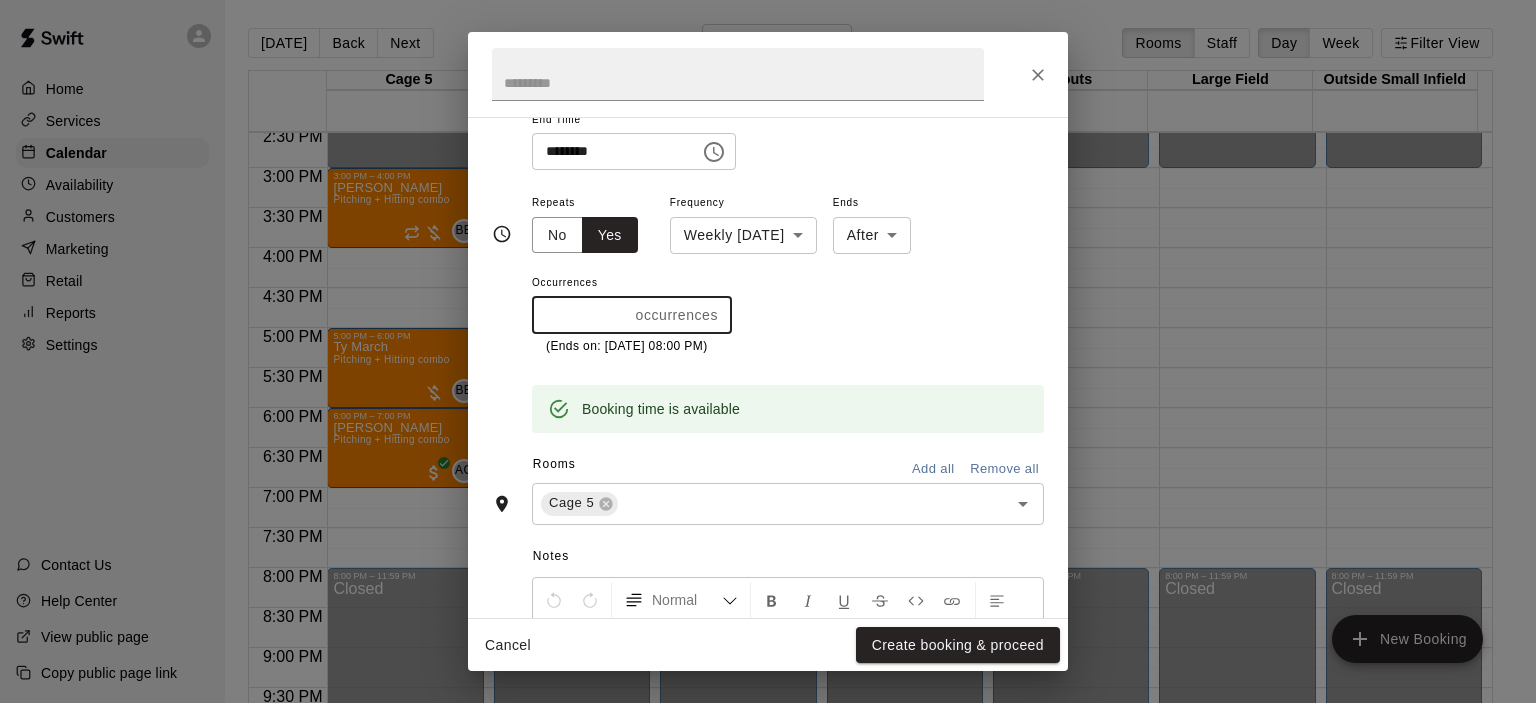 click on "*" at bounding box center (580, 315) 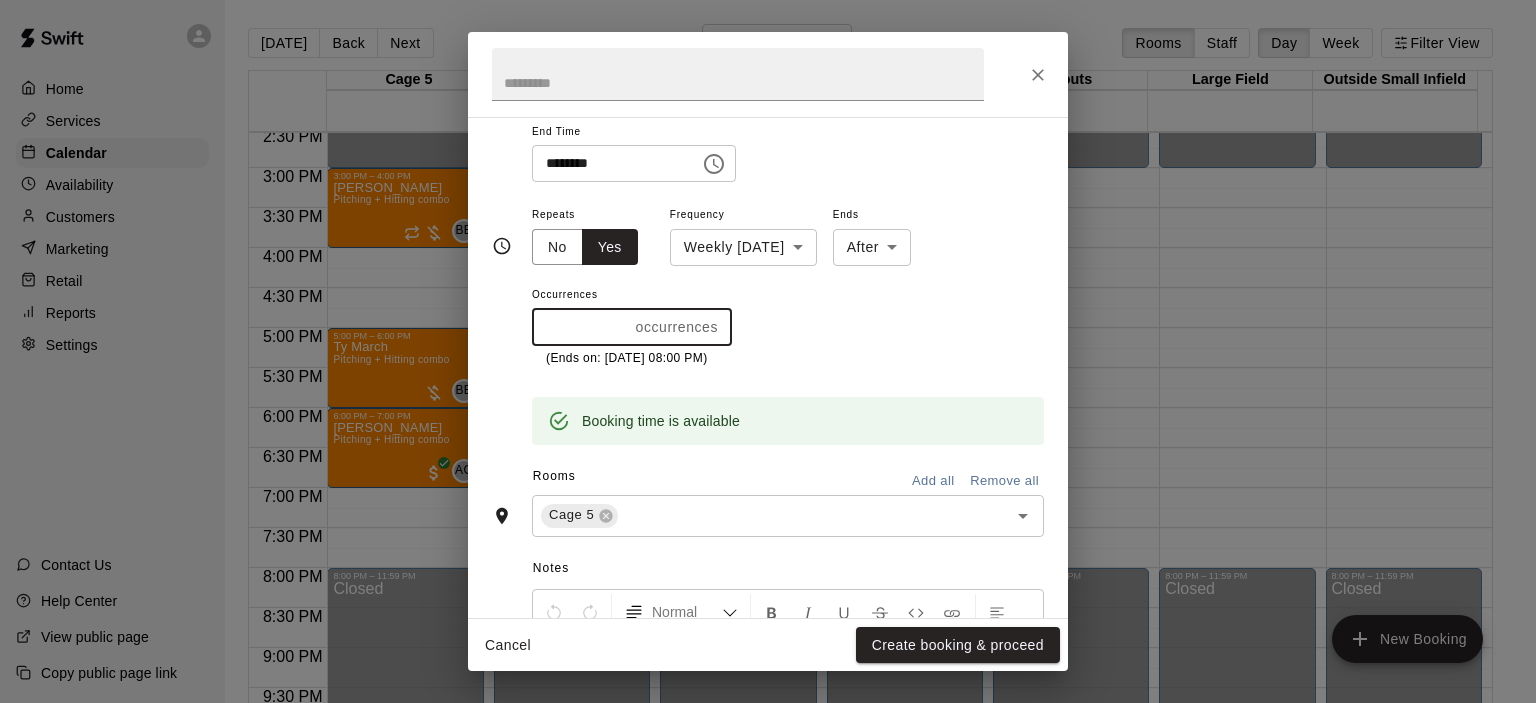 scroll, scrollTop: 252, scrollLeft: 0, axis: vertical 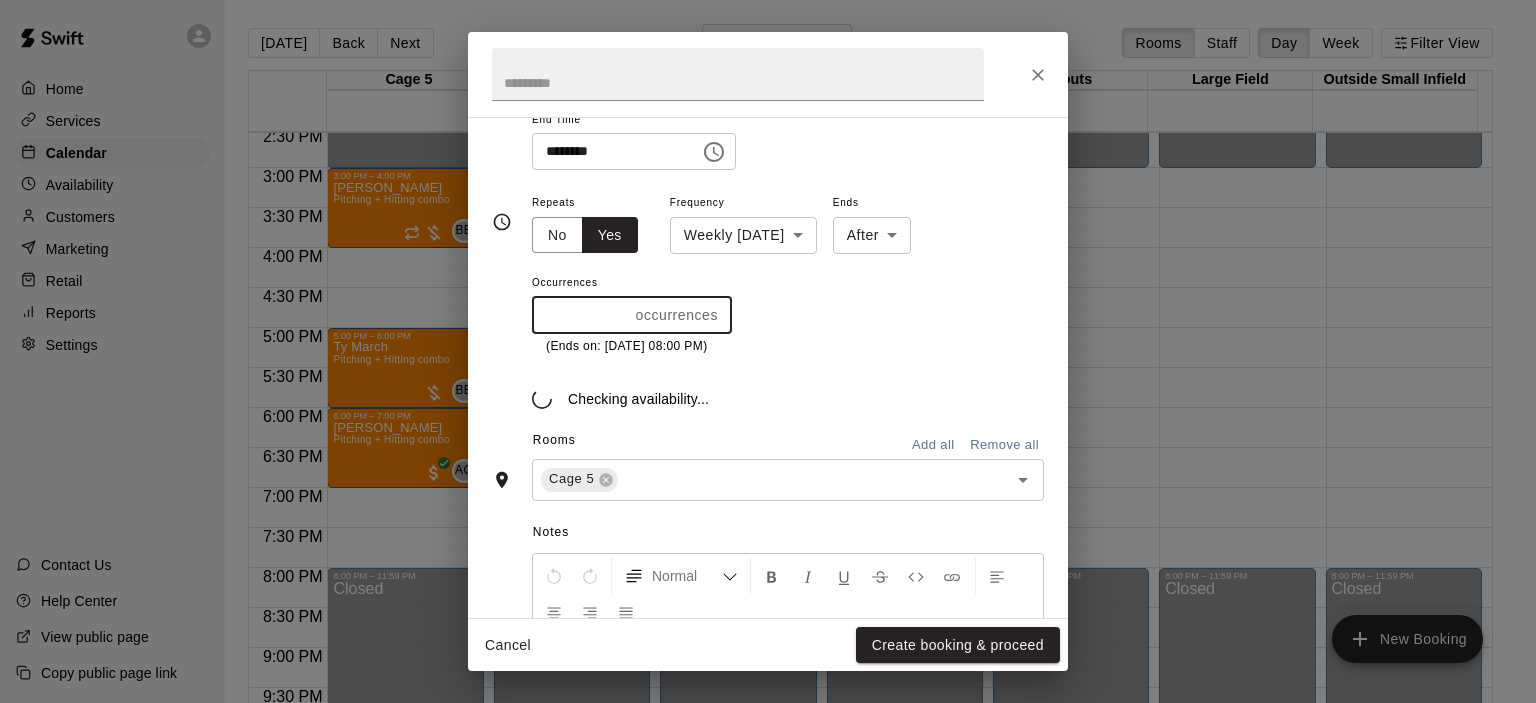 click on "*" at bounding box center [580, 315] 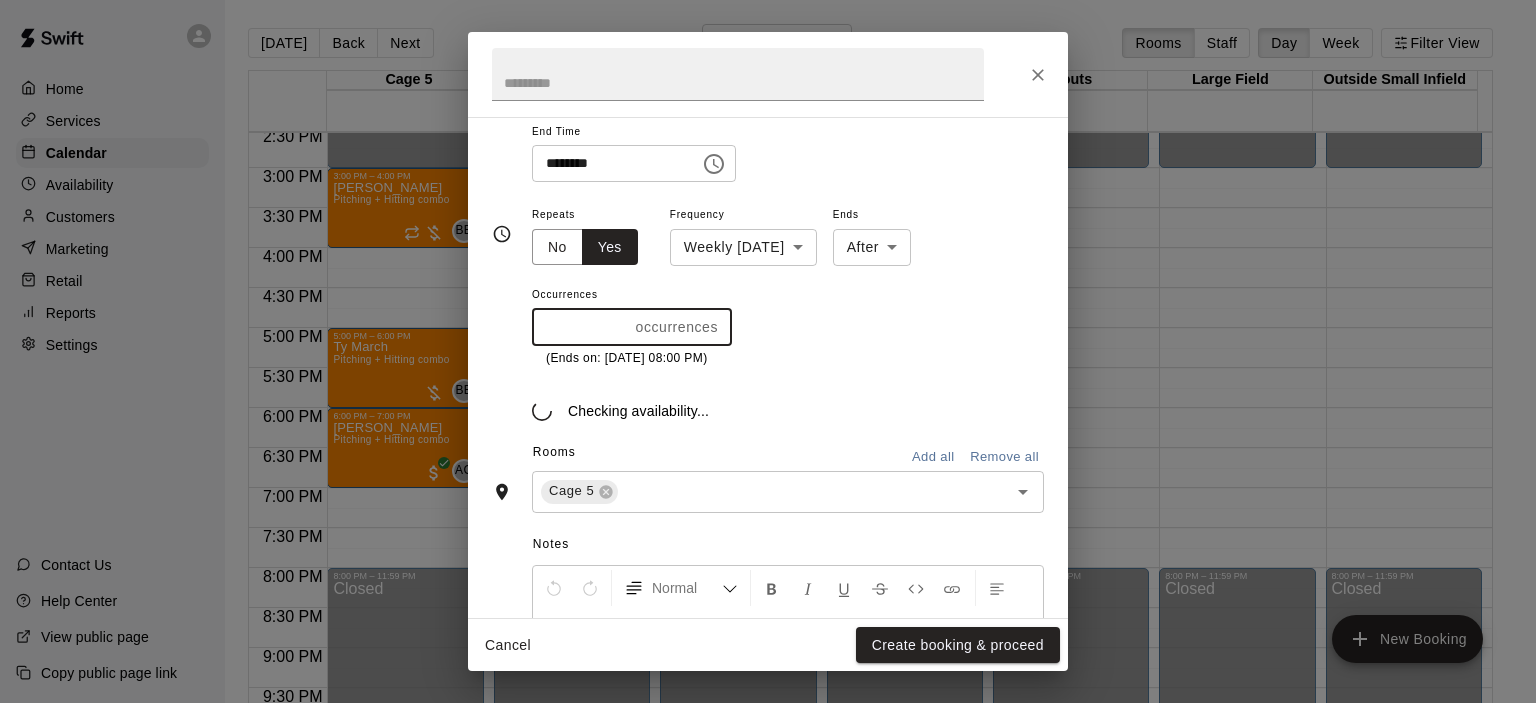 scroll, scrollTop: 252, scrollLeft: 0, axis: vertical 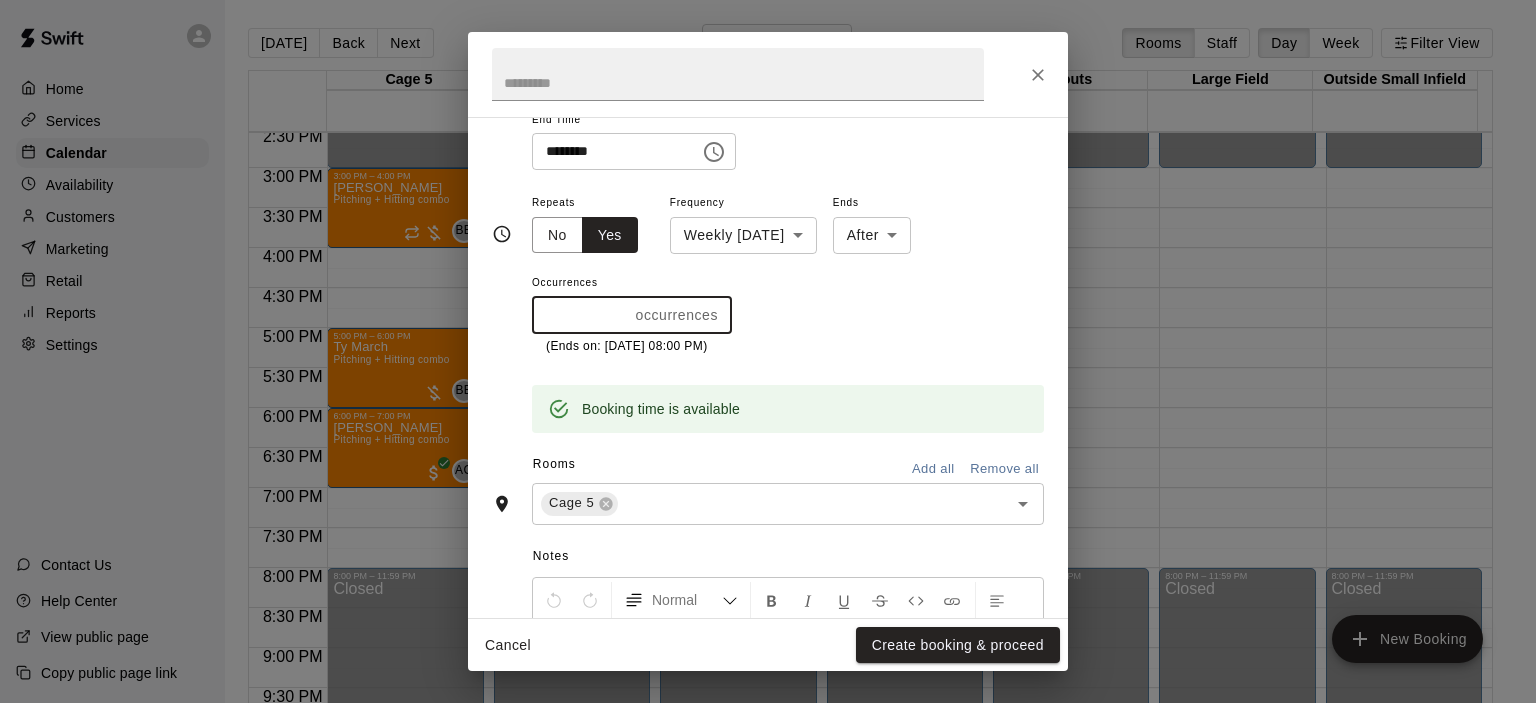 click on "*" at bounding box center [580, 315] 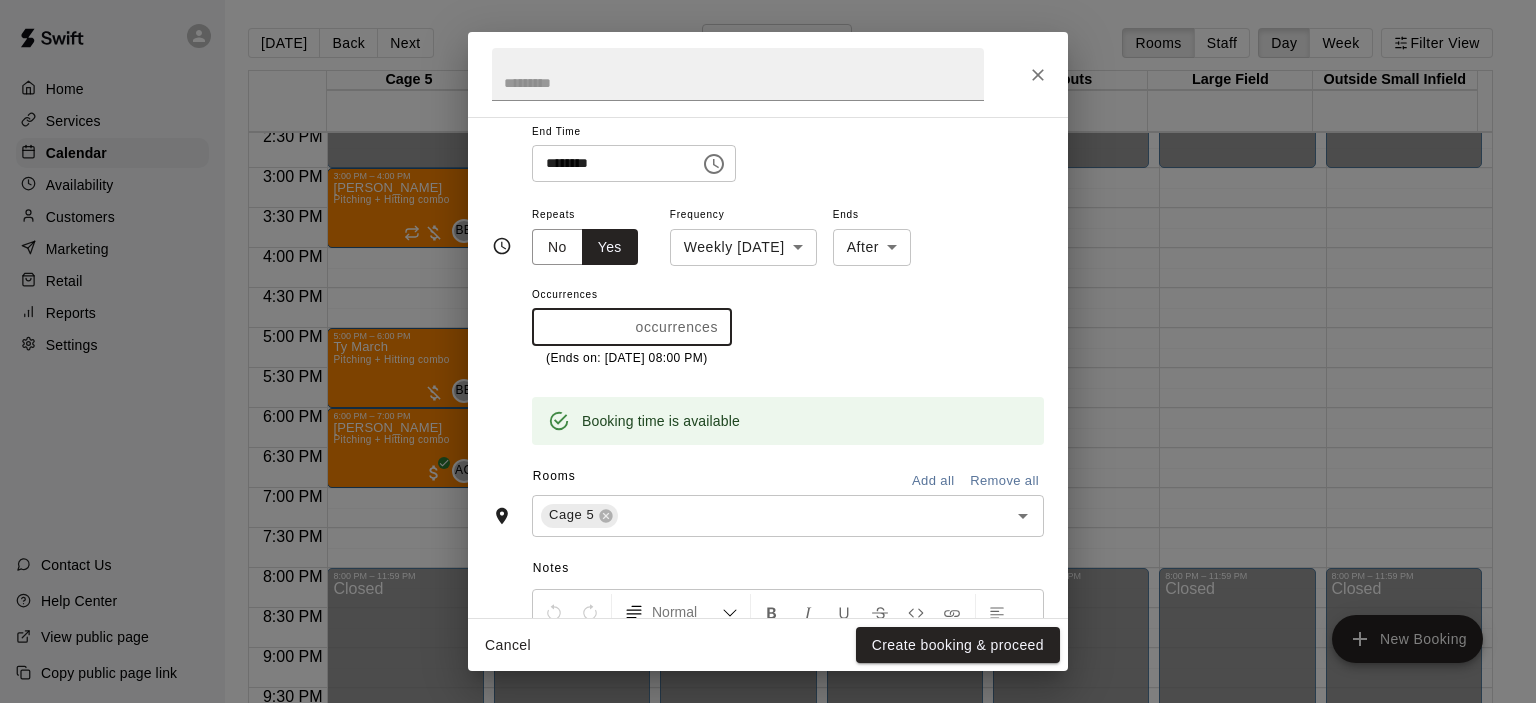 scroll, scrollTop: 252, scrollLeft: 0, axis: vertical 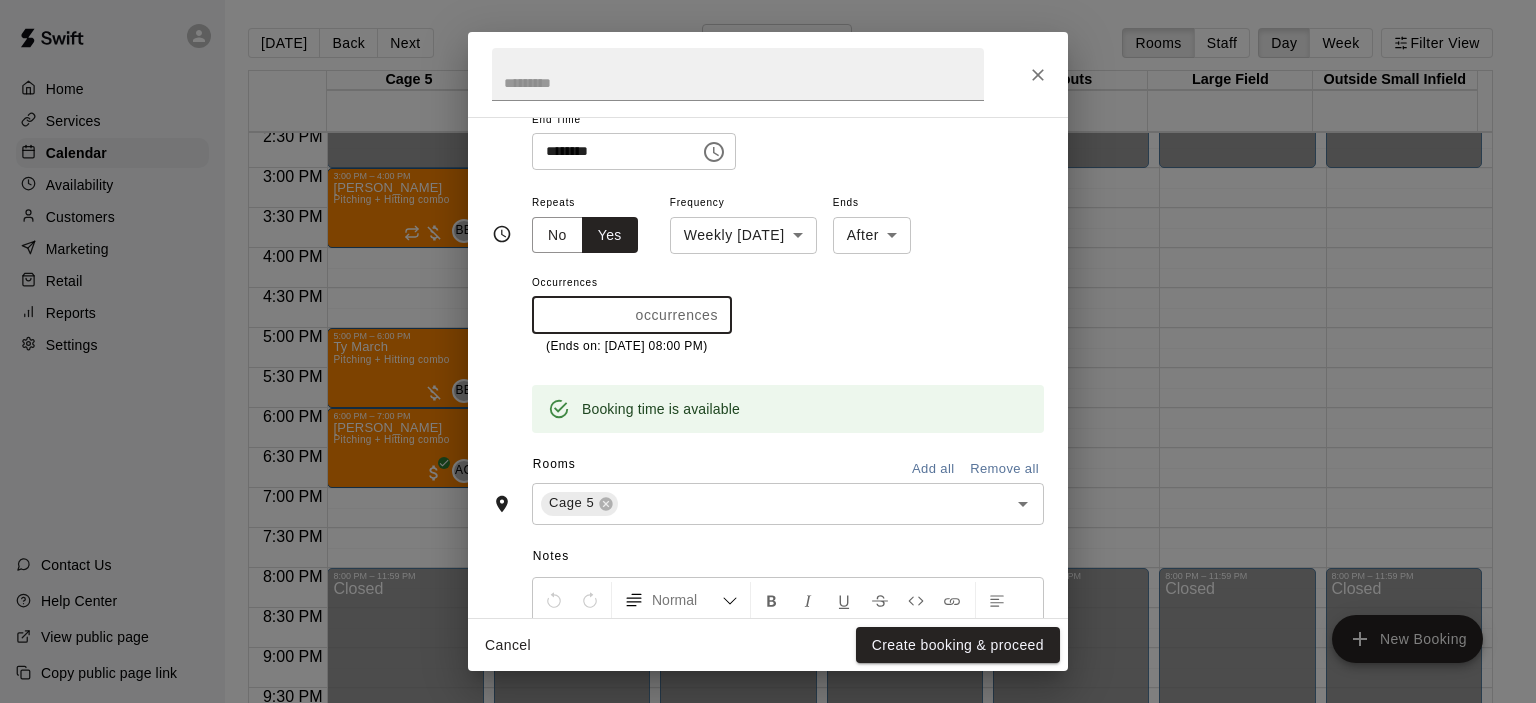 type on "*" 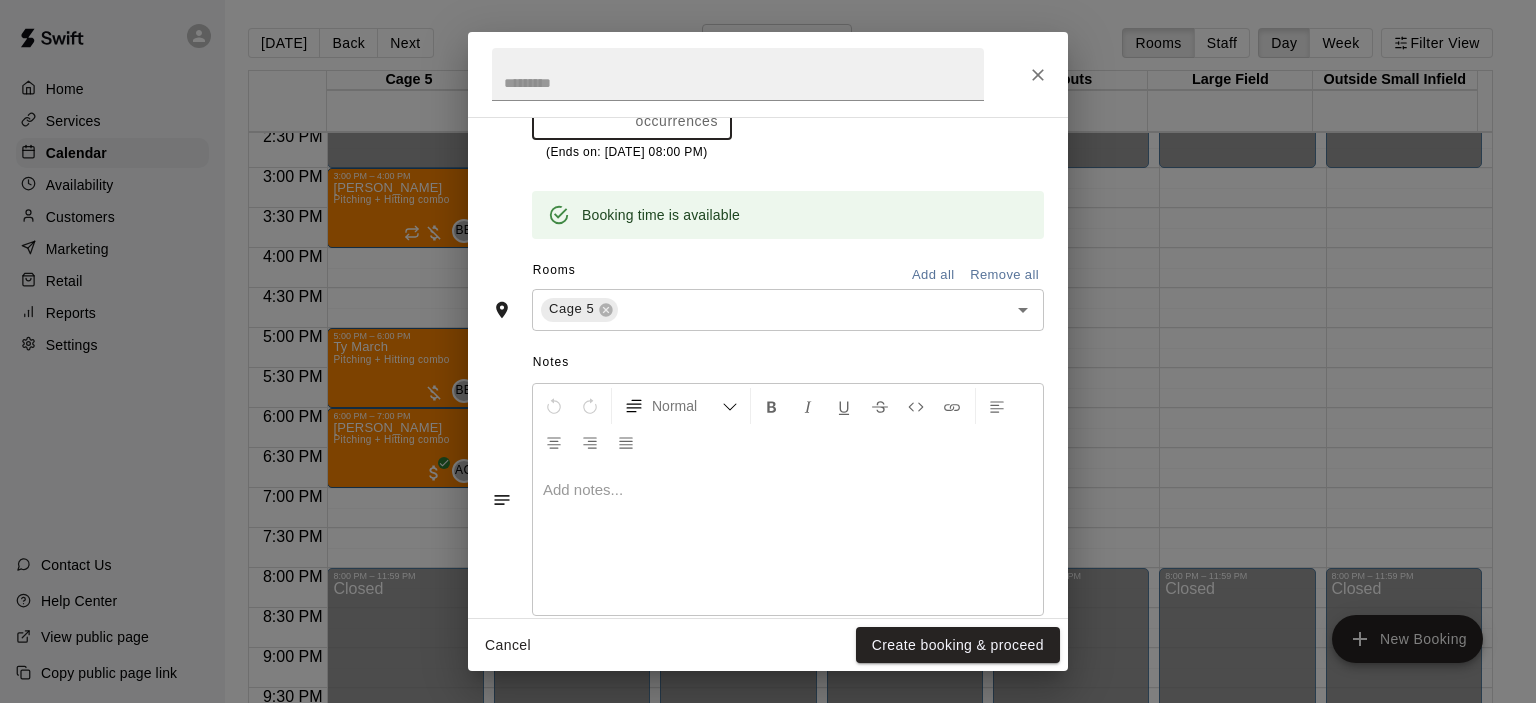 scroll, scrollTop: 480, scrollLeft: 0, axis: vertical 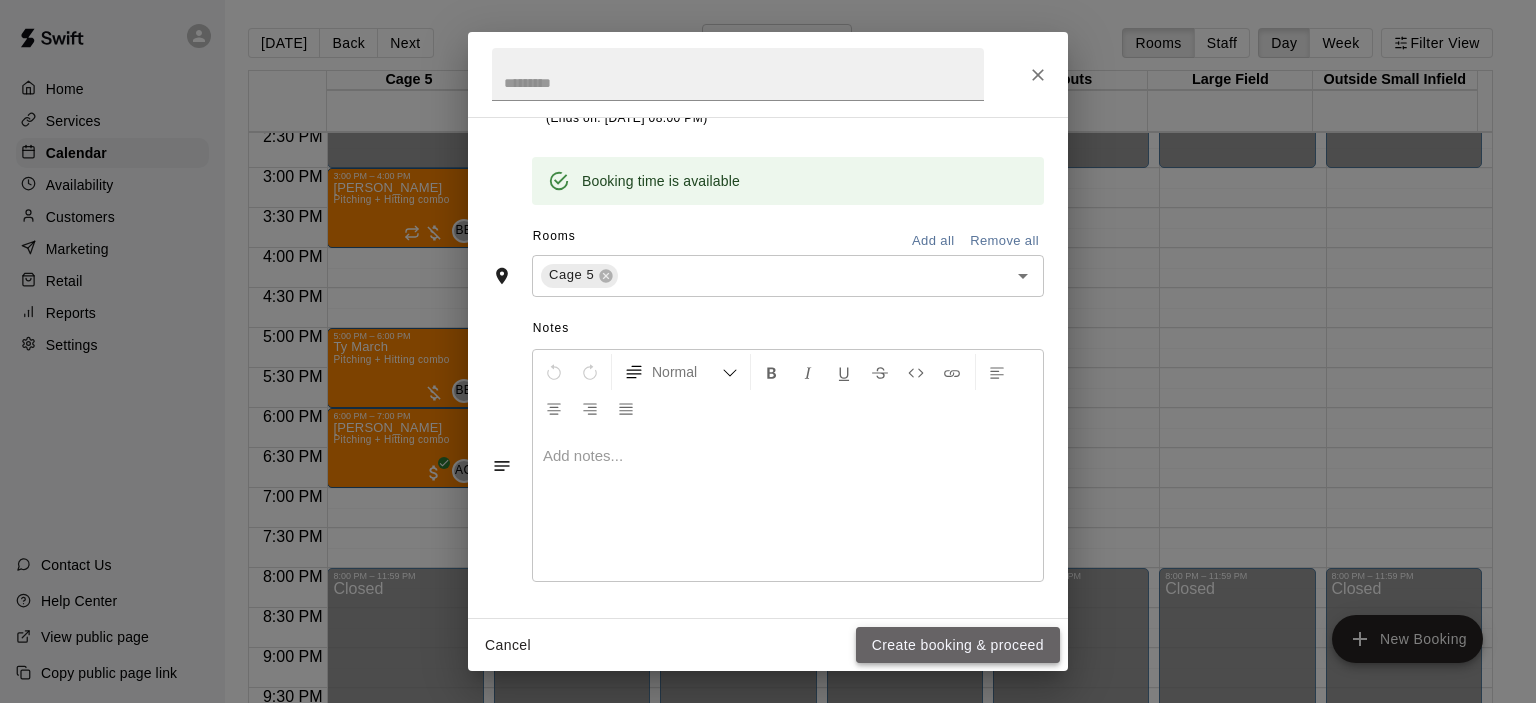 click on "Create booking & proceed" at bounding box center [958, 645] 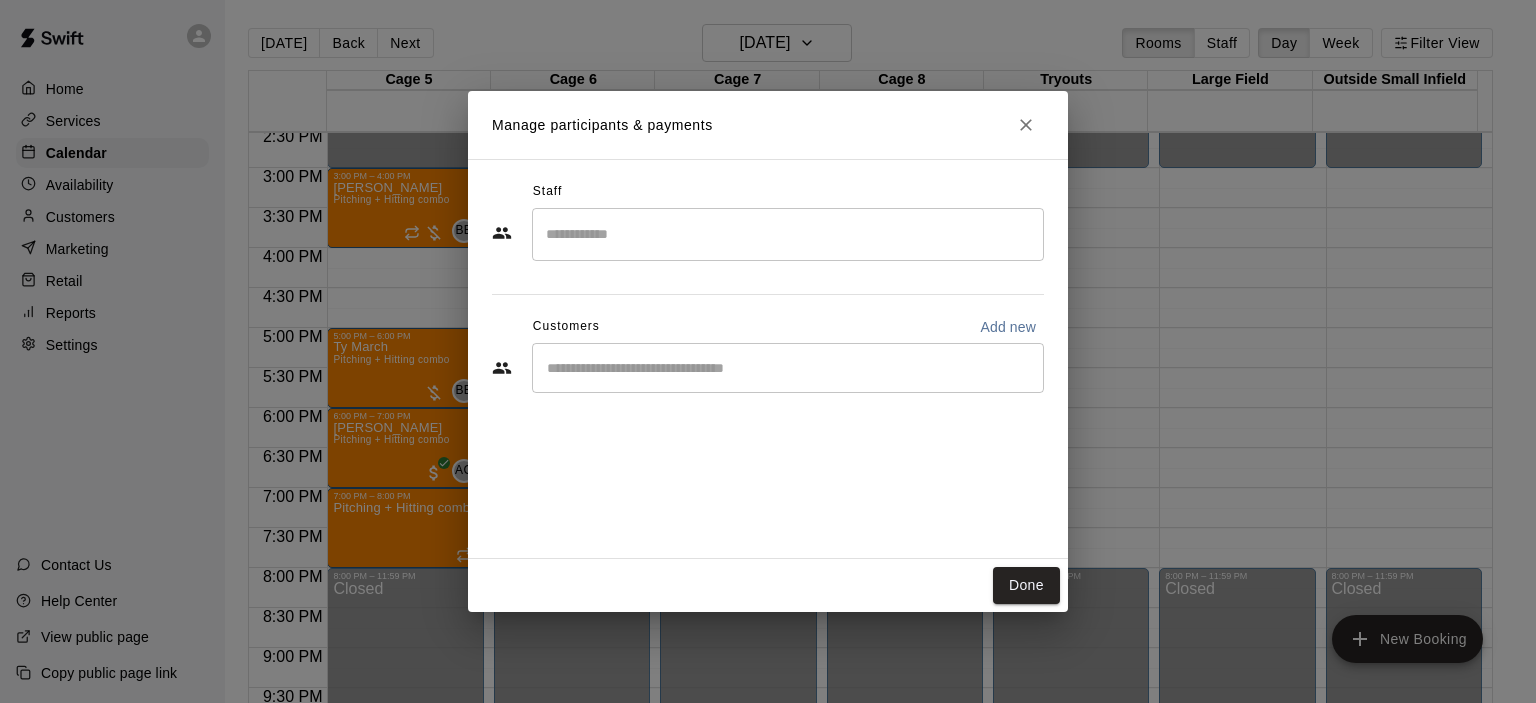 click at bounding box center (788, 234) 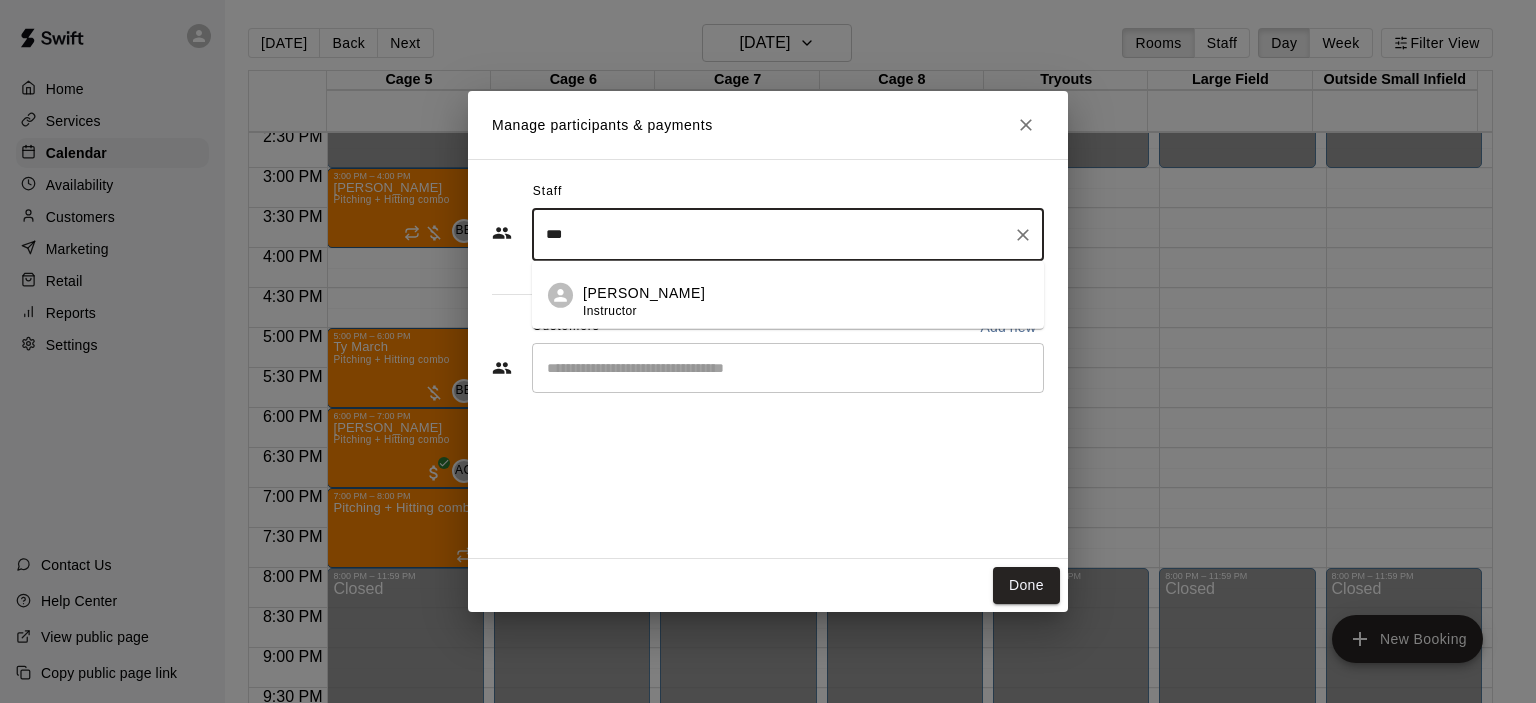 click on "[PERSON_NAME]" at bounding box center [644, 292] 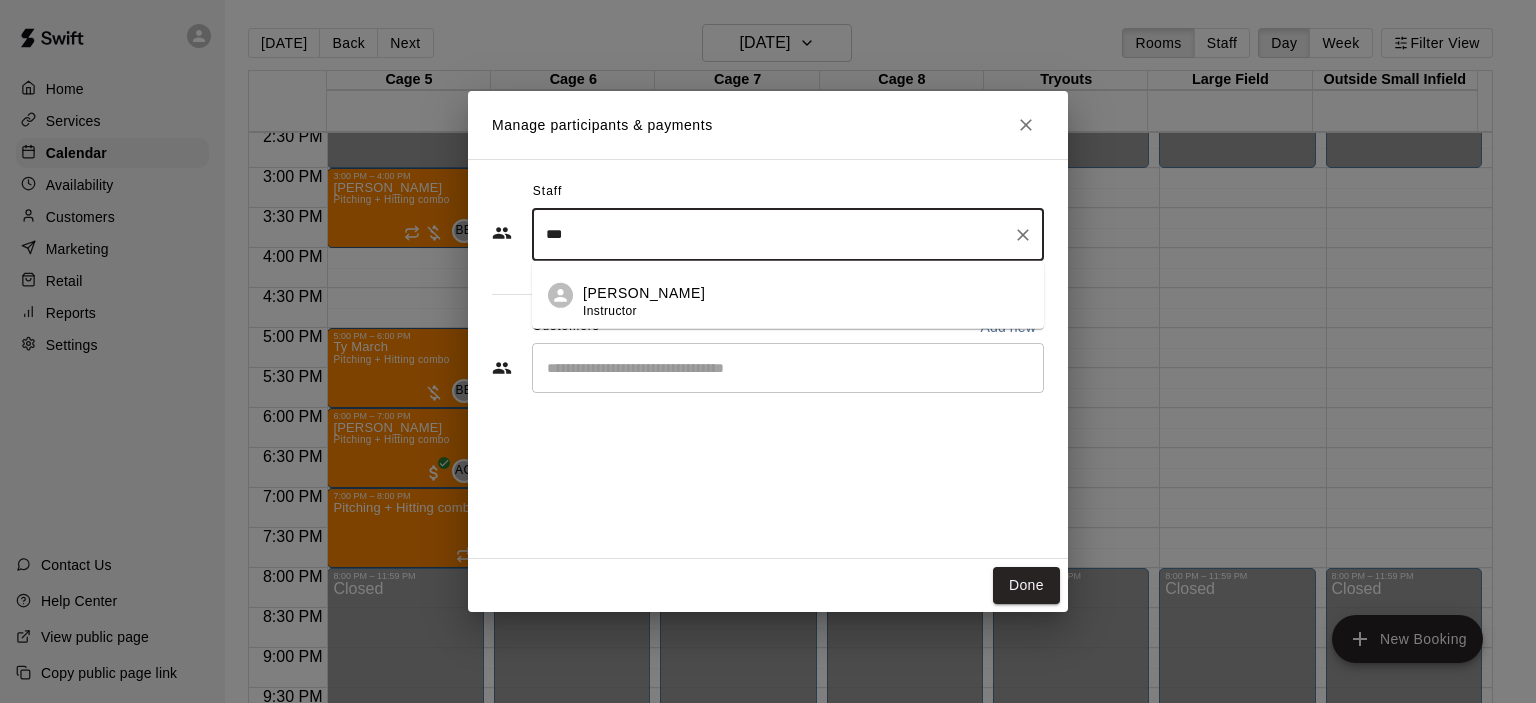 type on "***" 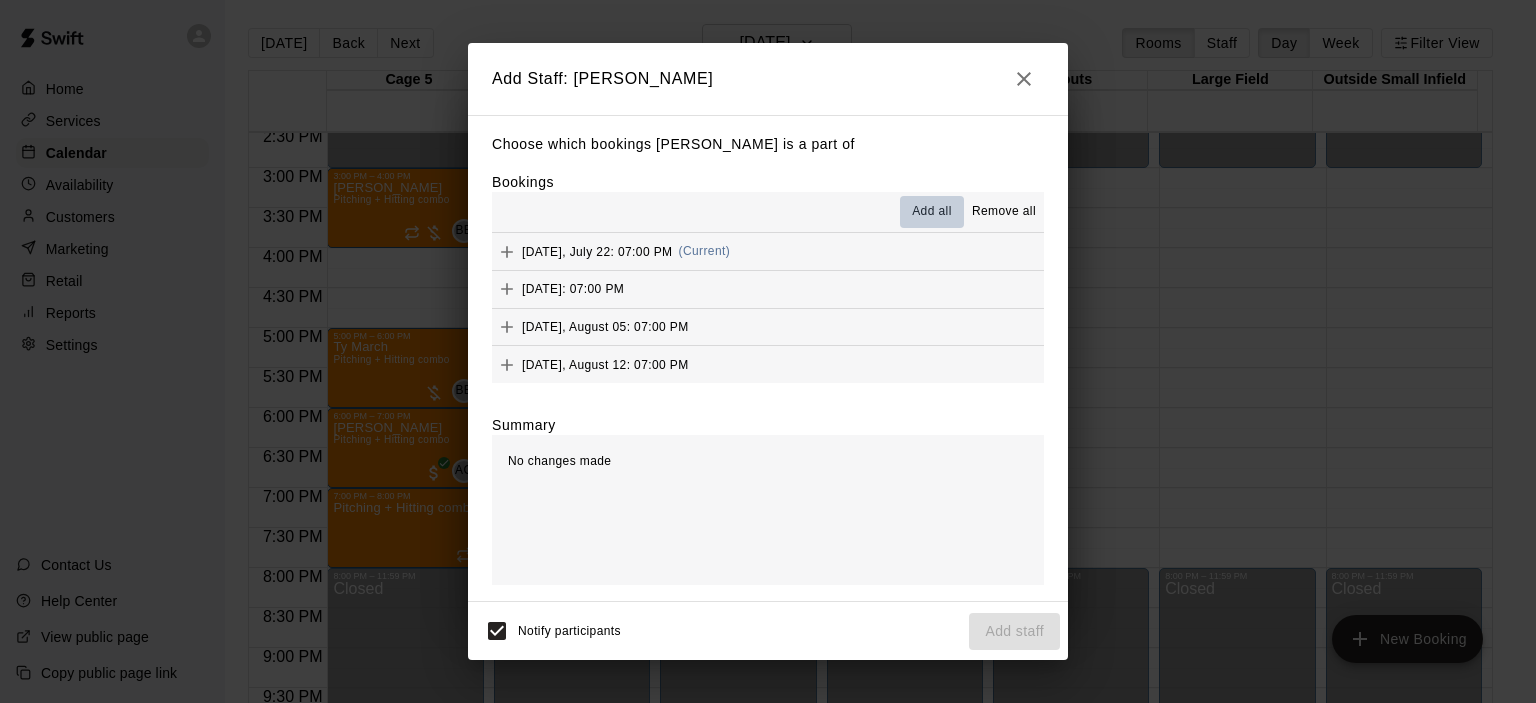 click on "Add all" at bounding box center [932, 212] 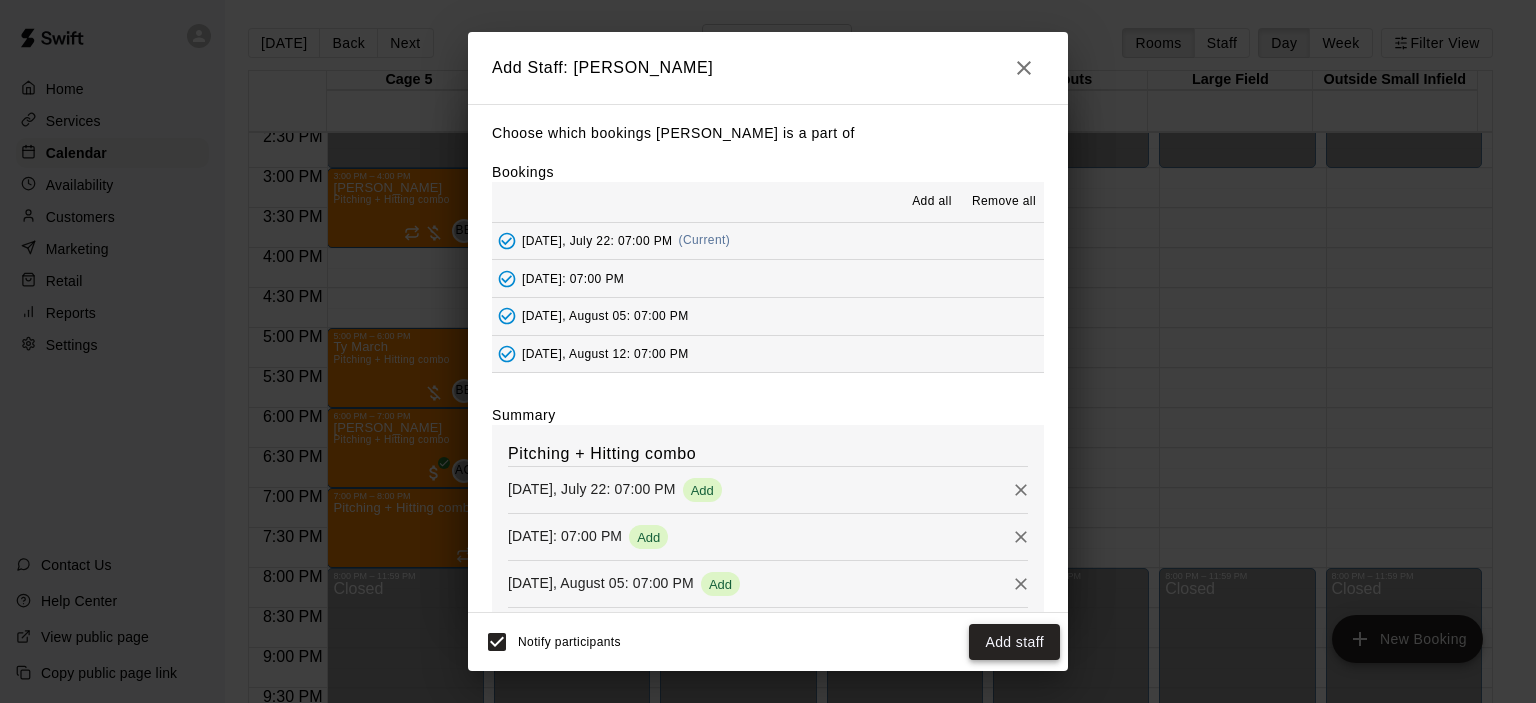click on "Add staff" at bounding box center [1014, 642] 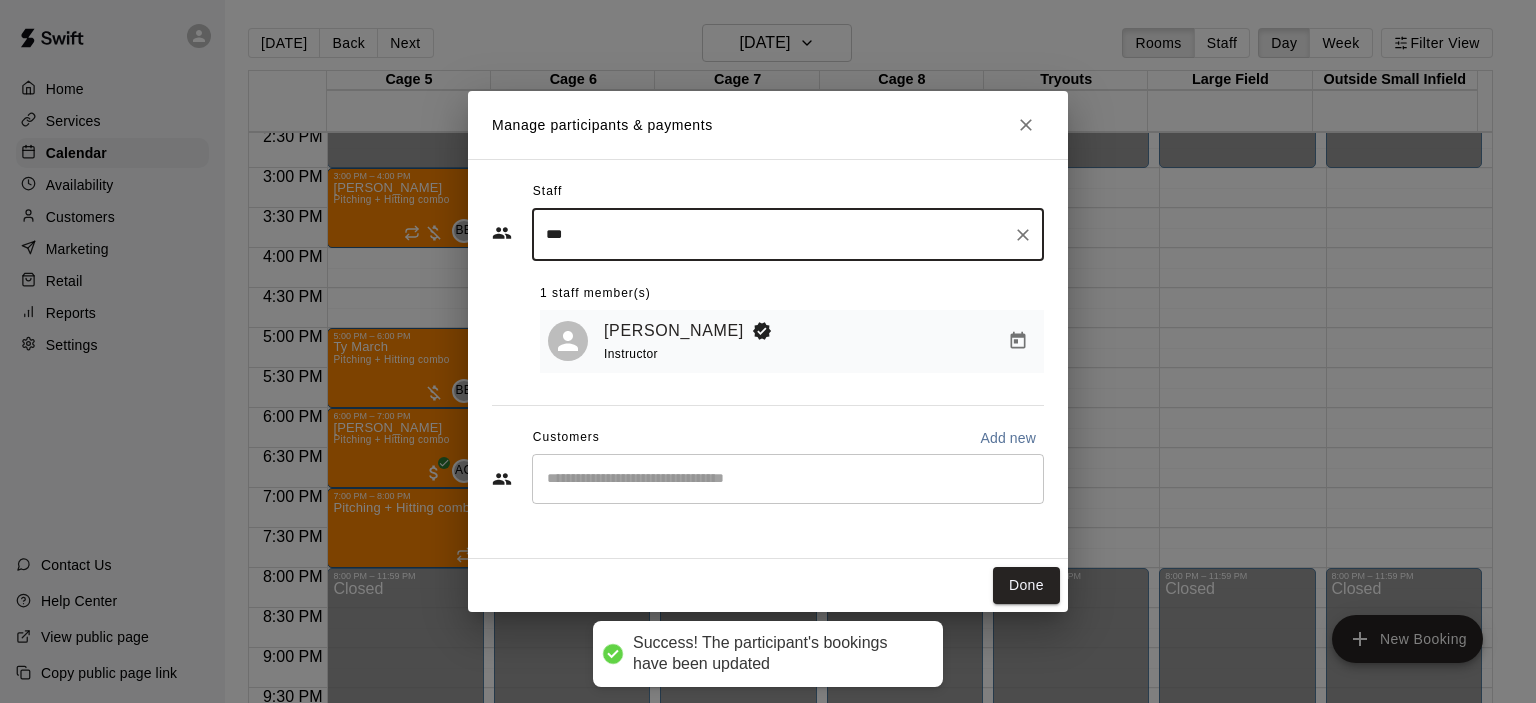 click on "​" at bounding box center [788, 479] 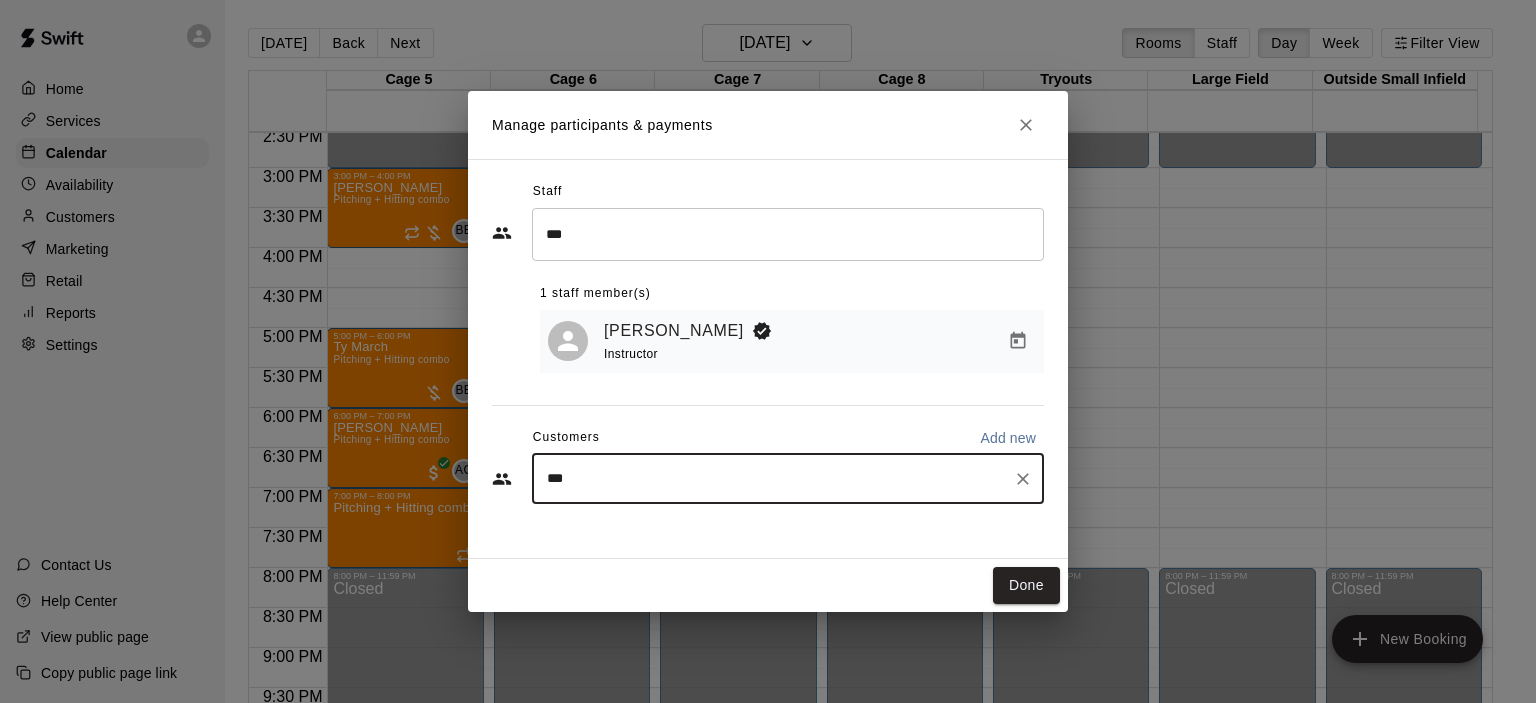 type on "****" 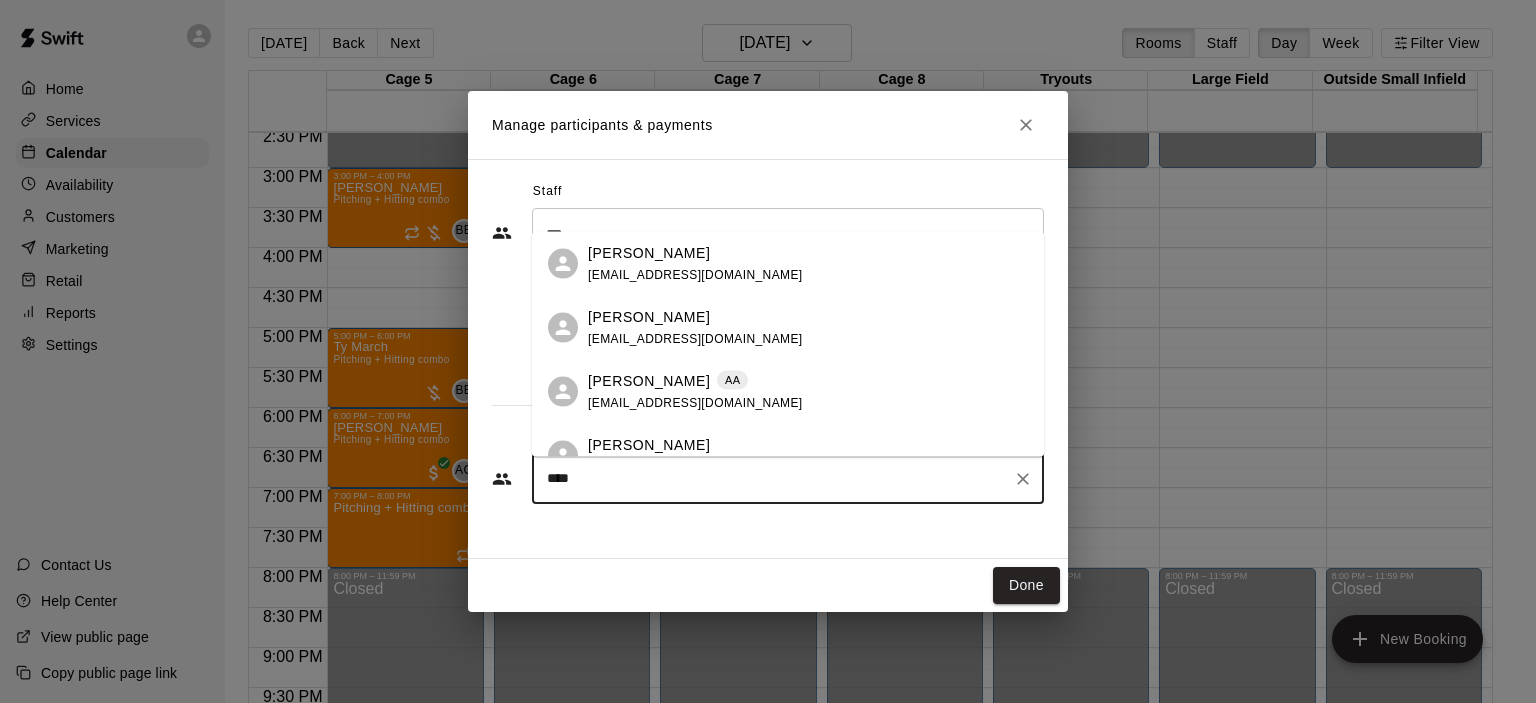 click on "[PERSON_NAME]" at bounding box center [649, 380] 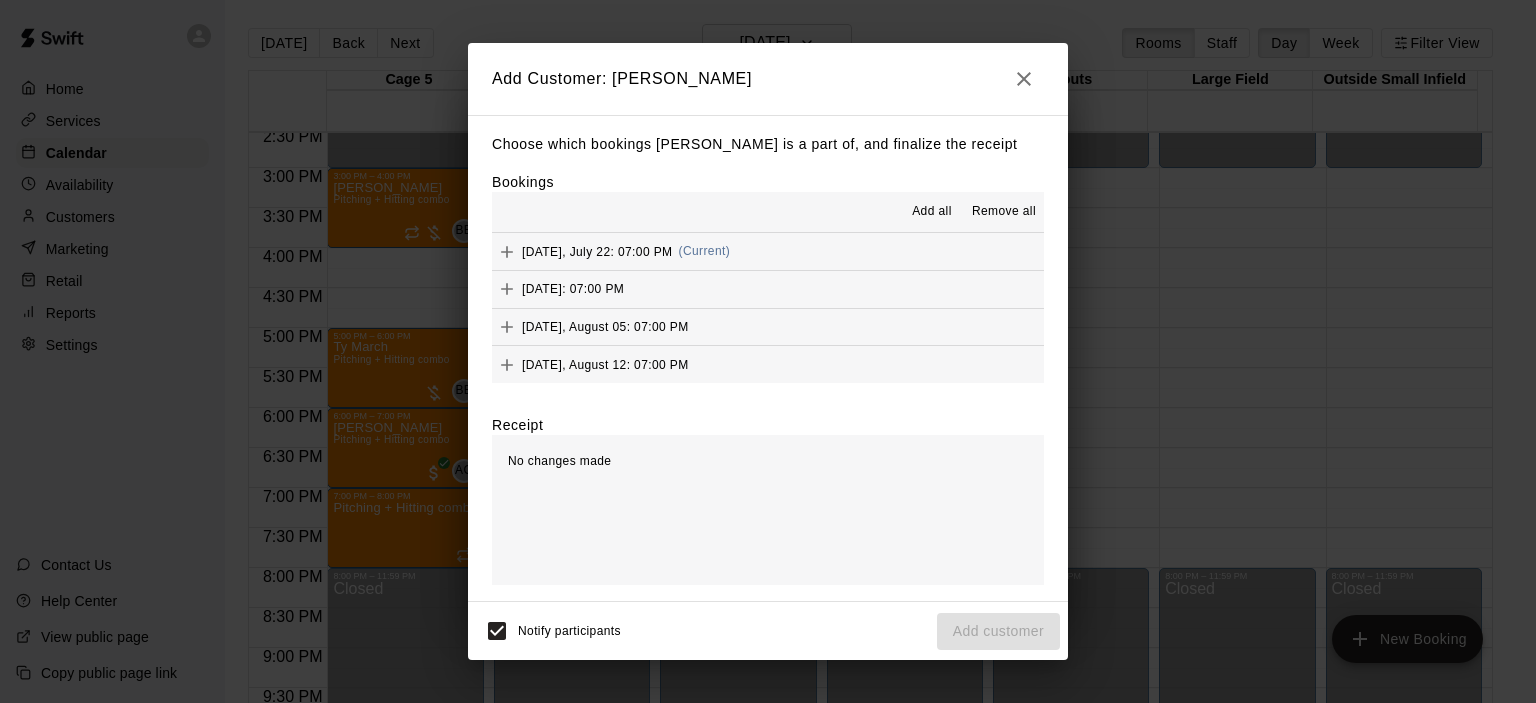 click on "Add all" at bounding box center (932, 212) 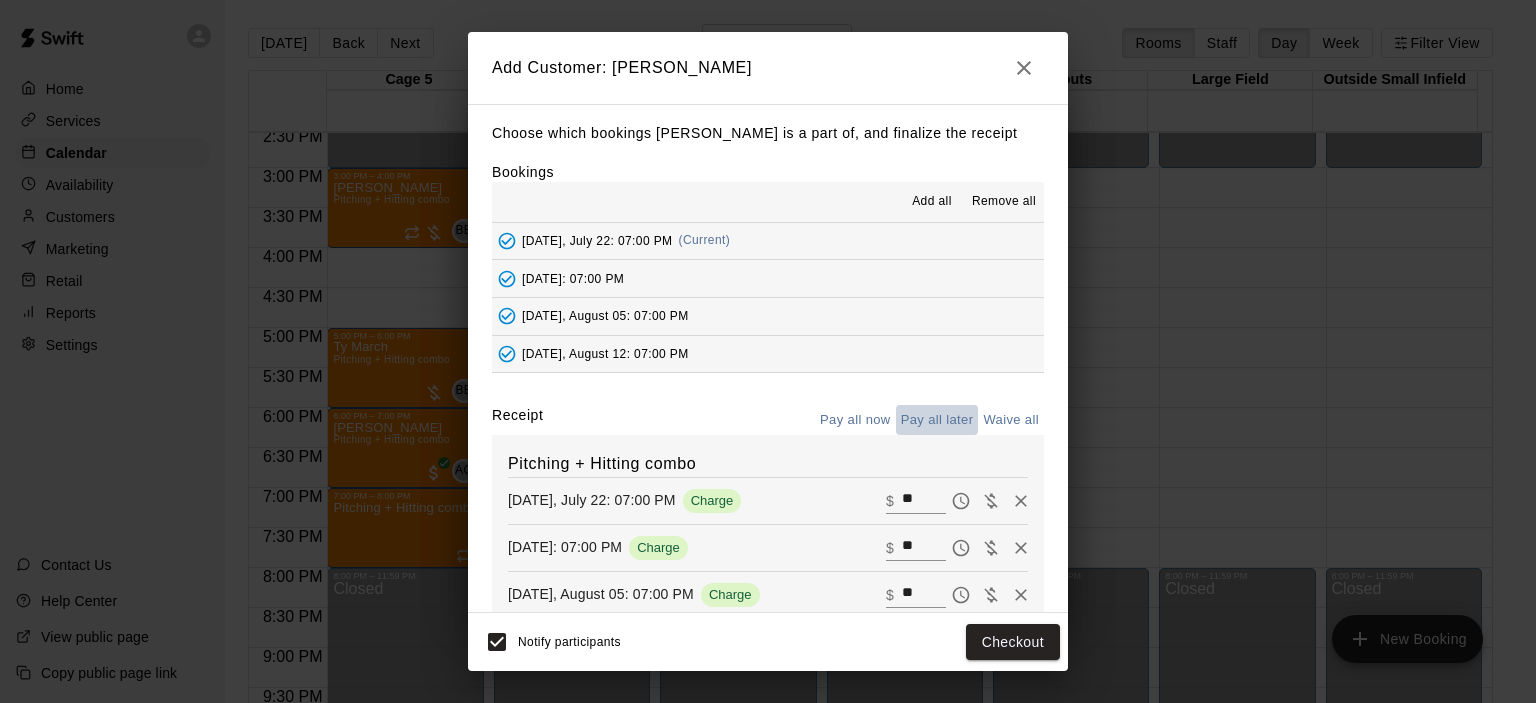 click on "Pay all later" at bounding box center (937, 420) 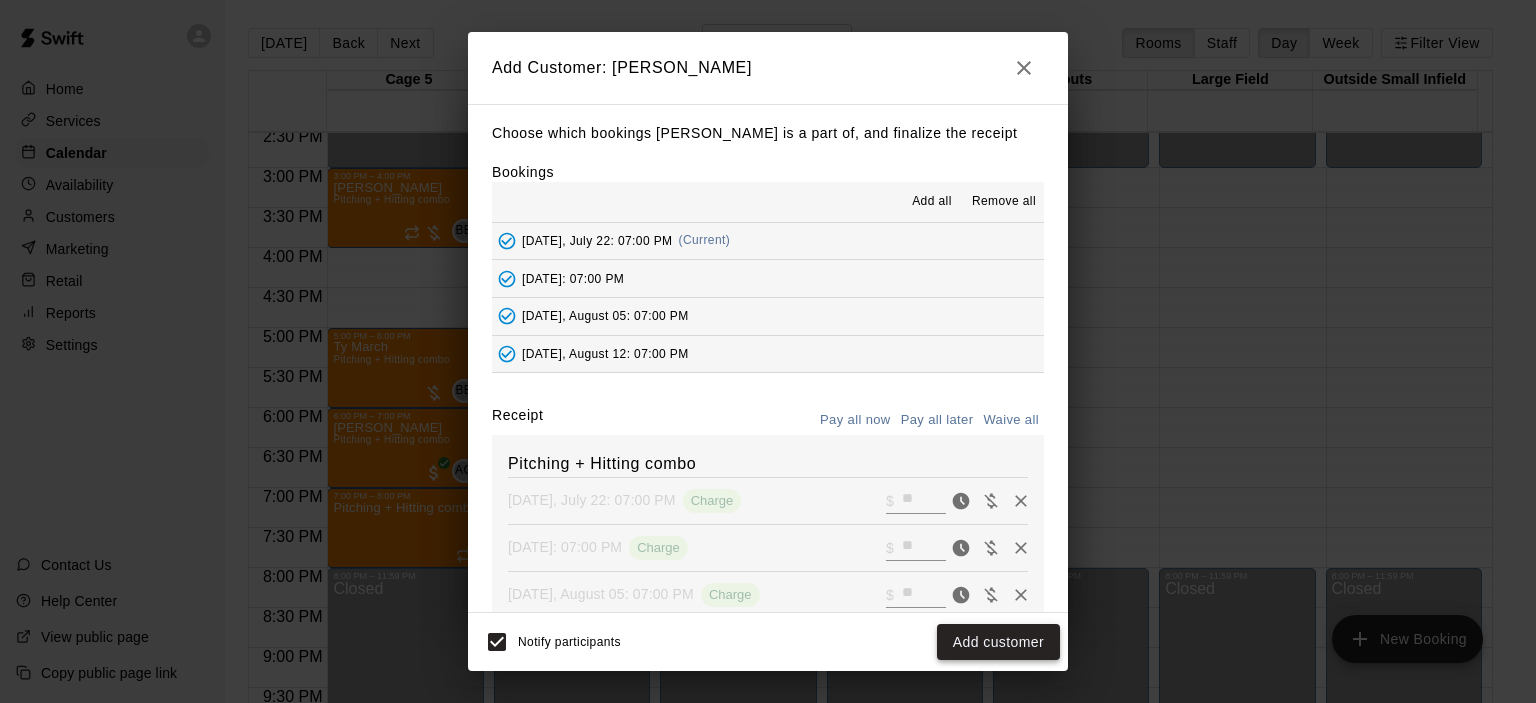 click on "Add customer" at bounding box center [998, 642] 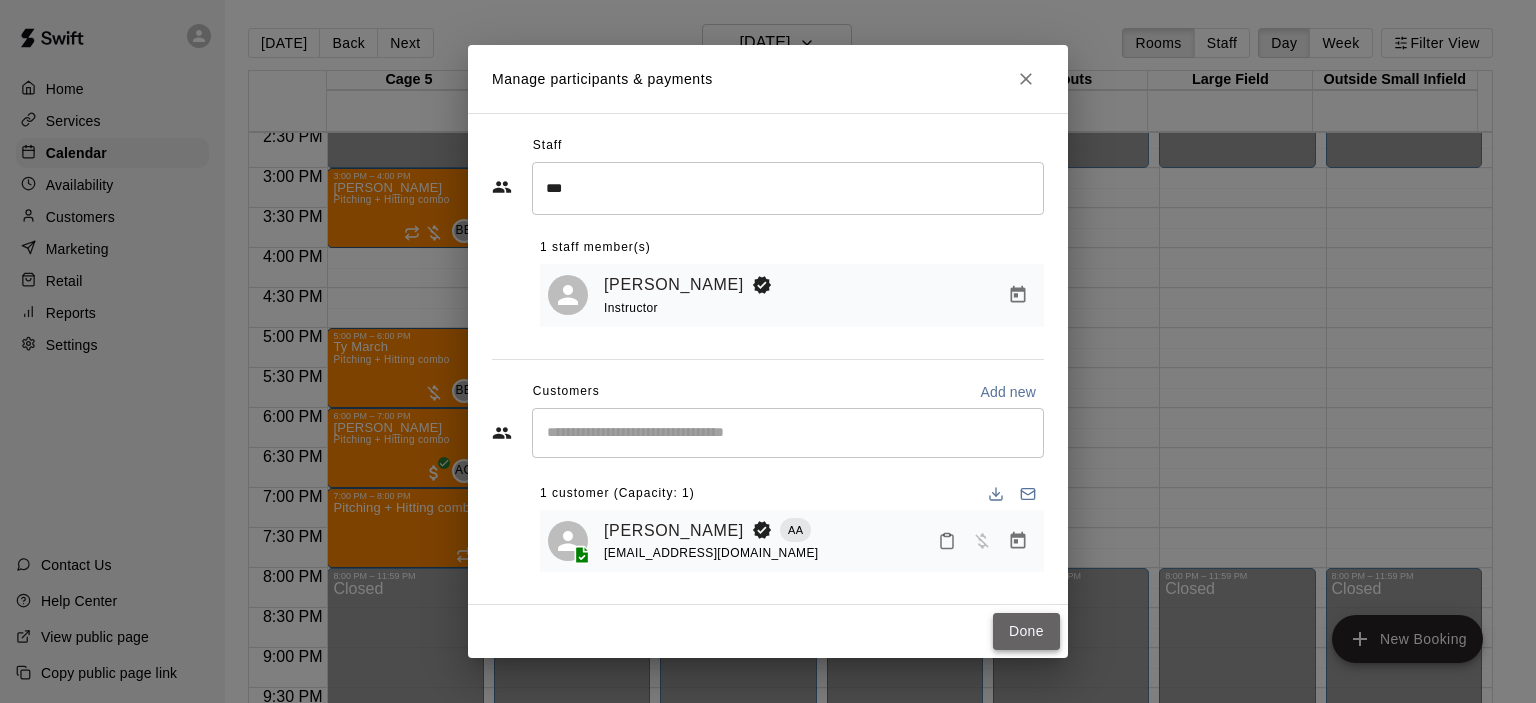 click on "Done" at bounding box center (1026, 631) 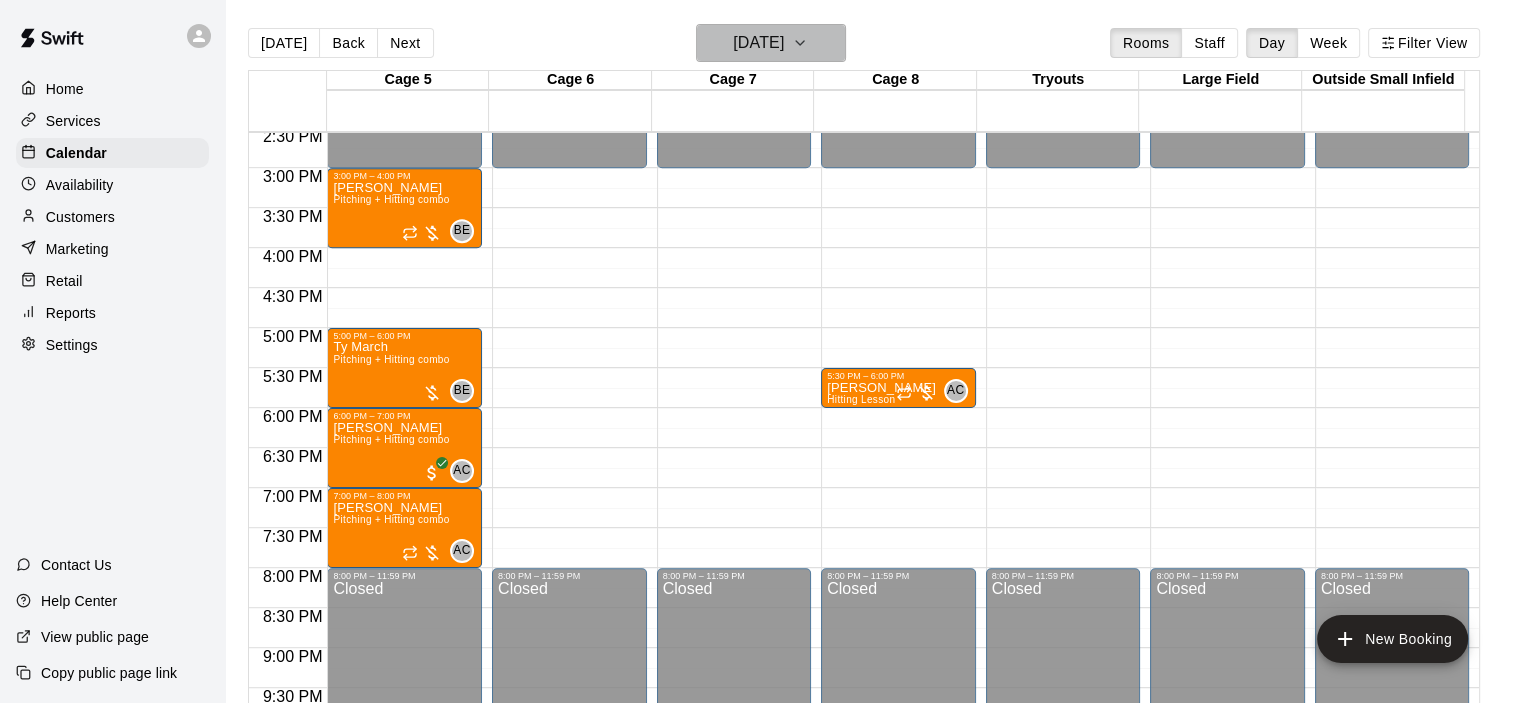 click on "[DATE]" at bounding box center [758, 43] 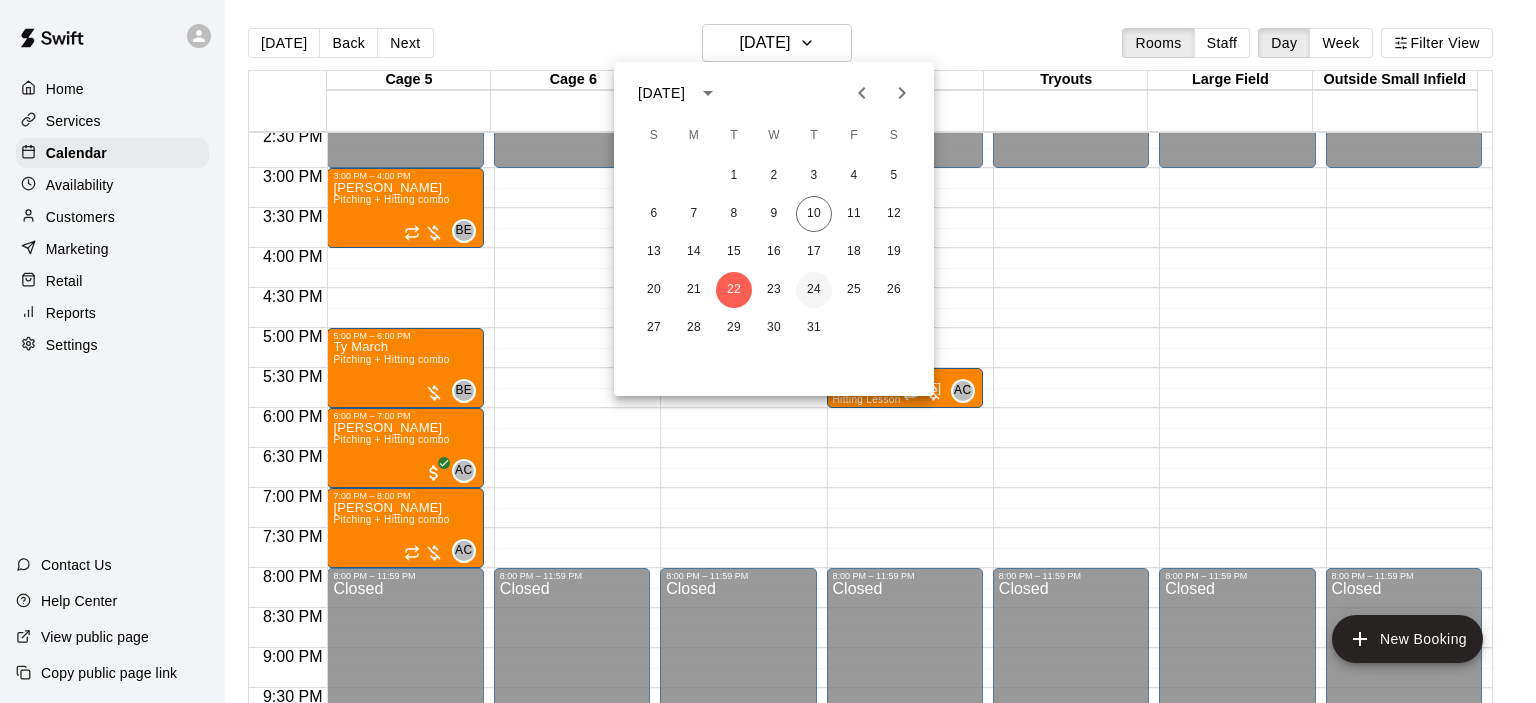 click on "24" at bounding box center [814, 290] 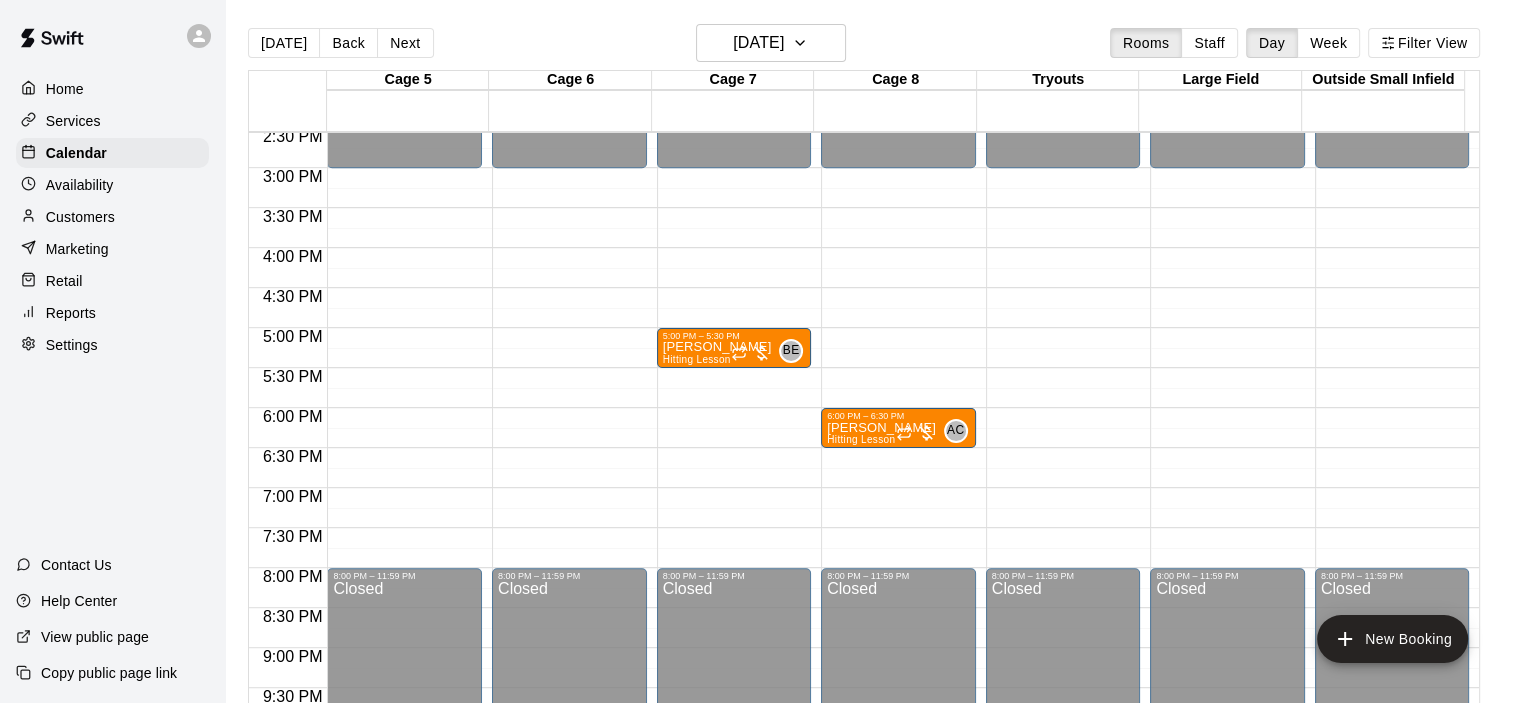 click on "12:00 AM – 3:00 PM Closed 8:00 PM – 11:59 PM Closed" at bounding box center (404, -72) 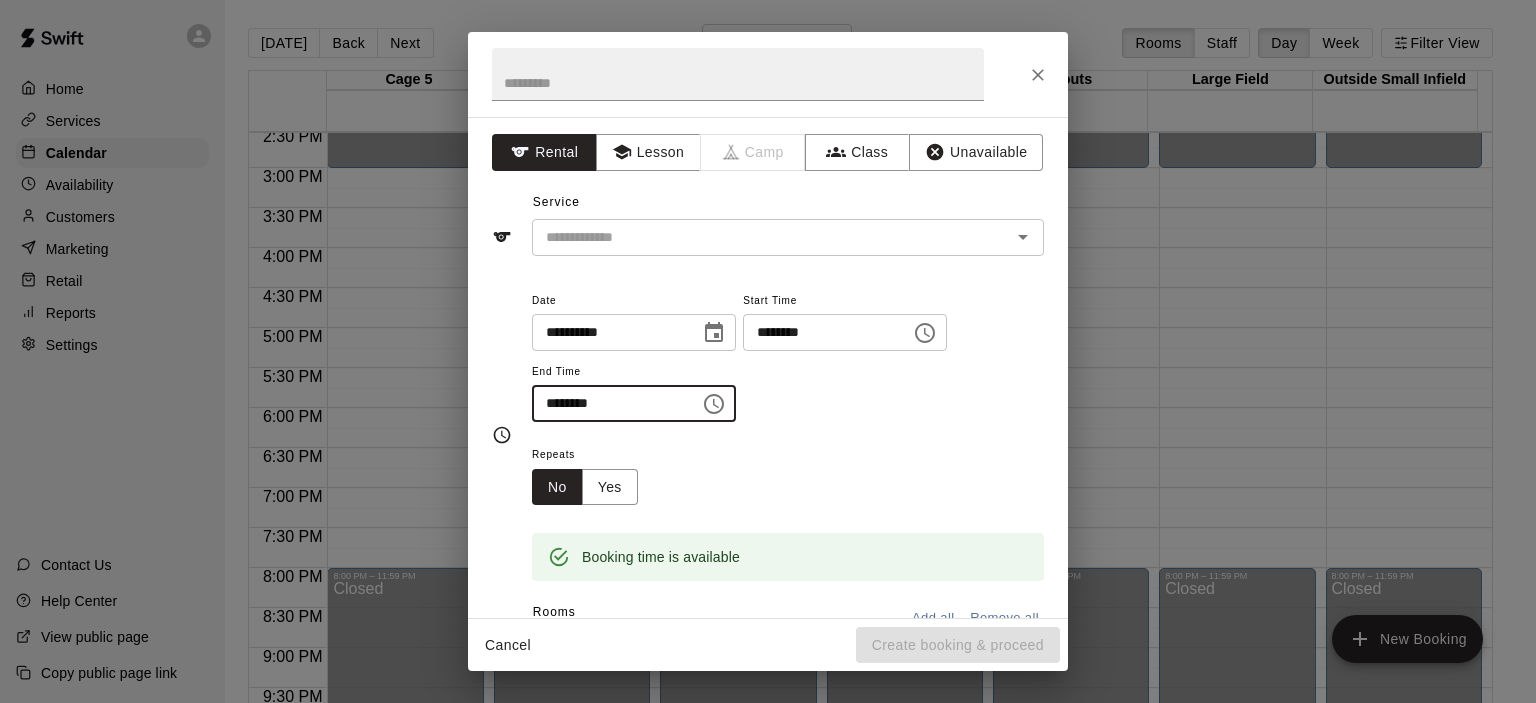 click on "********" at bounding box center (609, 403) 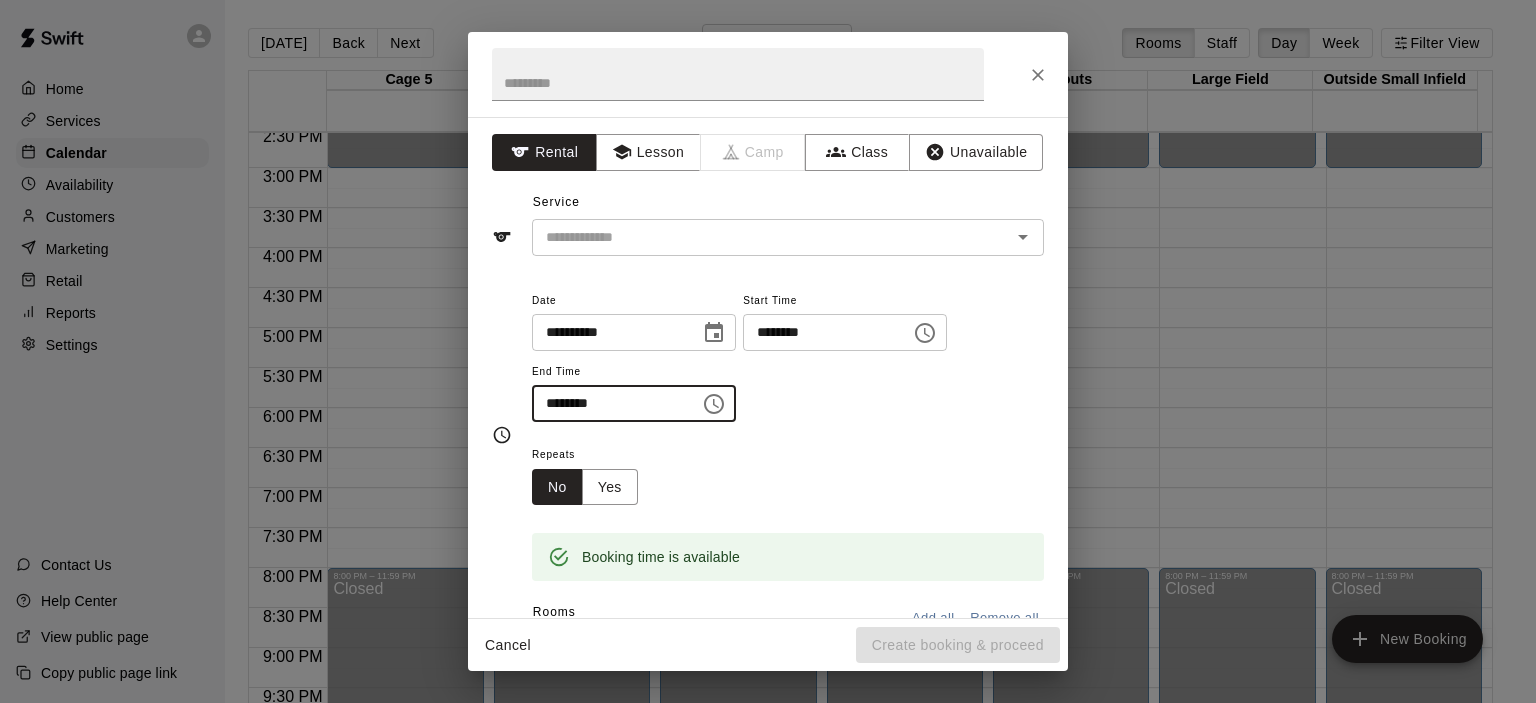type on "********" 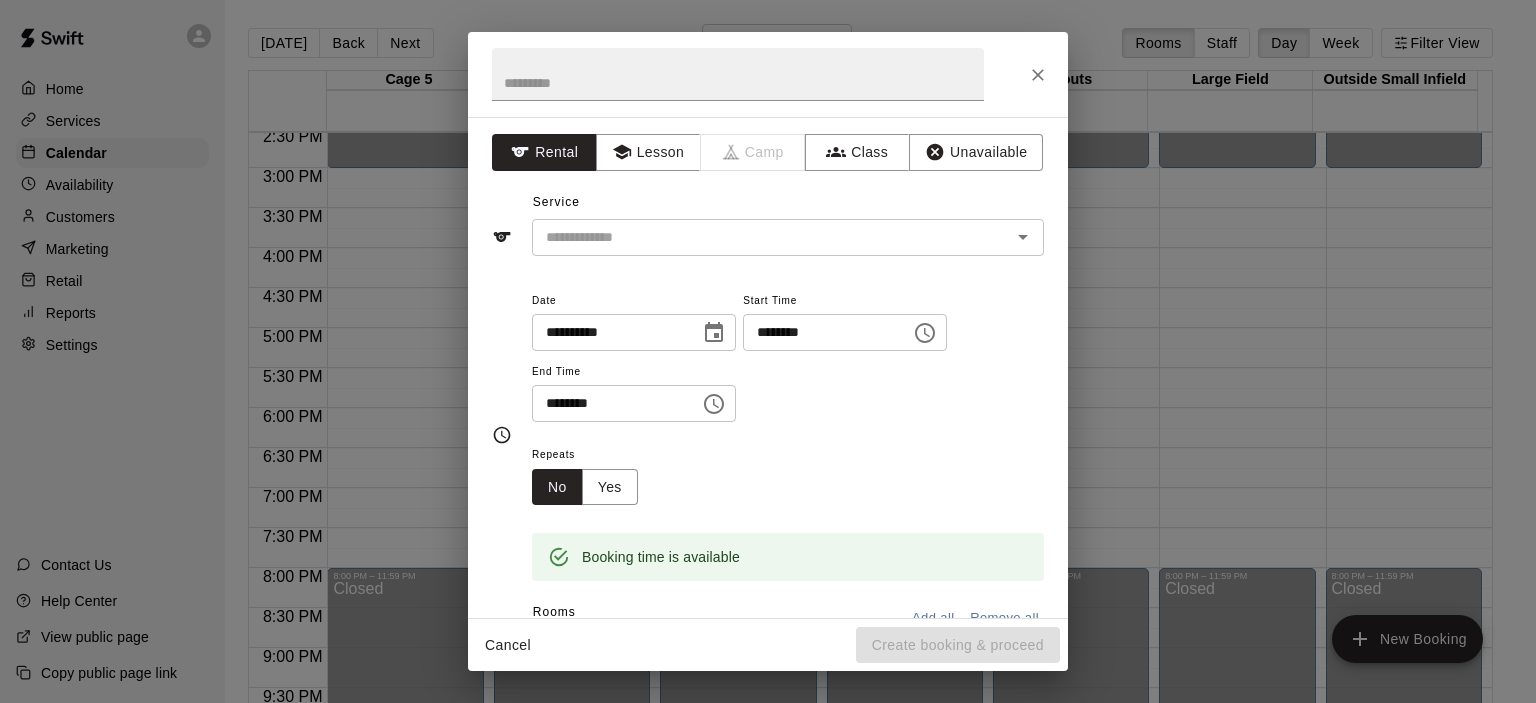 click on "Repeats No Yes" at bounding box center [788, 473] 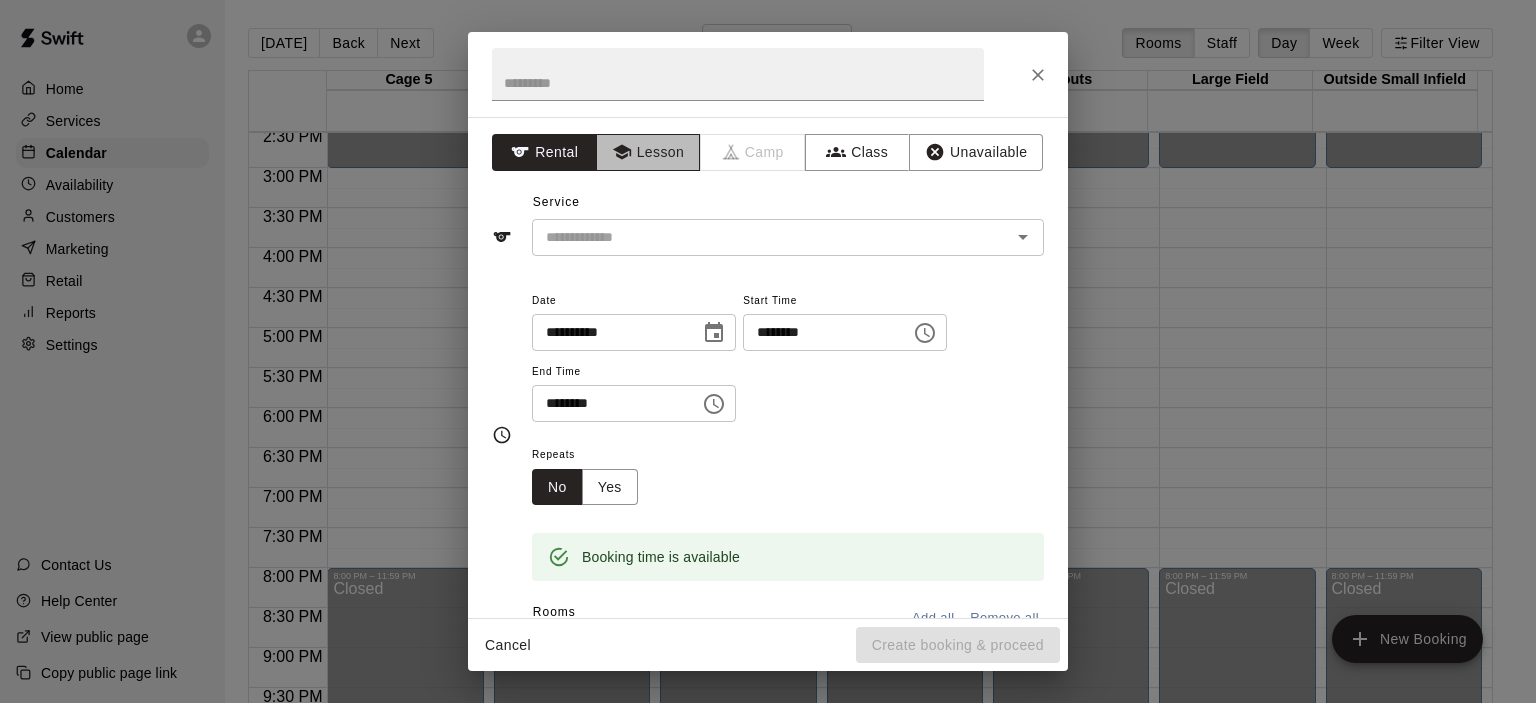 click 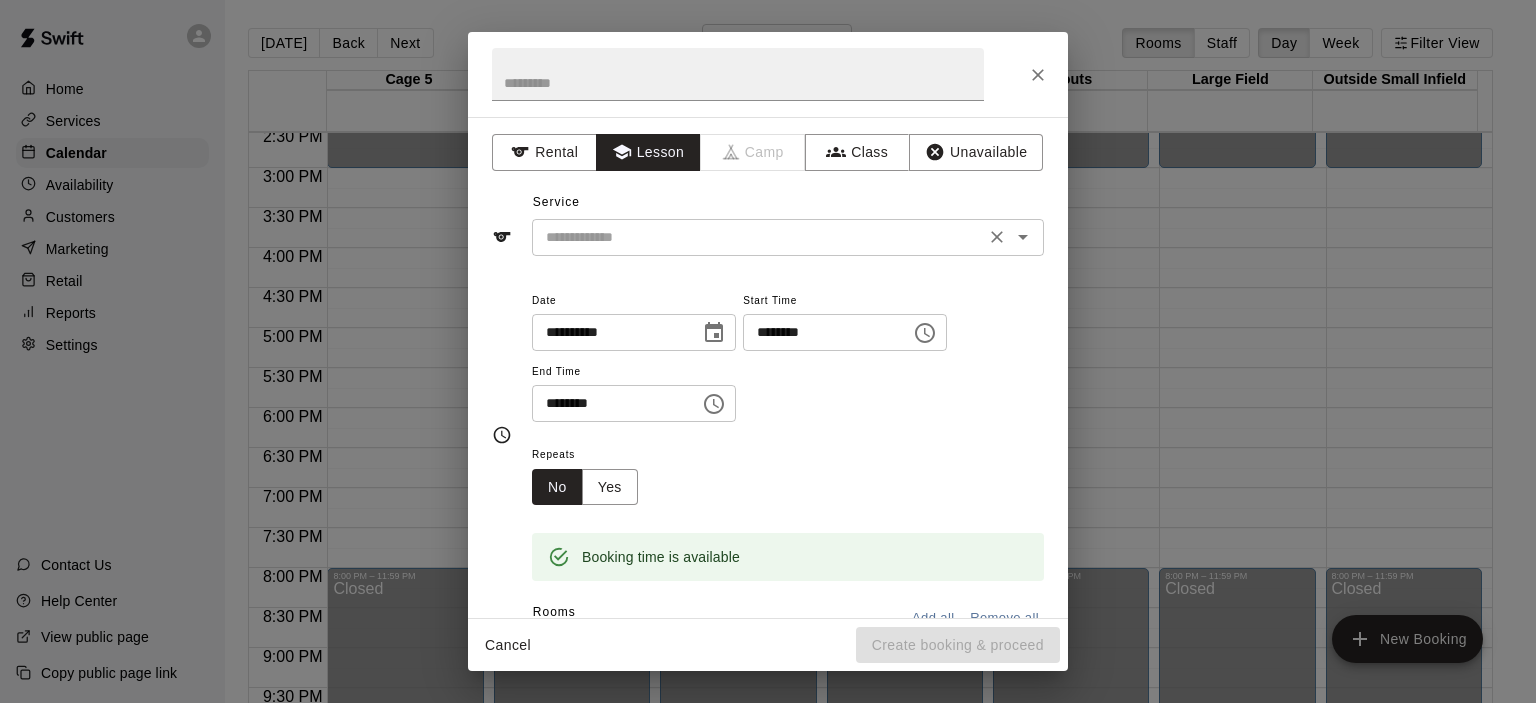 click at bounding box center (758, 237) 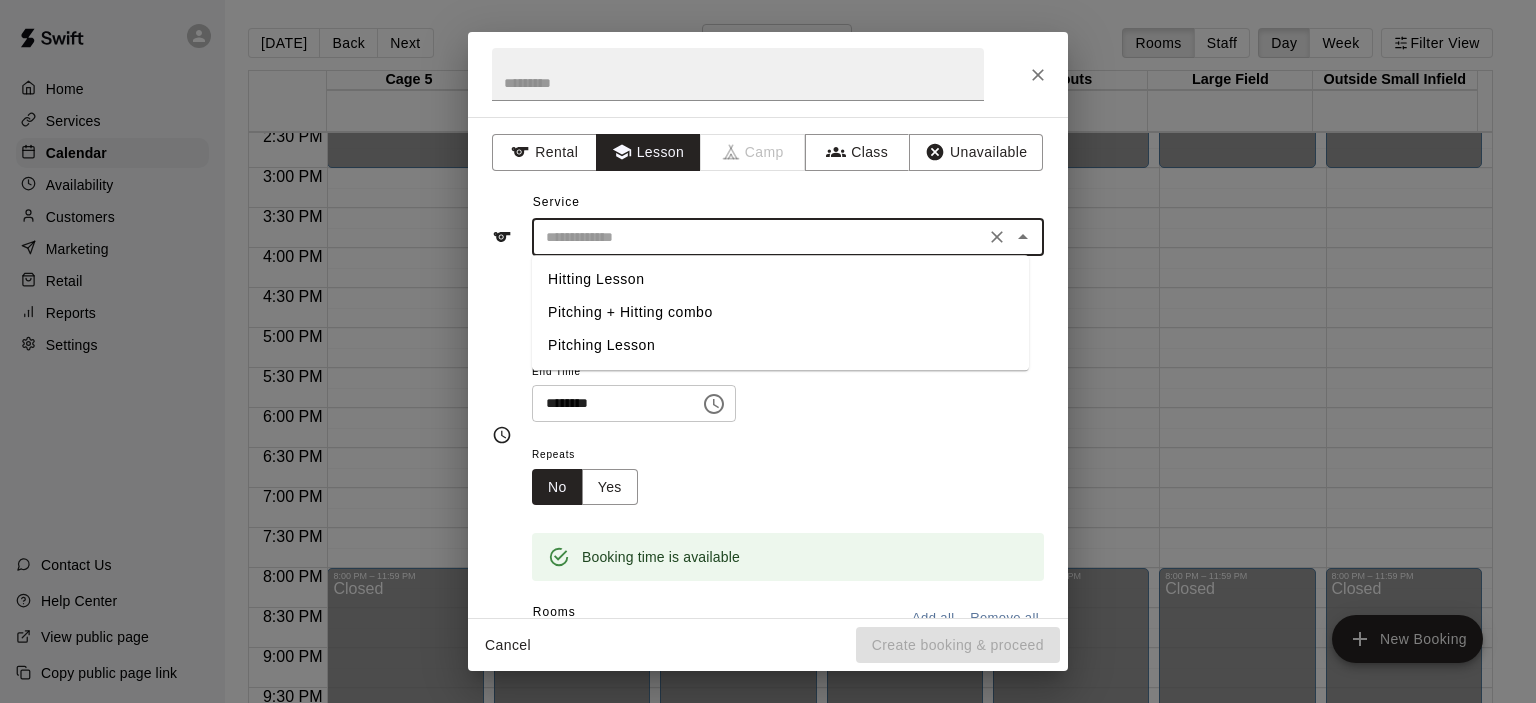 click on "Pitching + Hitting combo" at bounding box center (780, 312) 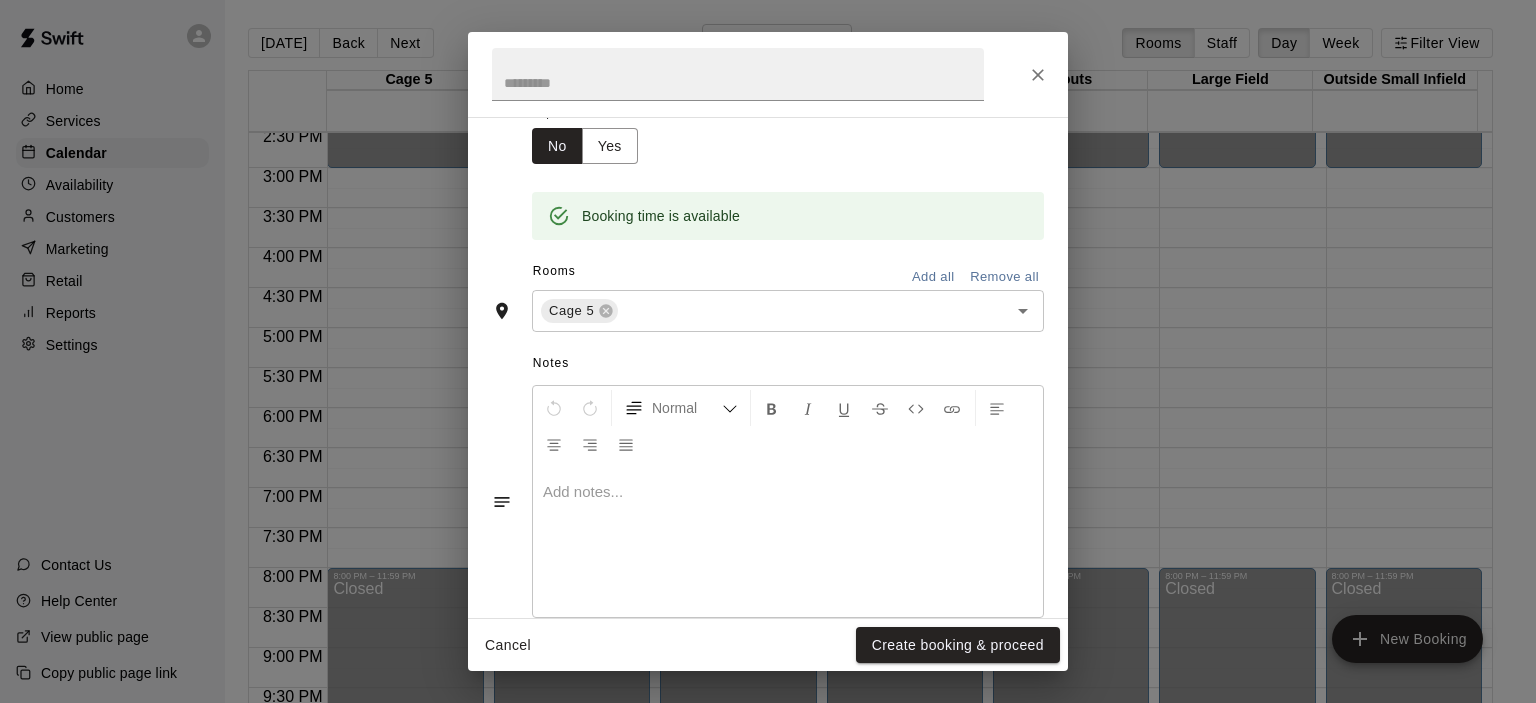 scroll, scrollTop: 376, scrollLeft: 0, axis: vertical 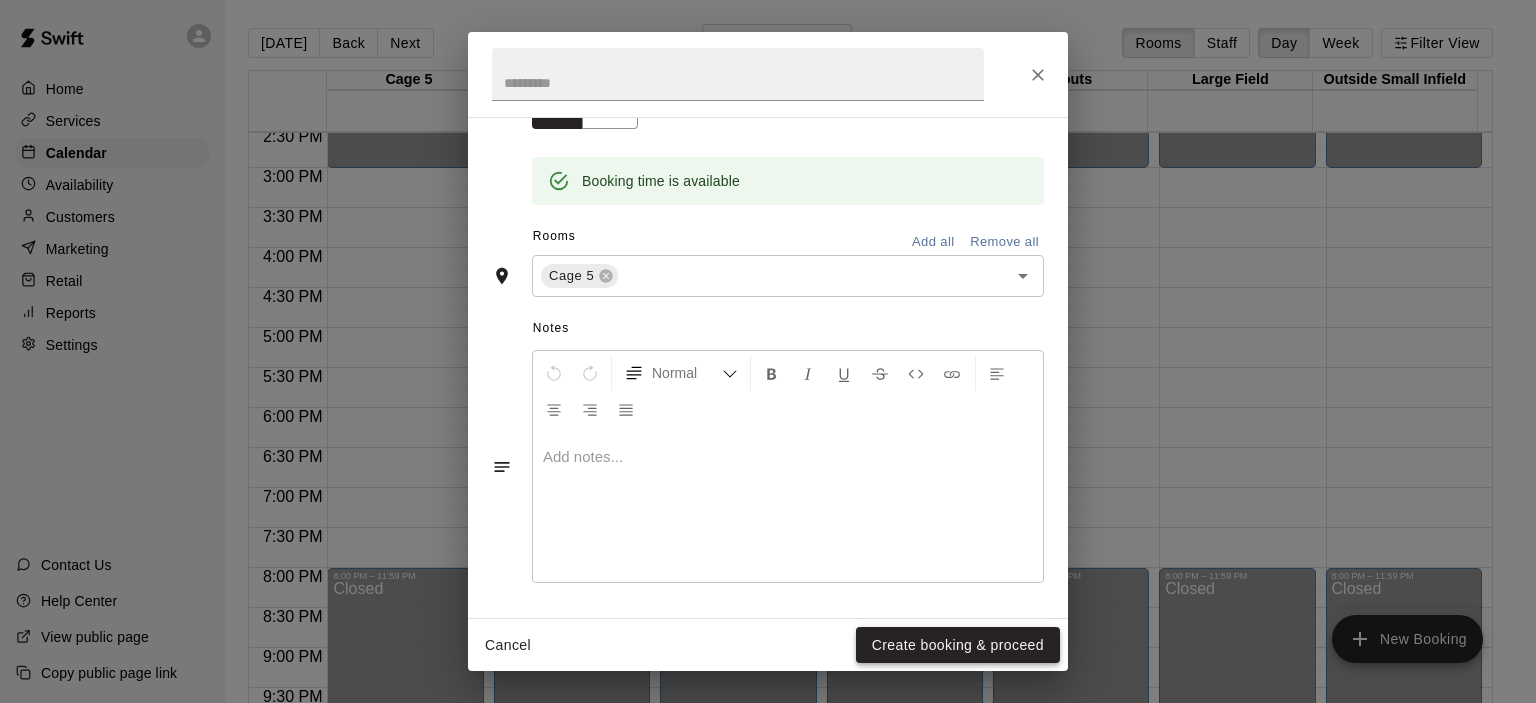 click on "Create booking & proceed" at bounding box center [958, 645] 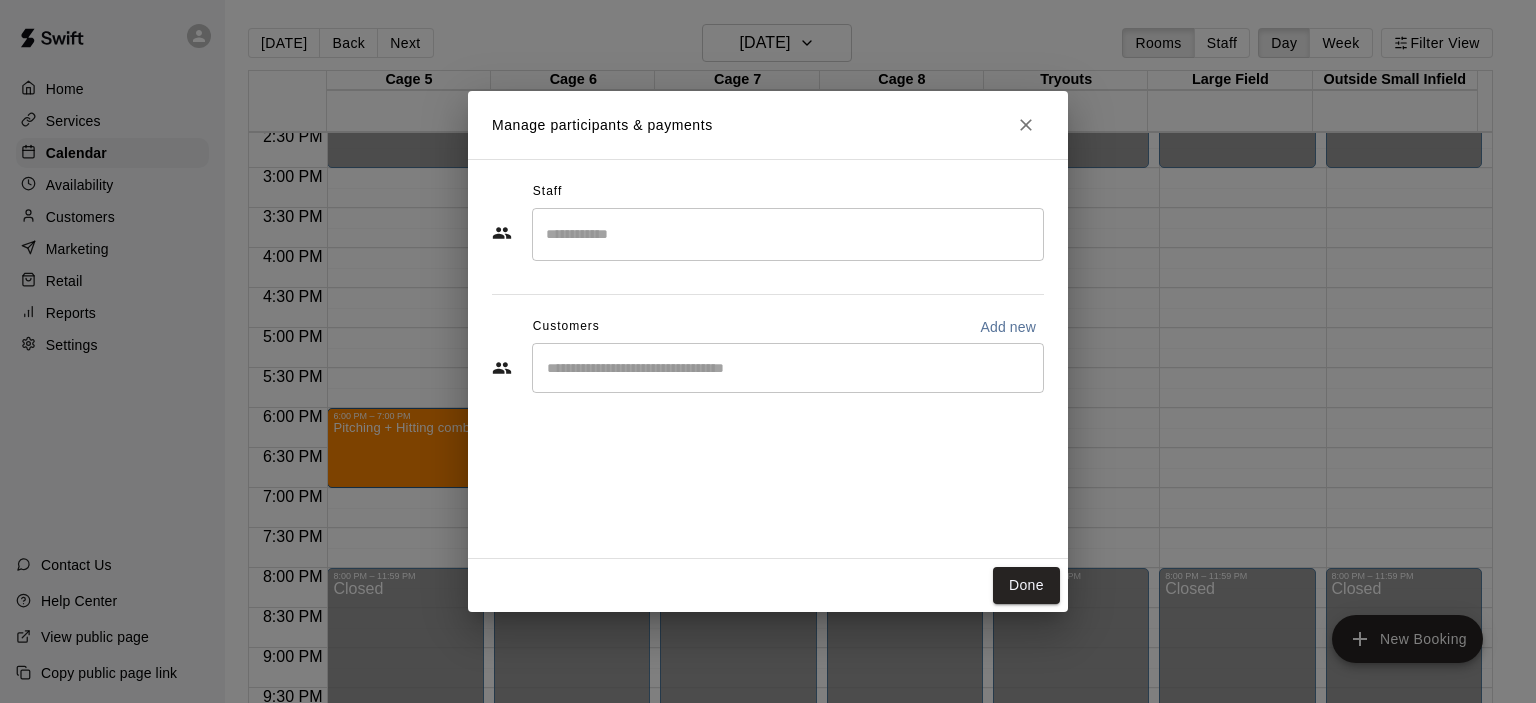 click at bounding box center [788, 234] 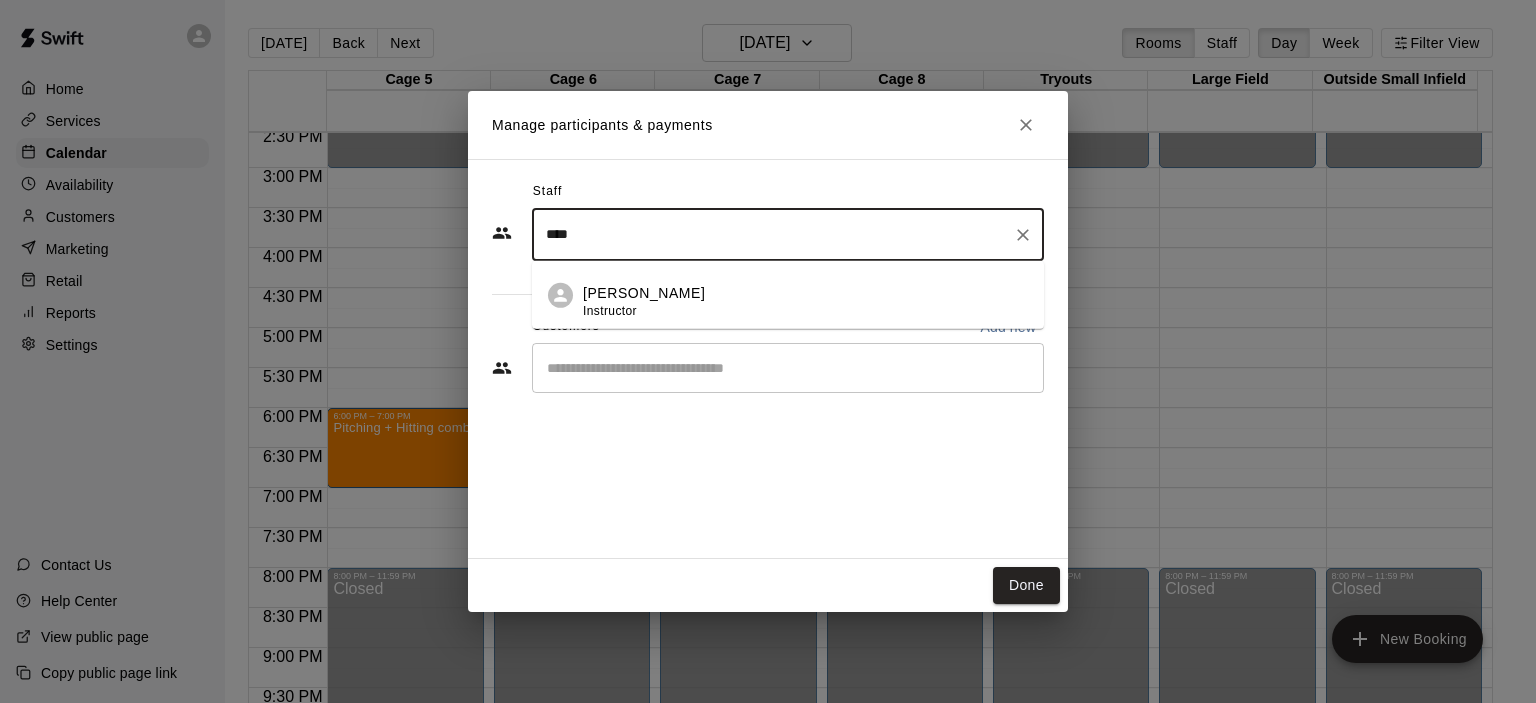 click on "Instructor" at bounding box center [610, 311] 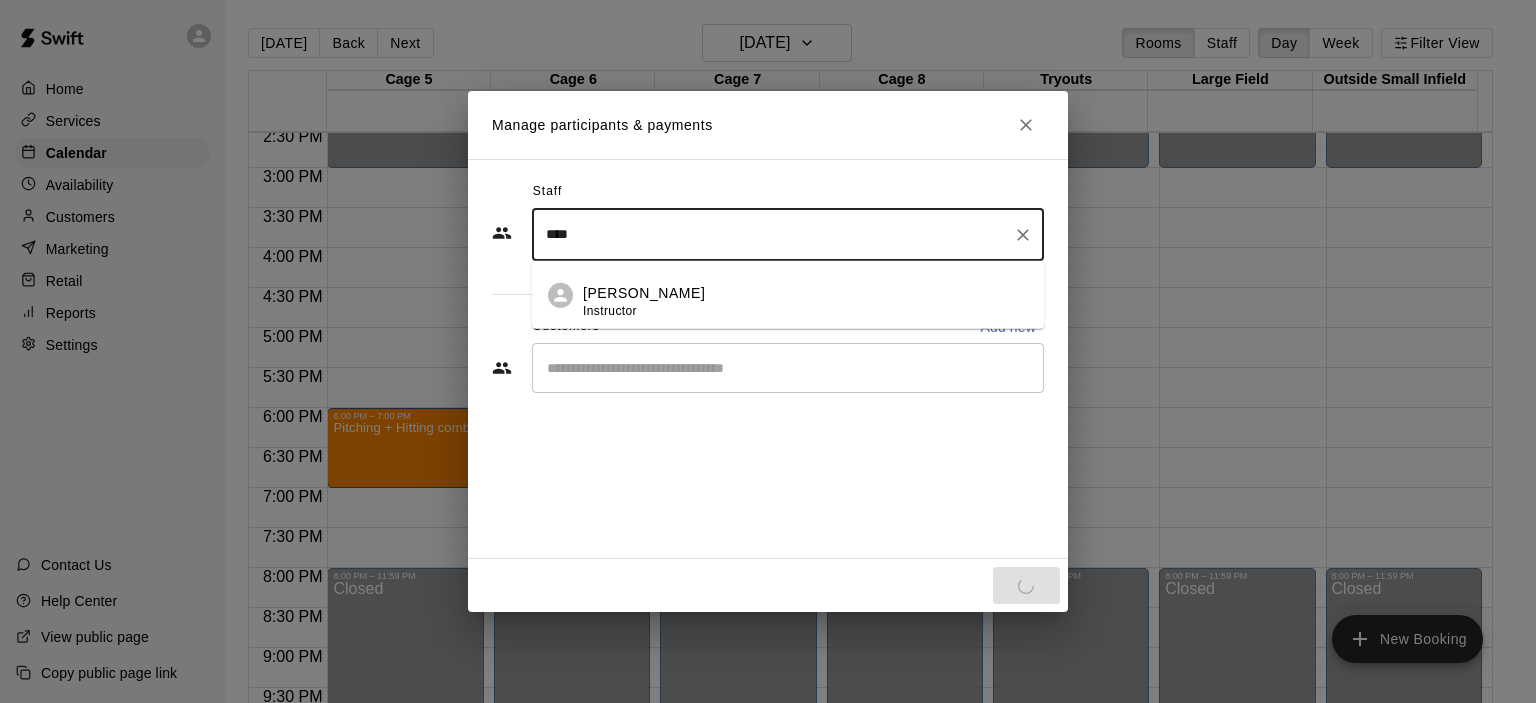 type on "****" 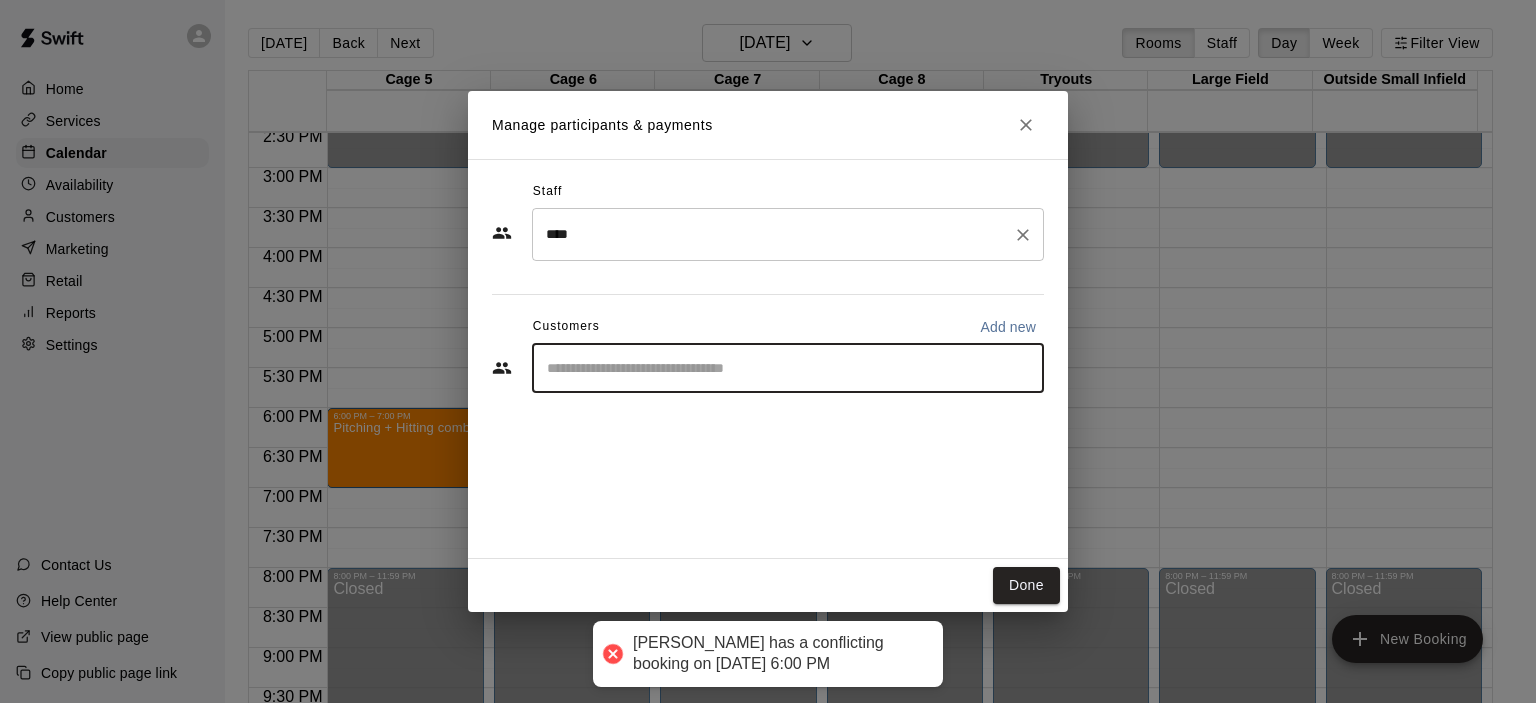 click on "****" at bounding box center (773, 234) 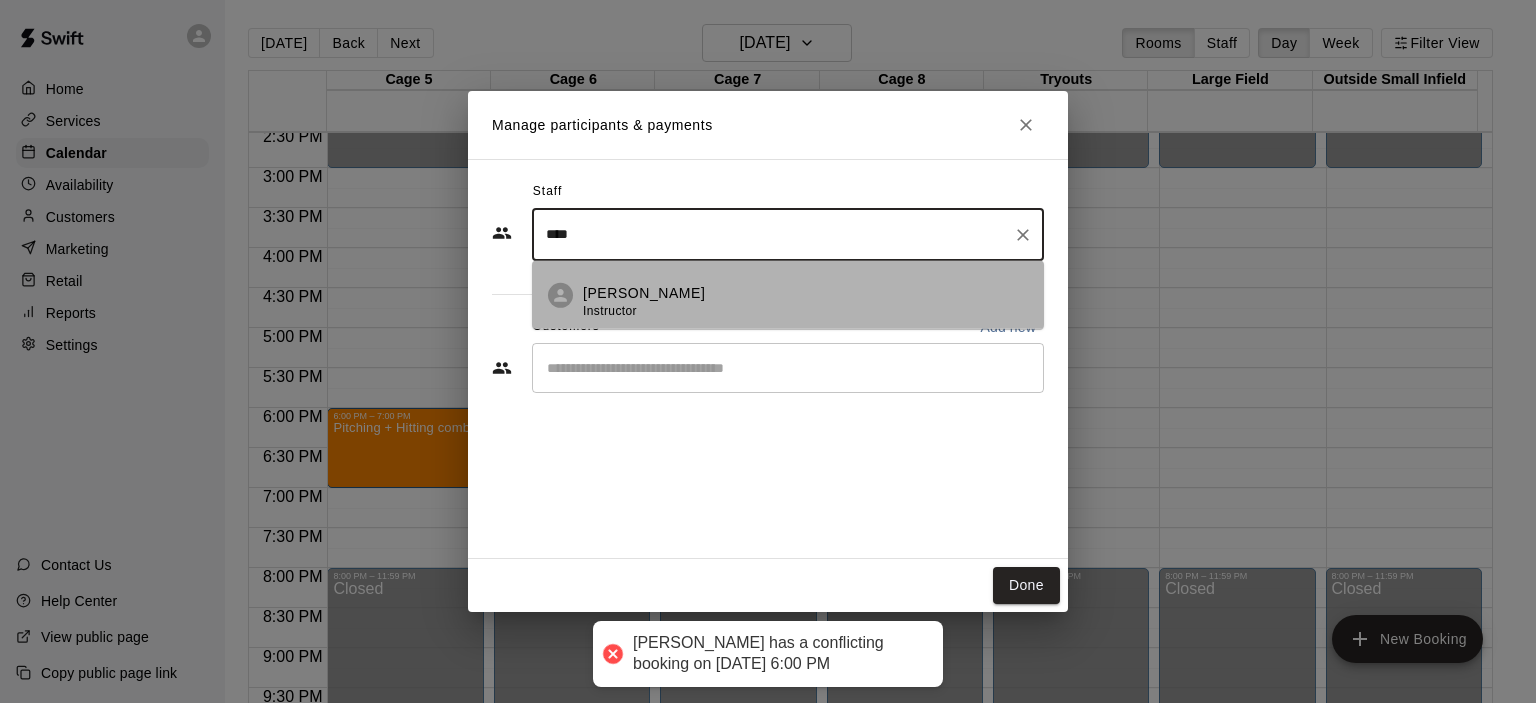 click on "[PERSON_NAME]" at bounding box center [644, 292] 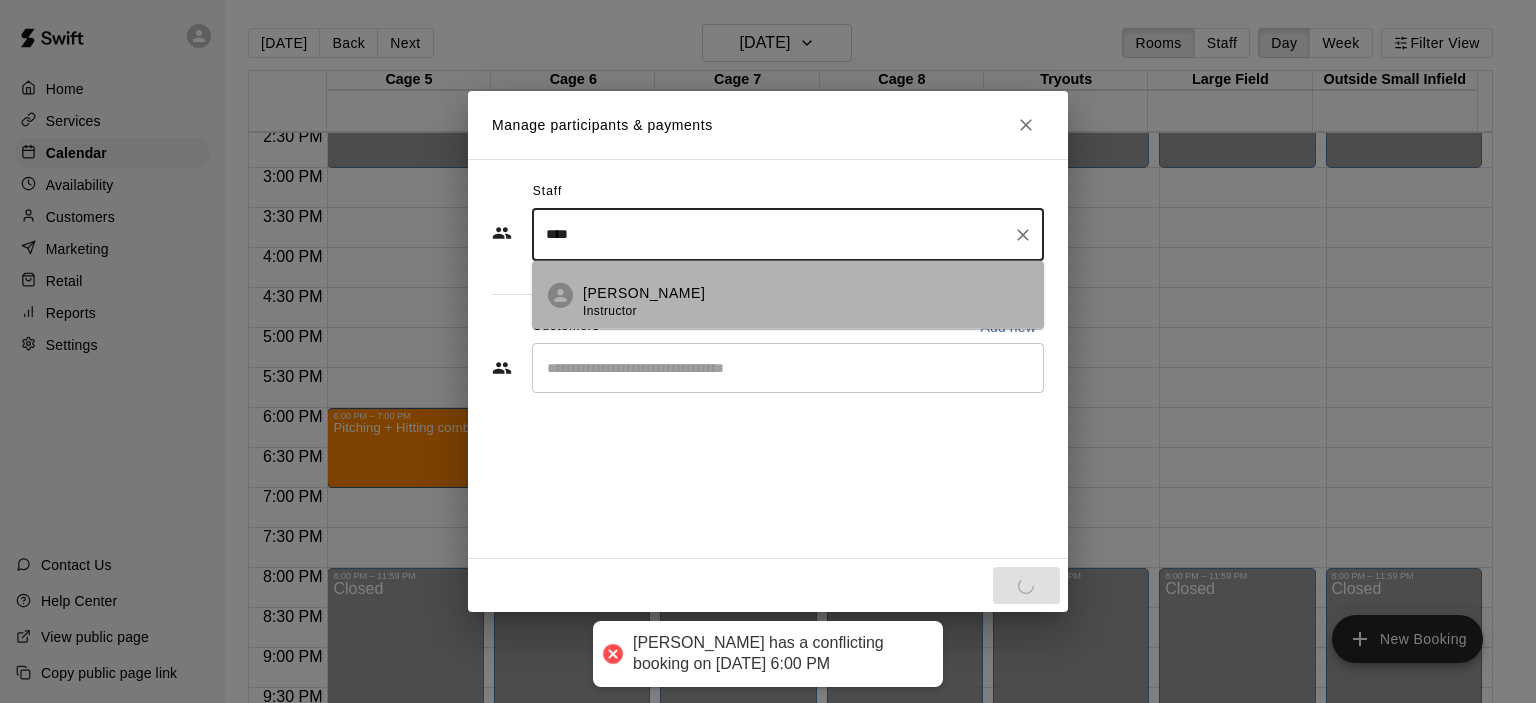 click on "Instructor" at bounding box center [610, 311] 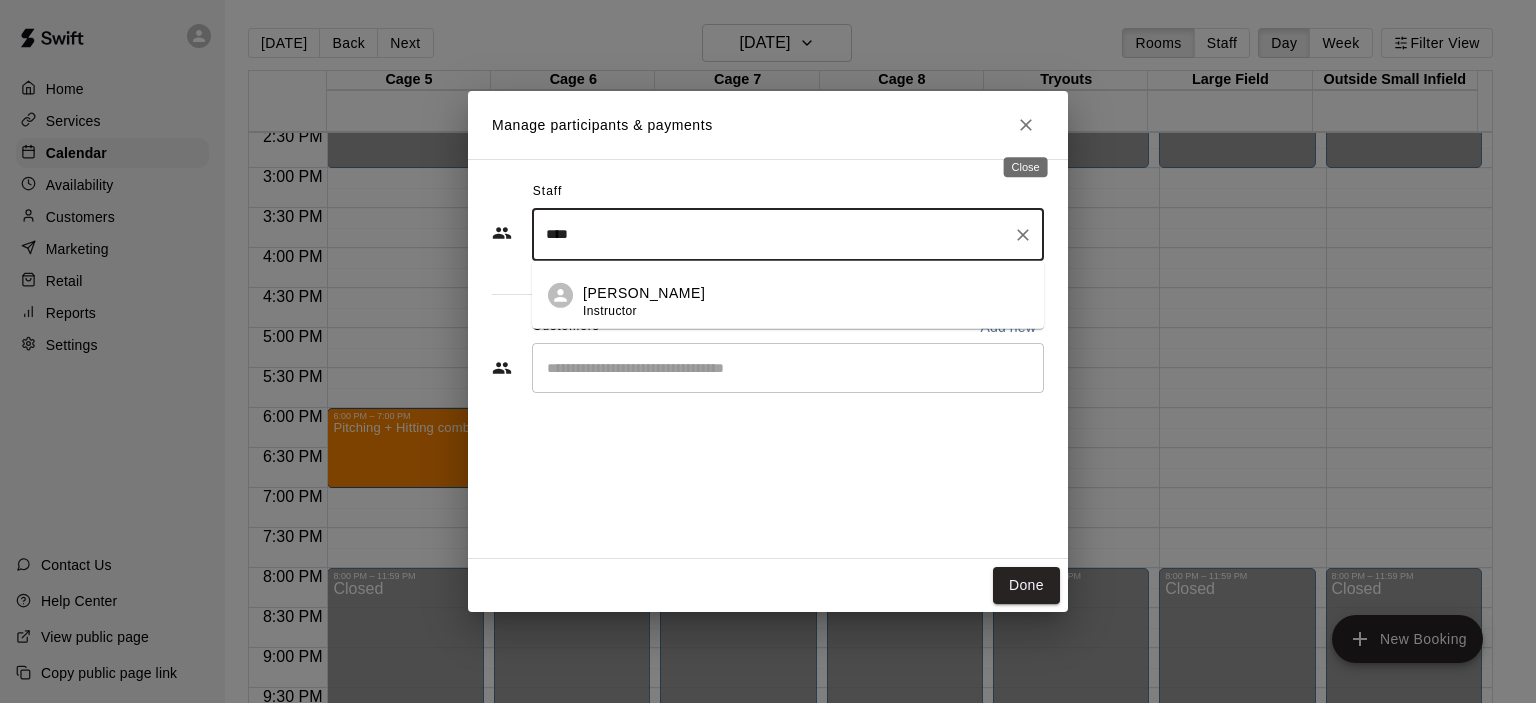 click 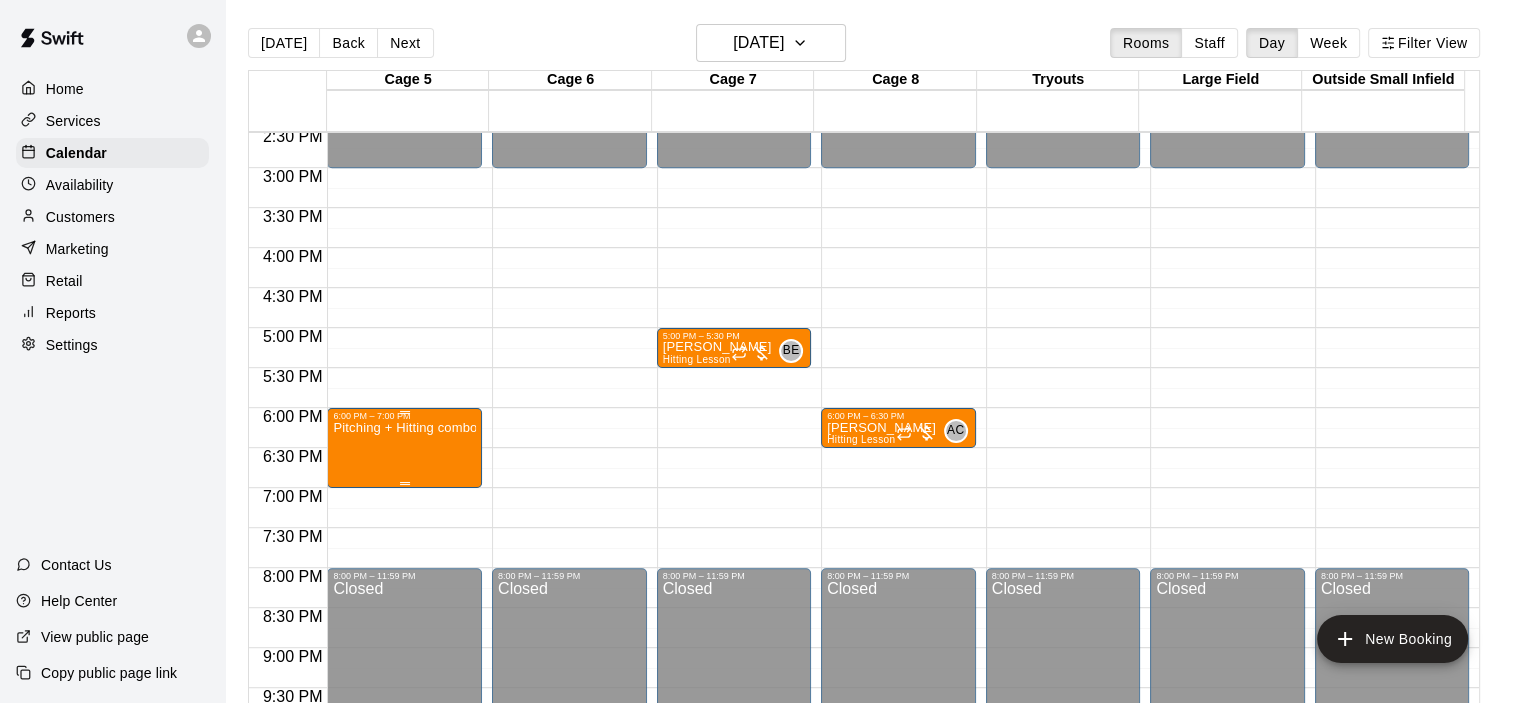 click on "Pitching + Hitting combo" at bounding box center (404, 772) 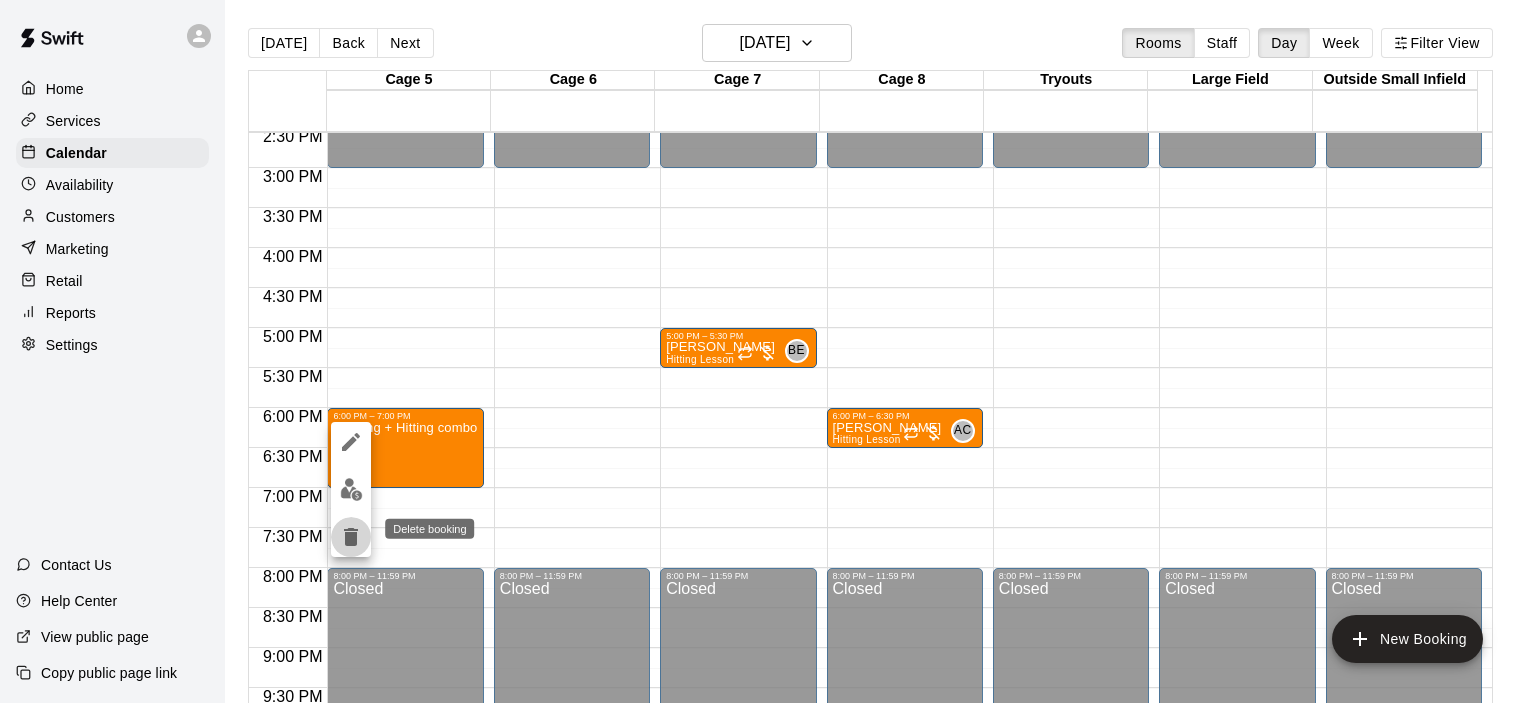 click 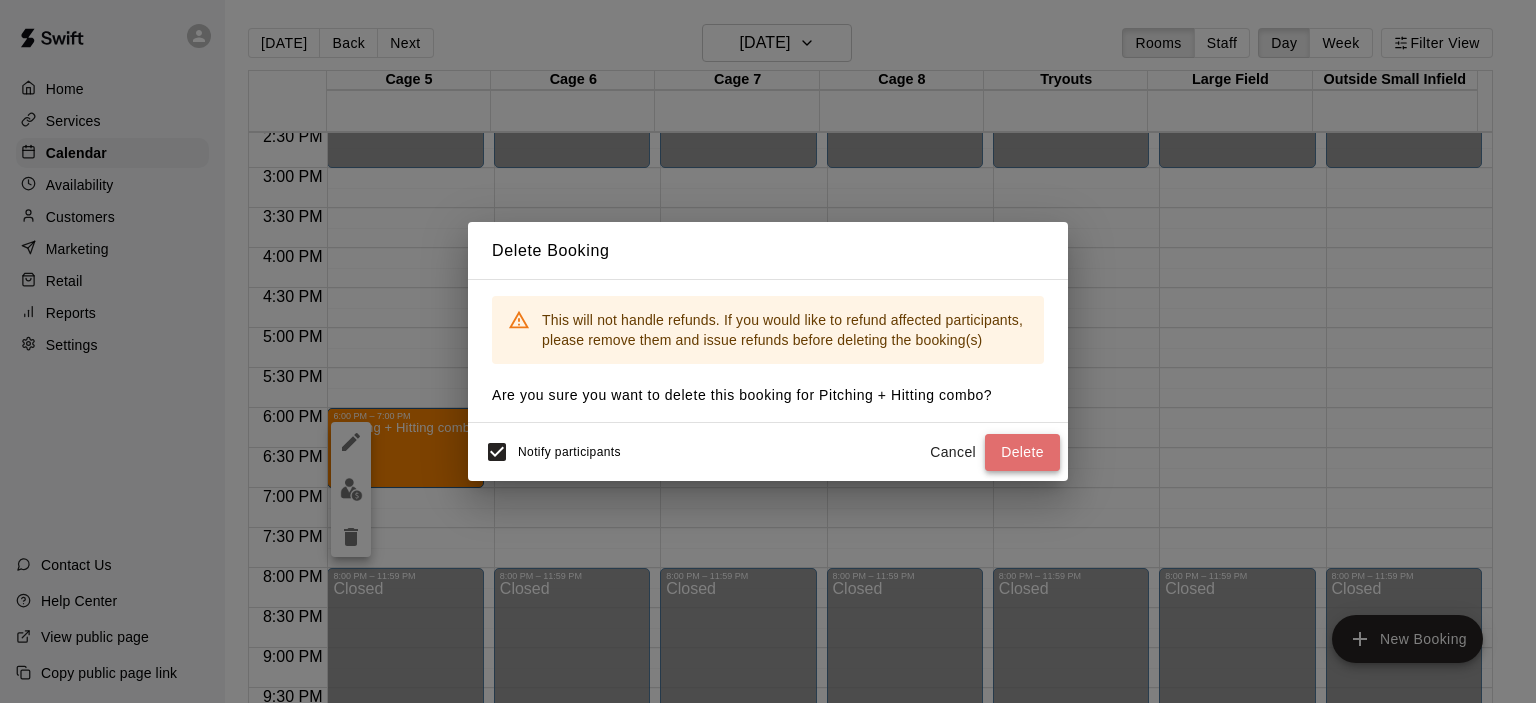 click on "Delete" at bounding box center (1022, 452) 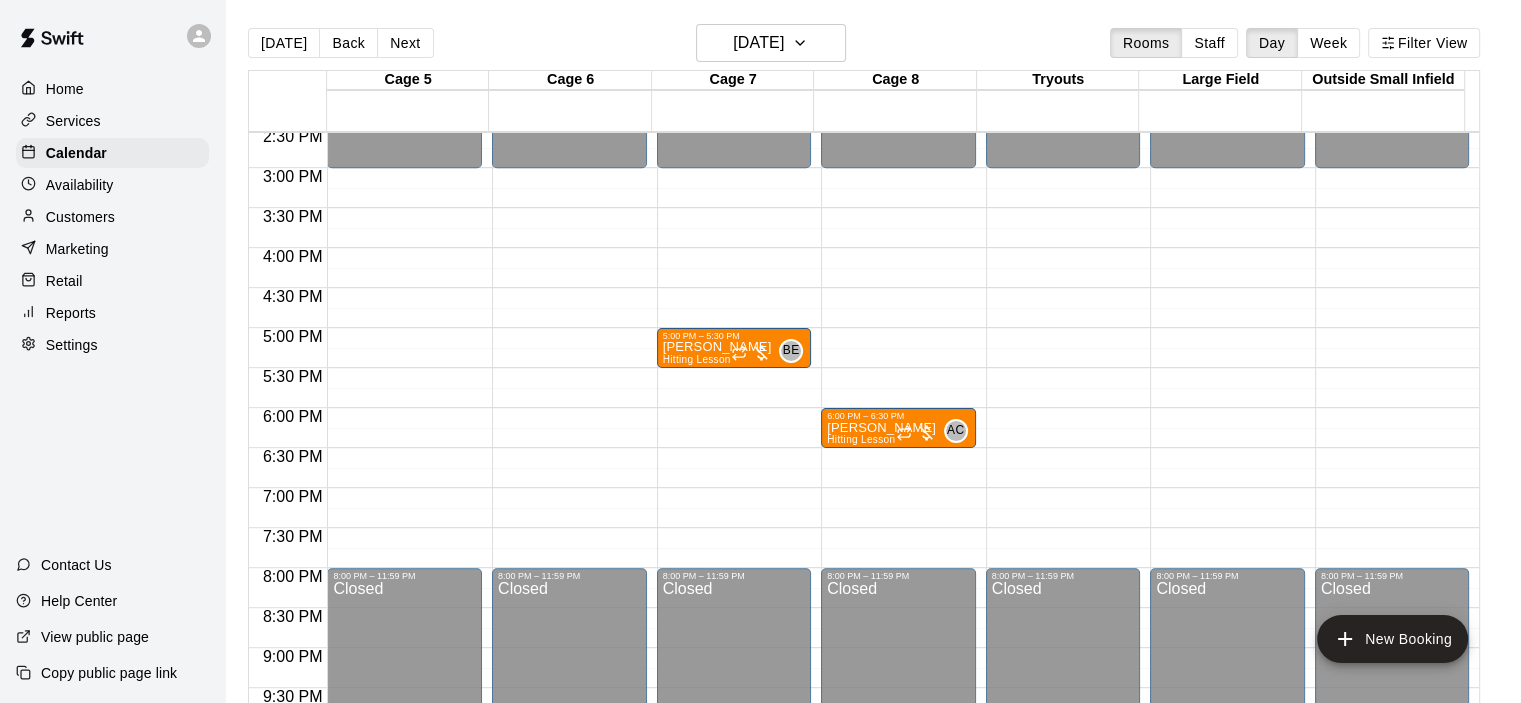 click on "12:00 AM – 3:00 PM Closed 8:00 PM – 11:59 PM Closed" at bounding box center [404, -72] 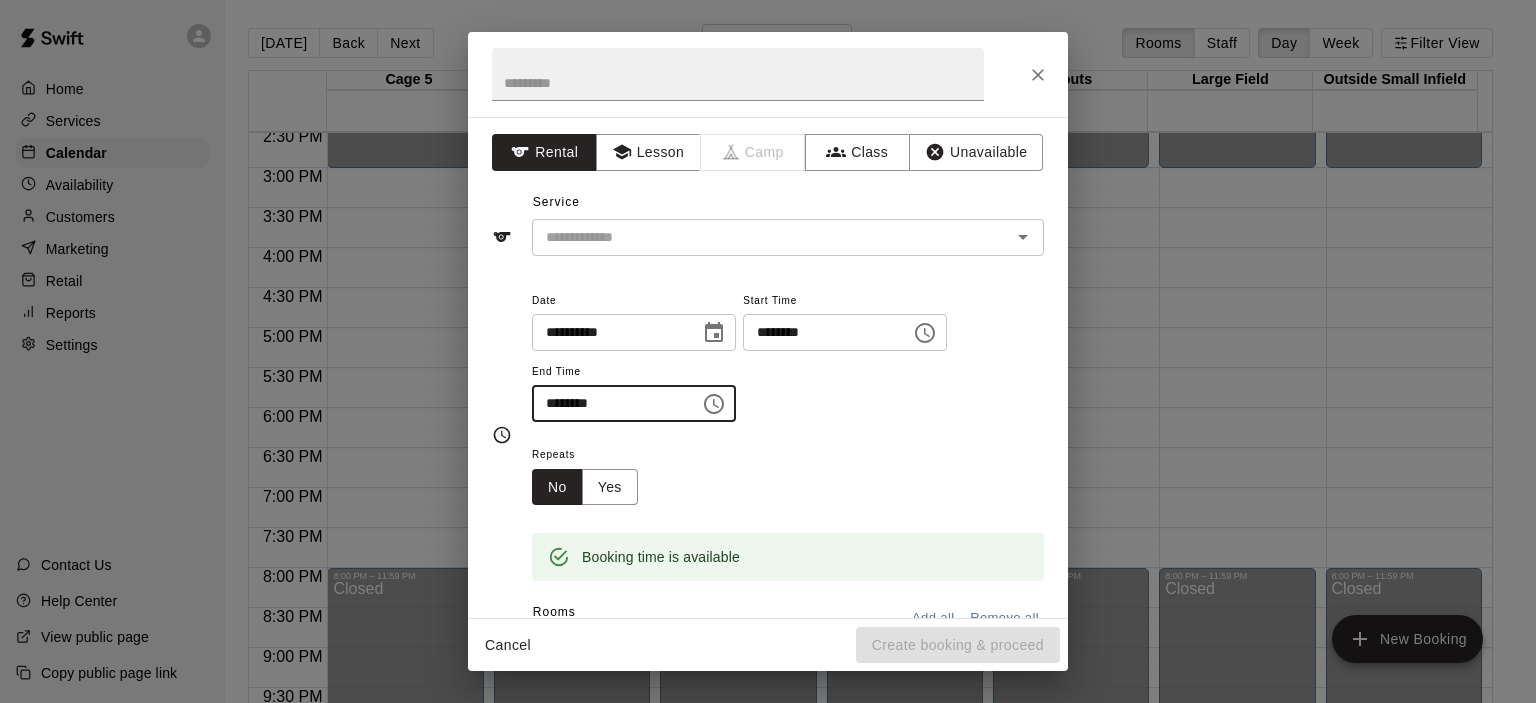 click on "********" at bounding box center [609, 403] 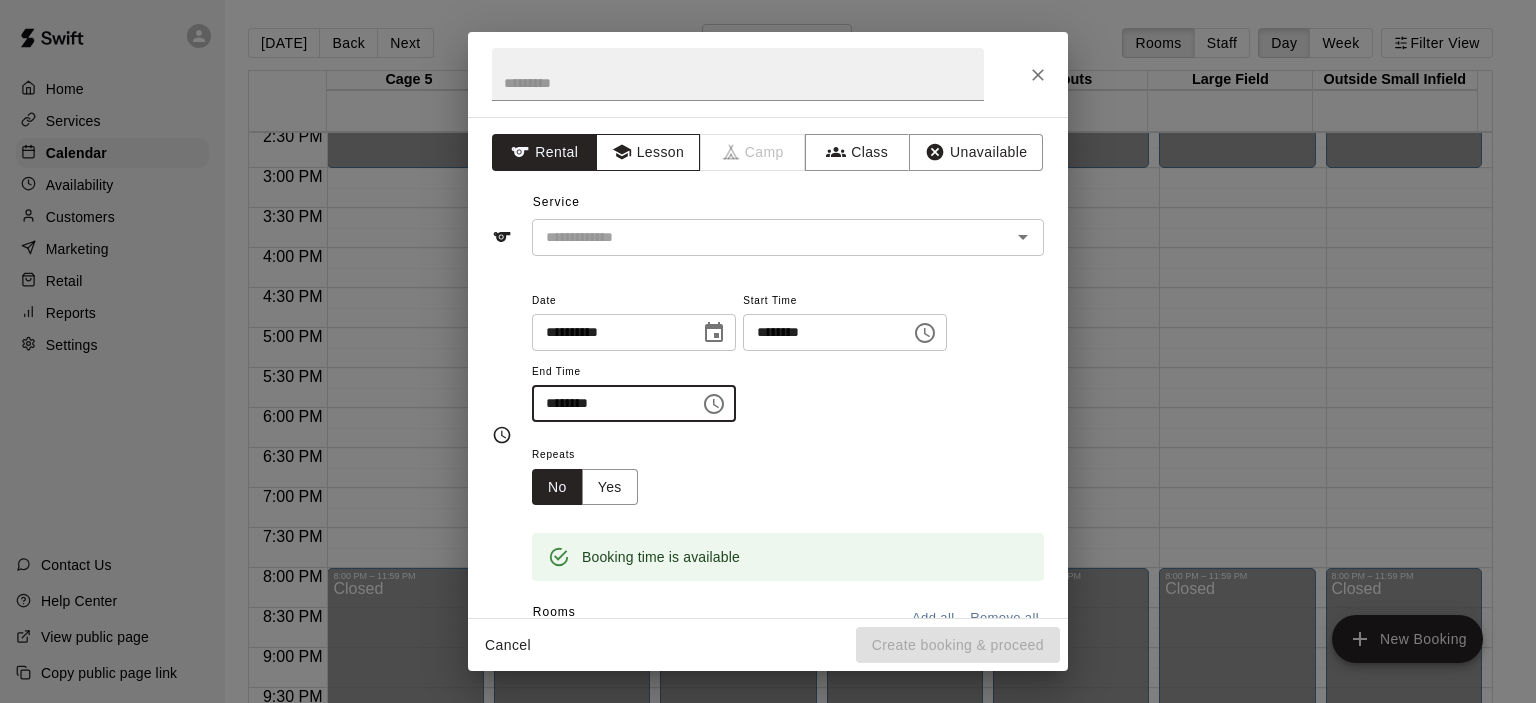 type on "********" 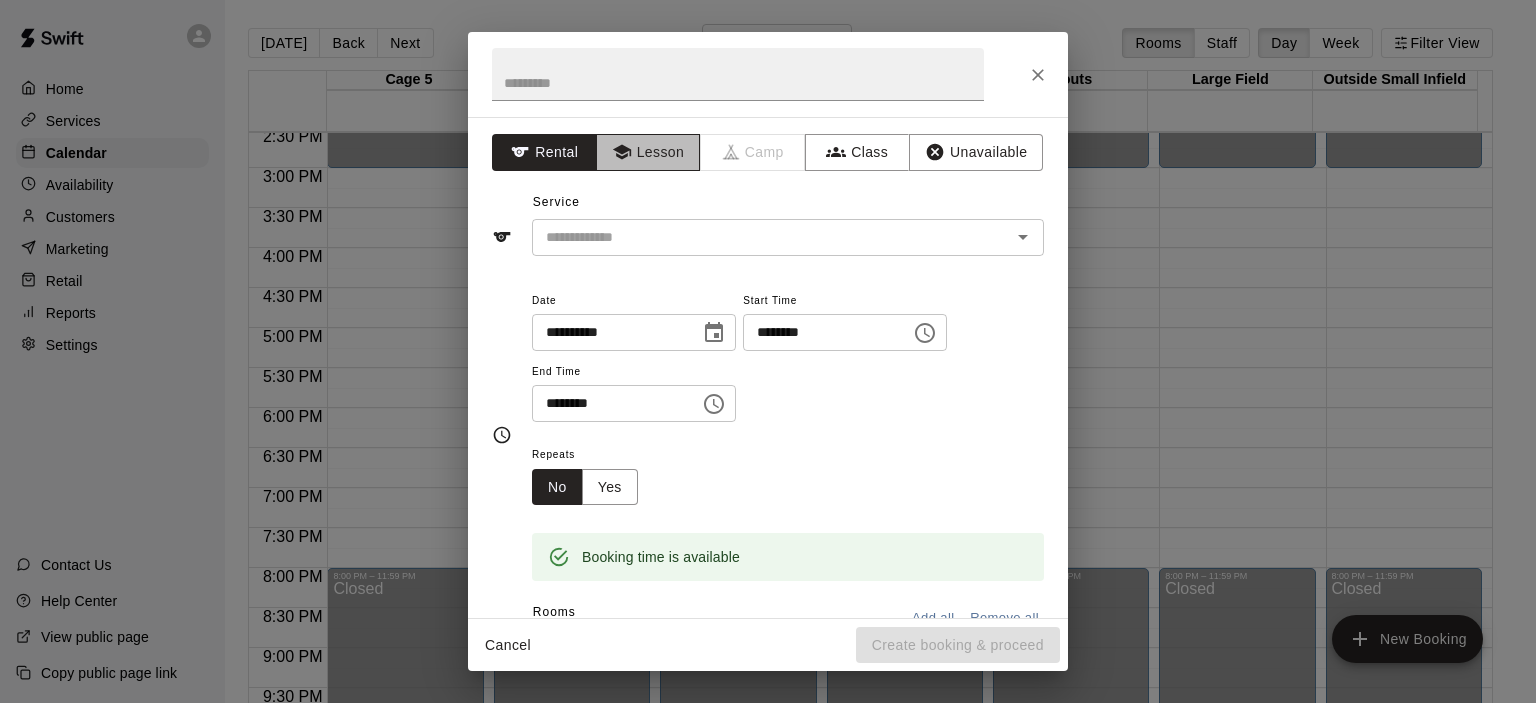 click on "Lesson" at bounding box center [648, 152] 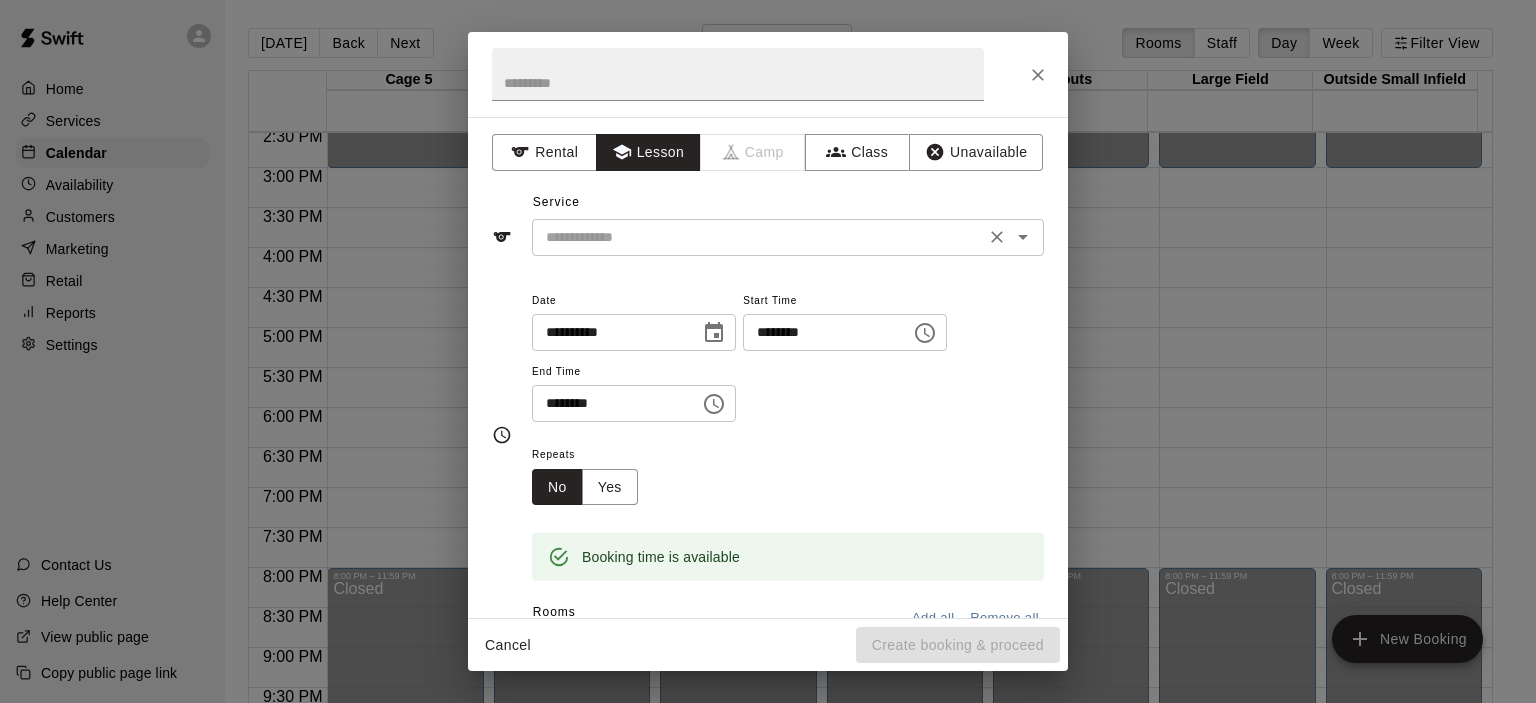 click on "​" at bounding box center (788, 237) 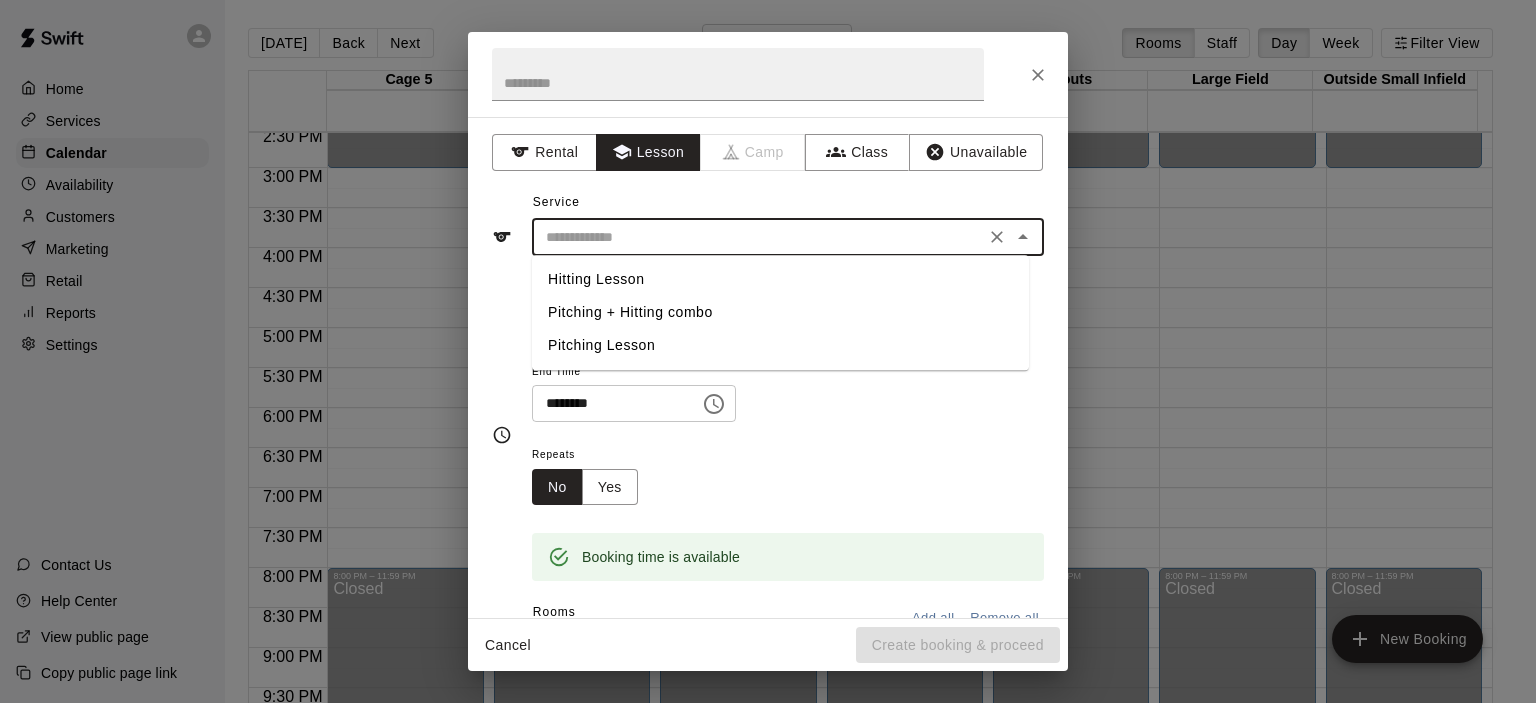 click on "Pitching + Hitting combo" at bounding box center [780, 312] 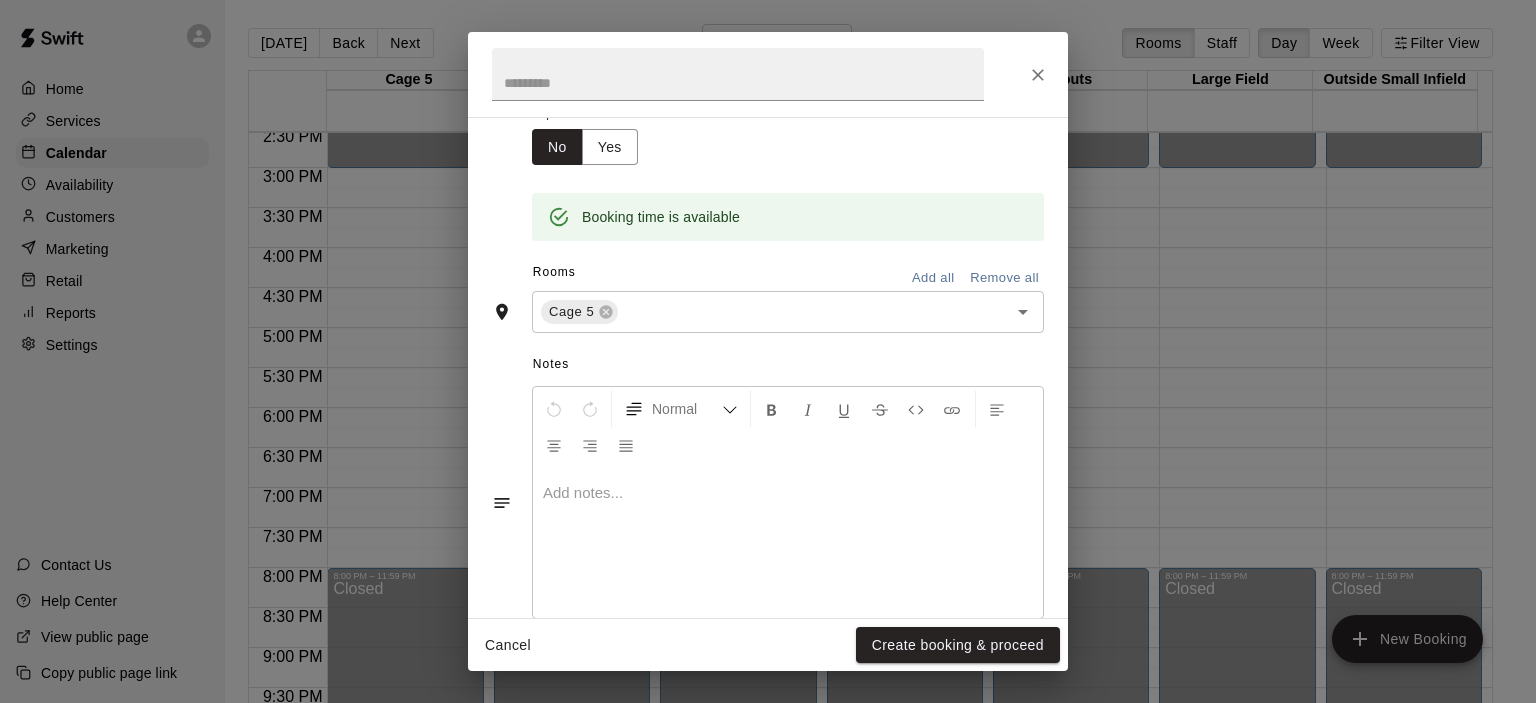 scroll, scrollTop: 376, scrollLeft: 0, axis: vertical 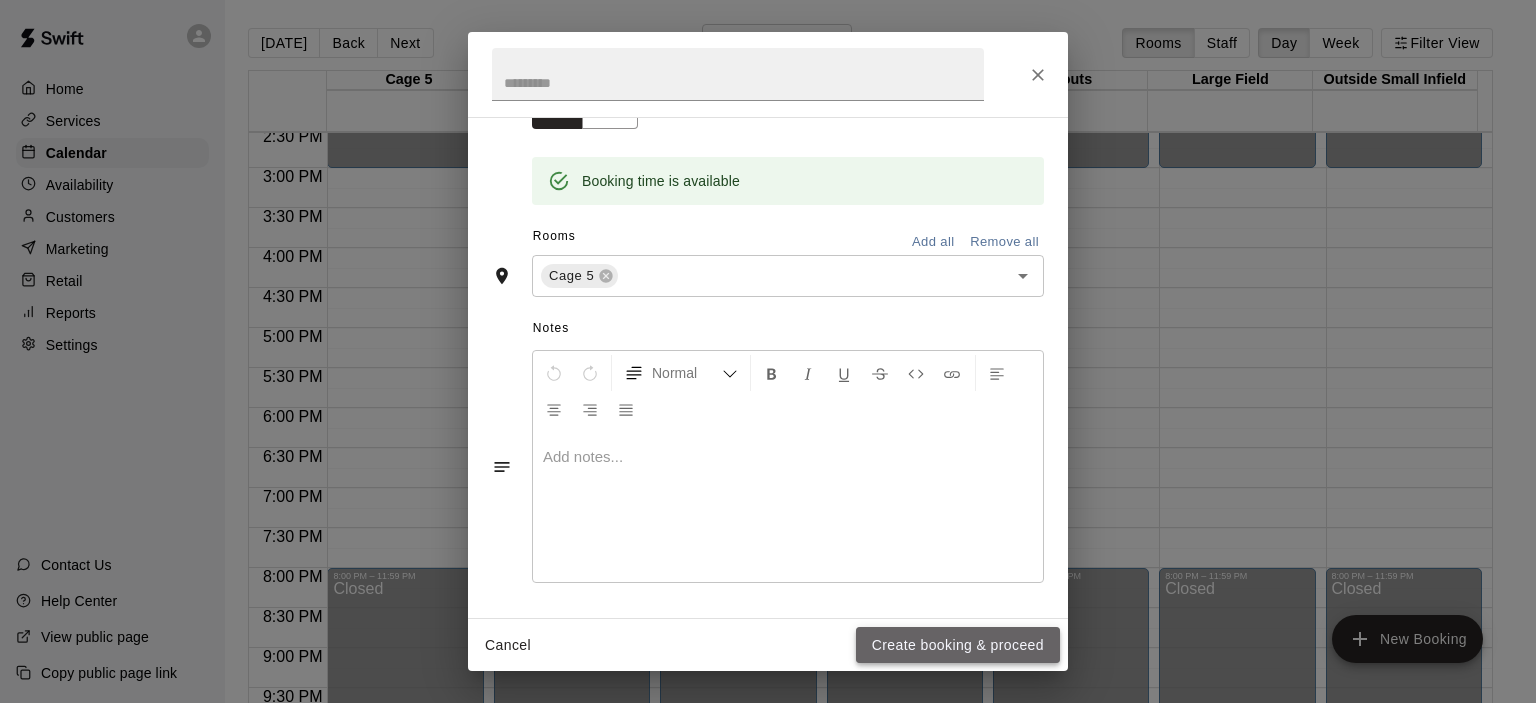 click on "Create booking & proceed" at bounding box center (958, 645) 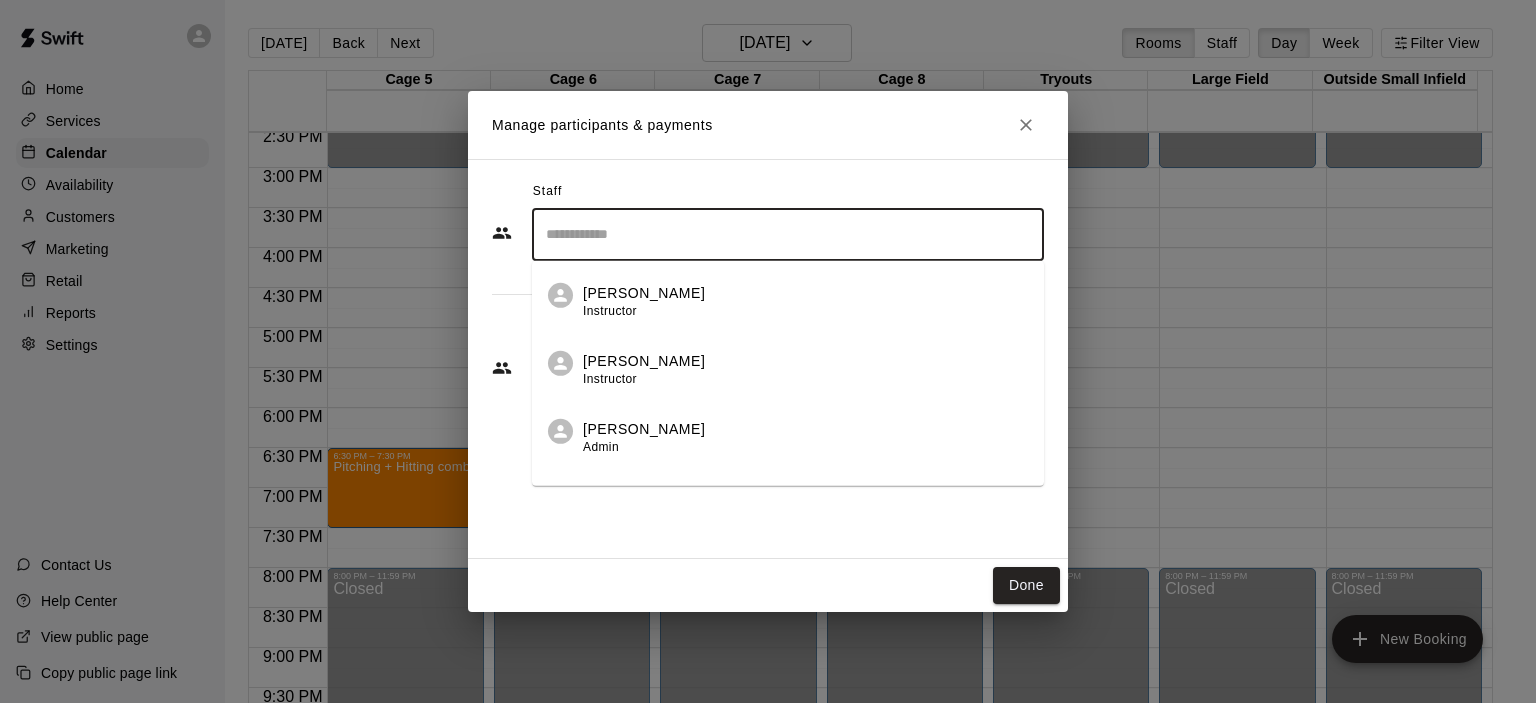 click at bounding box center (788, 234) 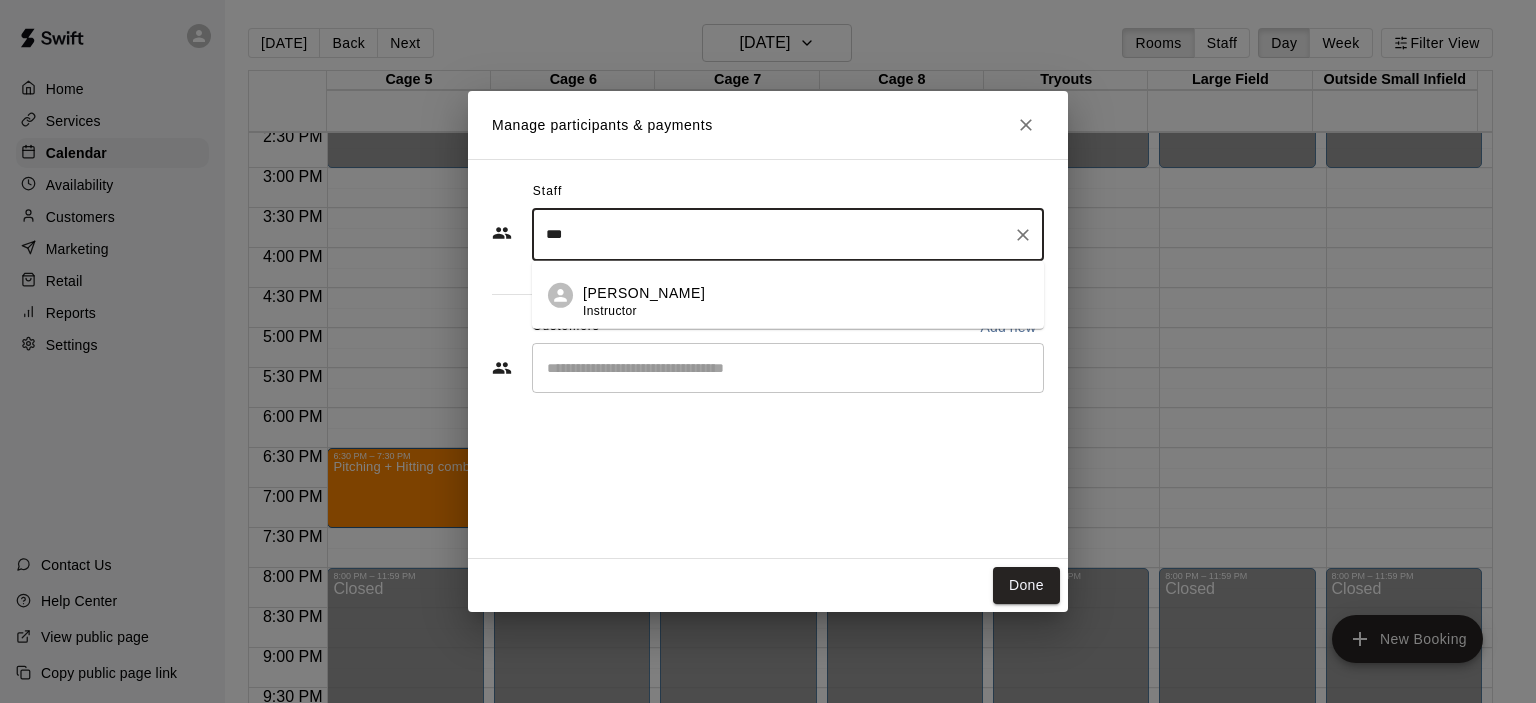 click on "[PERSON_NAME] Instructor" at bounding box center [788, 295] 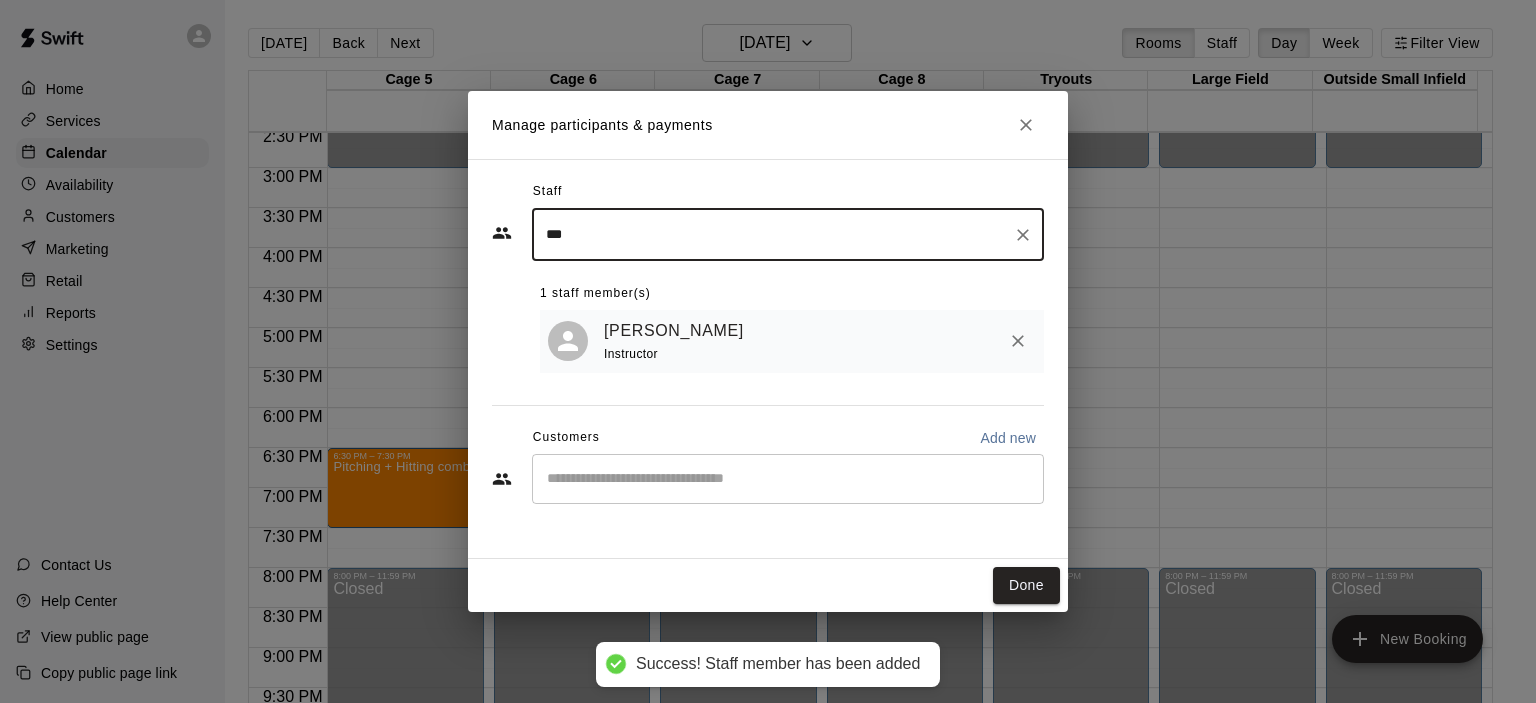 type on "***" 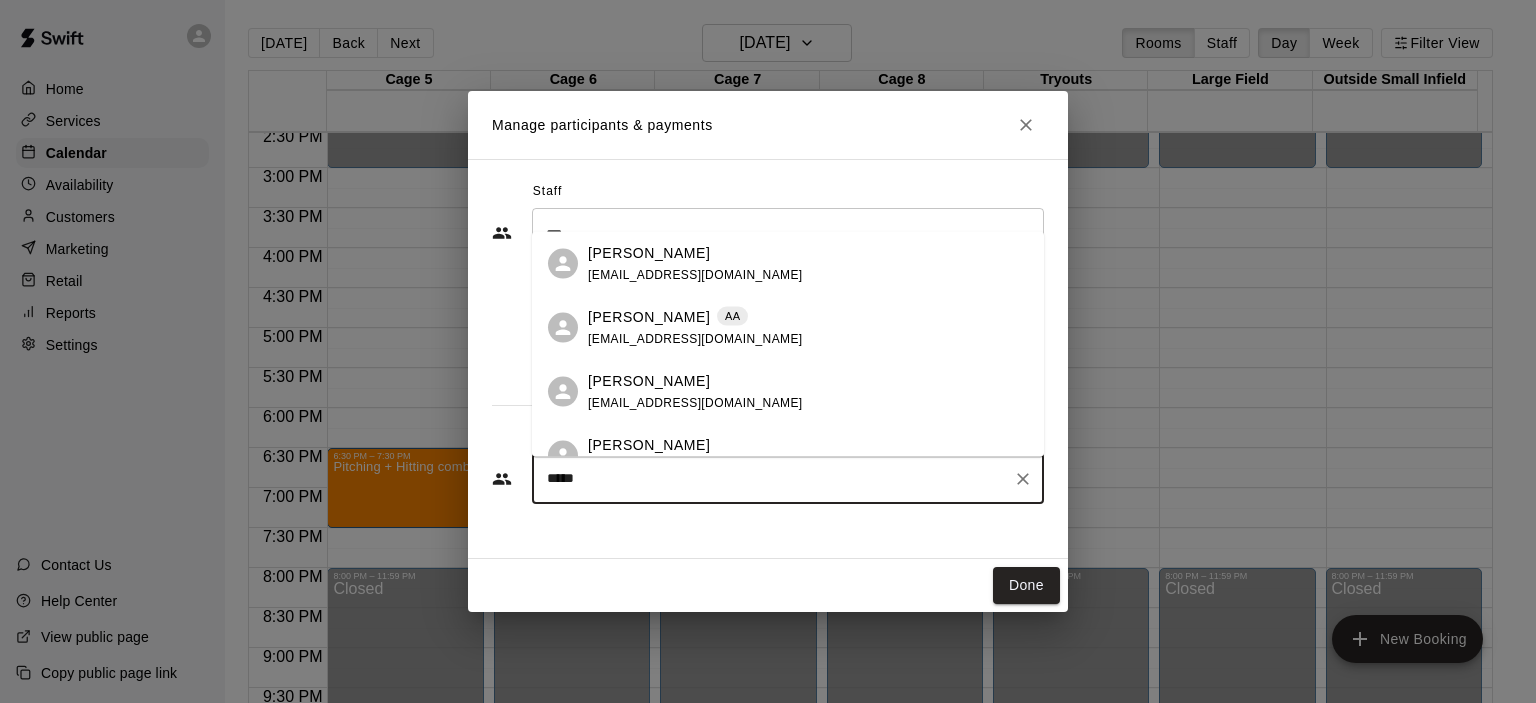 type on "******" 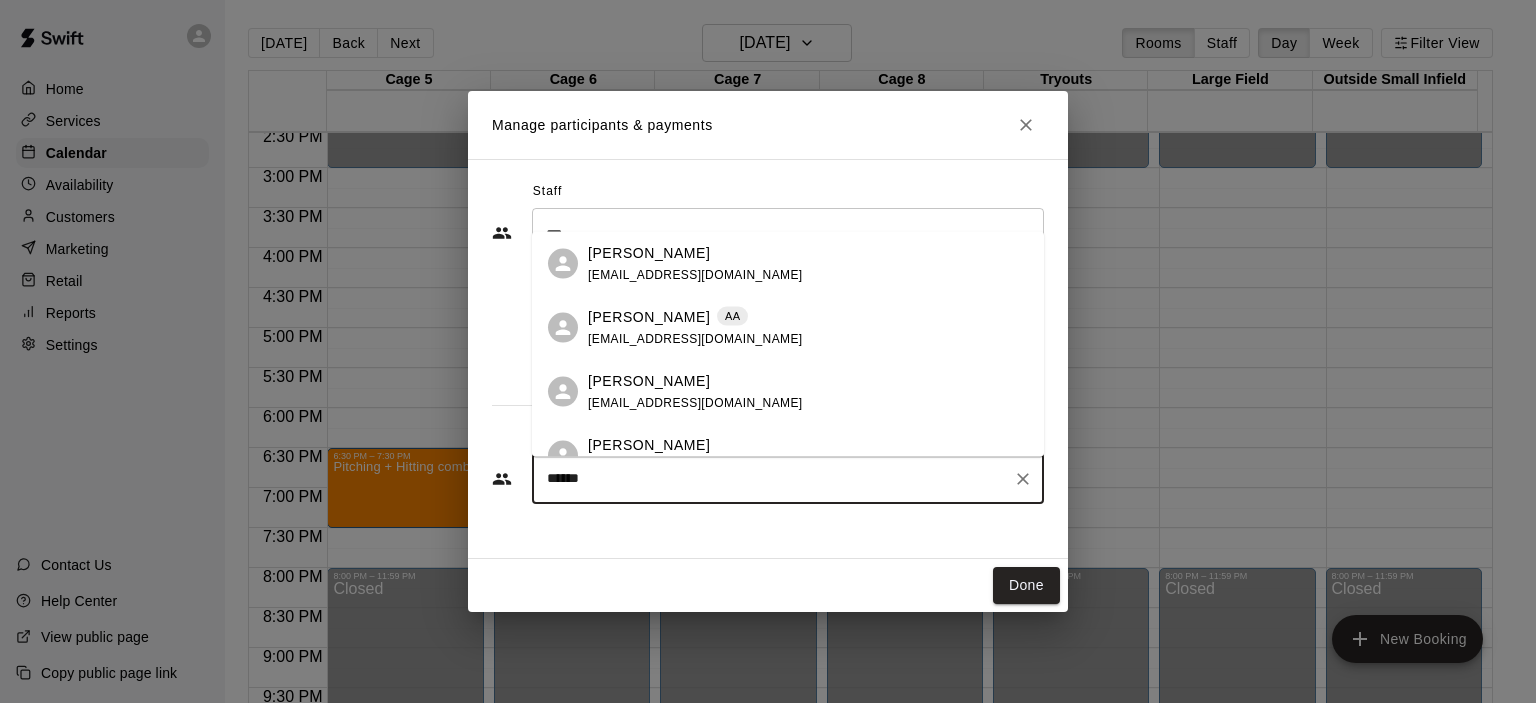 click on "[PERSON_NAME]" at bounding box center [649, 316] 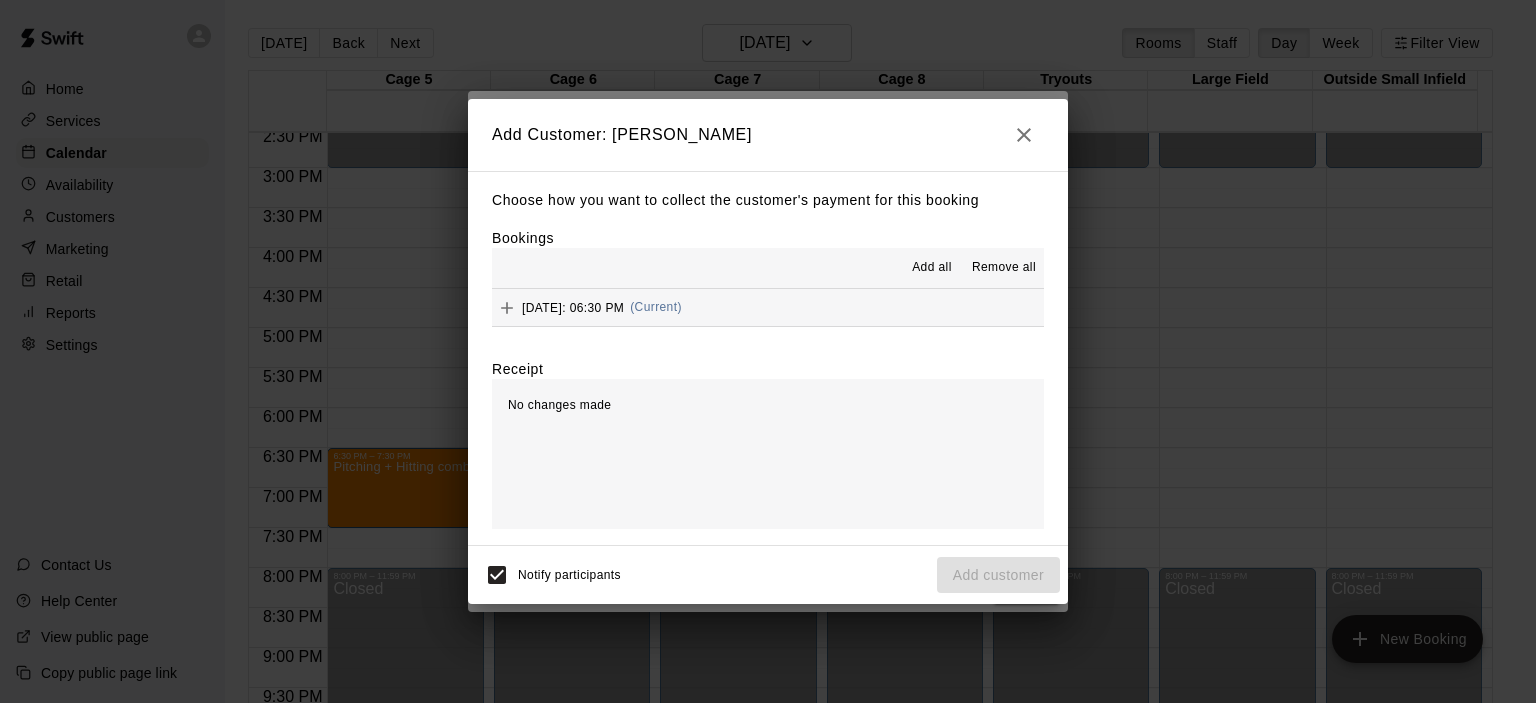 click on "Add all" at bounding box center (932, 268) 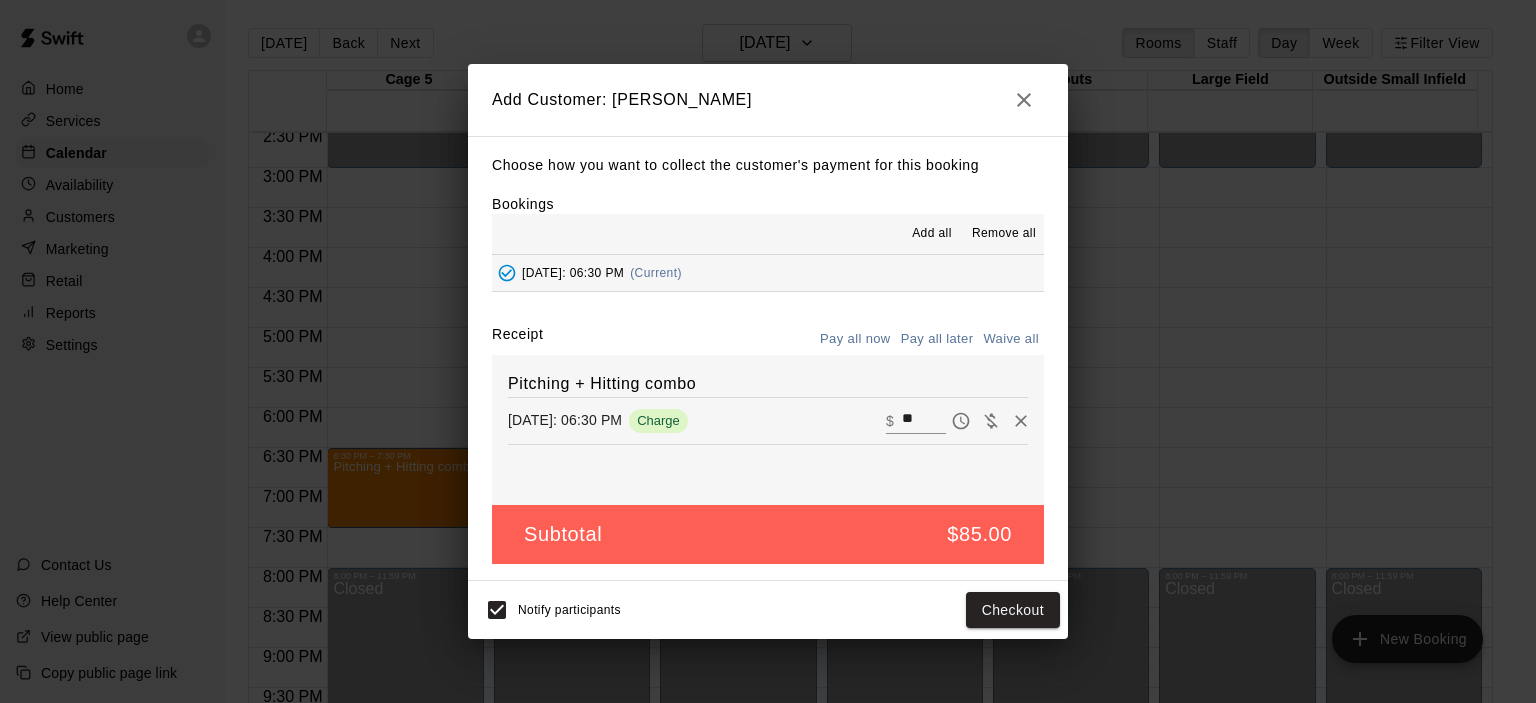 click on "Pay all later" at bounding box center (937, 339) 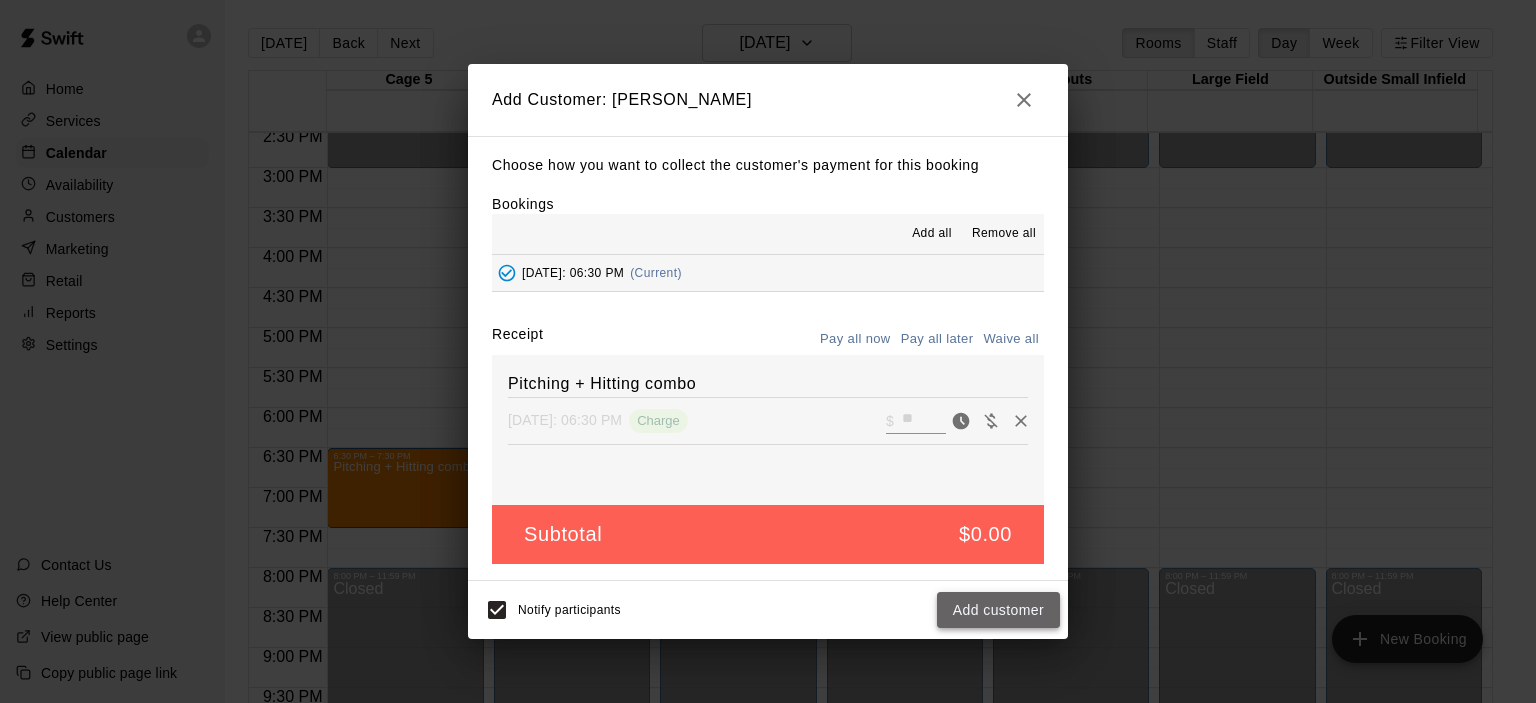 click on "Add customer" at bounding box center (998, 610) 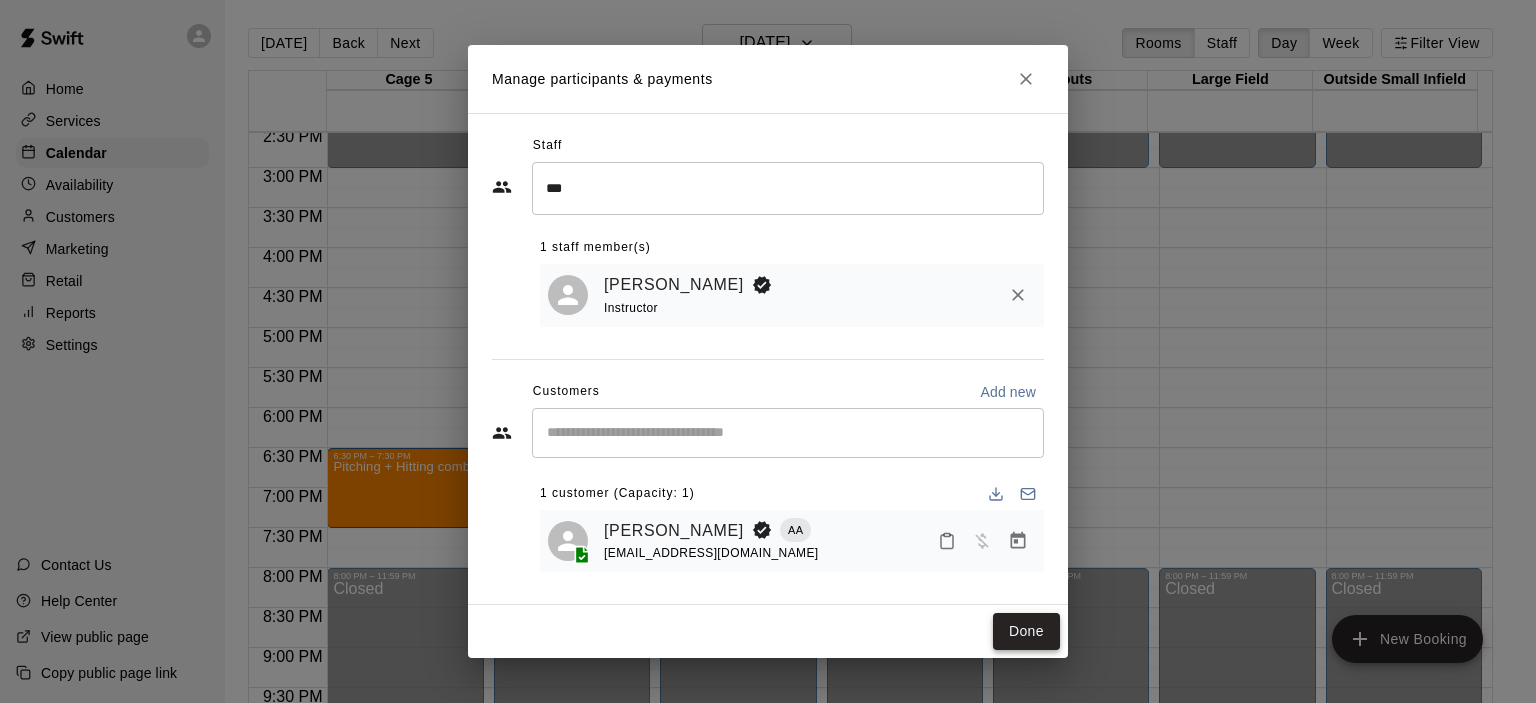 click on "Done" at bounding box center (1026, 631) 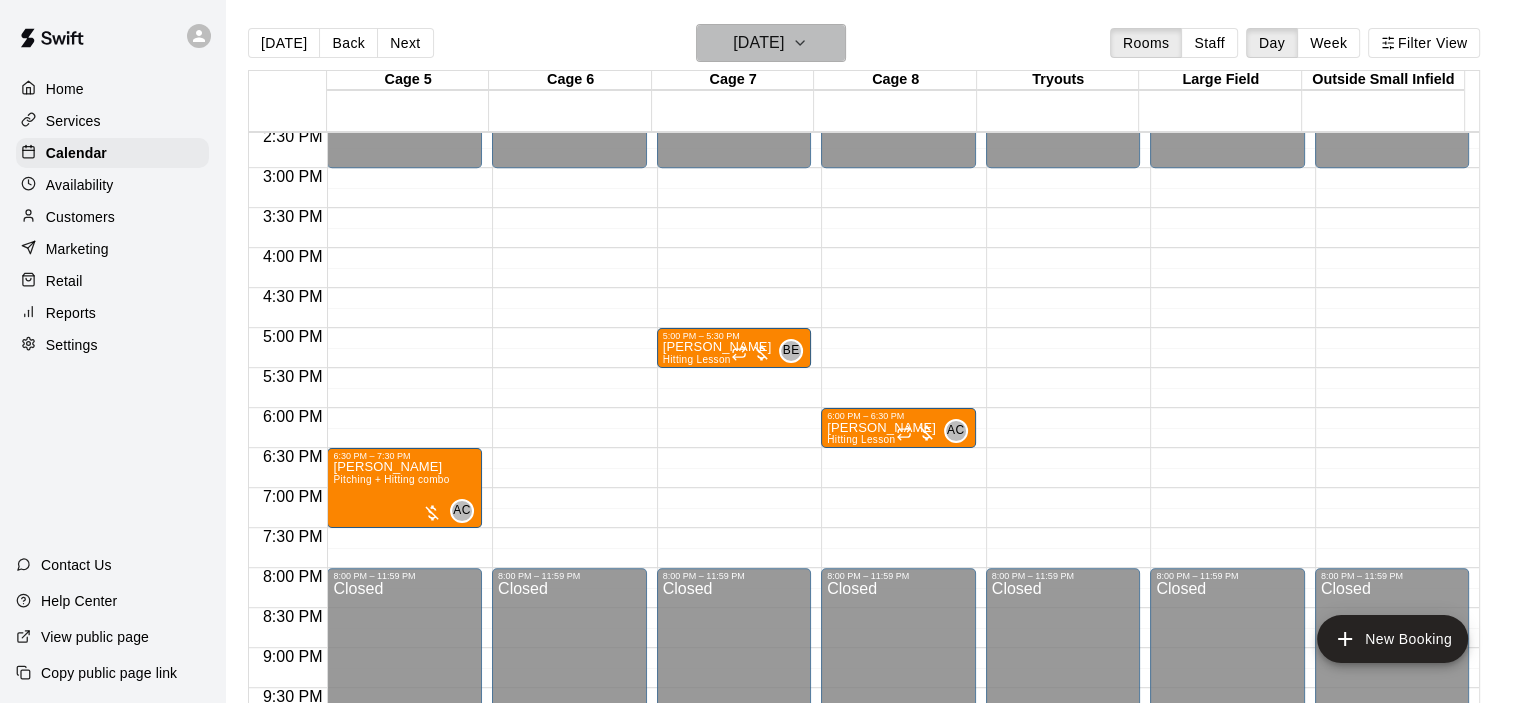 click on "[DATE]" at bounding box center (758, 43) 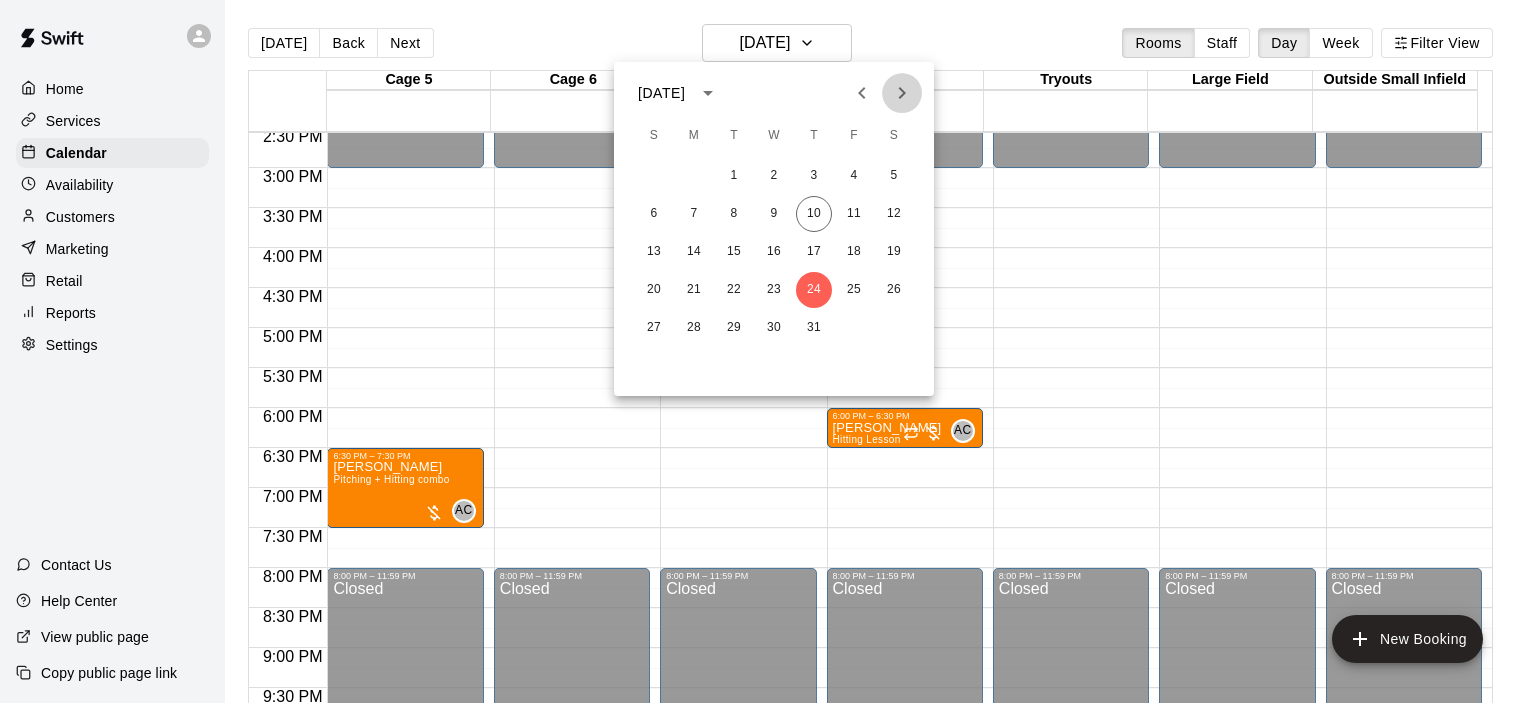click at bounding box center (902, 93) 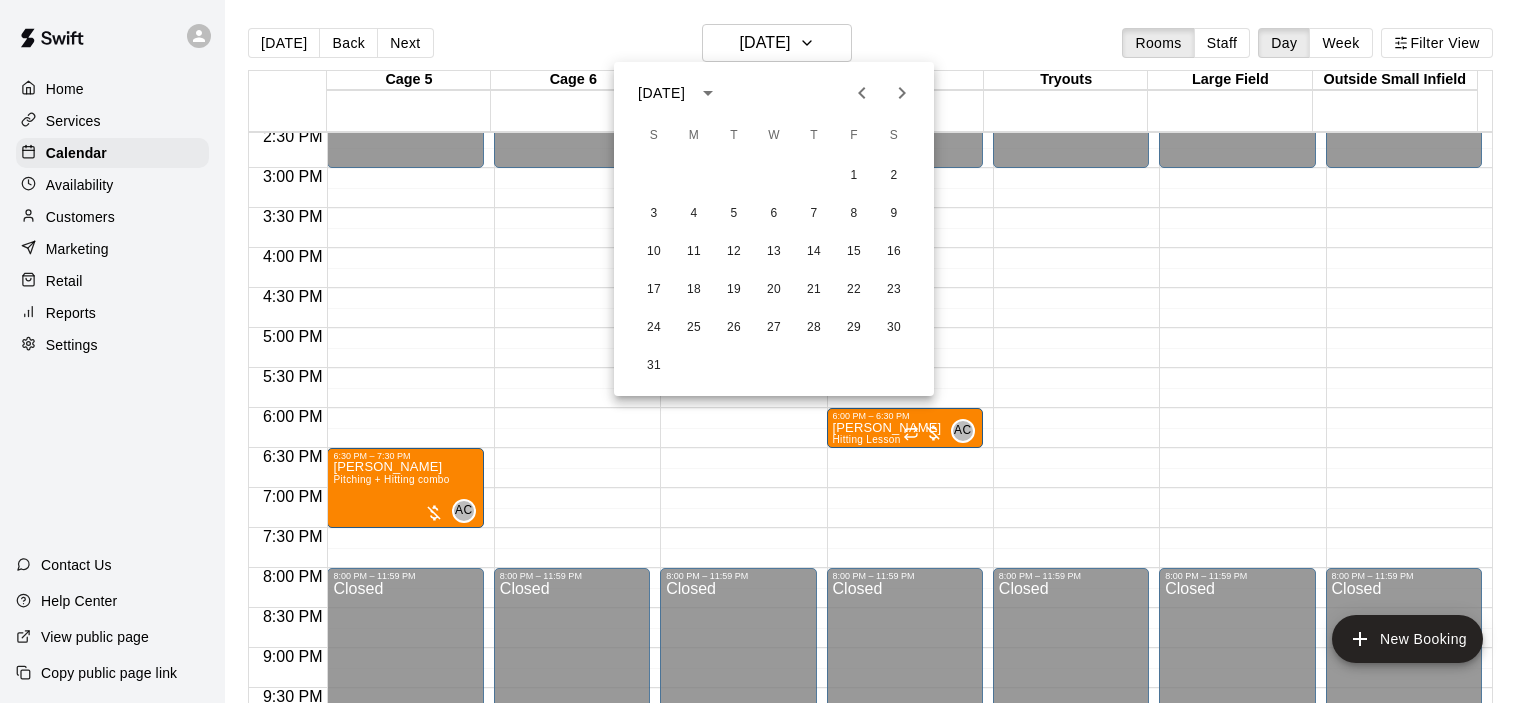 click 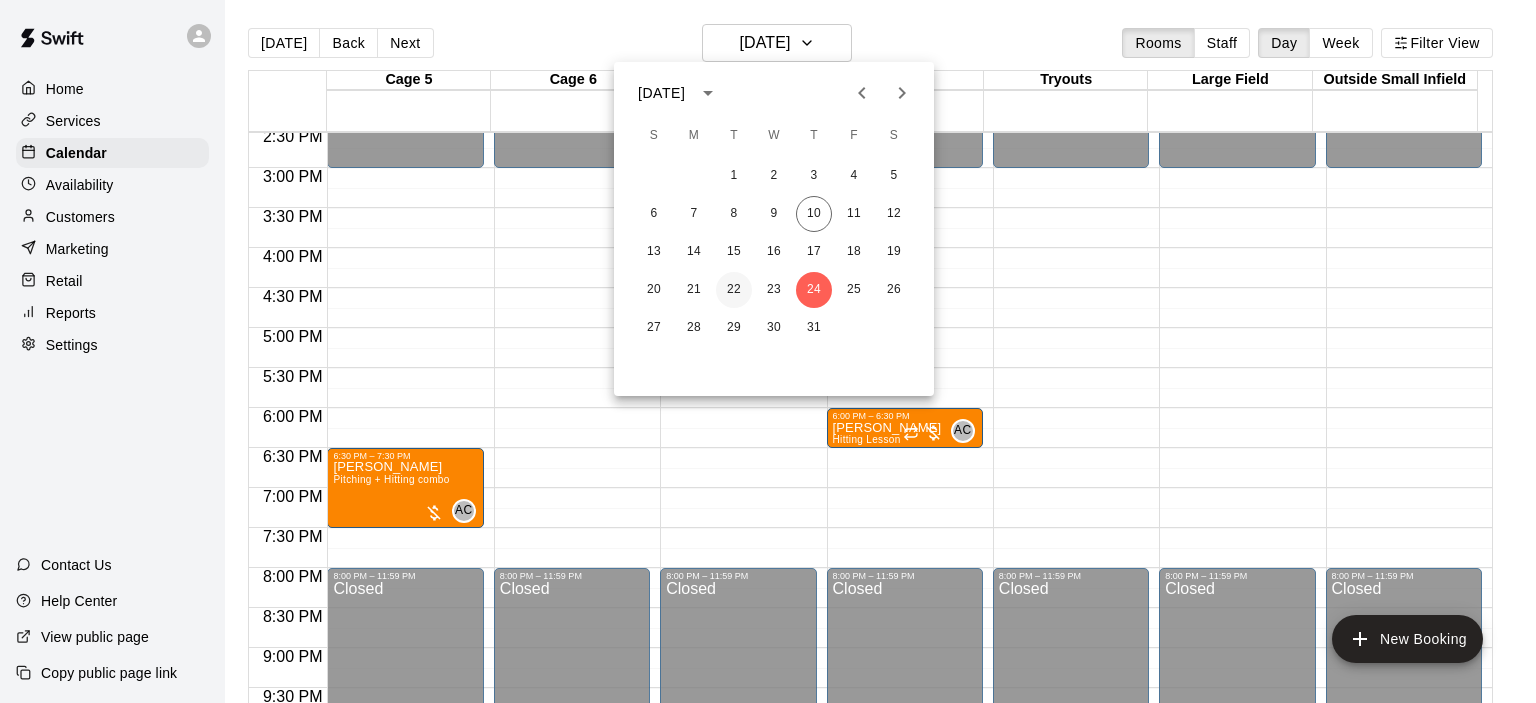 click on "22" at bounding box center [734, 290] 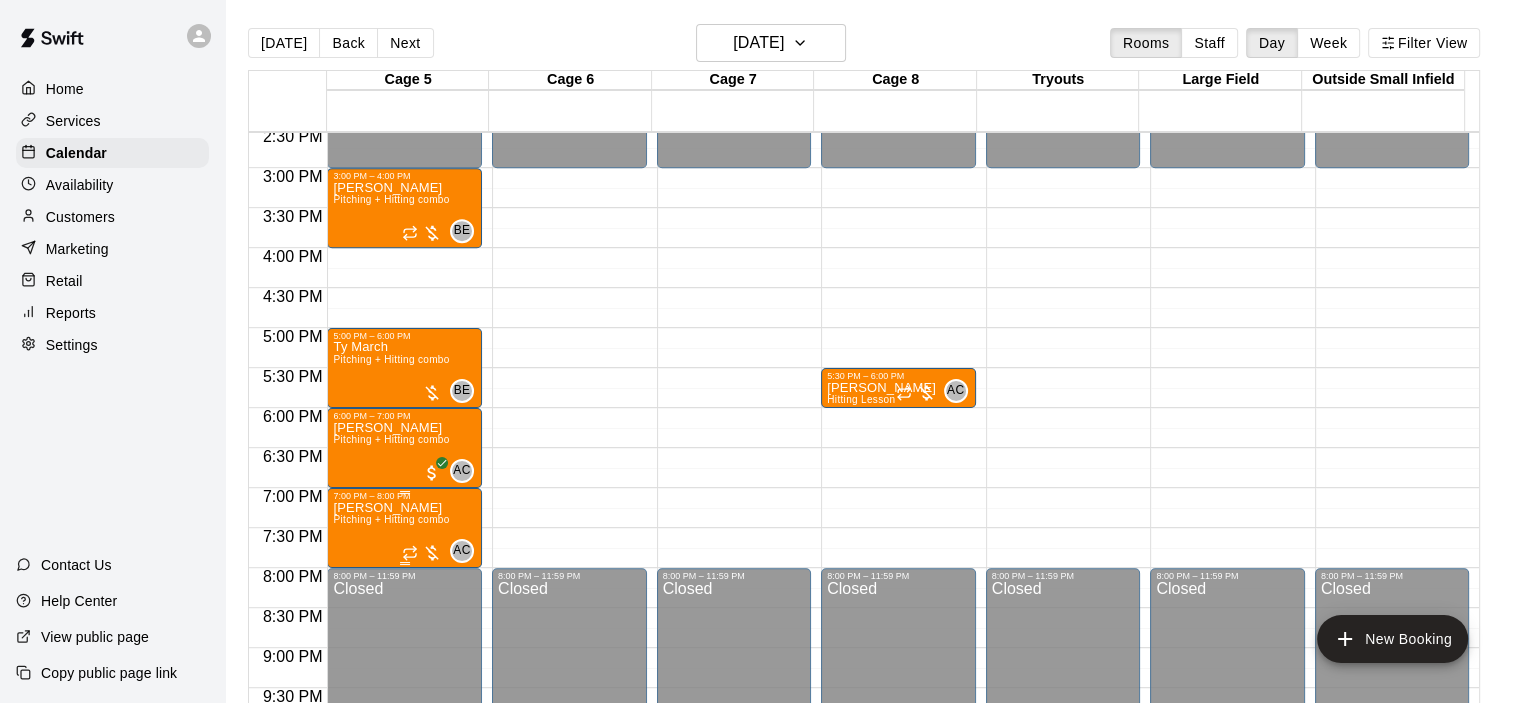 click on "[PERSON_NAME] Pitching + Hitting combo" at bounding box center (391, 852) 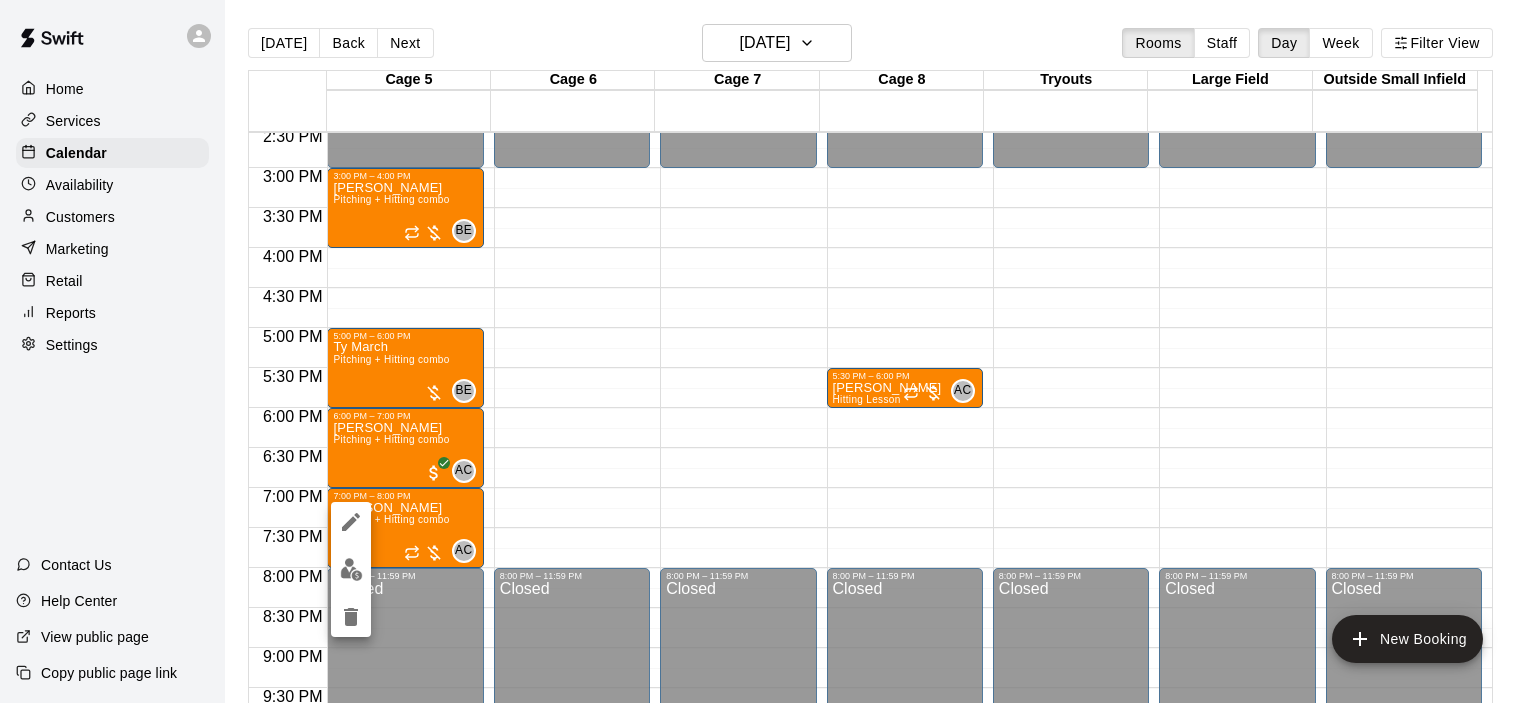 click at bounding box center (768, 351) 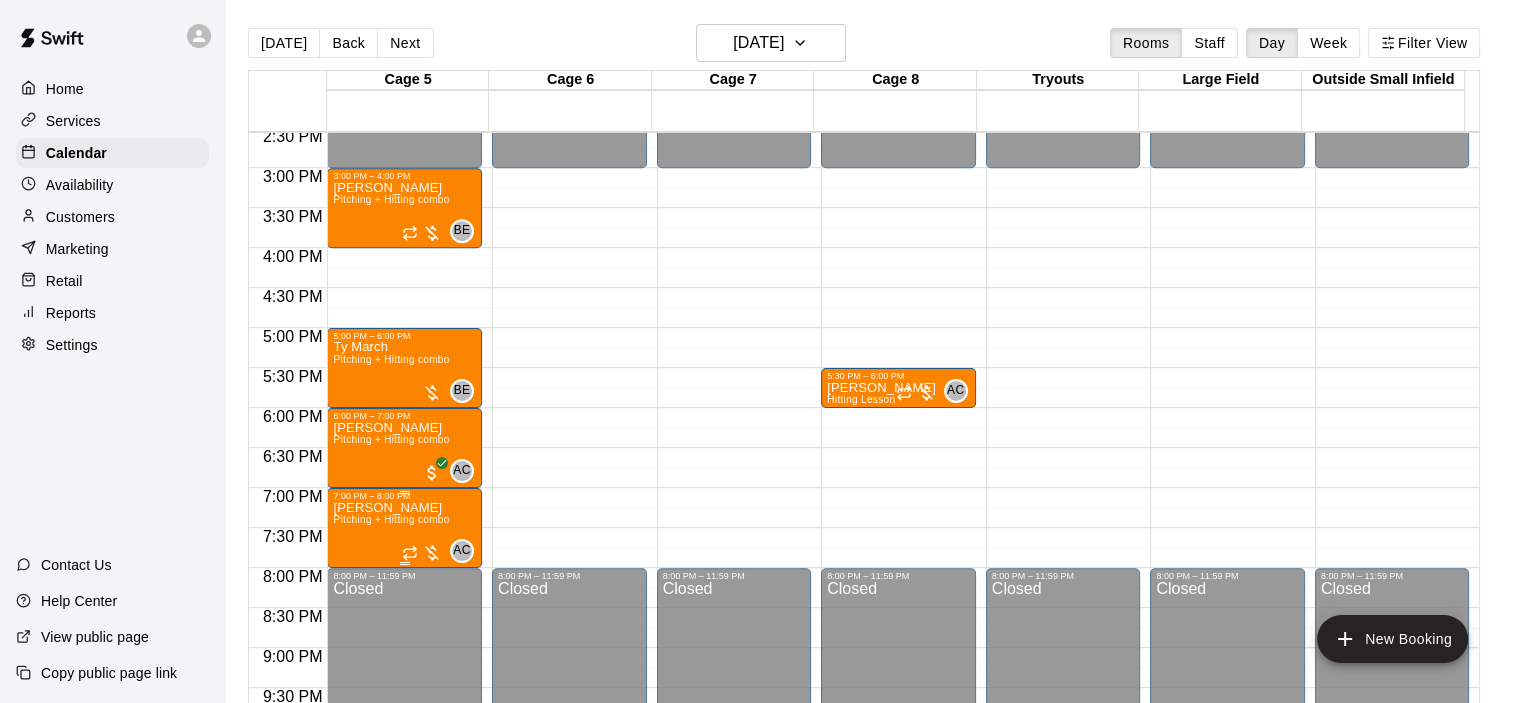 click on "Pitching + Hitting combo" at bounding box center (391, 519) 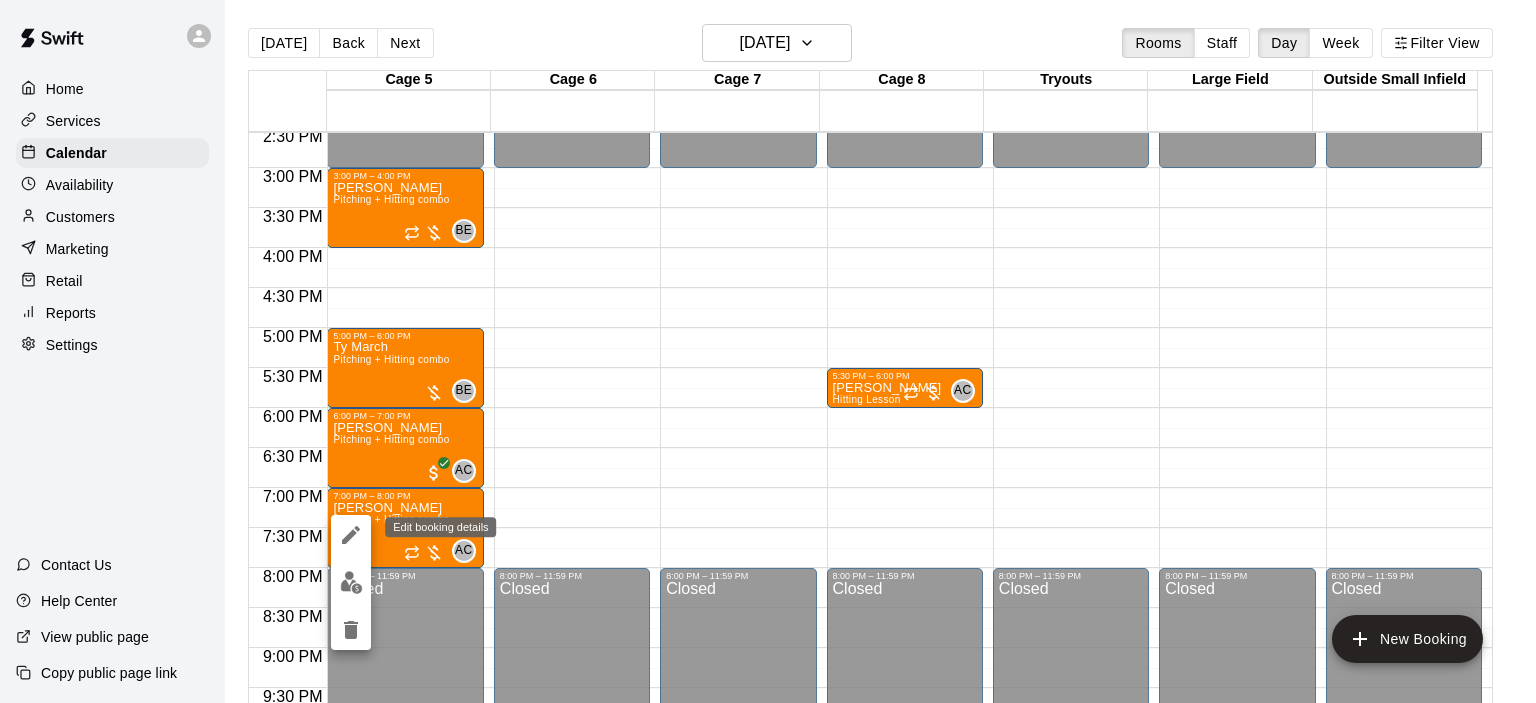 click 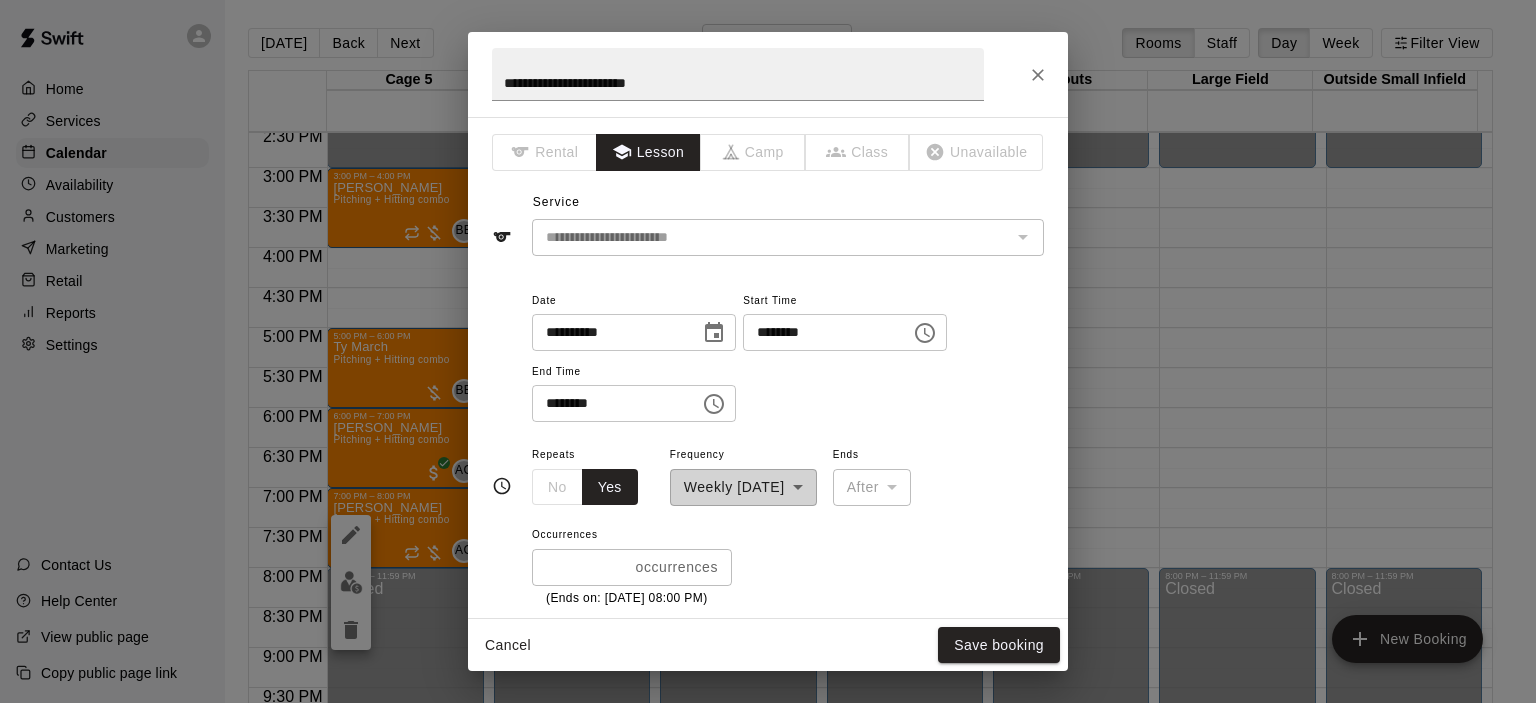 click on "No Yes" at bounding box center [585, 487] 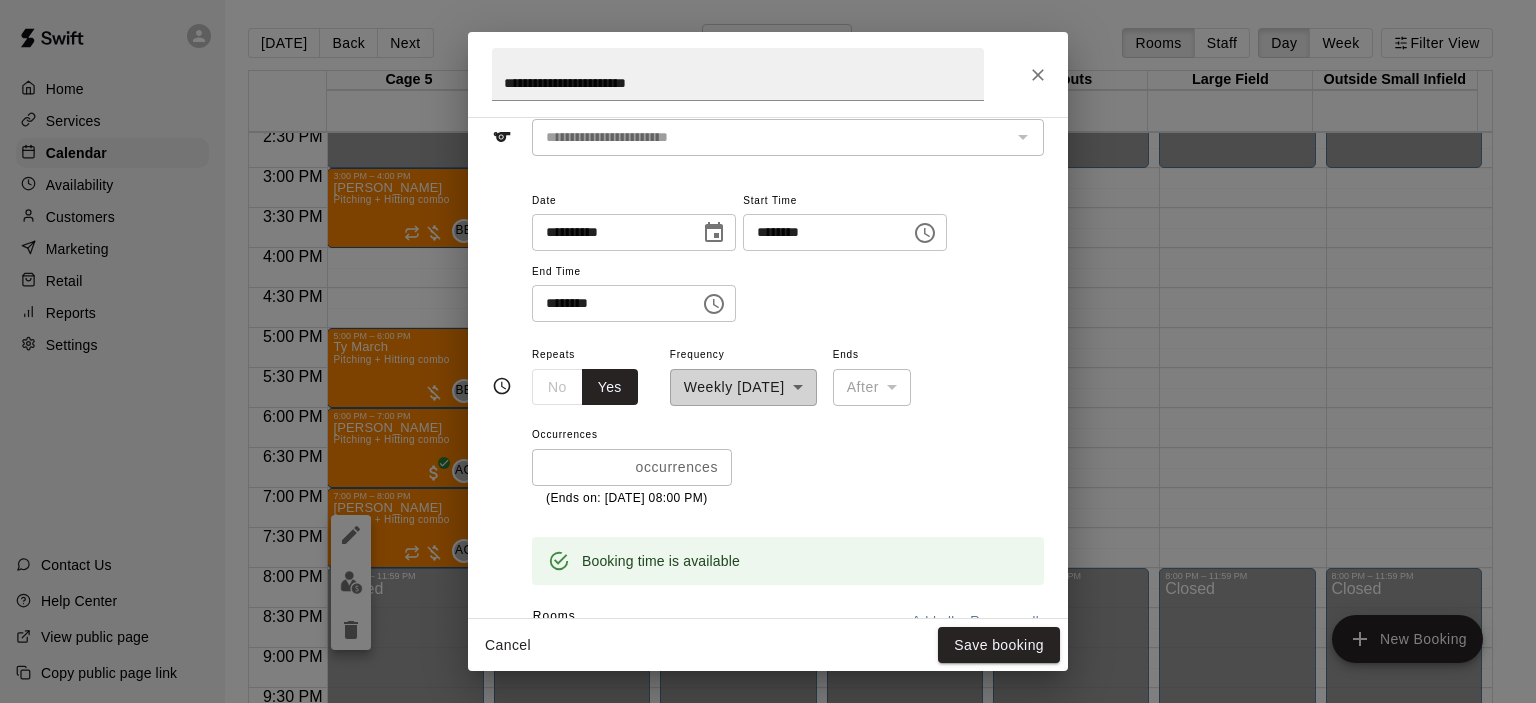 click on "**********" at bounding box center (743, 374) 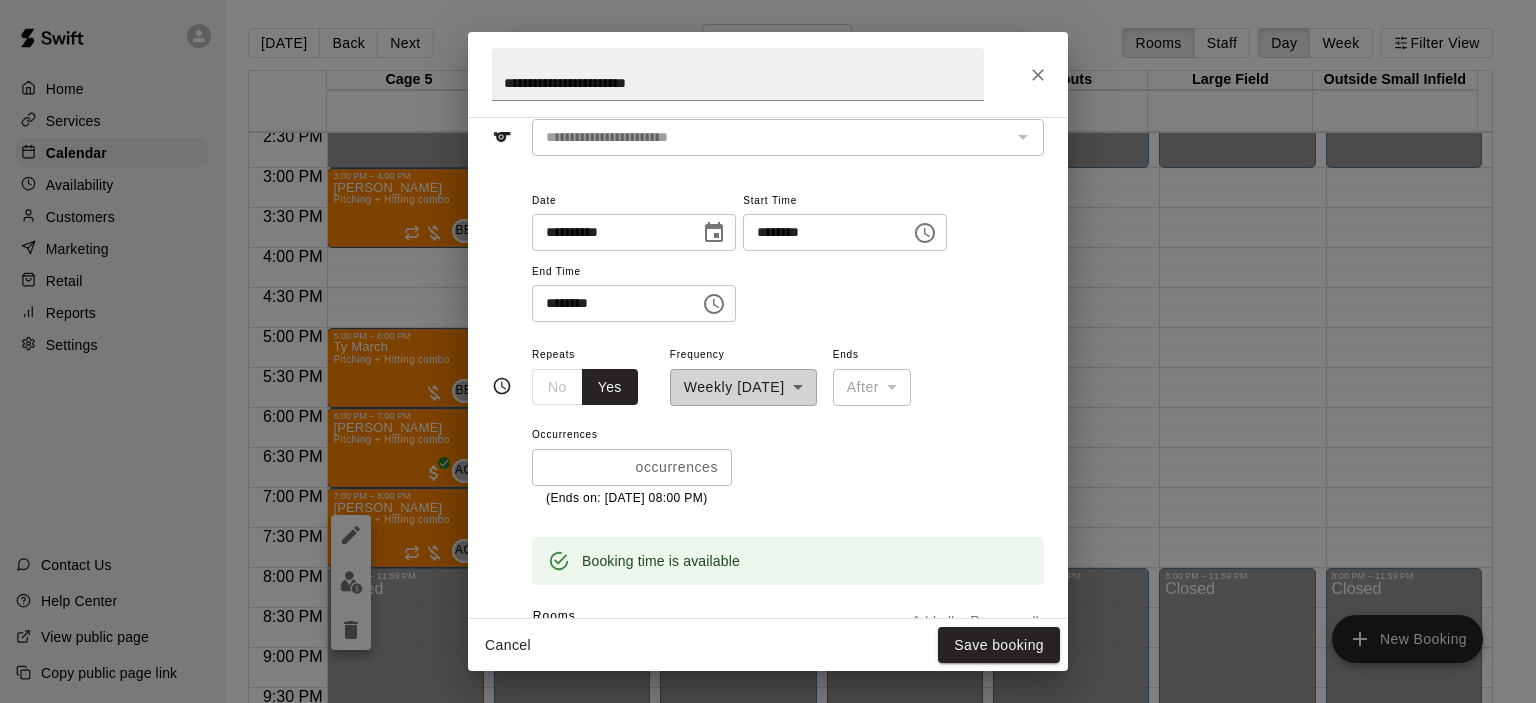 click on "**********" at bounding box center [743, 374] 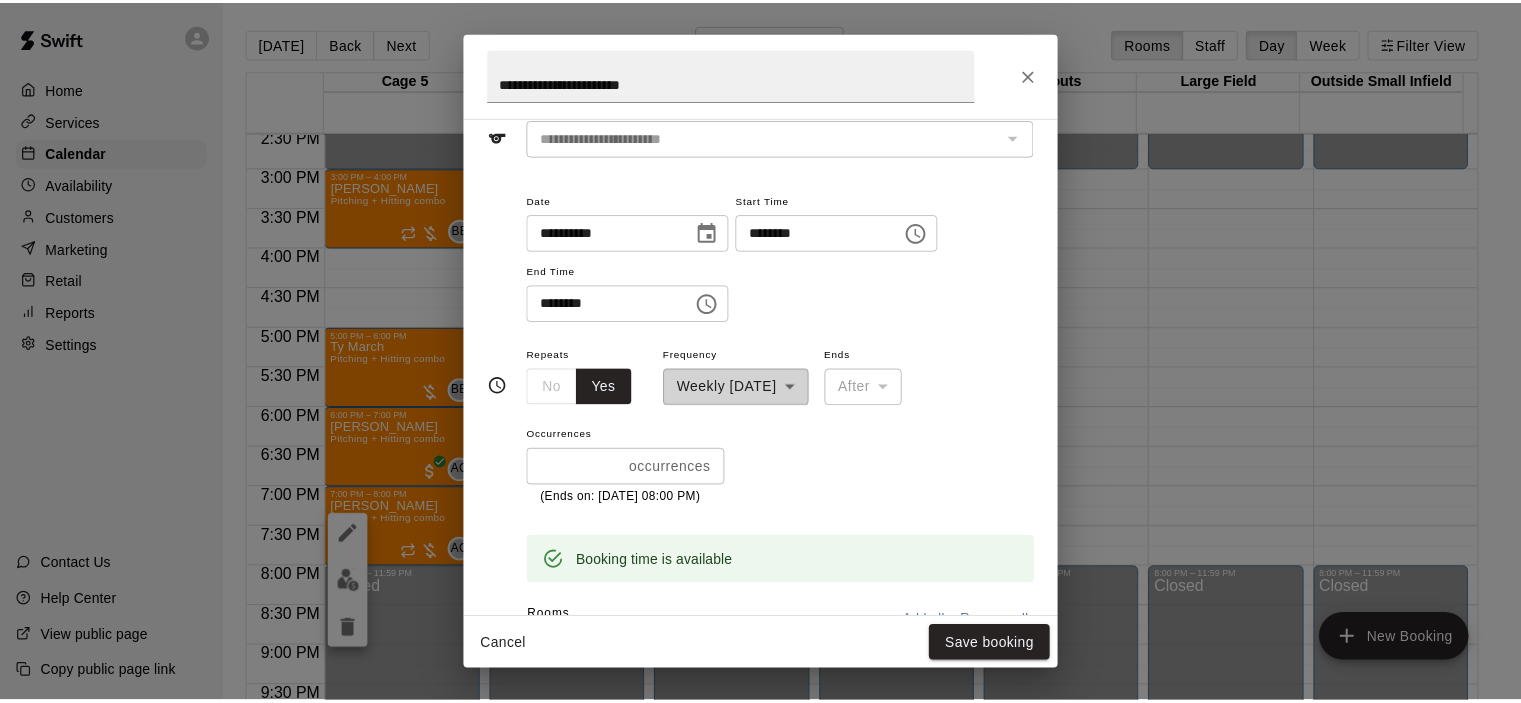 scroll, scrollTop: 0, scrollLeft: 0, axis: both 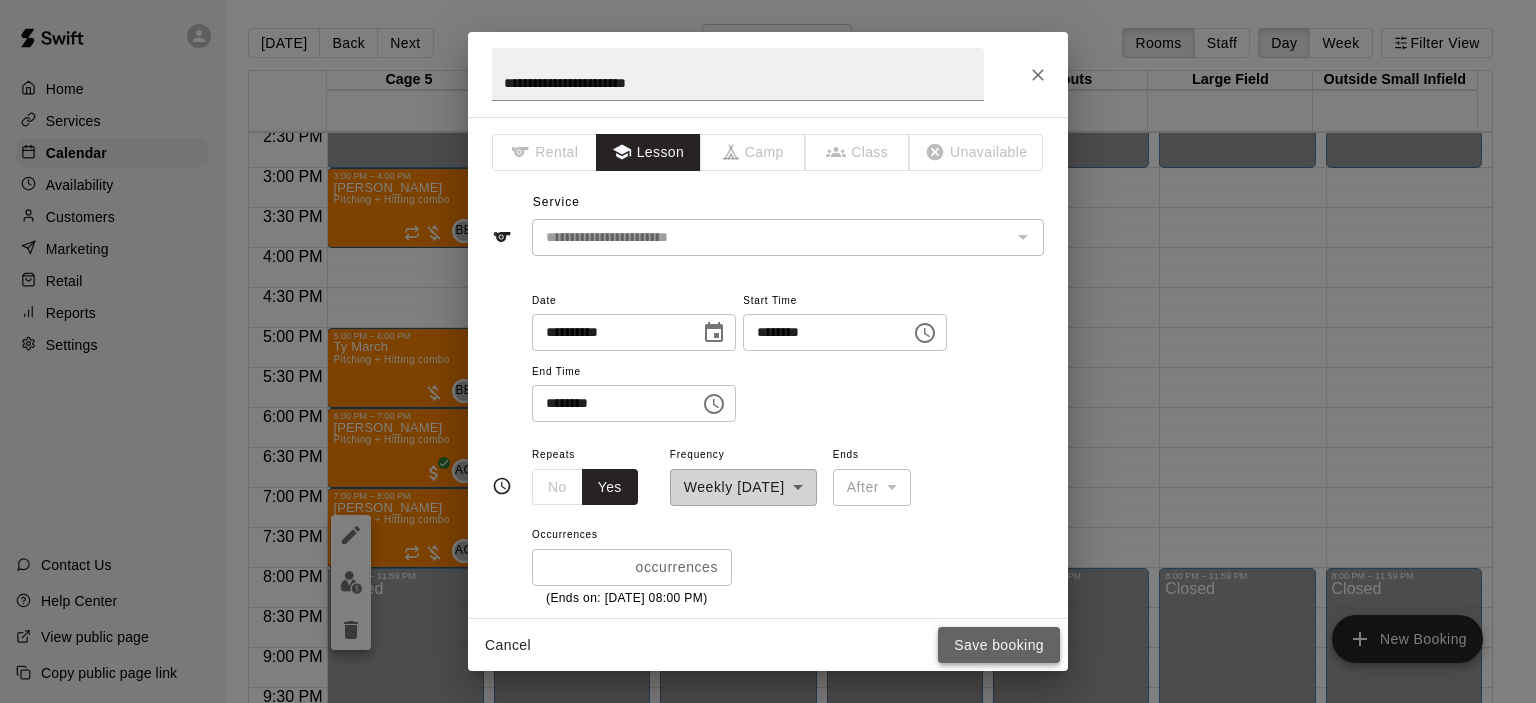 click on "Save booking" at bounding box center [999, 645] 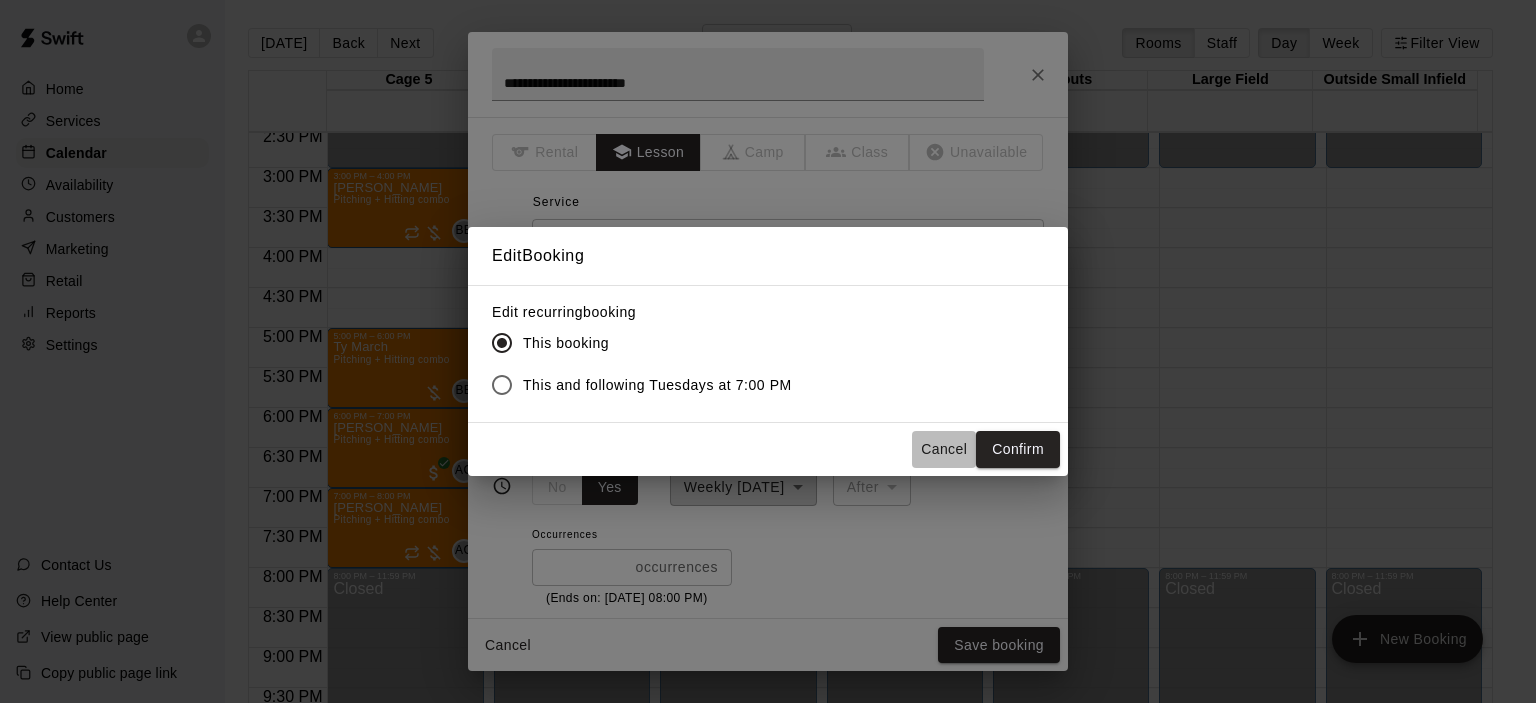 click on "Cancel" at bounding box center [944, 449] 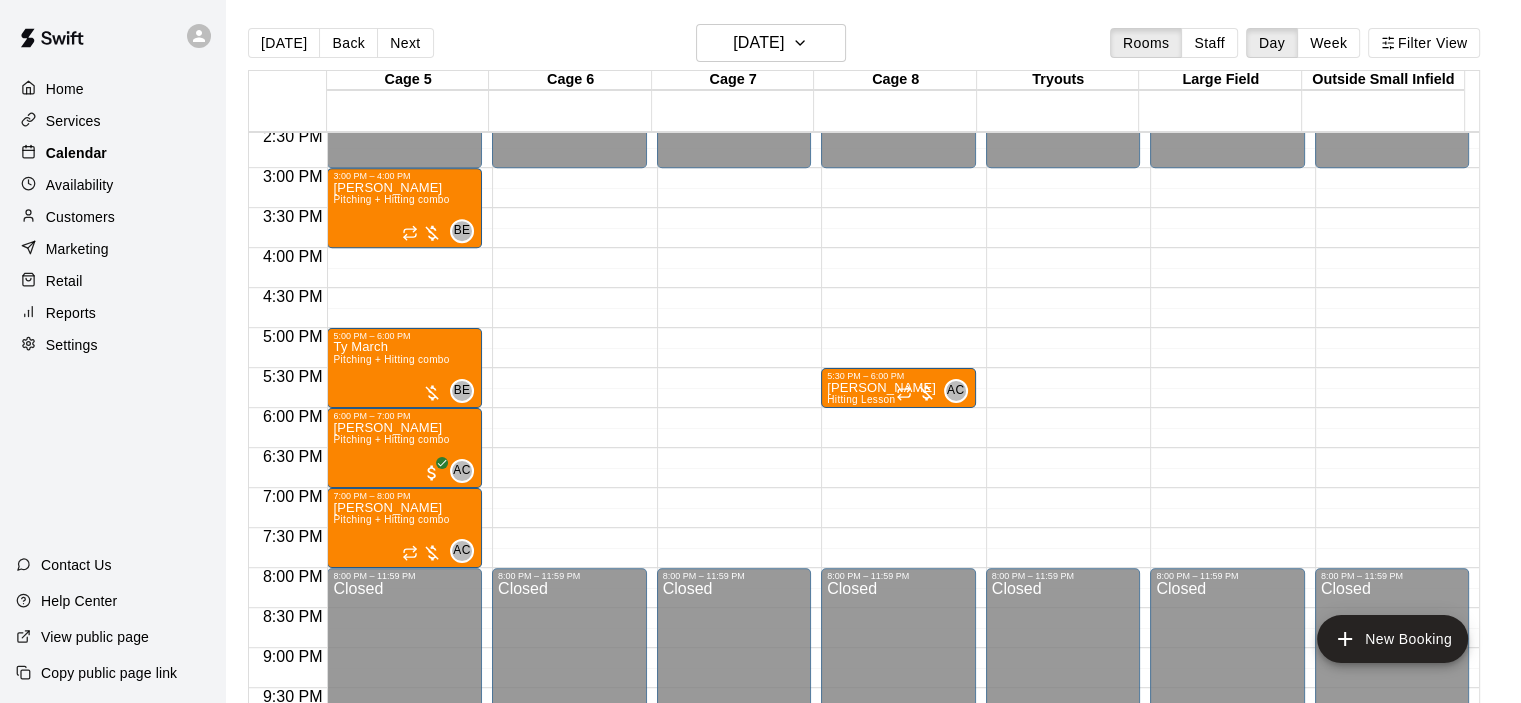 click on "Calendar" at bounding box center (112, 153) 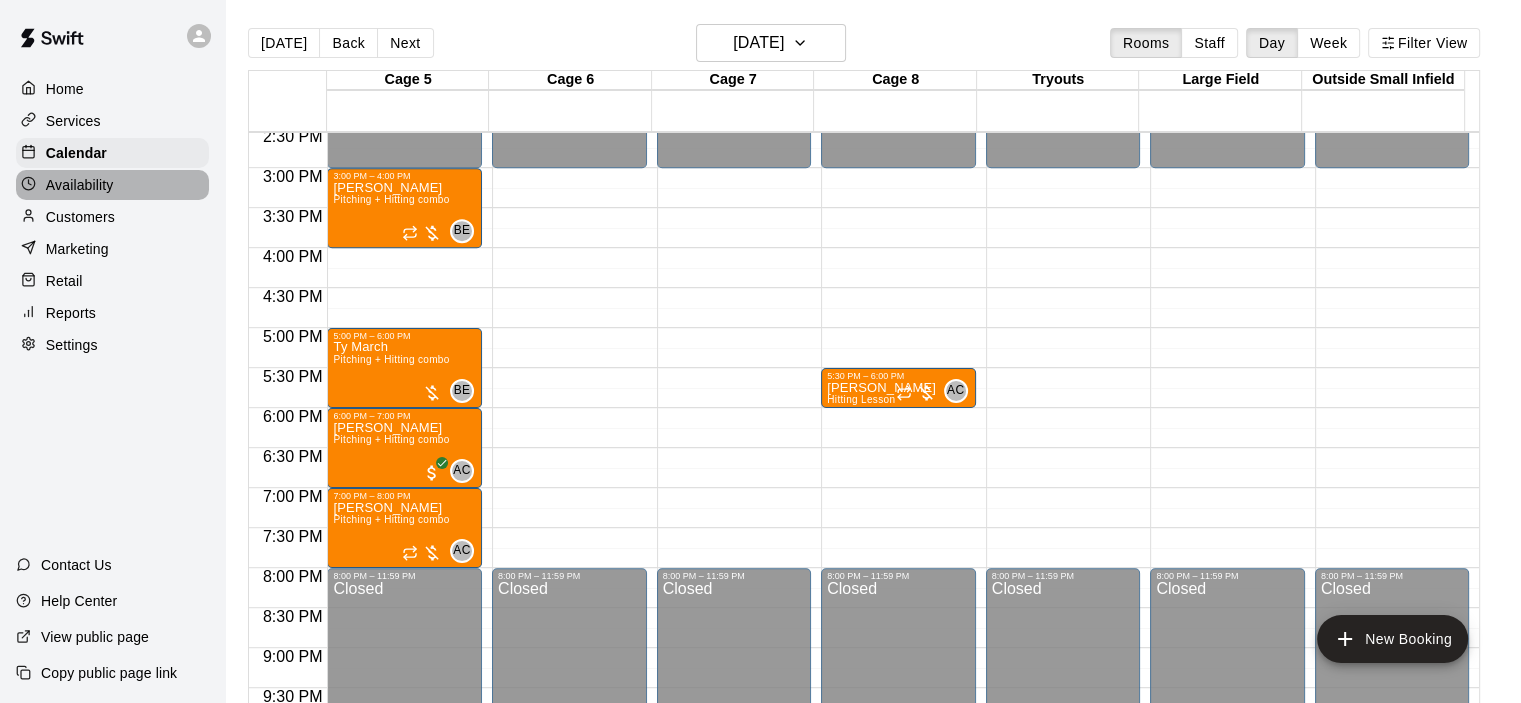 click on "Availability" at bounding box center (112, 185) 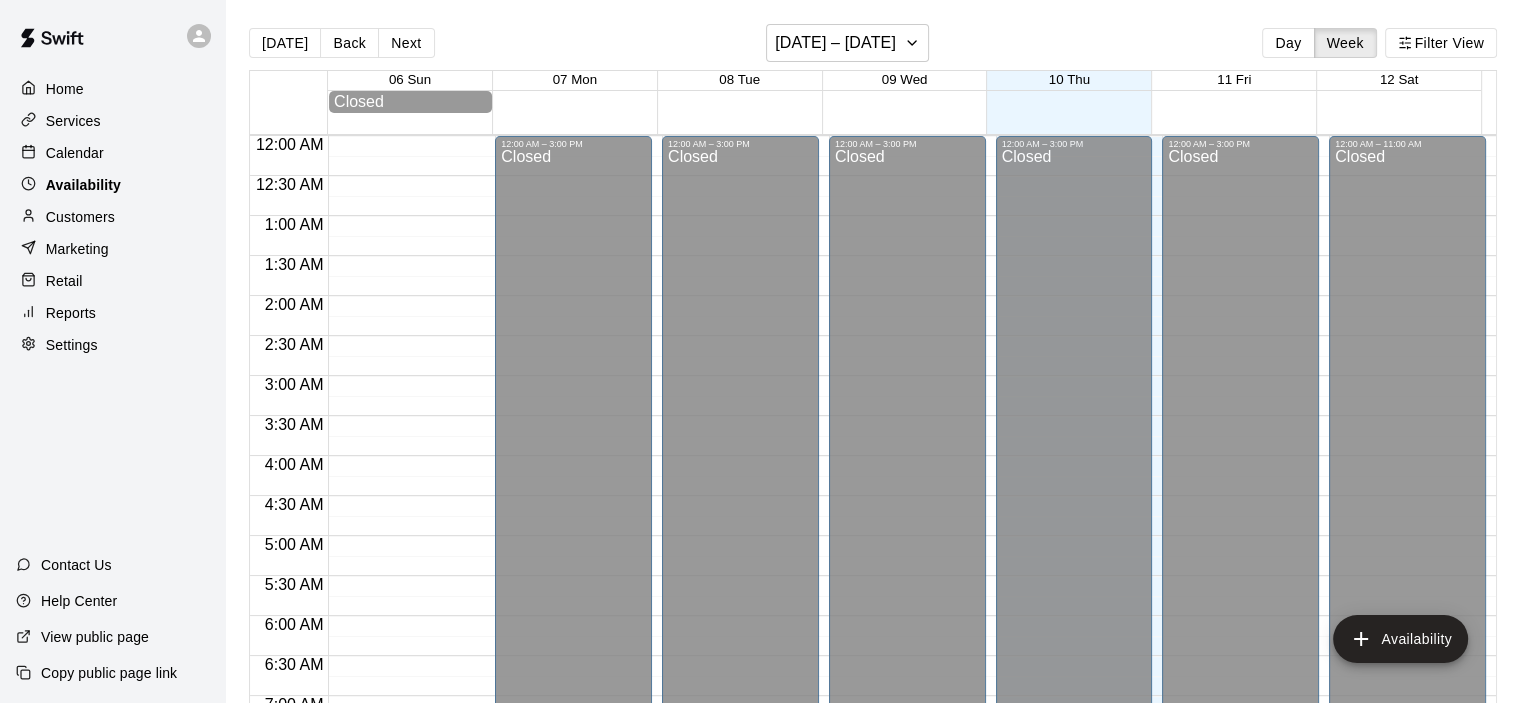scroll, scrollTop: 1325, scrollLeft: 0, axis: vertical 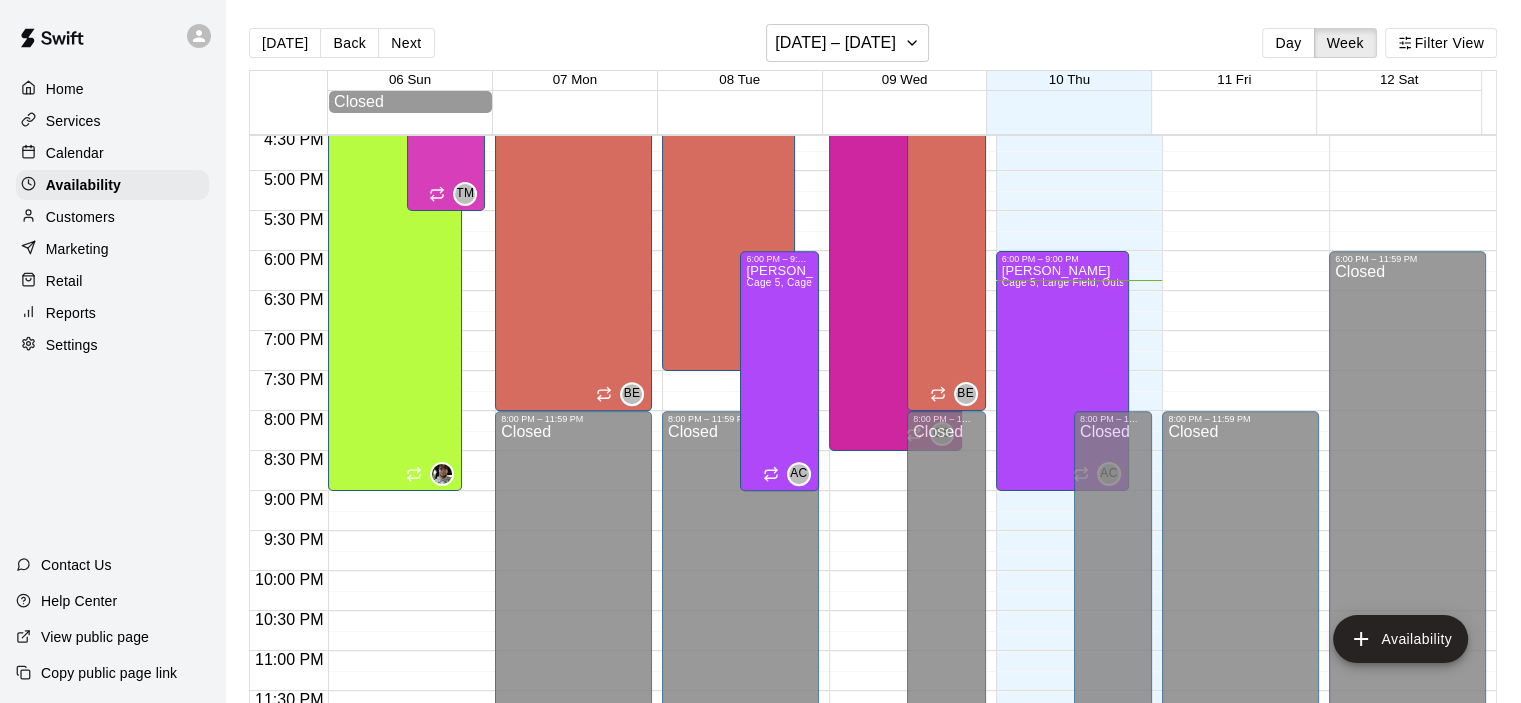 click on "Customers" at bounding box center [112, 217] 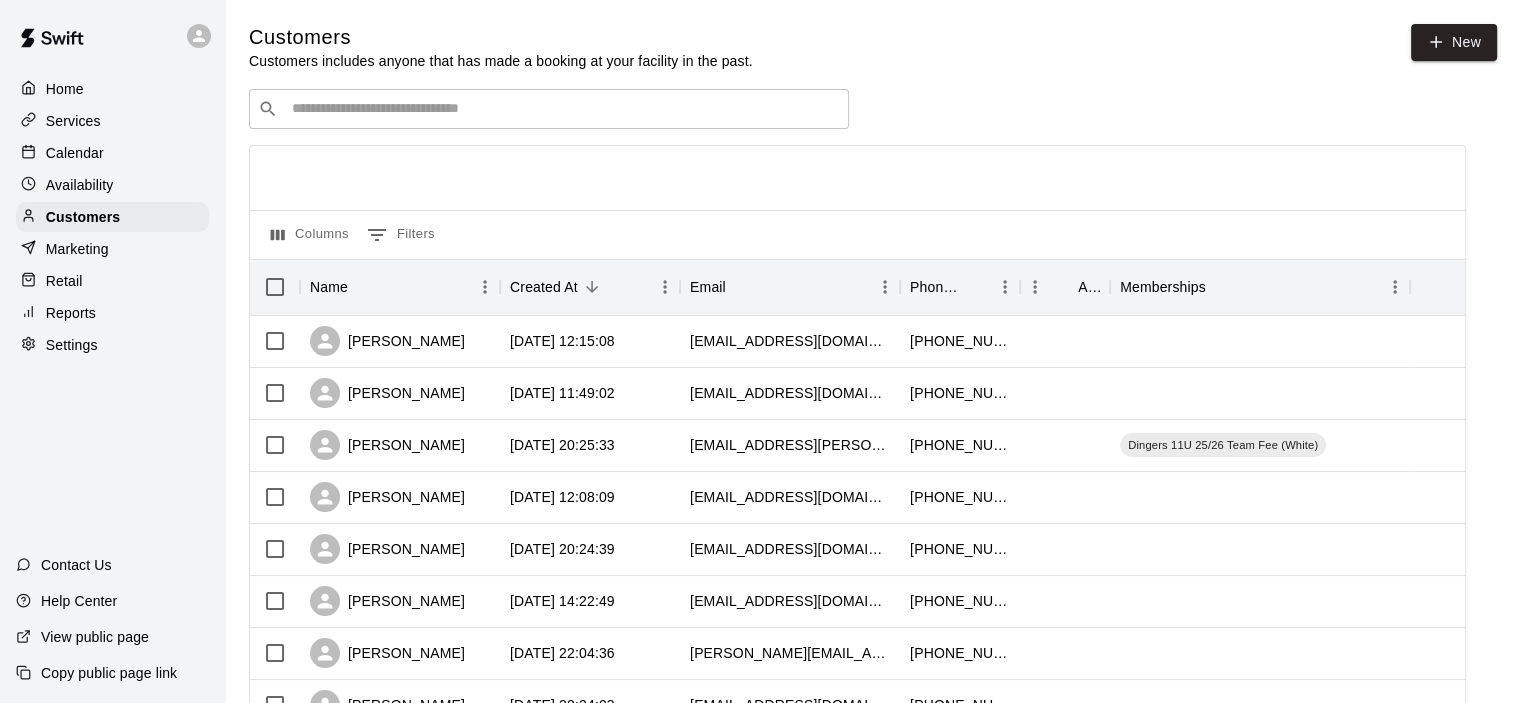 click on "Calendar" at bounding box center (112, 153) 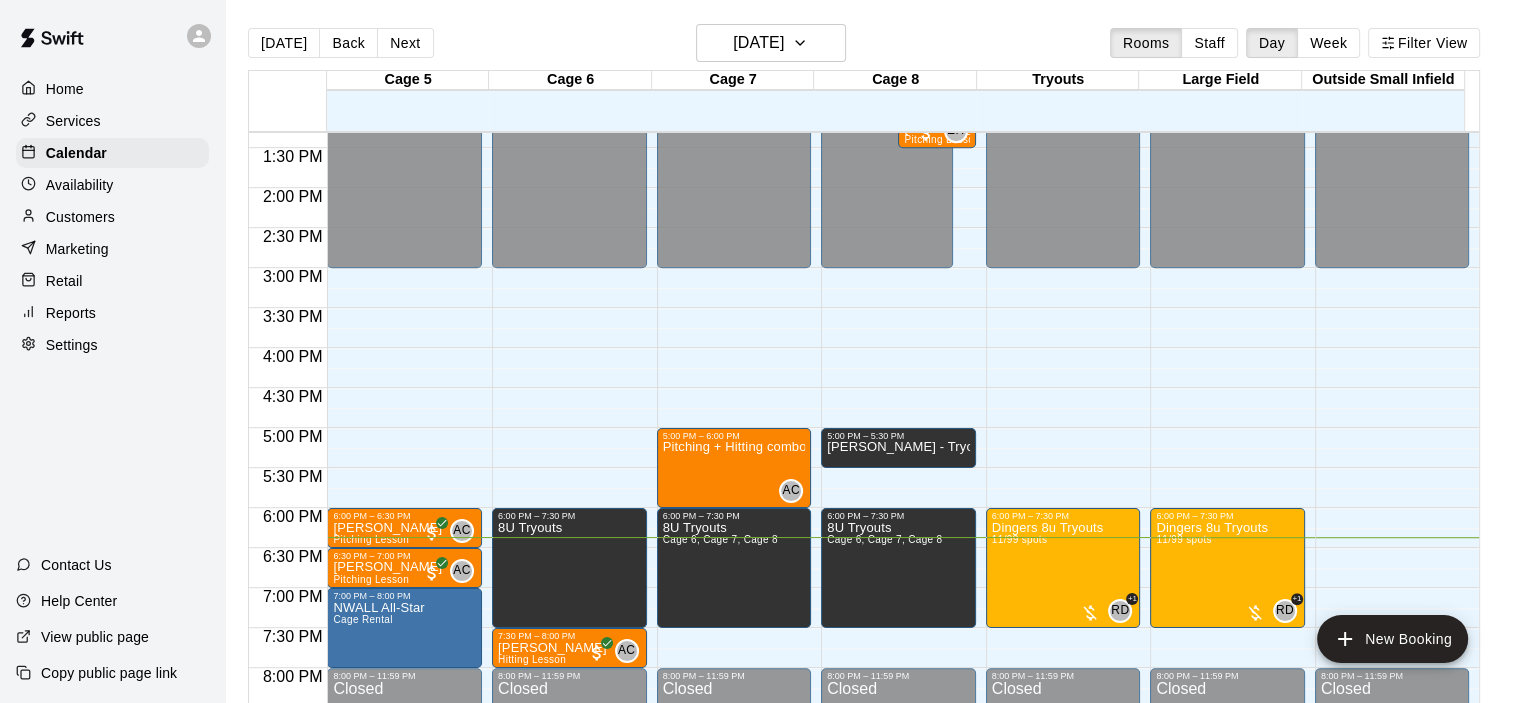 scroll, scrollTop: 1165, scrollLeft: 0, axis: vertical 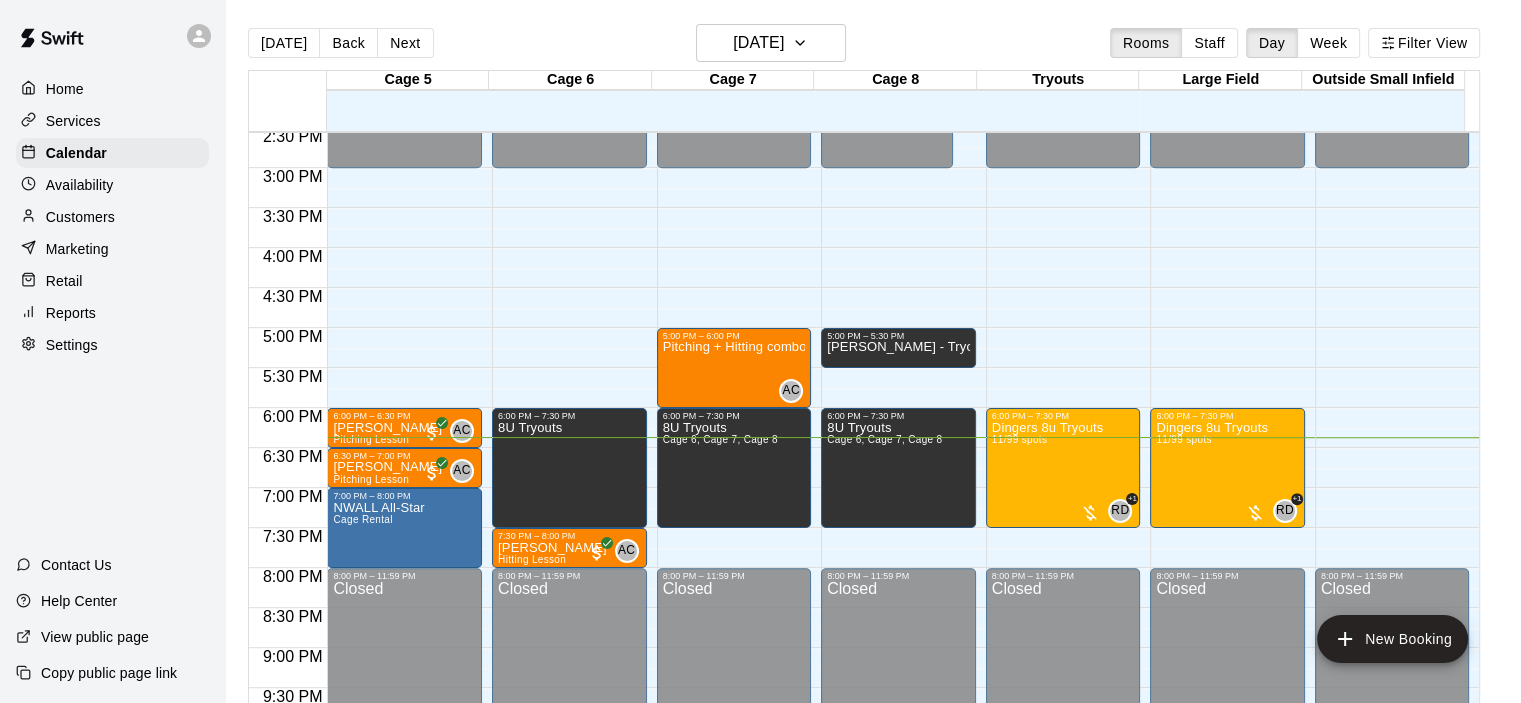 click on "Availability" at bounding box center (112, 185) 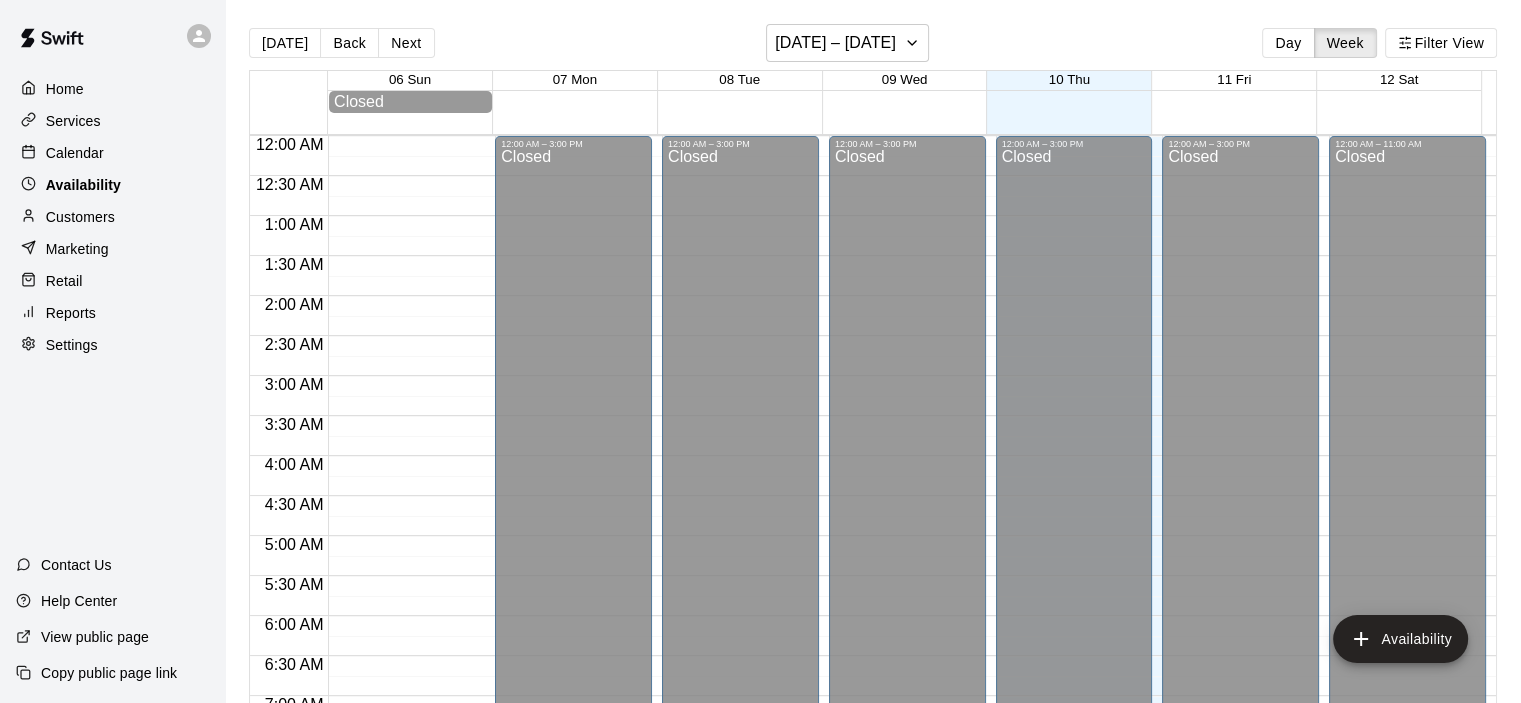scroll, scrollTop: 1325, scrollLeft: 0, axis: vertical 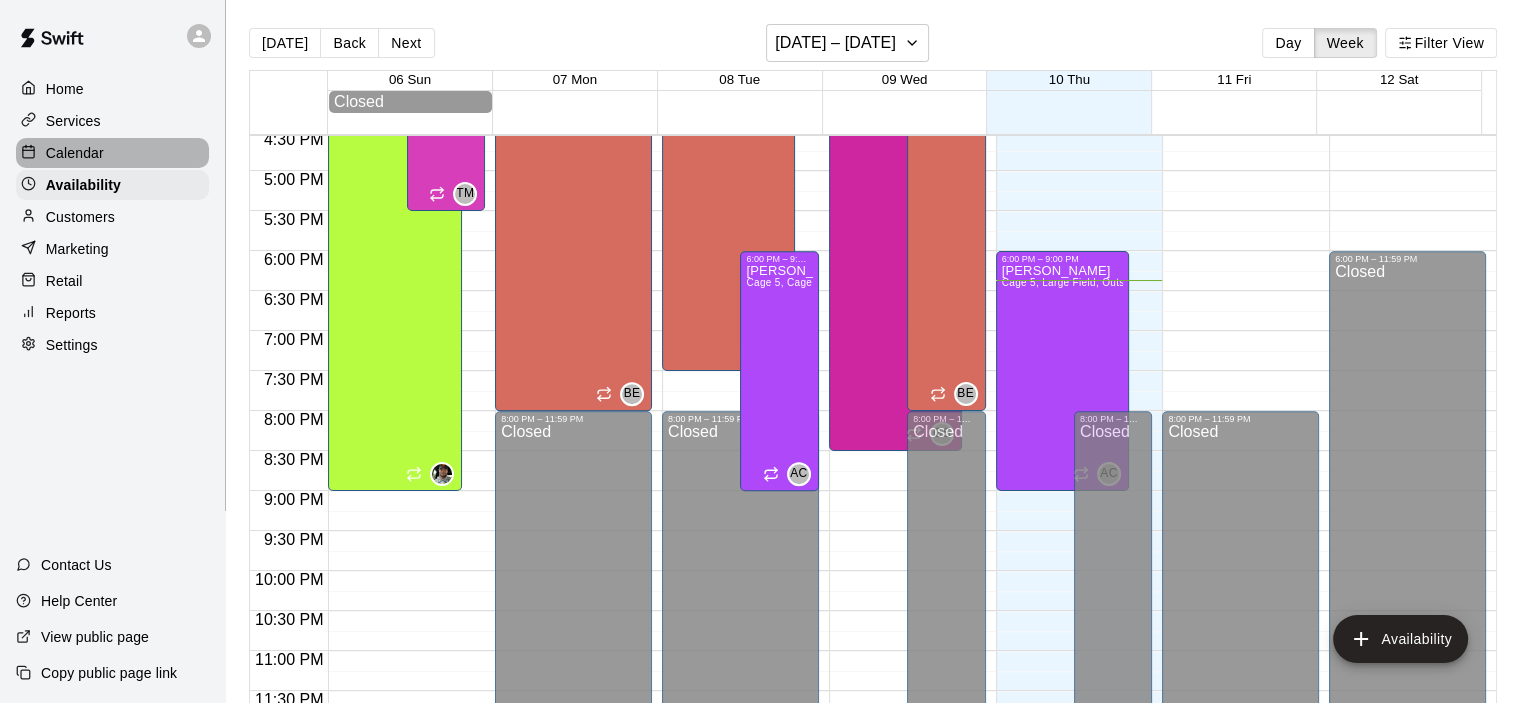 click on "Calendar" at bounding box center [112, 153] 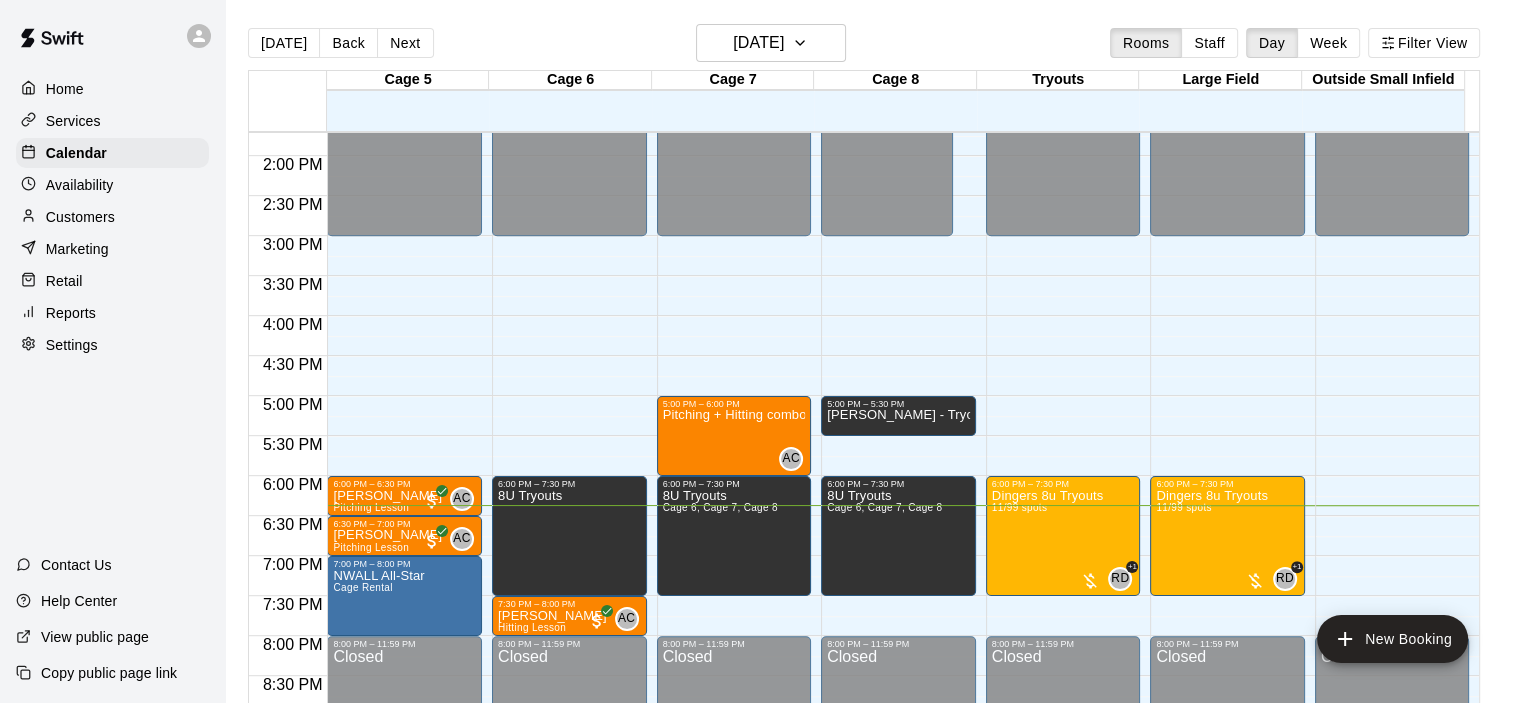 scroll, scrollTop: 1065, scrollLeft: 0, axis: vertical 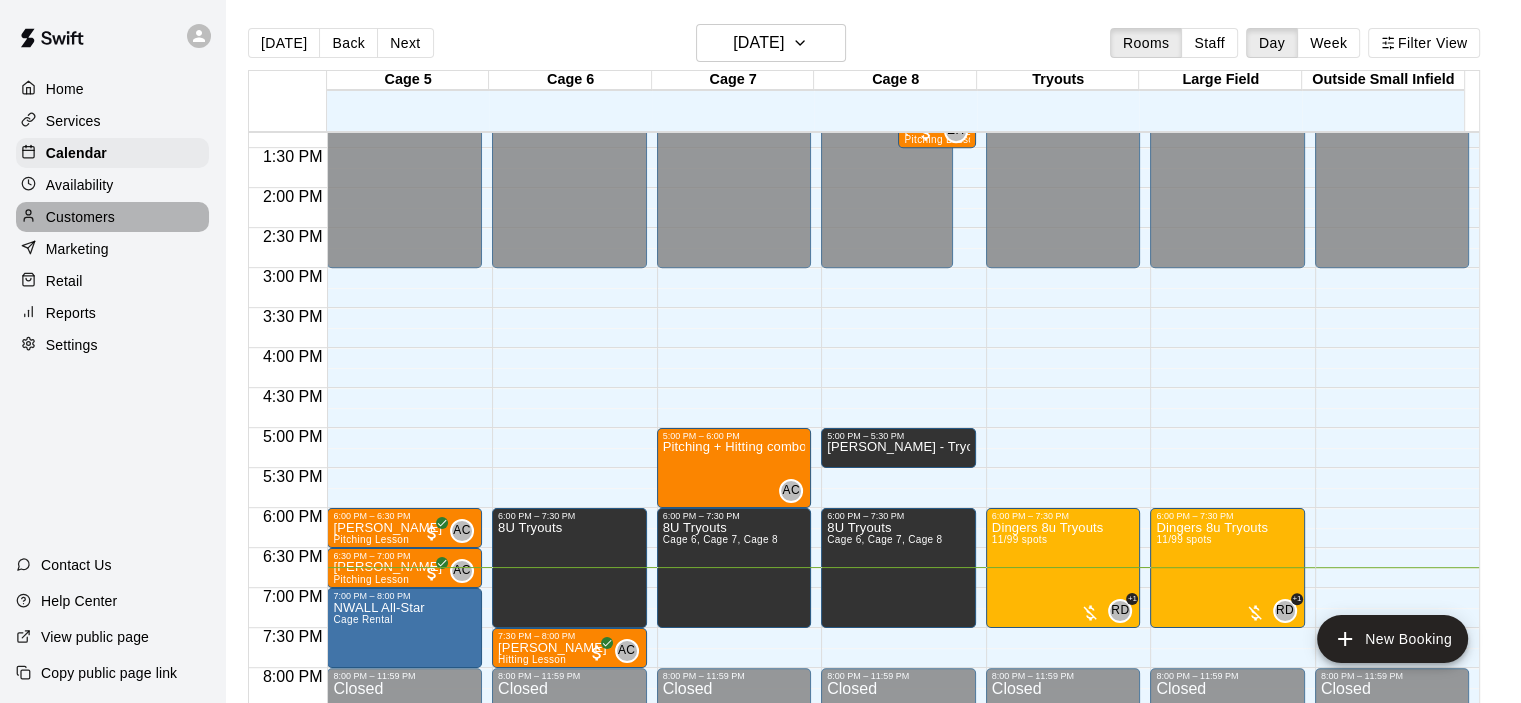 click on "Customers" at bounding box center [80, 217] 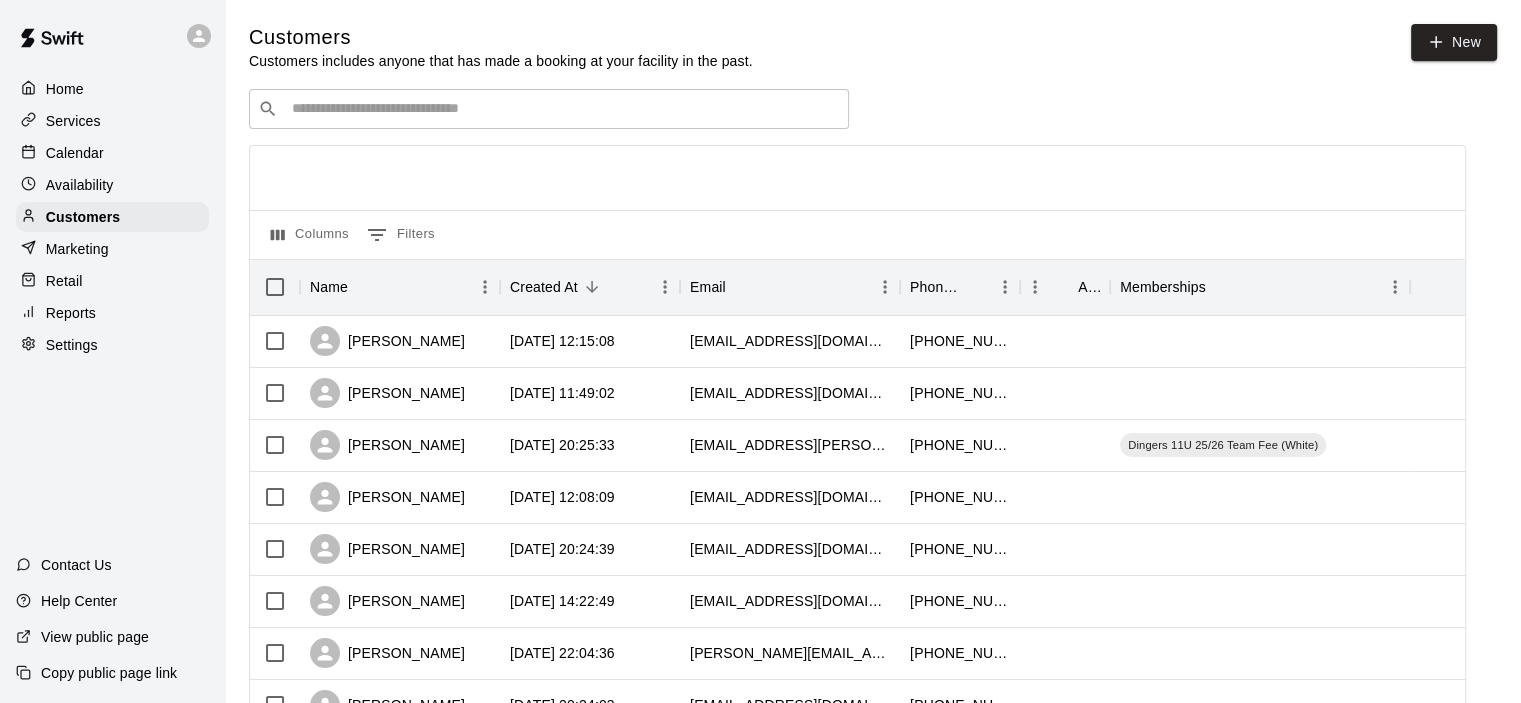 click on "​ ​" at bounding box center (549, 109) 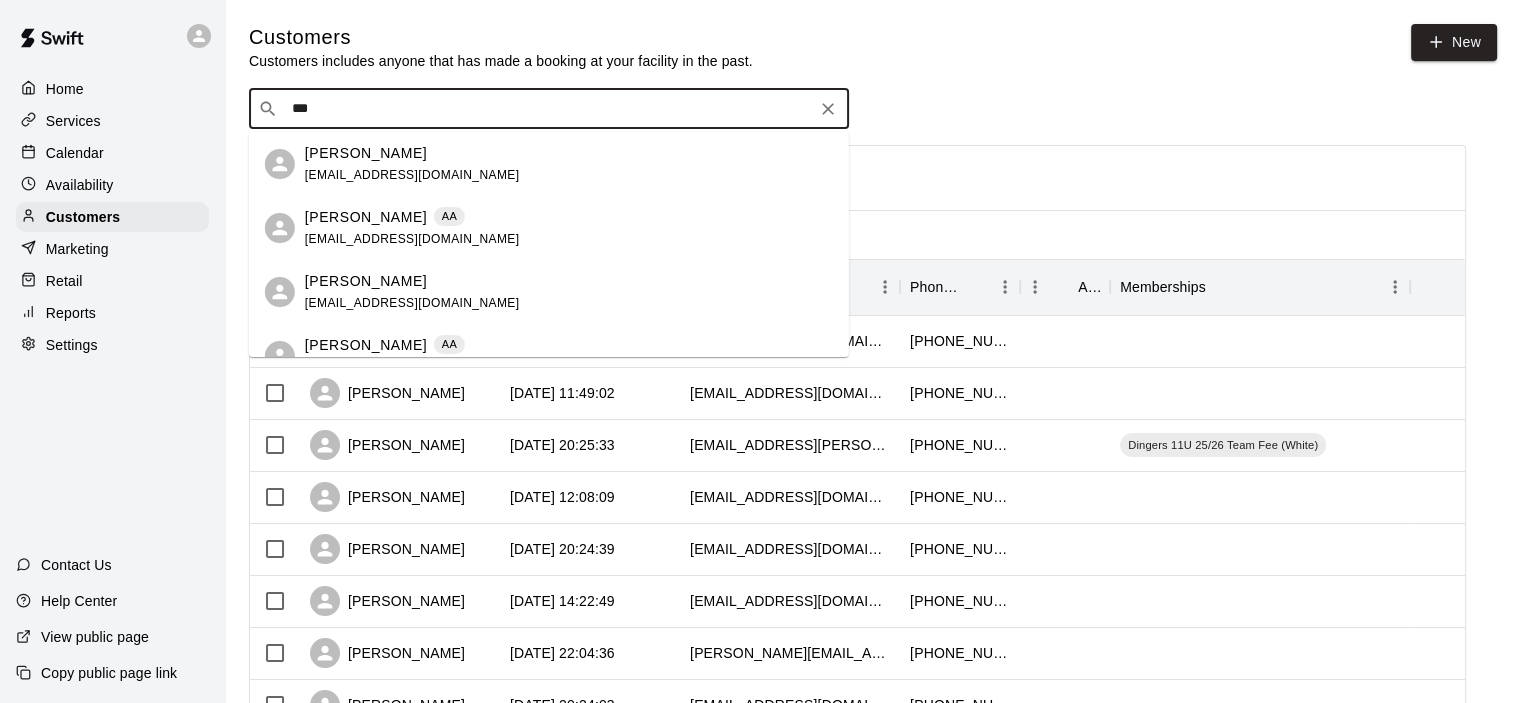 type on "****" 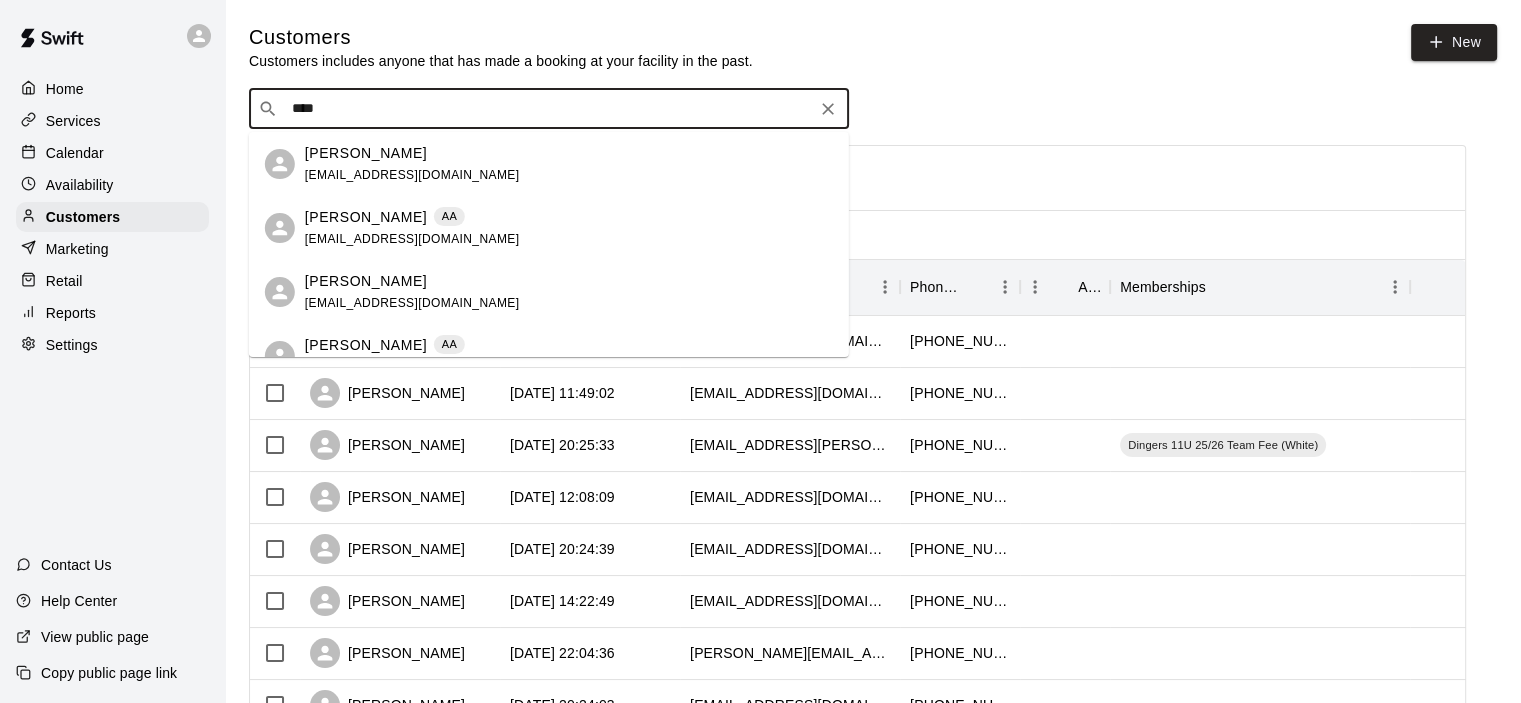 click on "[PERSON_NAME] AA" at bounding box center [412, 217] 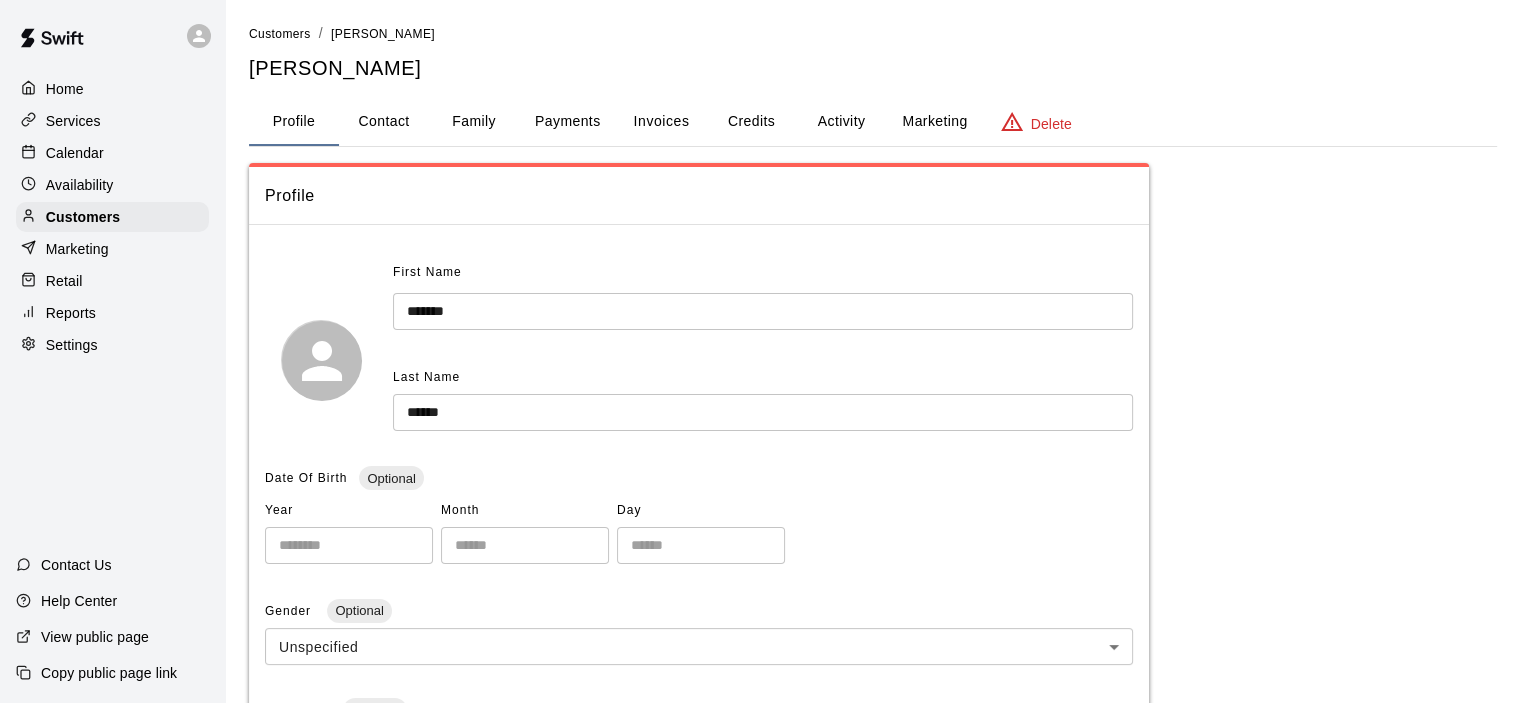 scroll, scrollTop: 0, scrollLeft: 0, axis: both 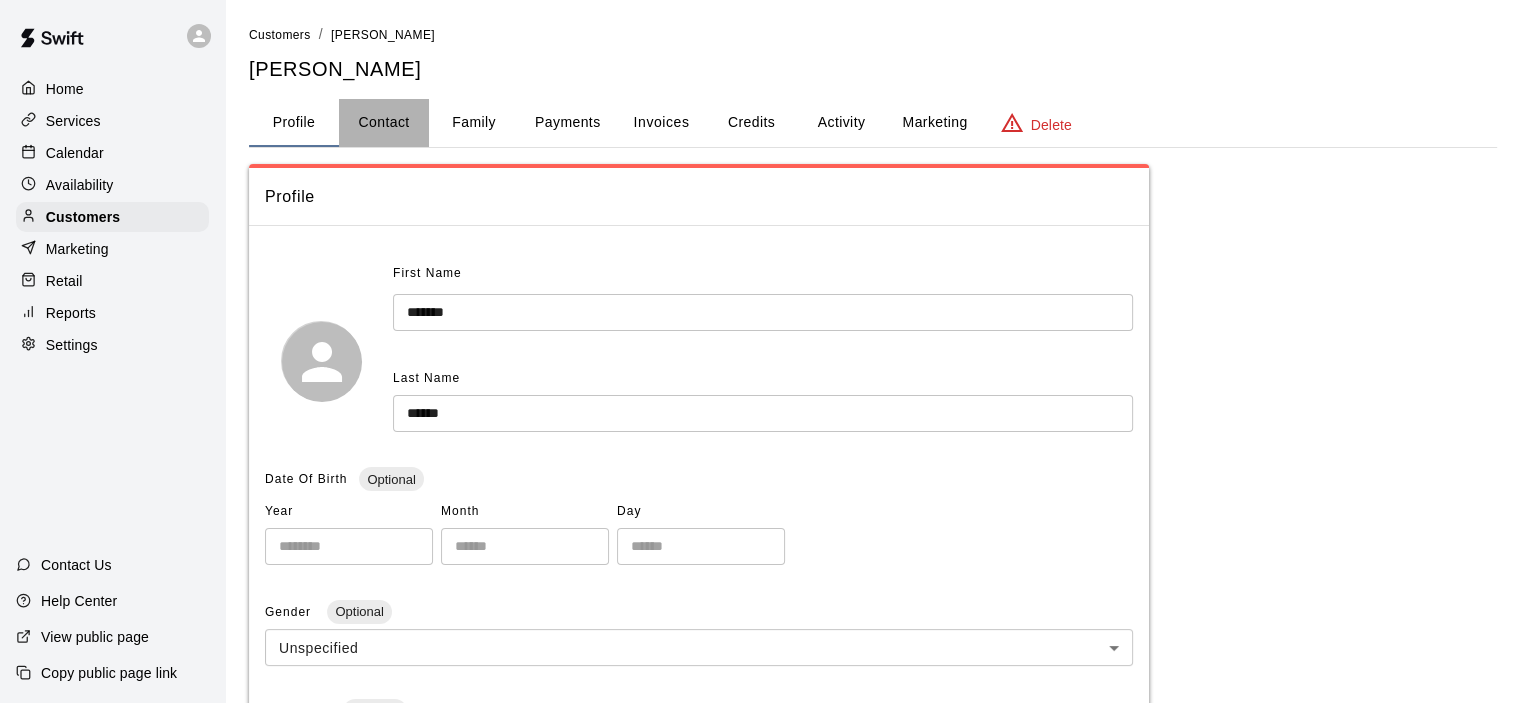 click on "Contact" at bounding box center [384, 123] 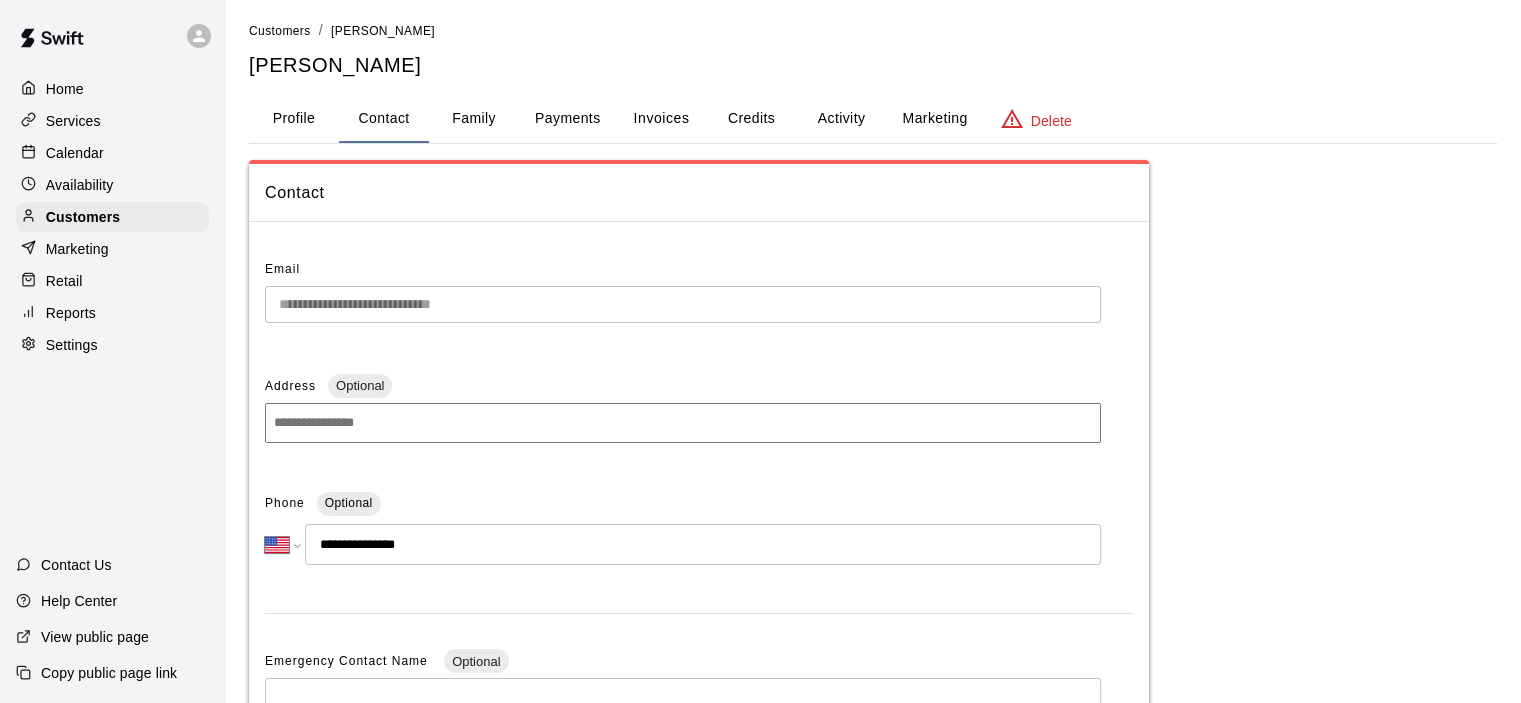 scroll, scrollTop: 0, scrollLeft: 0, axis: both 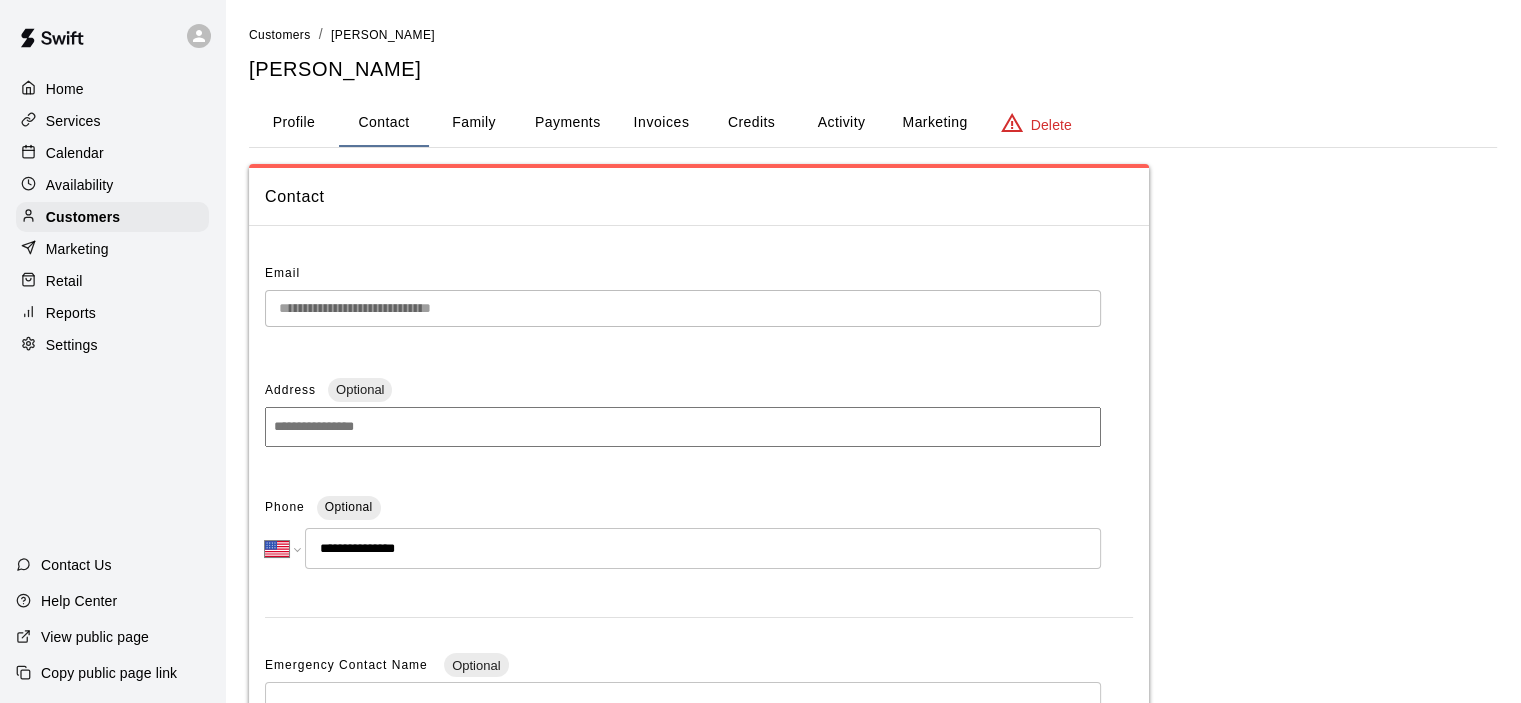 click on "Family" at bounding box center [474, 123] 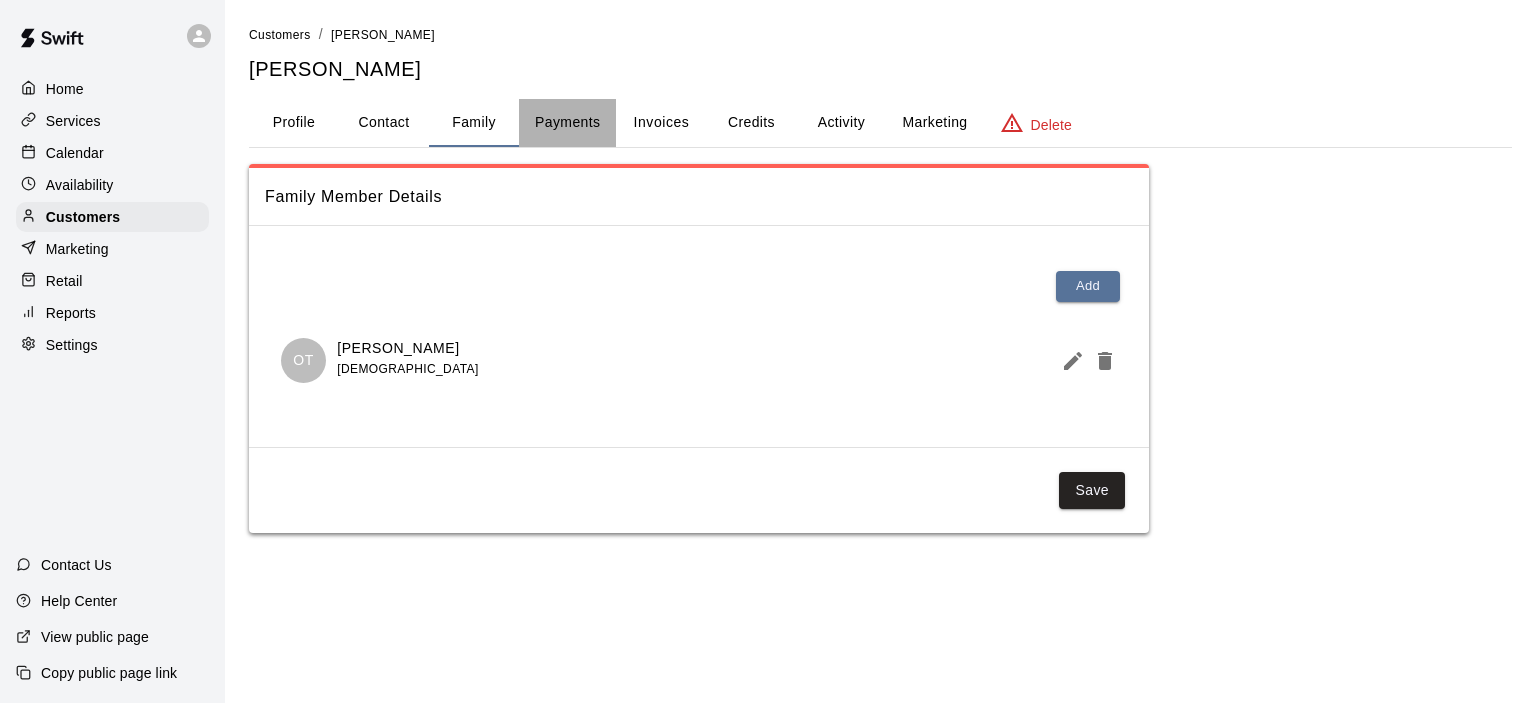 click on "Payments" at bounding box center (567, 123) 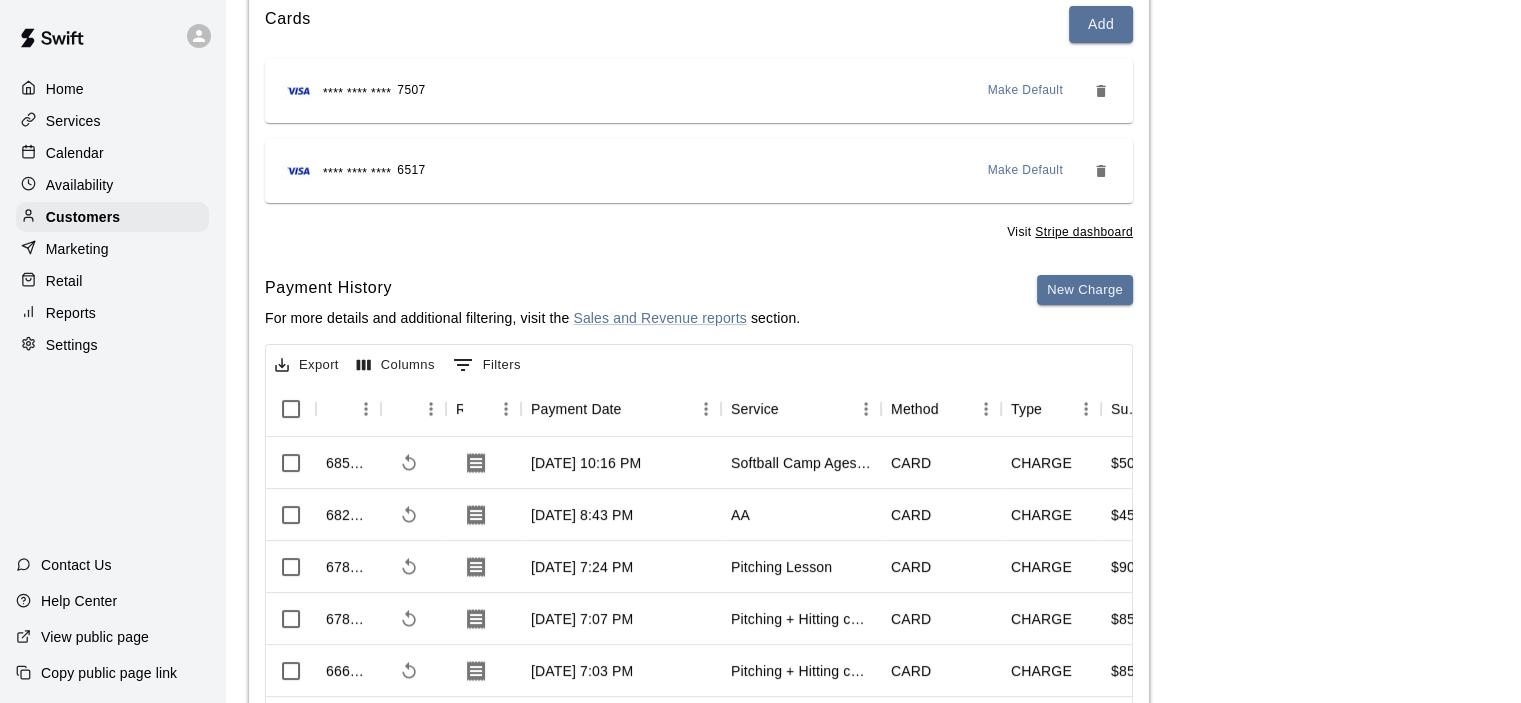 scroll, scrollTop: 386, scrollLeft: 0, axis: vertical 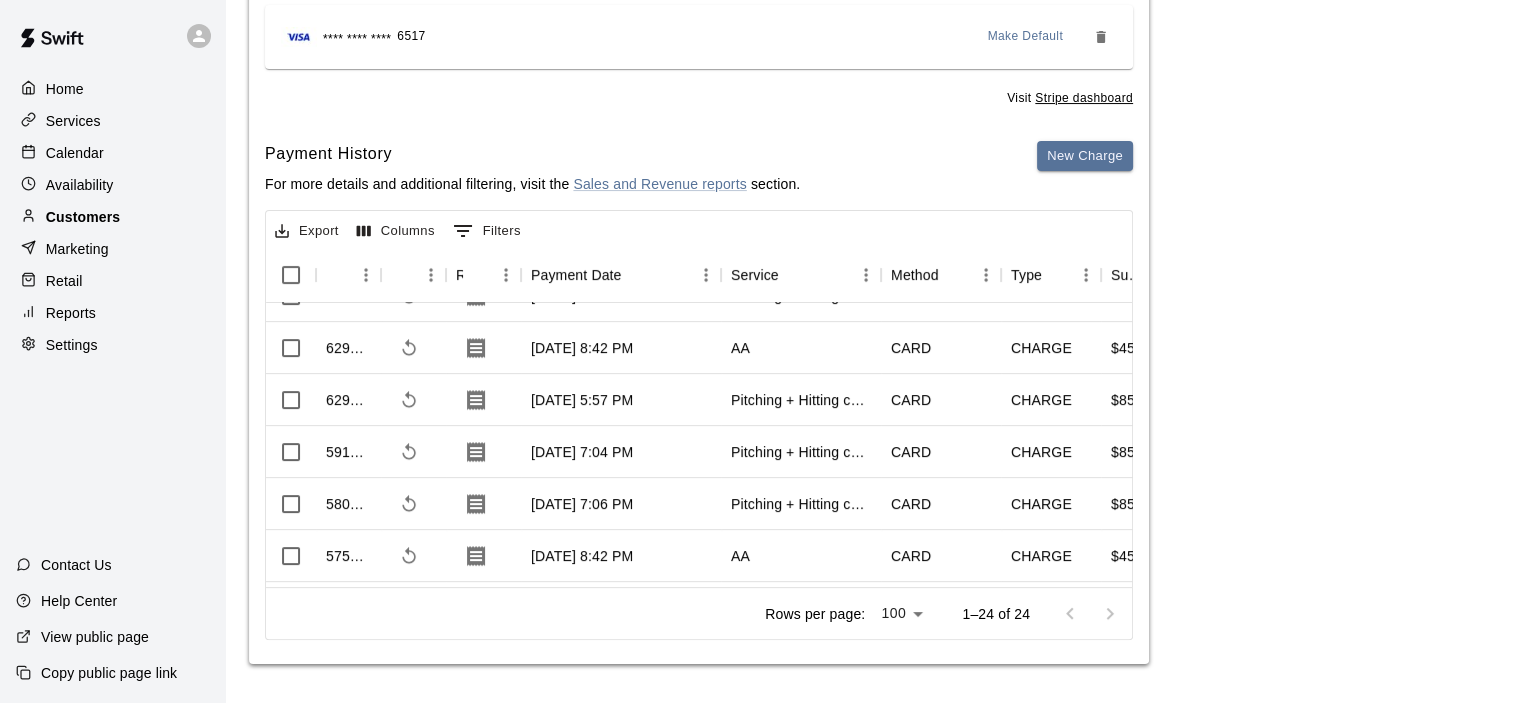 click on "Customers" at bounding box center (112, 217) 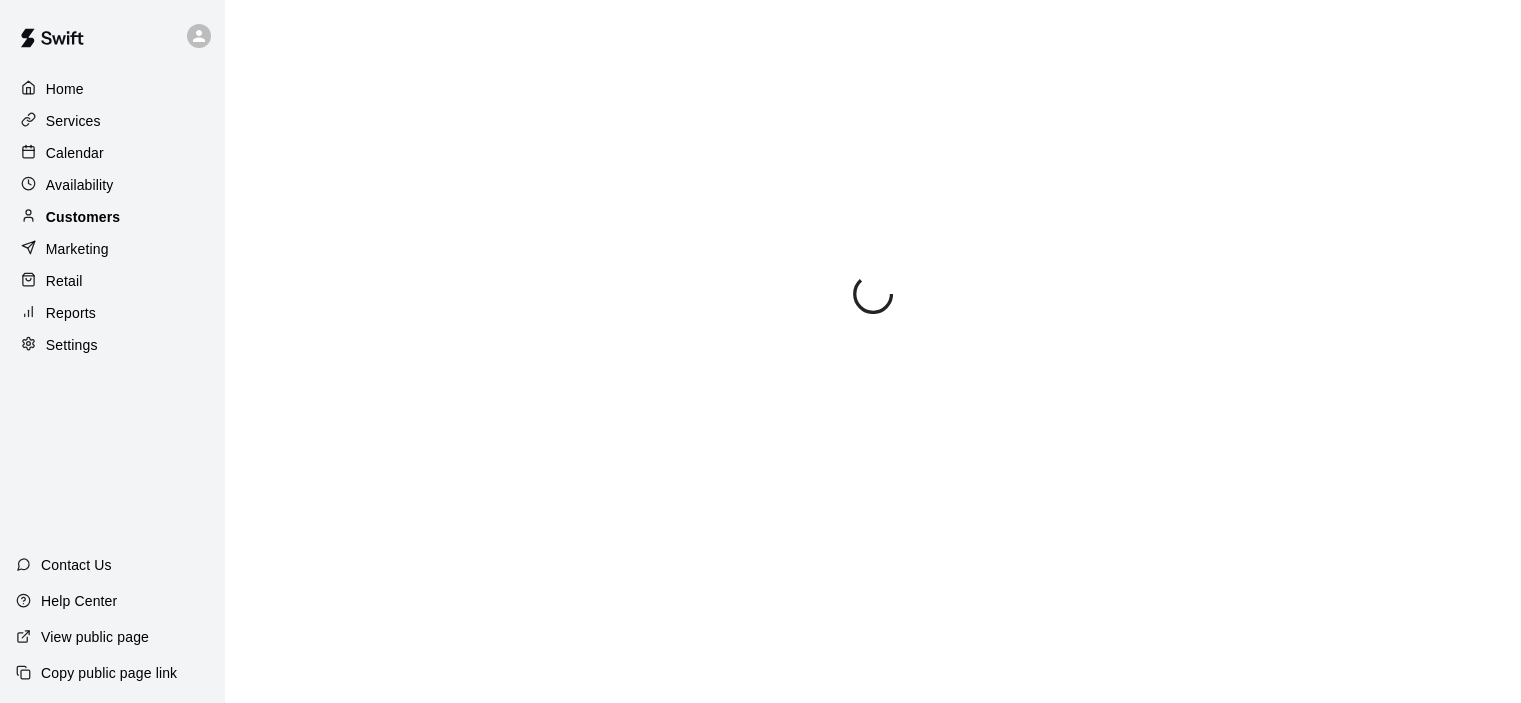 scroll, scrollTop: 0, scrollLeft: 0, axis: both 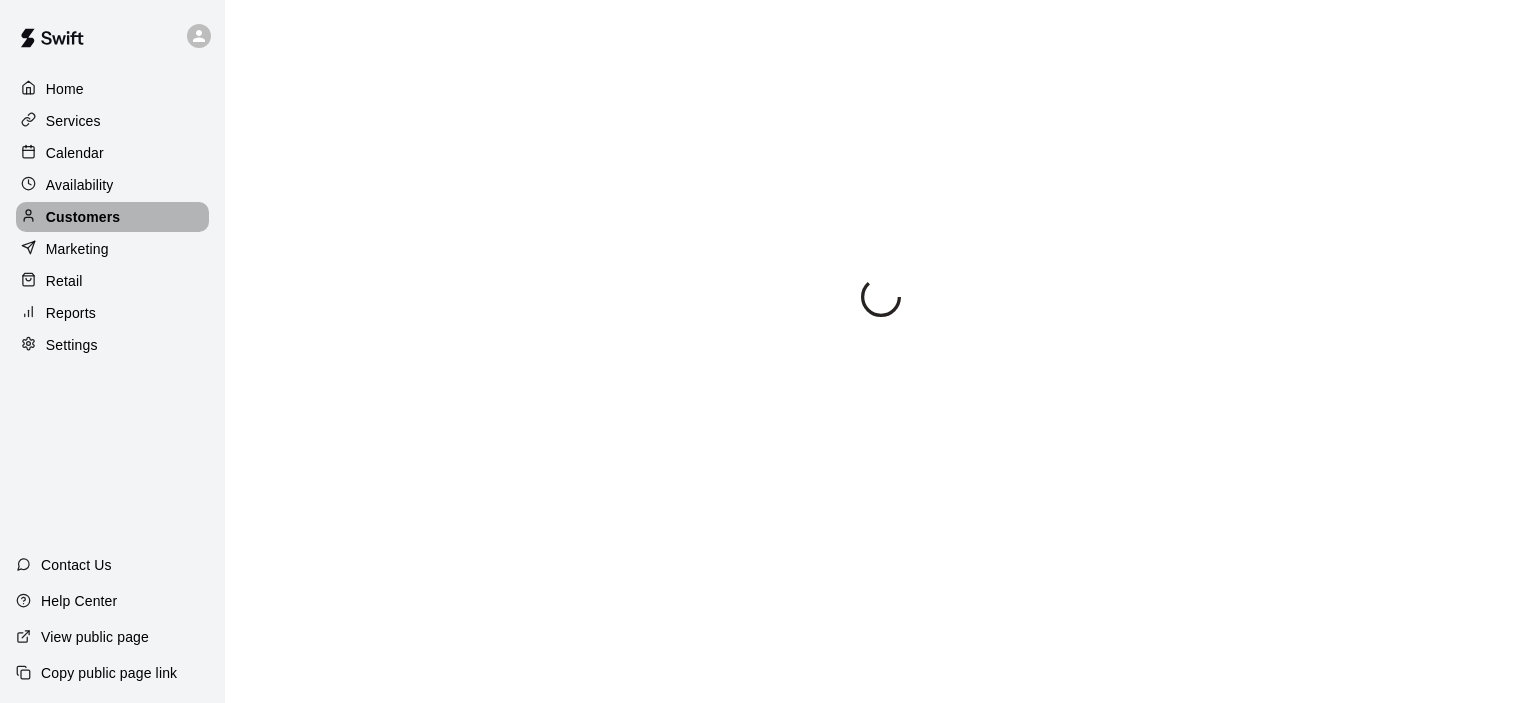 click on "Customers" at bounding box center [112, 217] 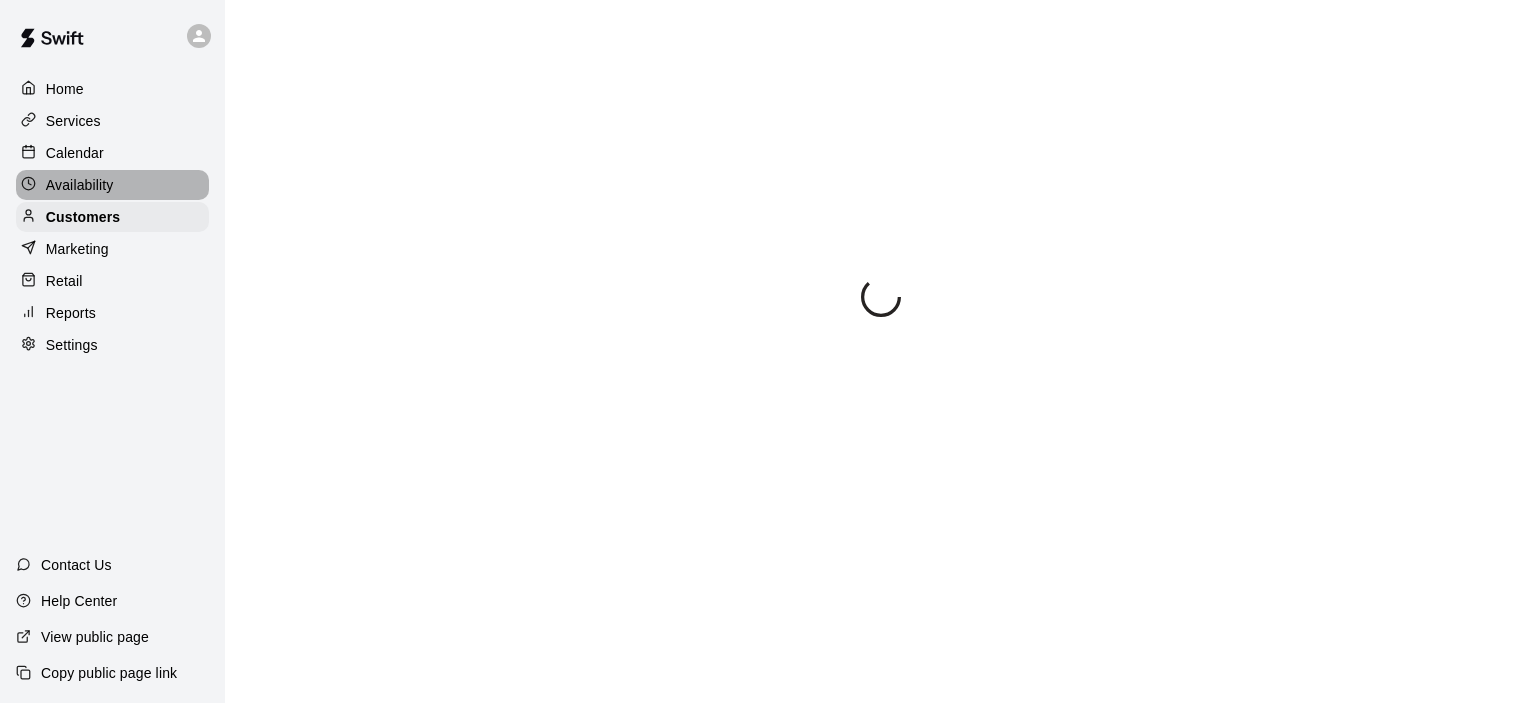 click on "Availability" at bounding box center (112, 185) 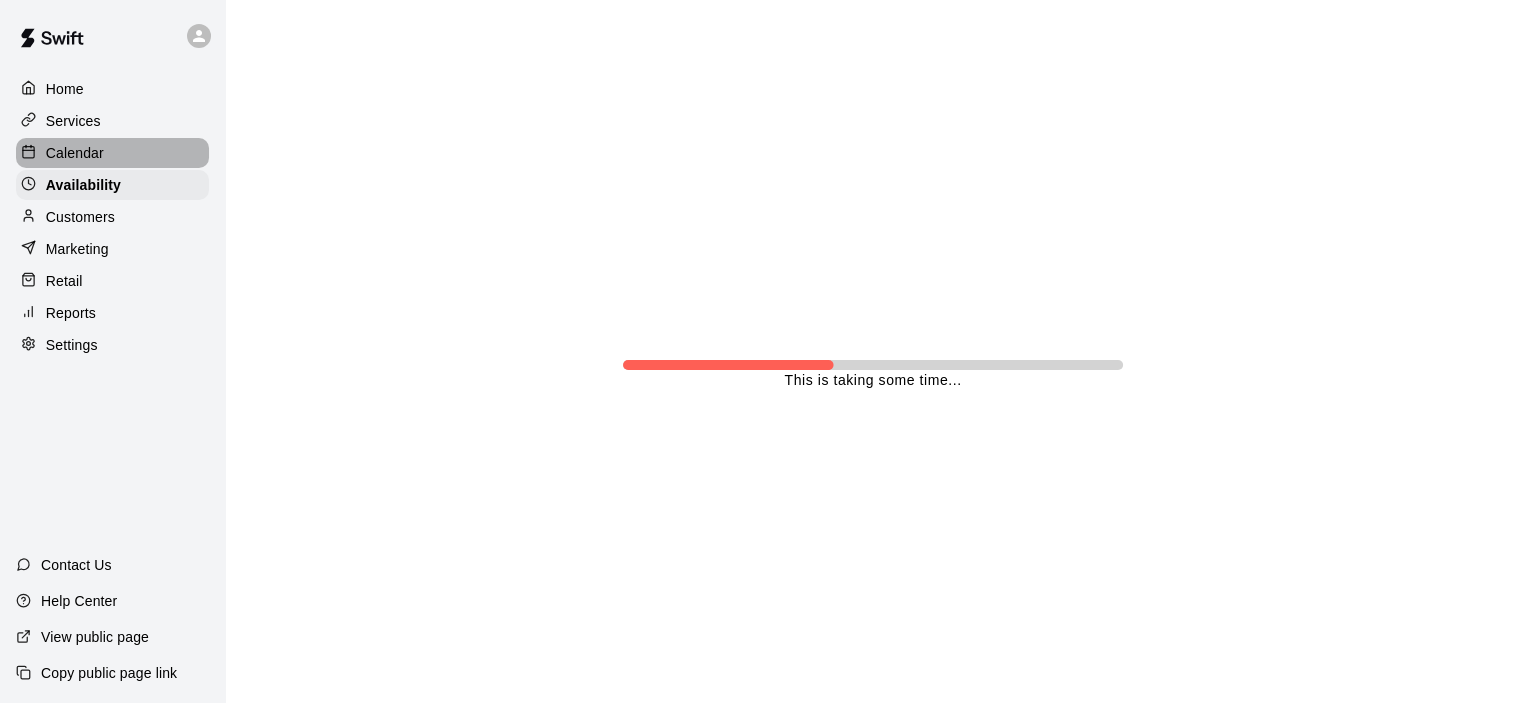 click on "Calendar" at bounding box center (75, 153) 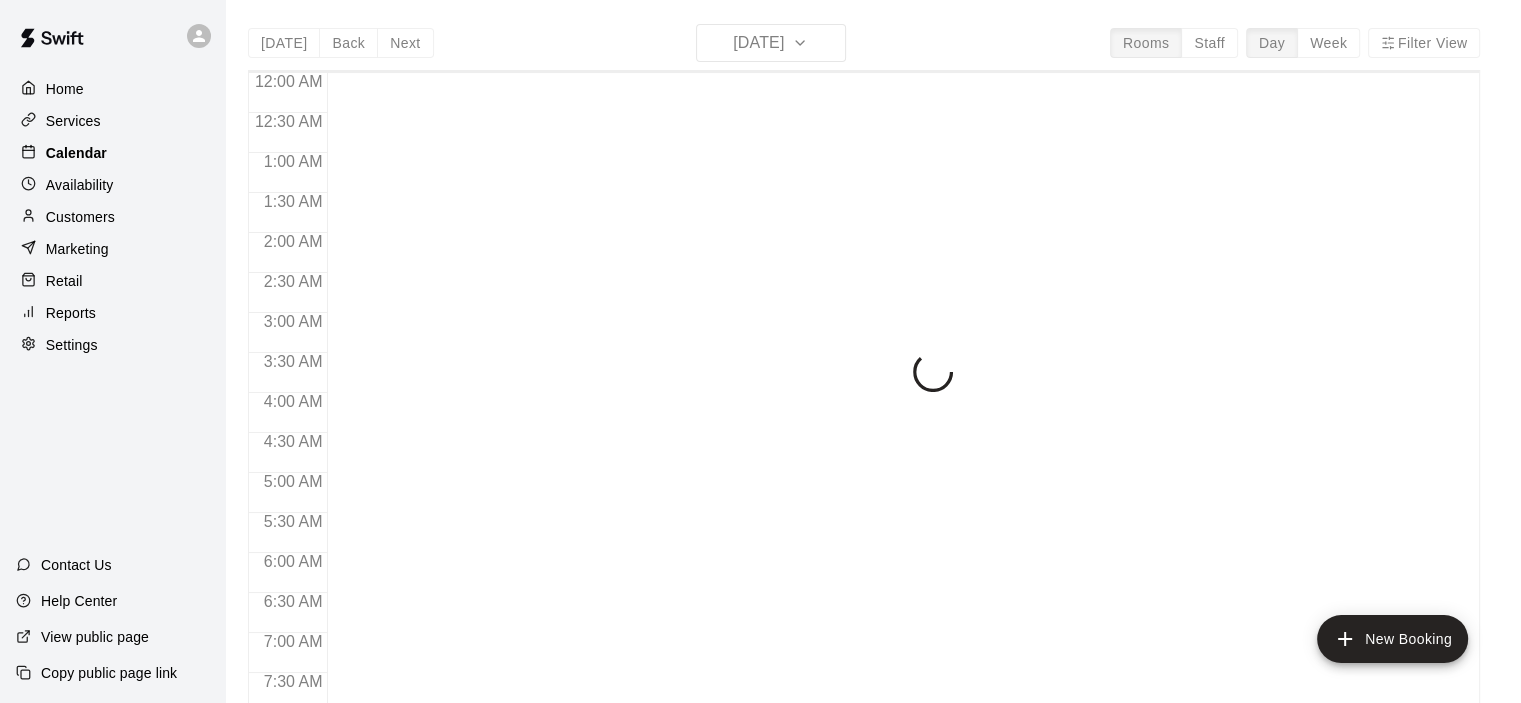 scroll, scrollTop: 1265, scrollLeft: 0, axis: vertical 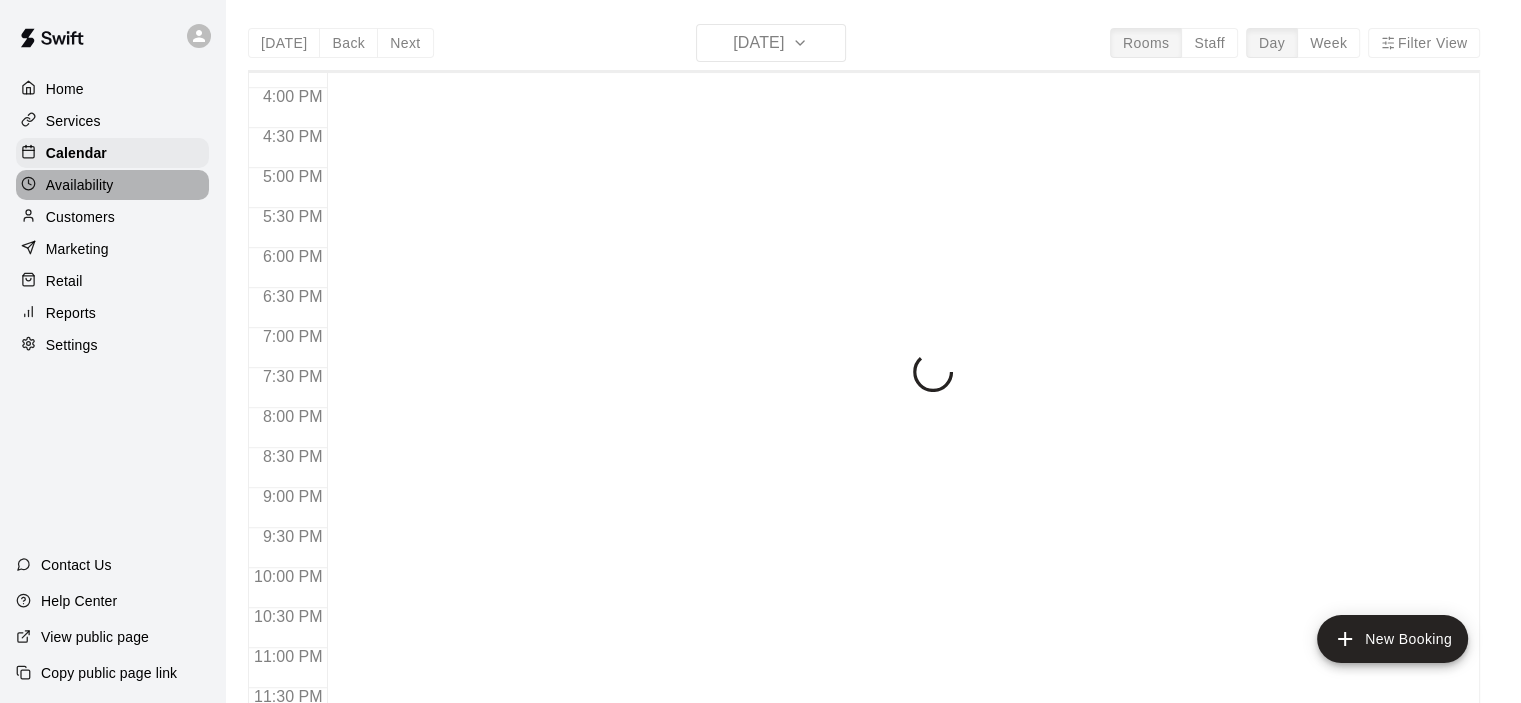 click on "Availability" at bounding box center [112, 185] 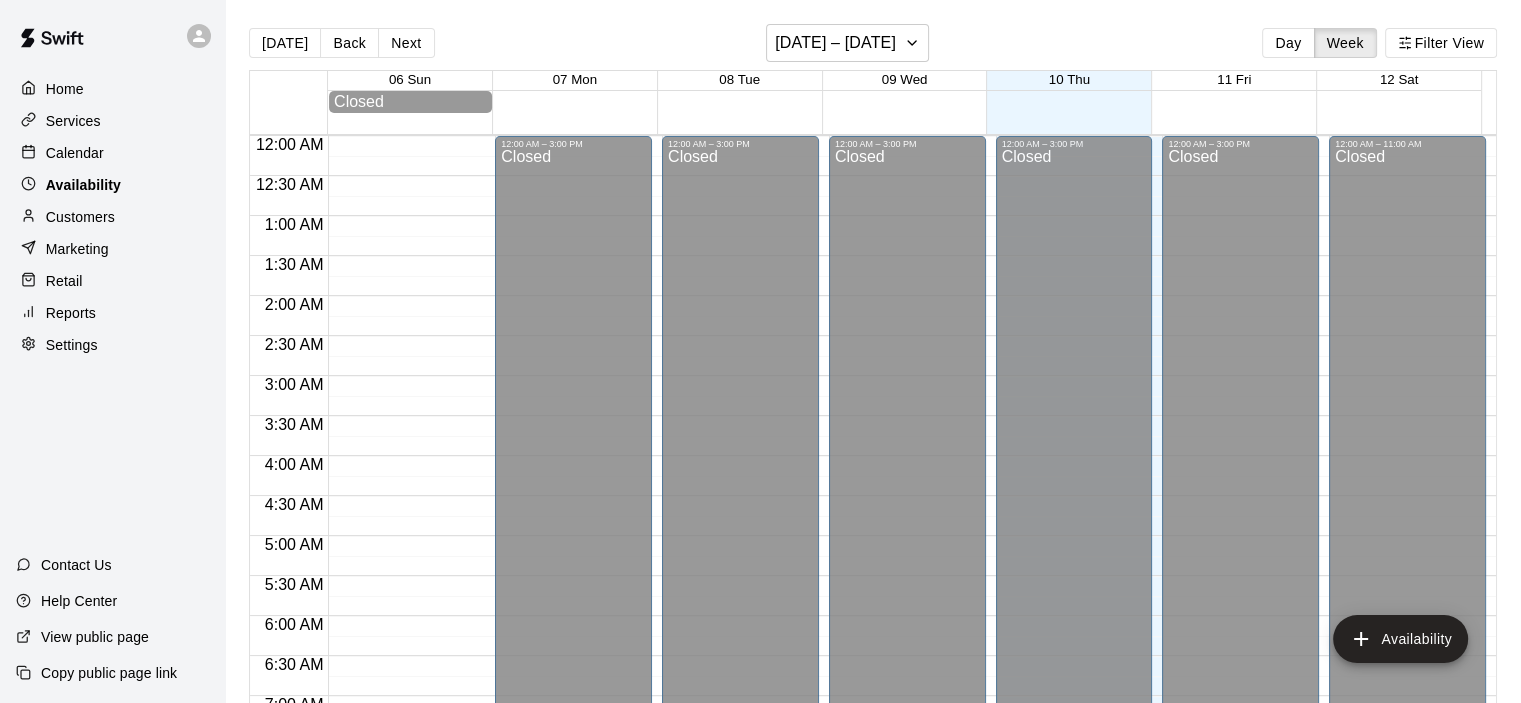 scroll, scrollTop: 1325, scrollLeft: 0, axis: vertical 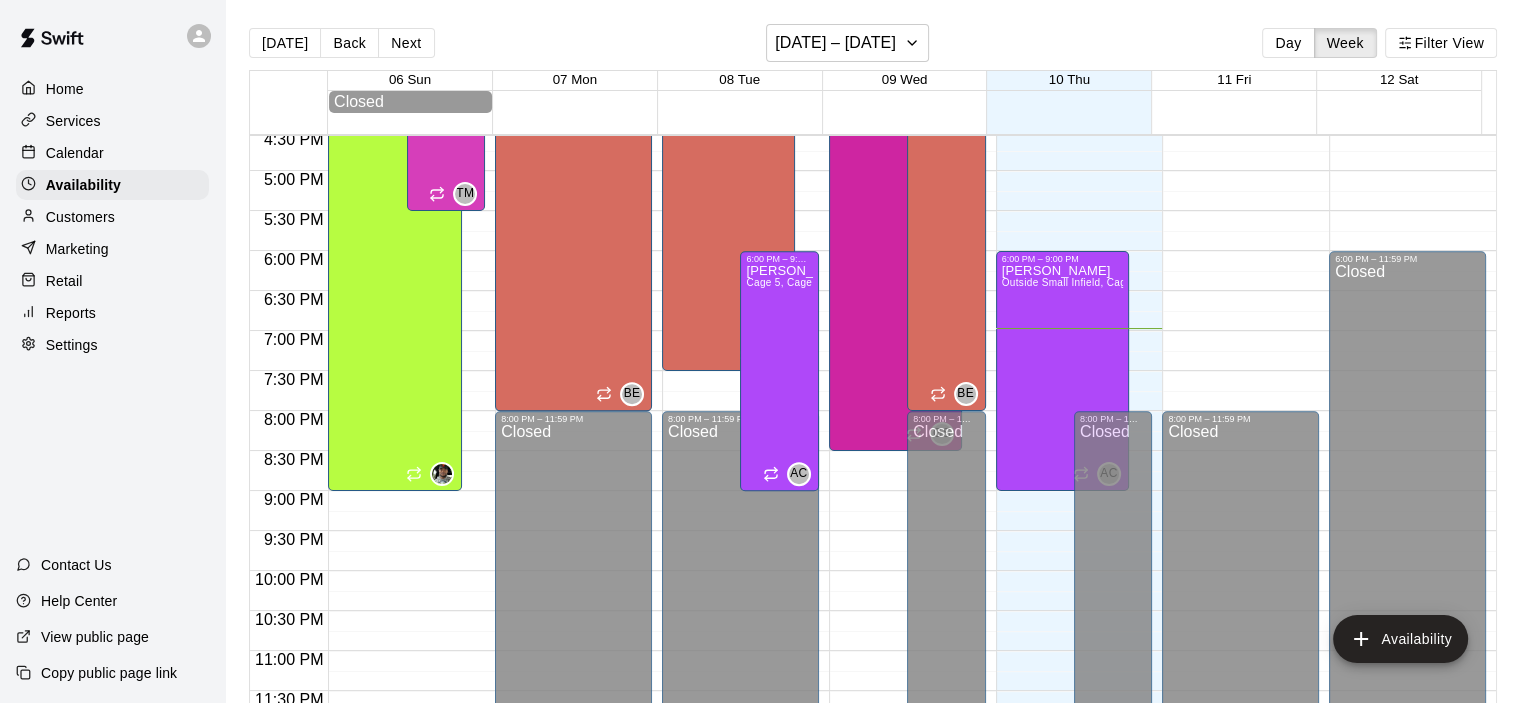 click on "Customers" at bounding box center [112, 217] 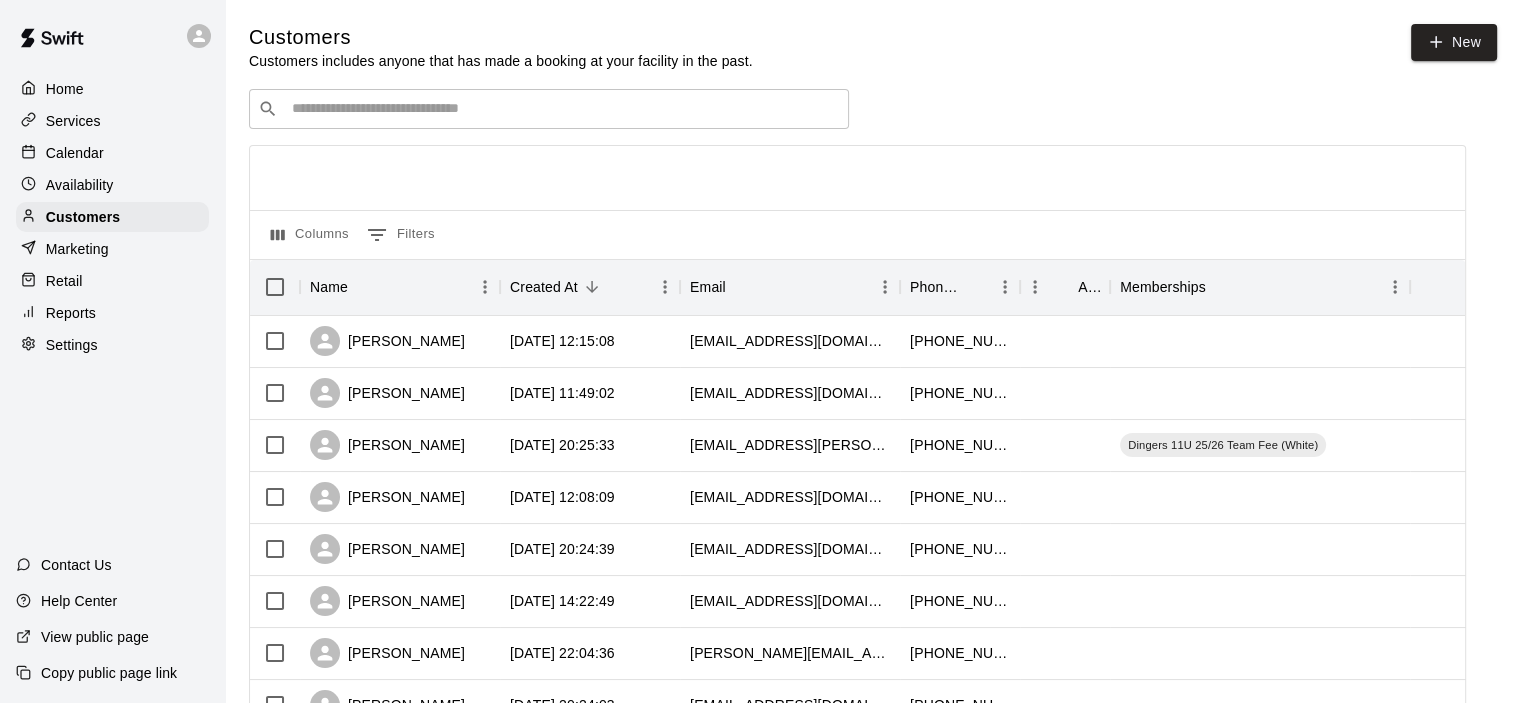 click on "Availability" at bounding box center [80, 185] 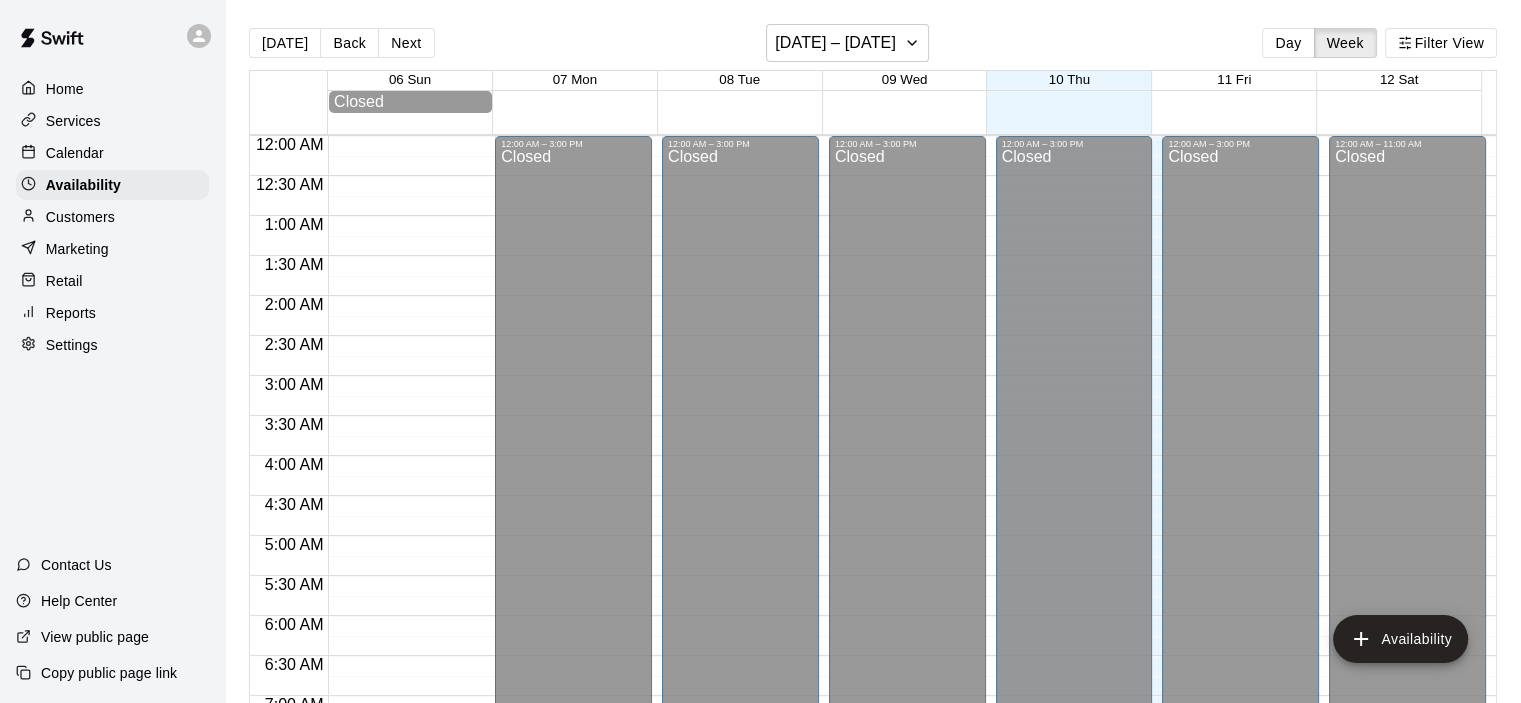 scroll, scrollTop: 1325, scrollLeft: 0, axis: vertical 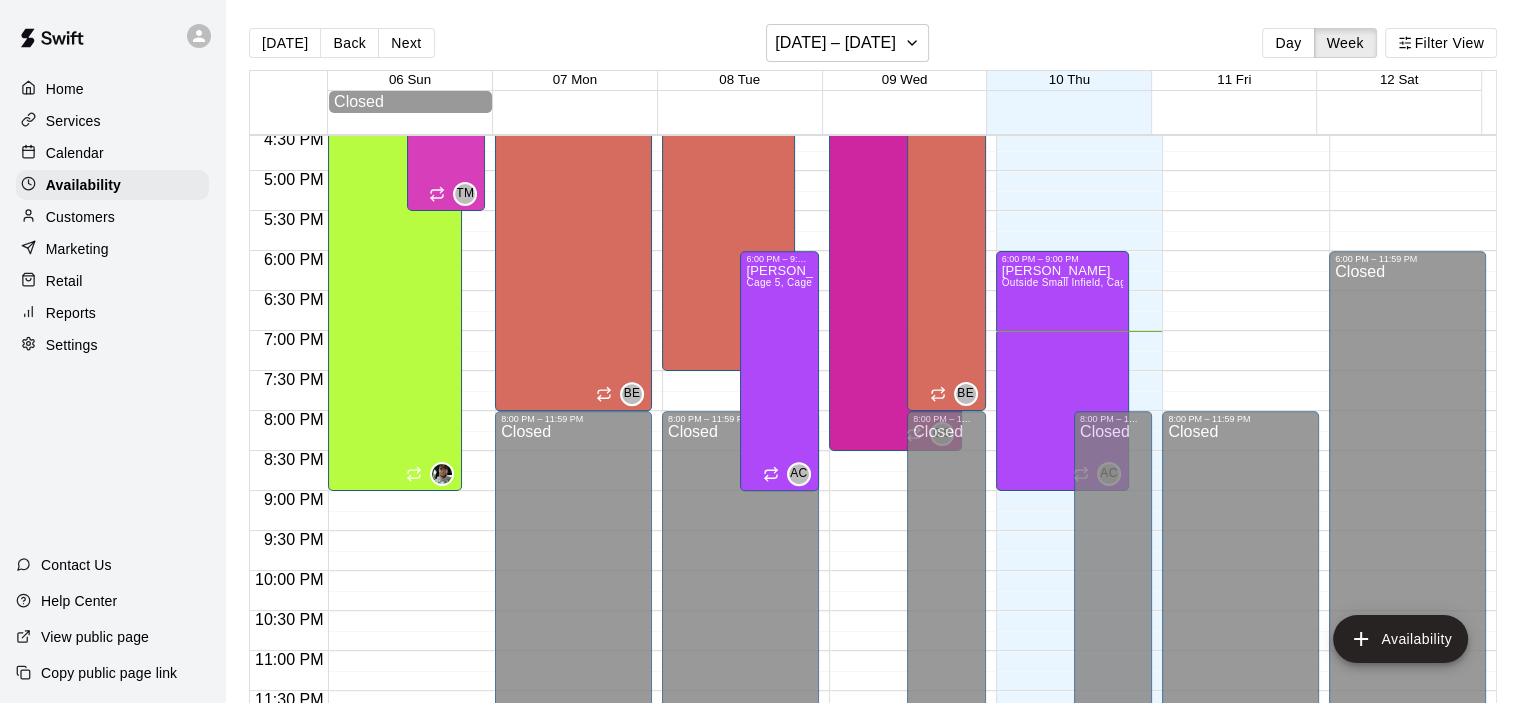 click on "Calendar" at bounding box center [75, 153] 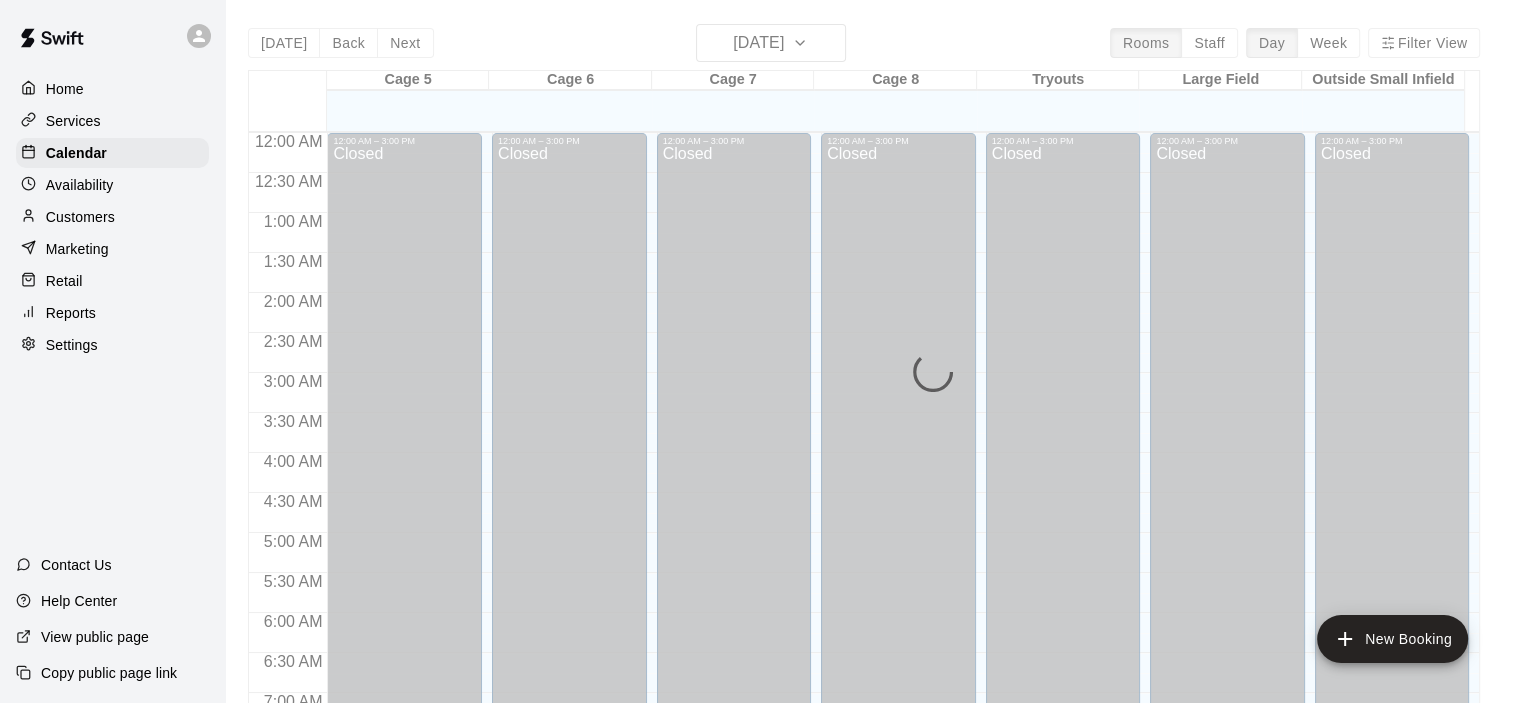 scroll, scrollTop: 1265, scrollLeft: 0, axis: vertical 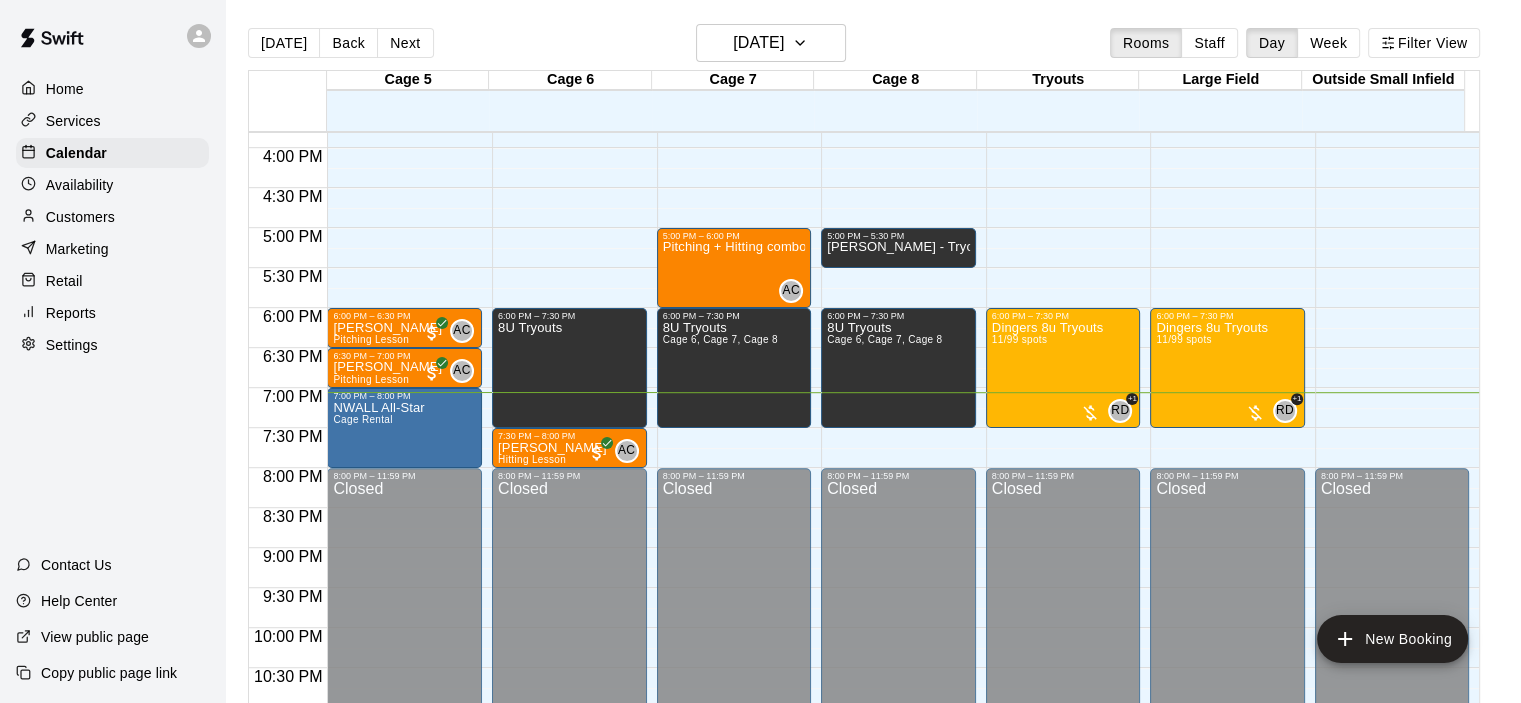 click on "Customers" at bounding box center [112, 217] 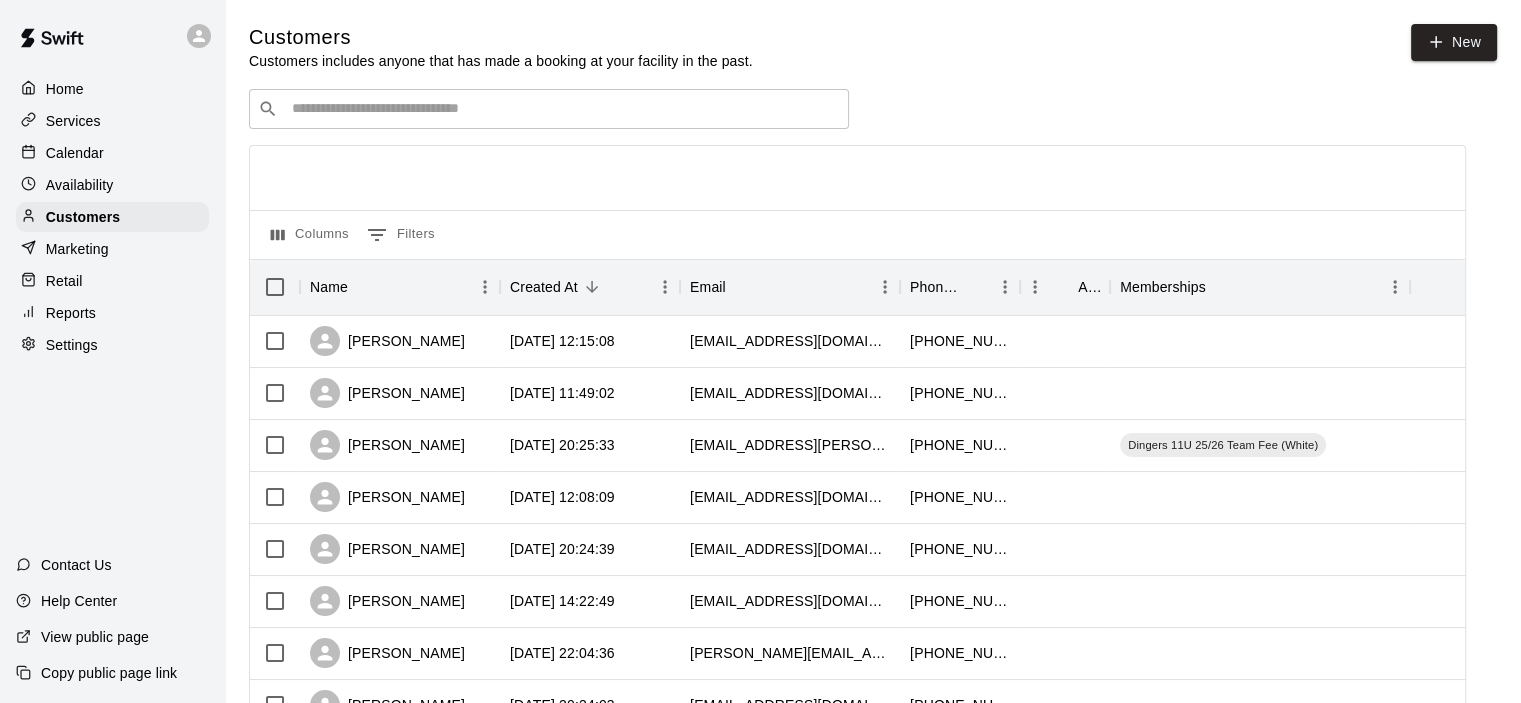 click on "​ ​" at bounding box center [549, 109] 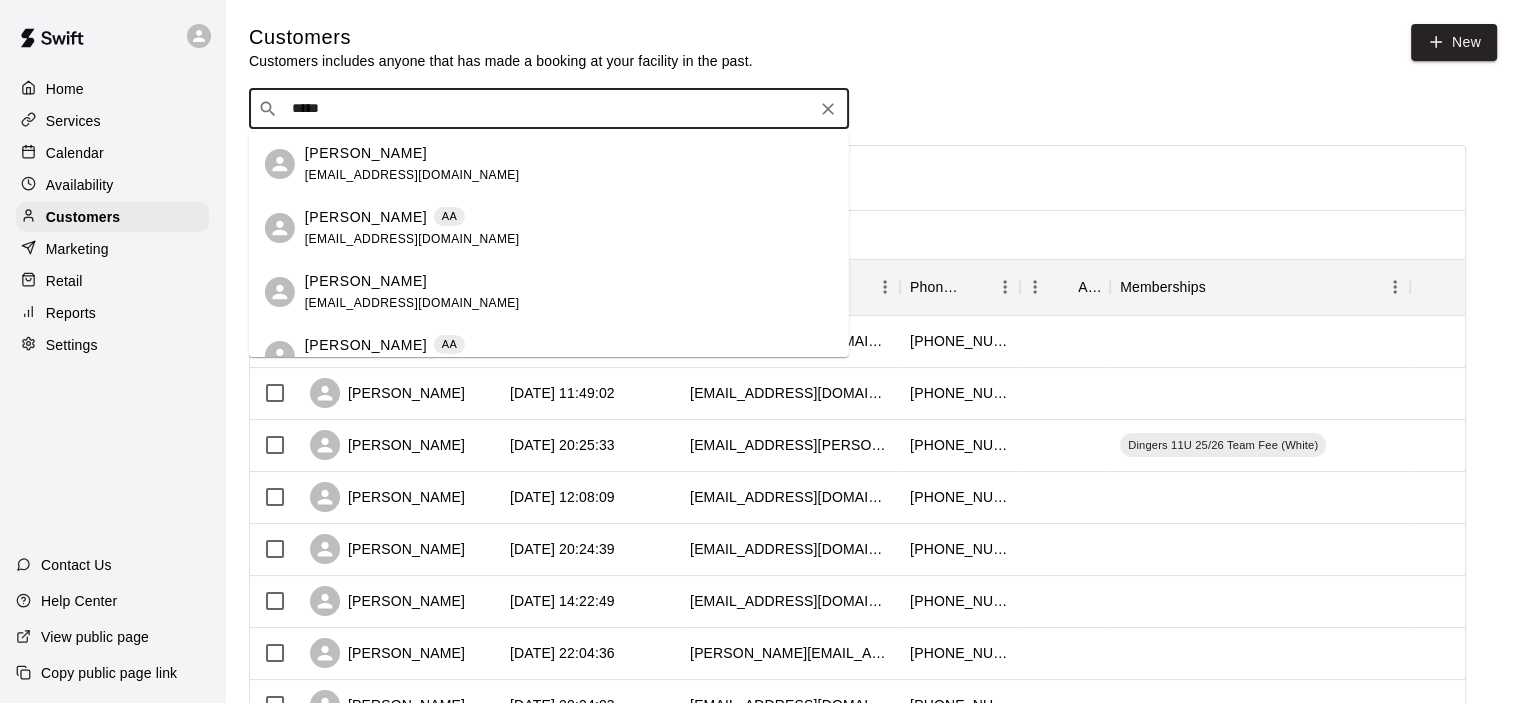 type on "******" 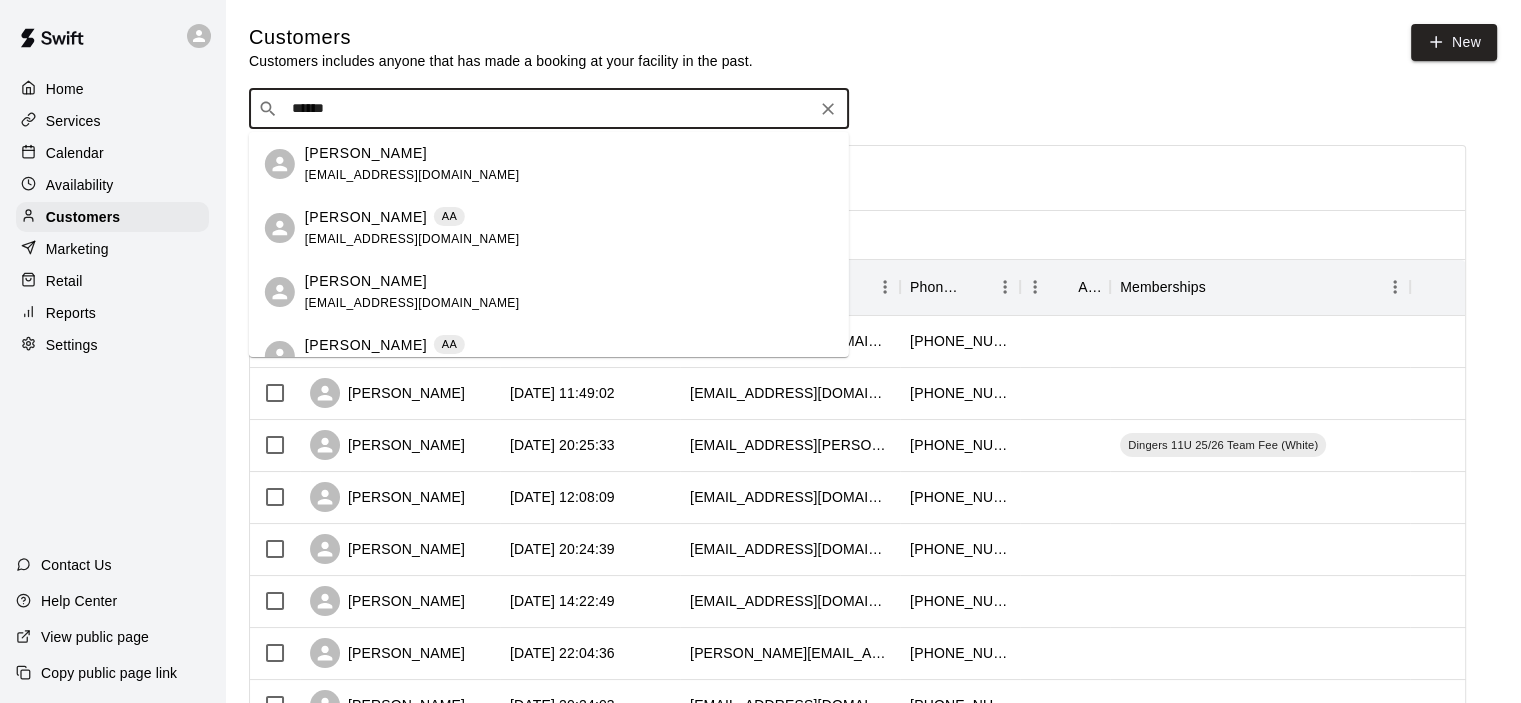 click on "[PERSON_NAME]" at bounding box center [366, 217] 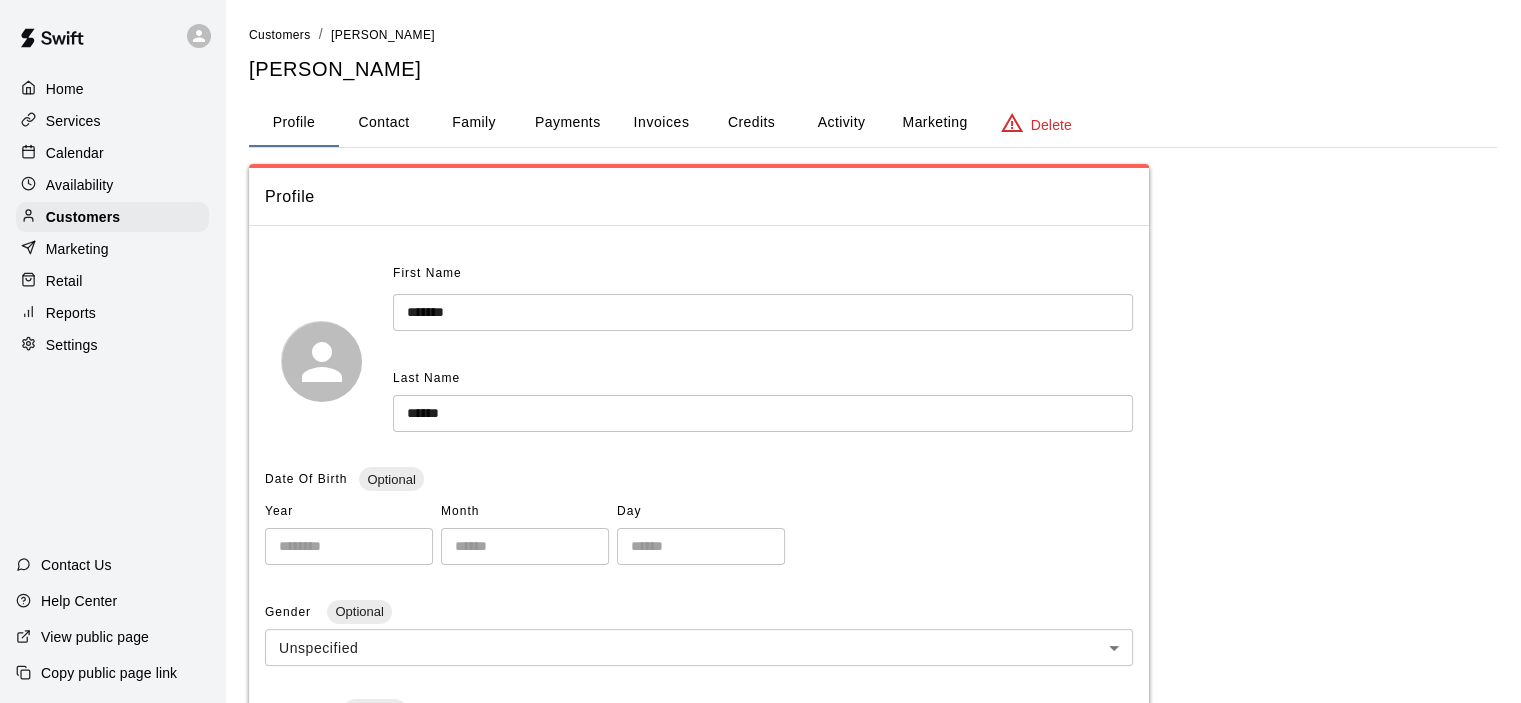 click on "Activity" at bounding box center [841, 123] 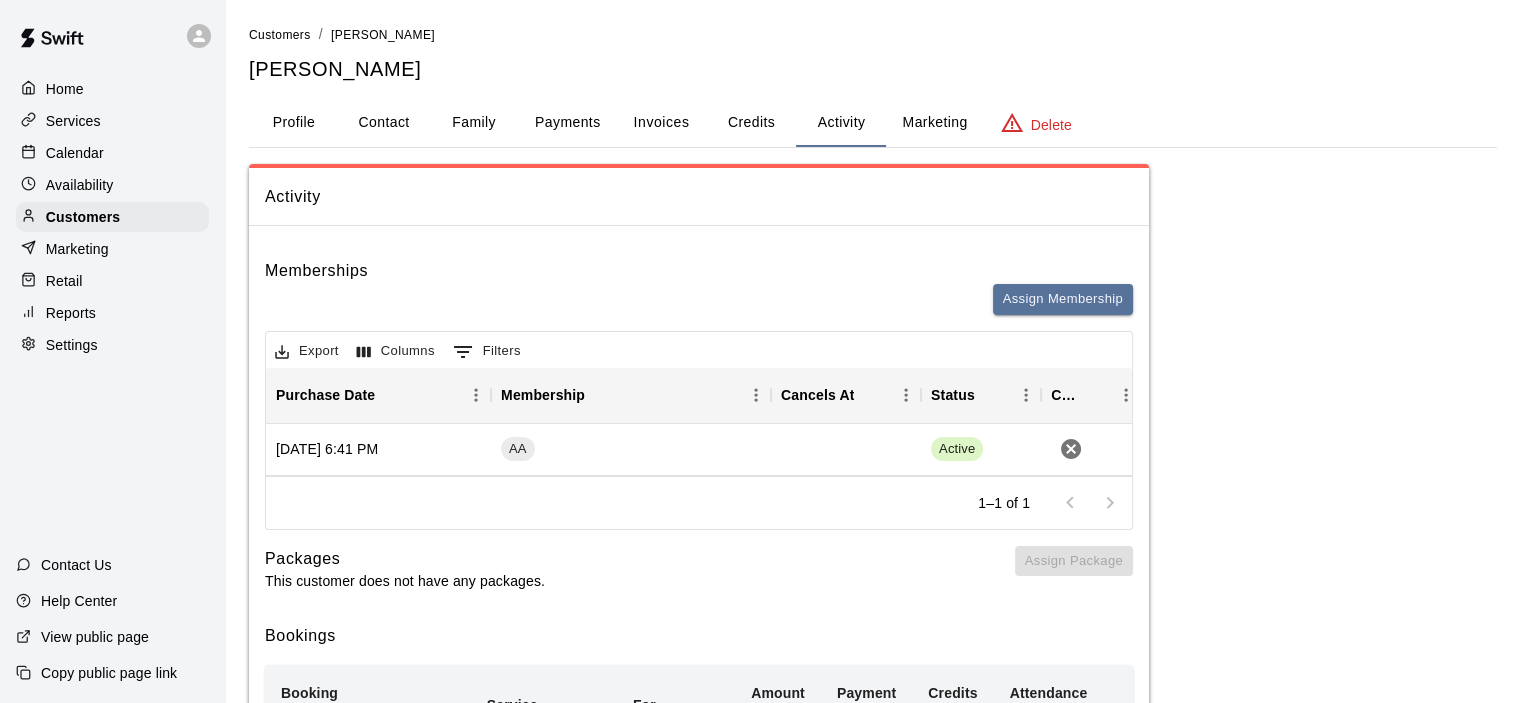 click on "Payments" at bounding box center [567, 123] 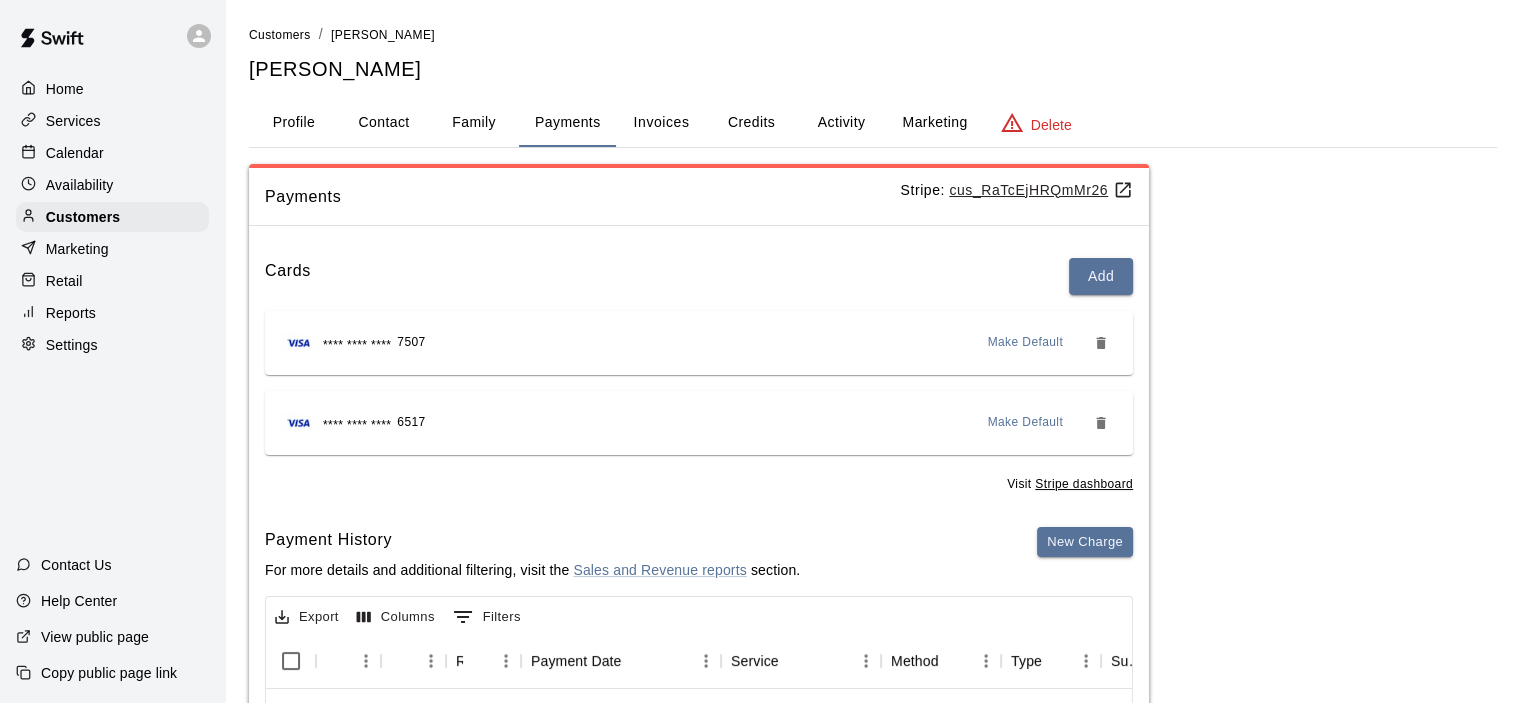 scroll, scrollTop: 386, scrollLeft: 0, axis: vertical 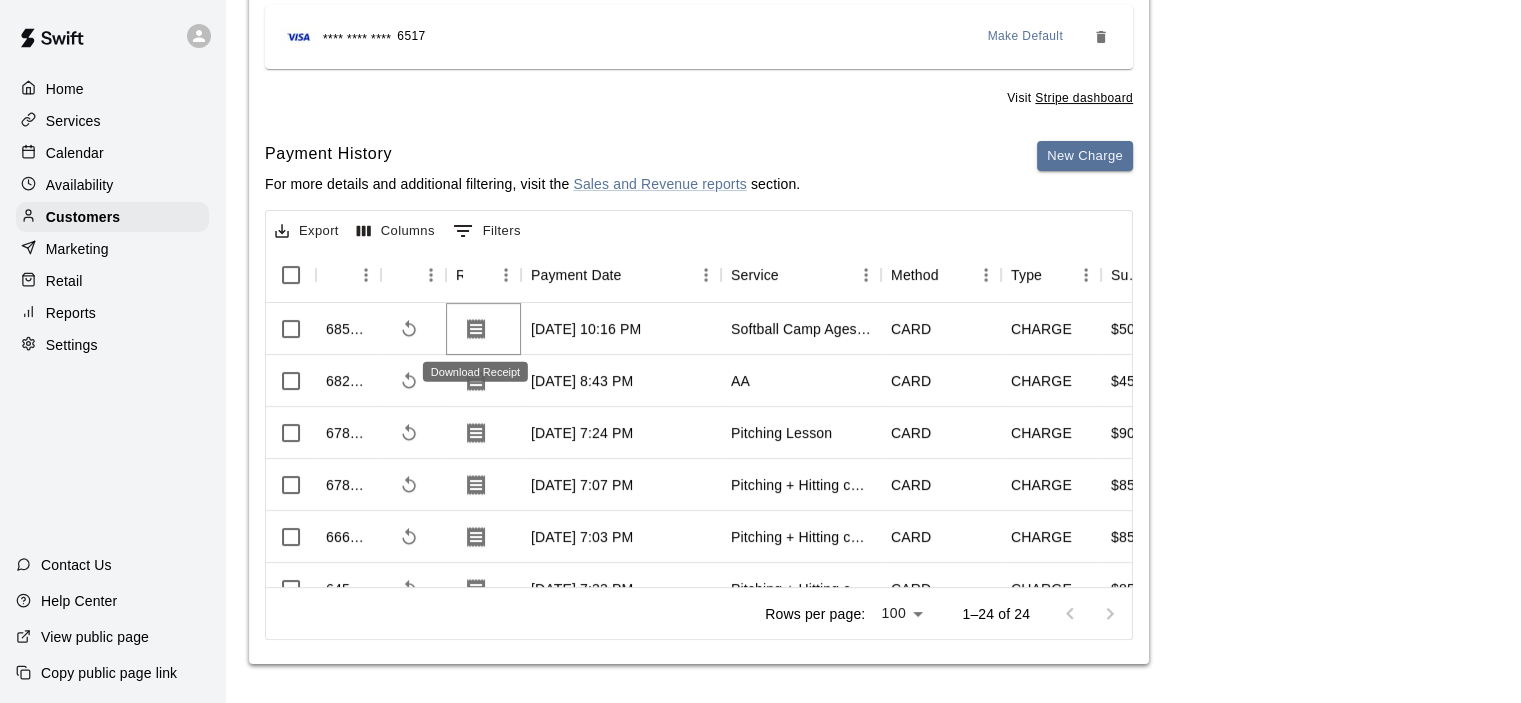 click 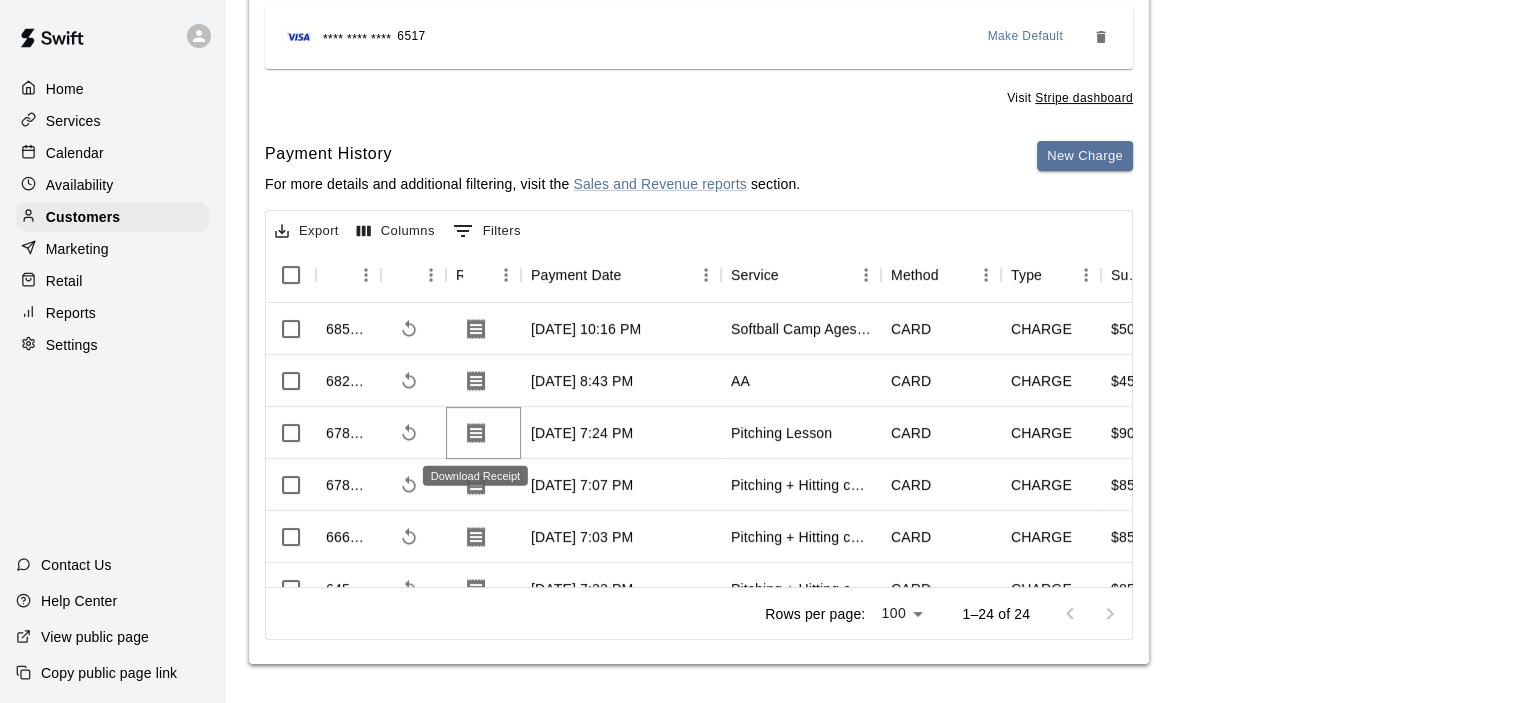 click 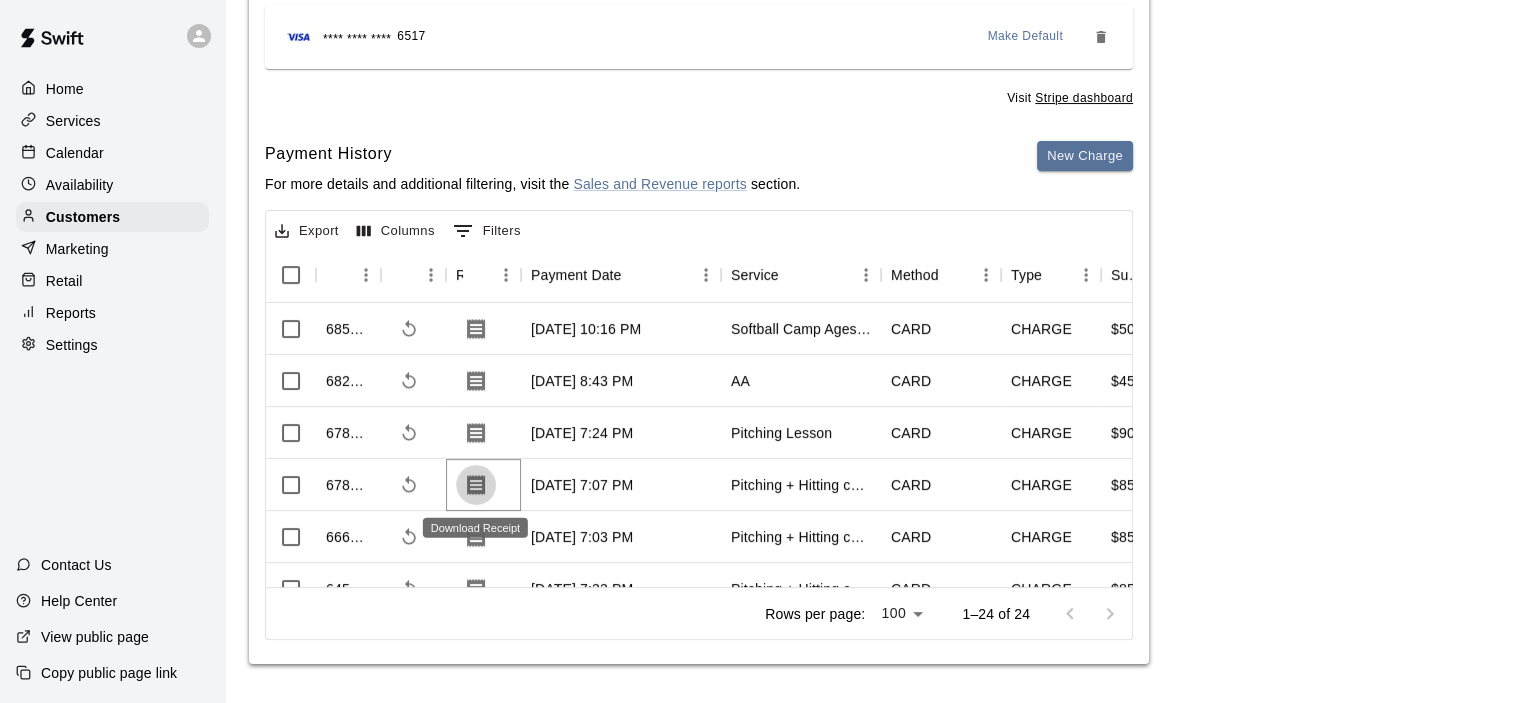 click 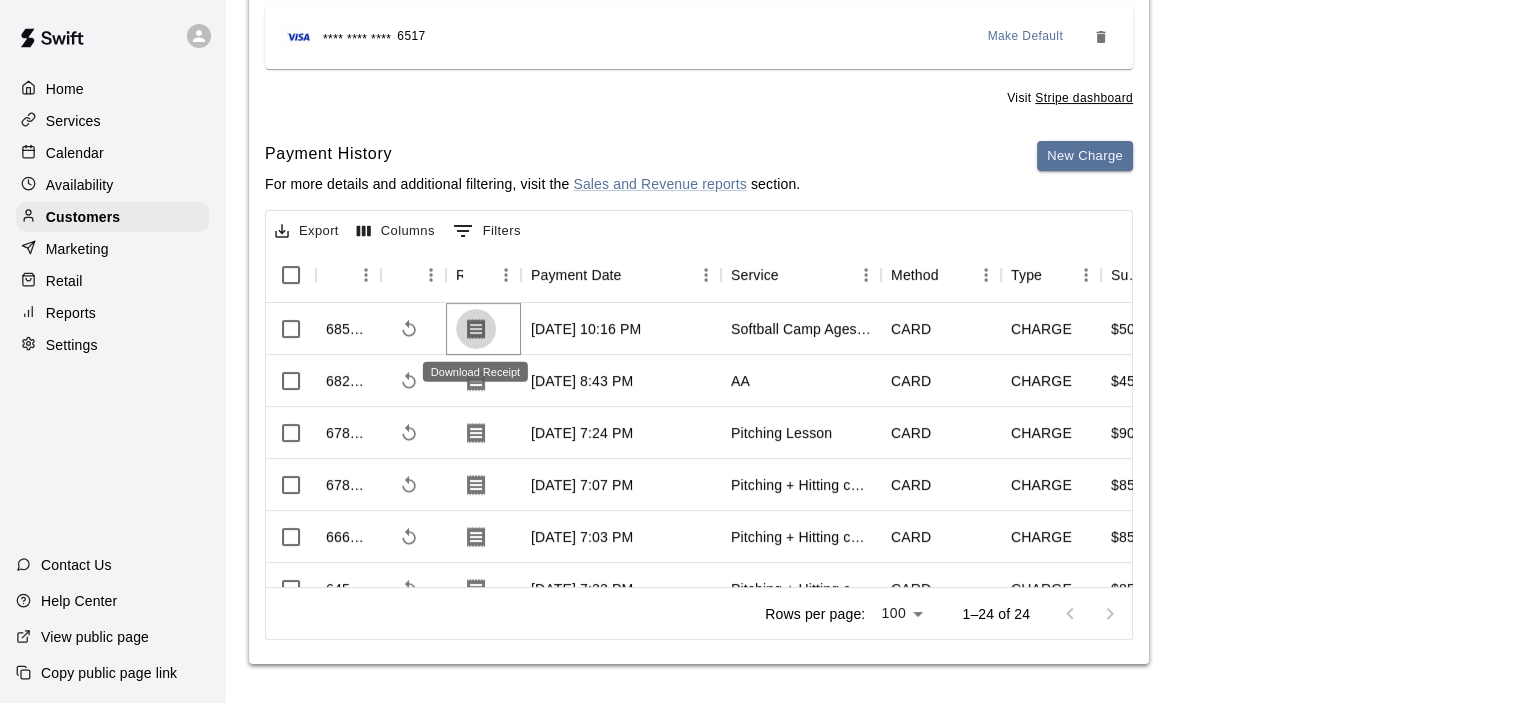 click 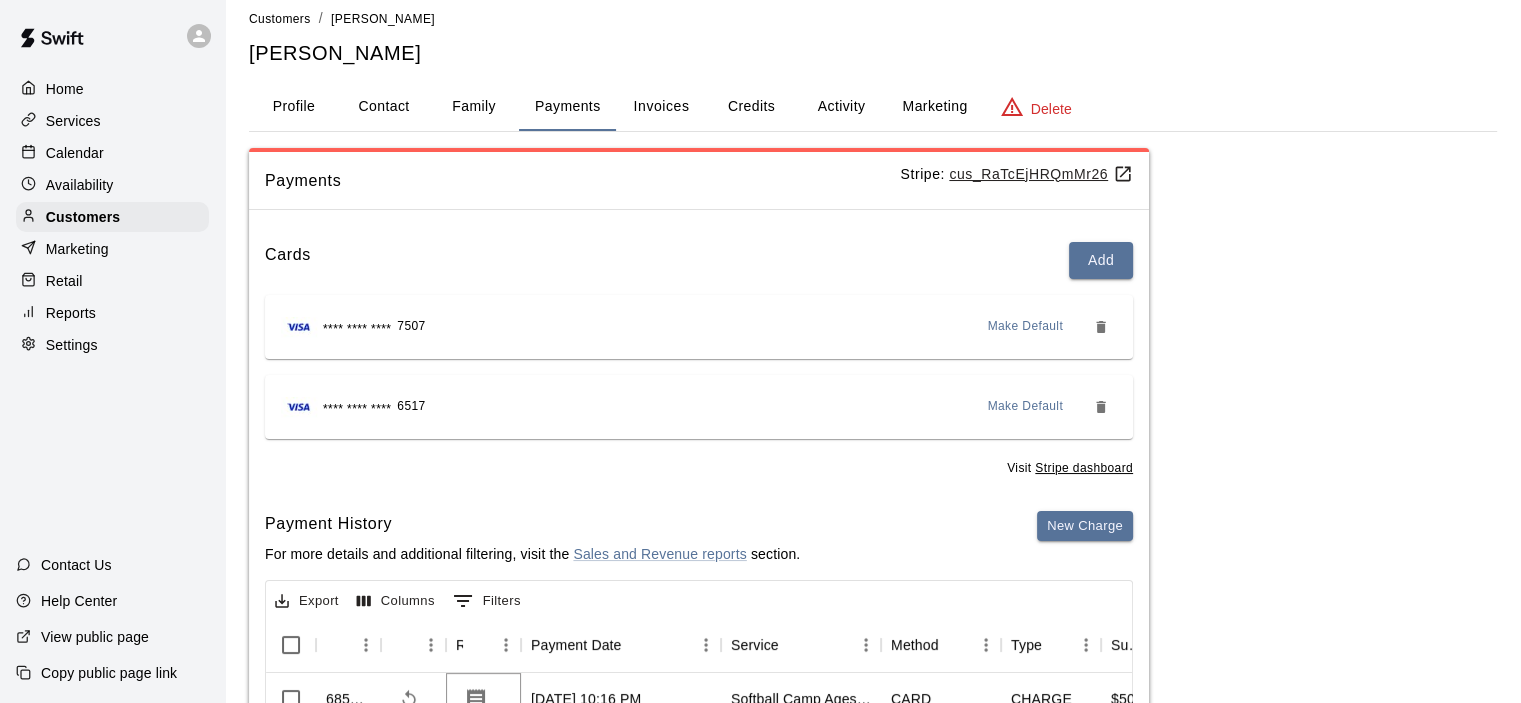 scroll, scrollTop: 0, scrollLeft: 0, axis: both 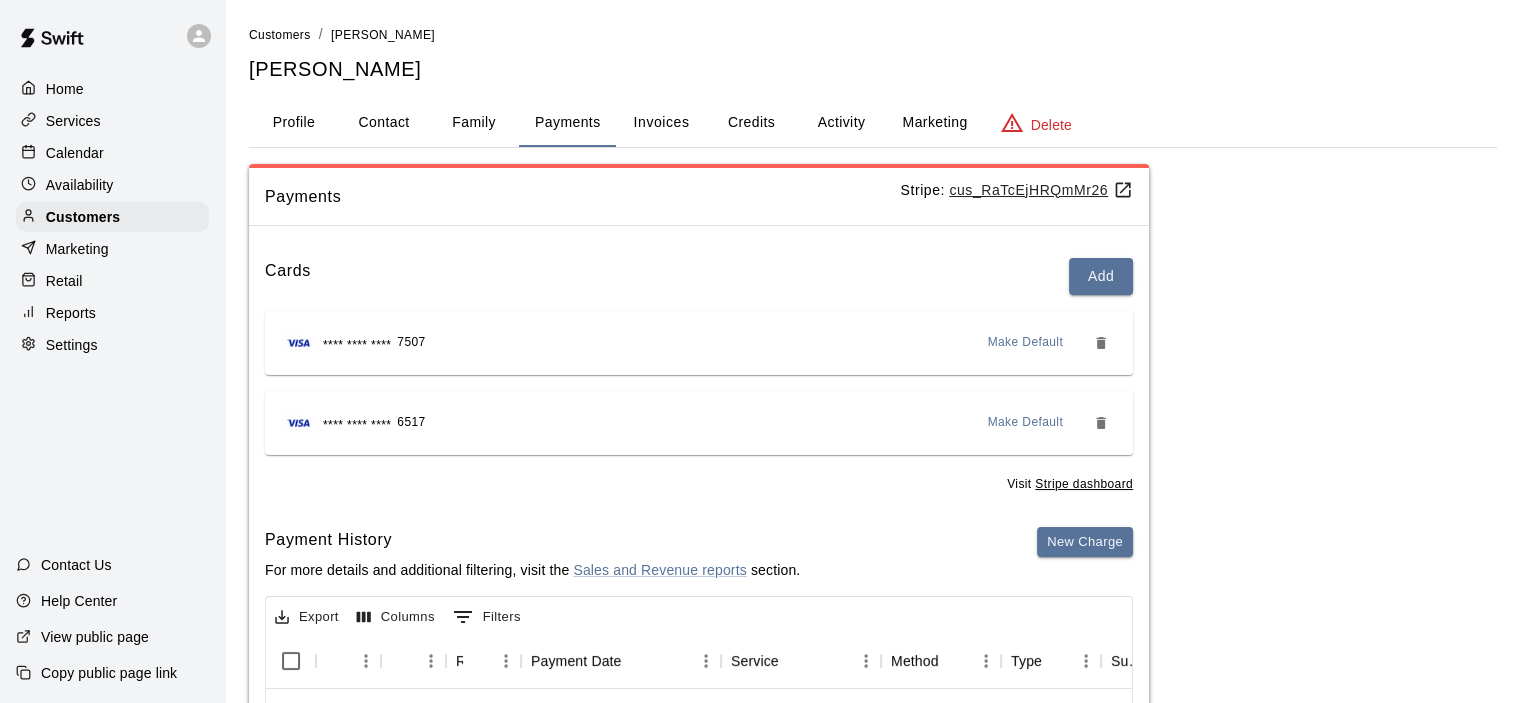 click on "Profile" at bounding box center (294, 123) 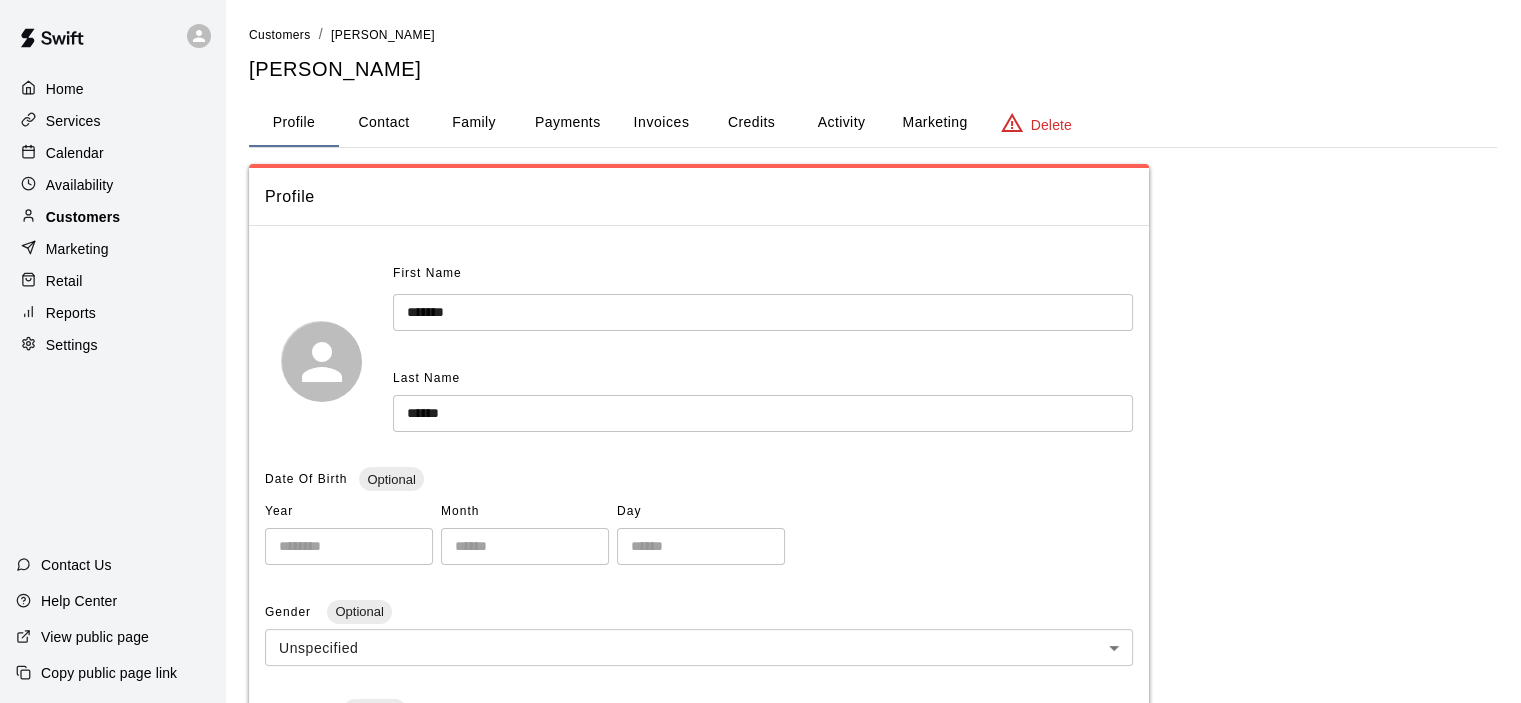click on "Customers" at bounding box center (112, 217) 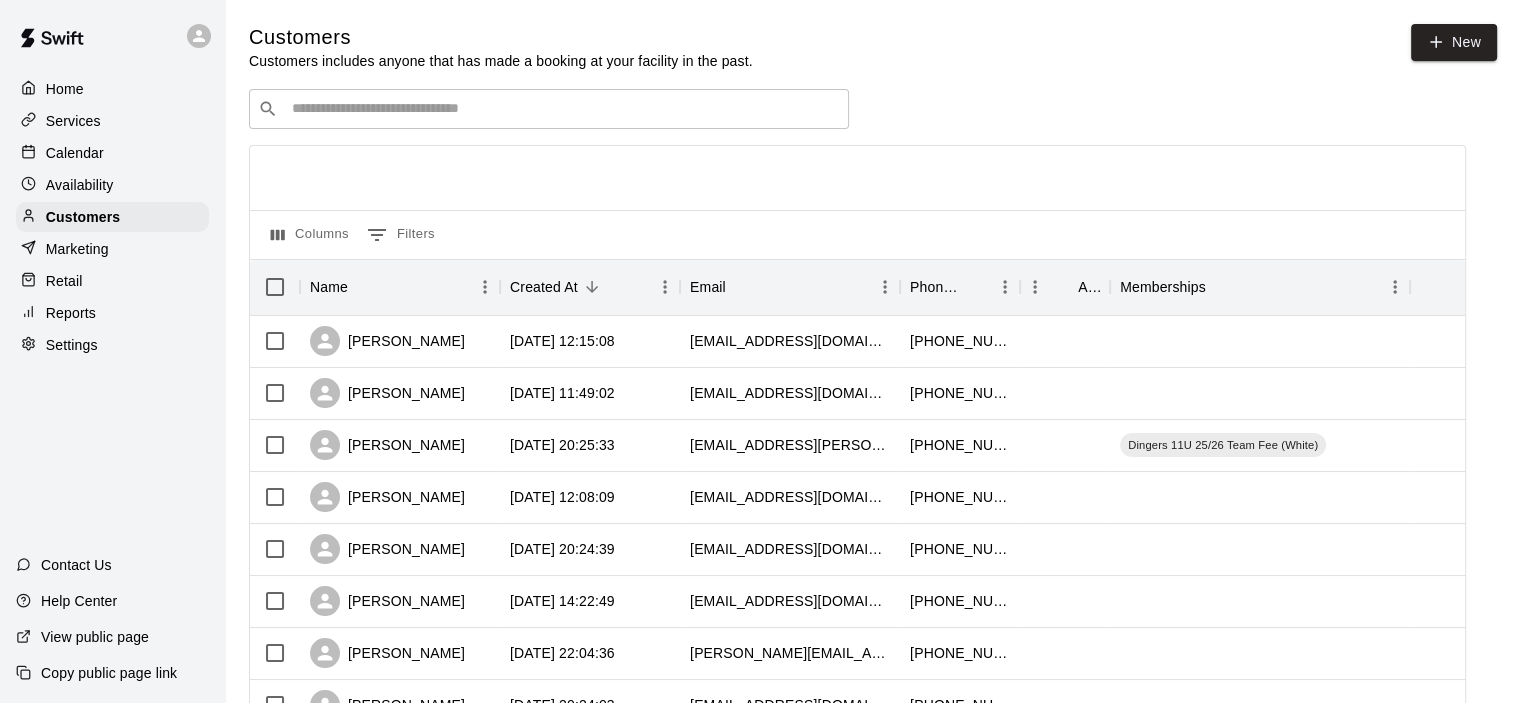 click on "Calendar" at bounding box center [112, 153] 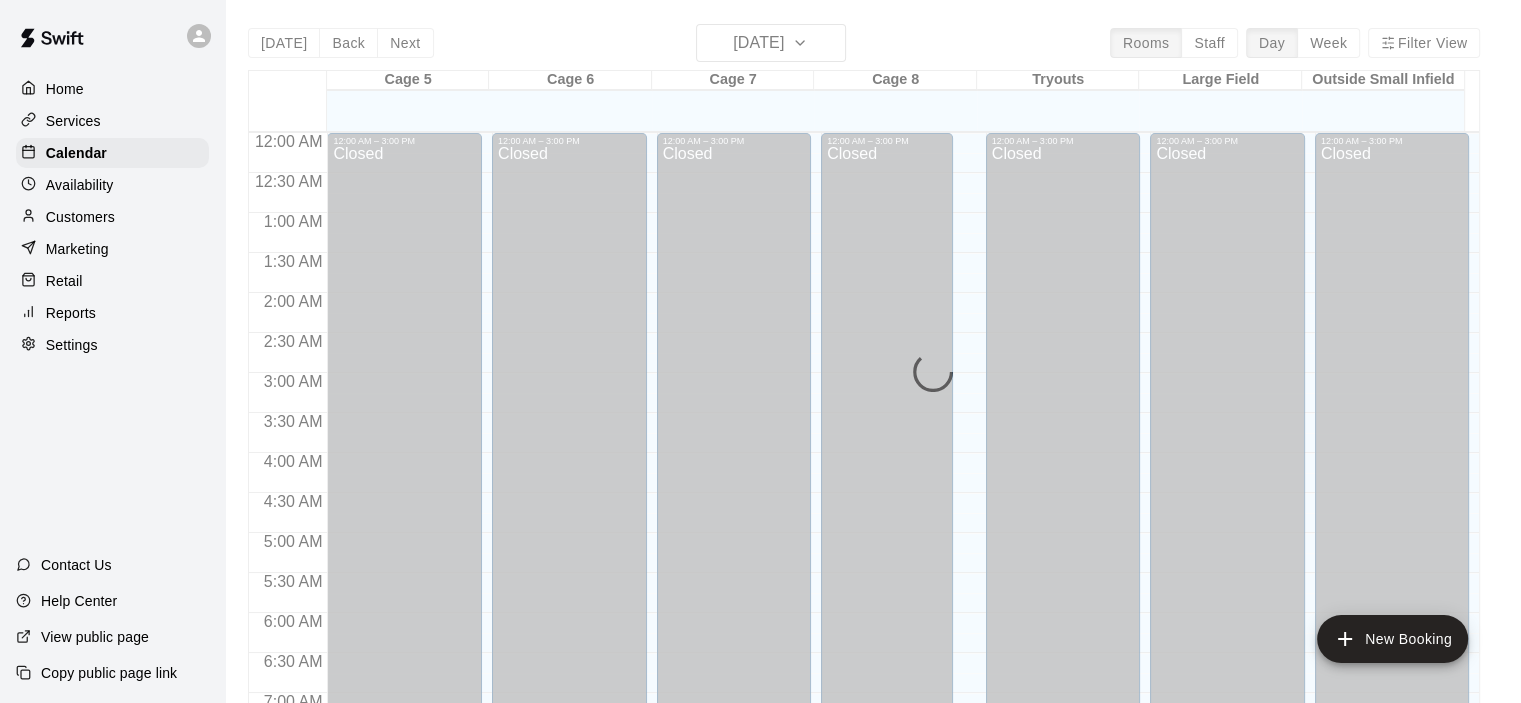 scroll, scrollTop: 1265, scrollLeft: 0, axis: vertical 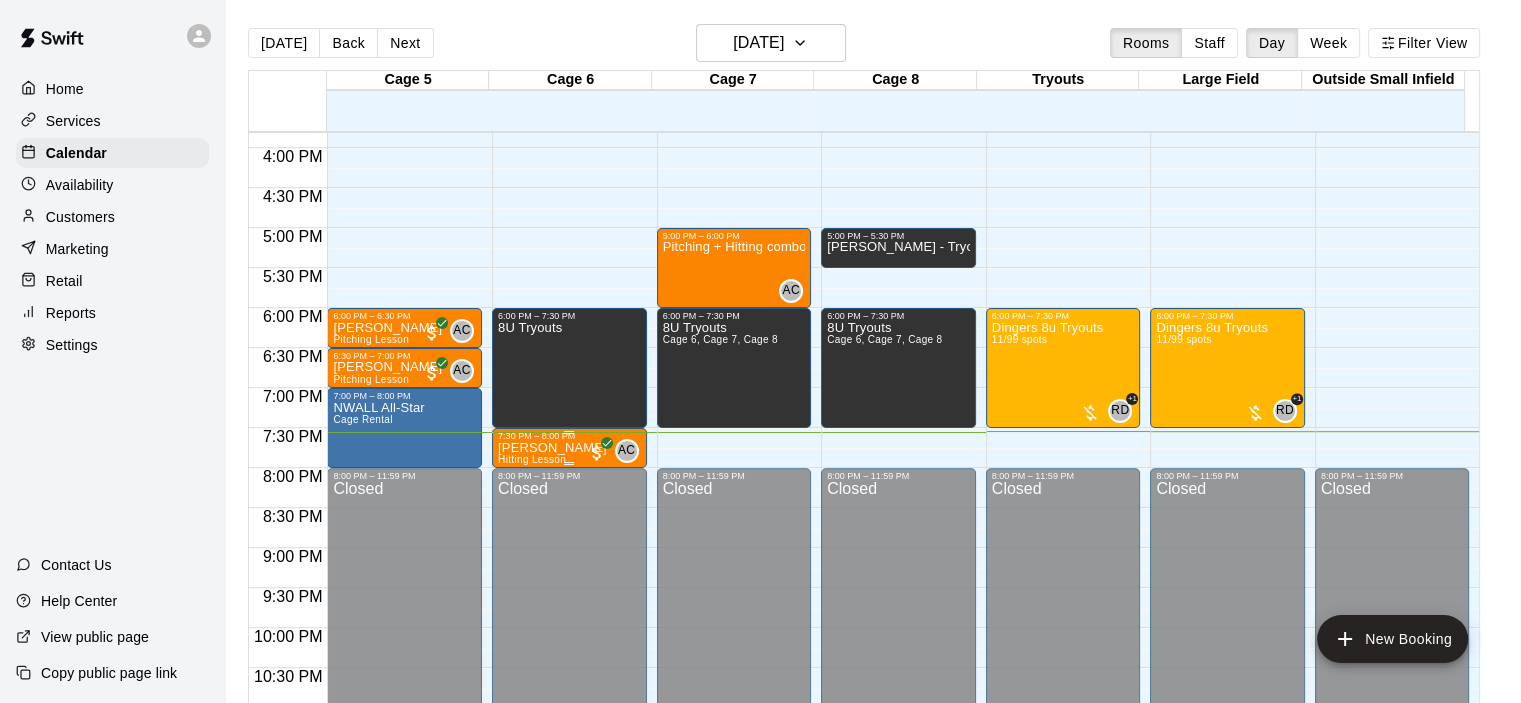 click on "[PERSON_NAME]" at bounding box center [552, 448] 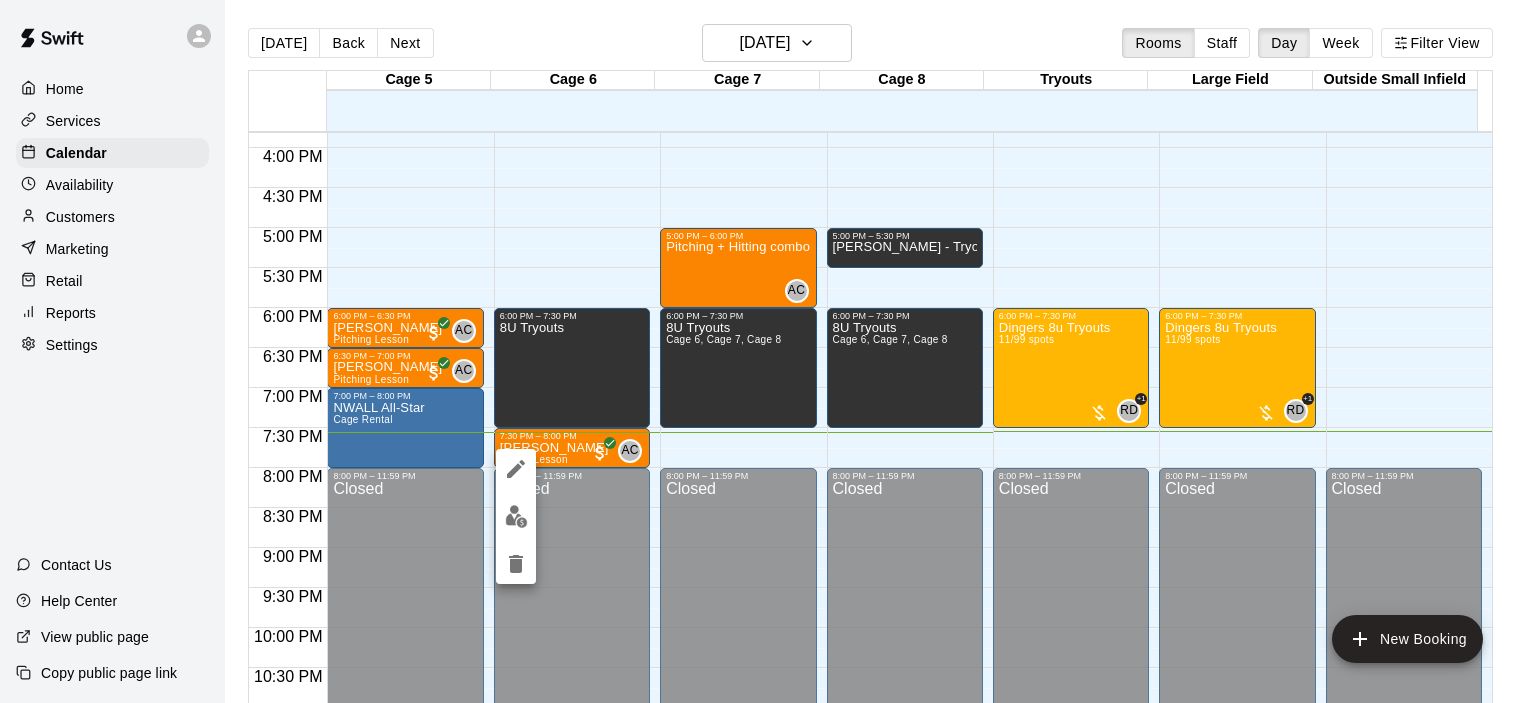click at bounding box center [768, 351] 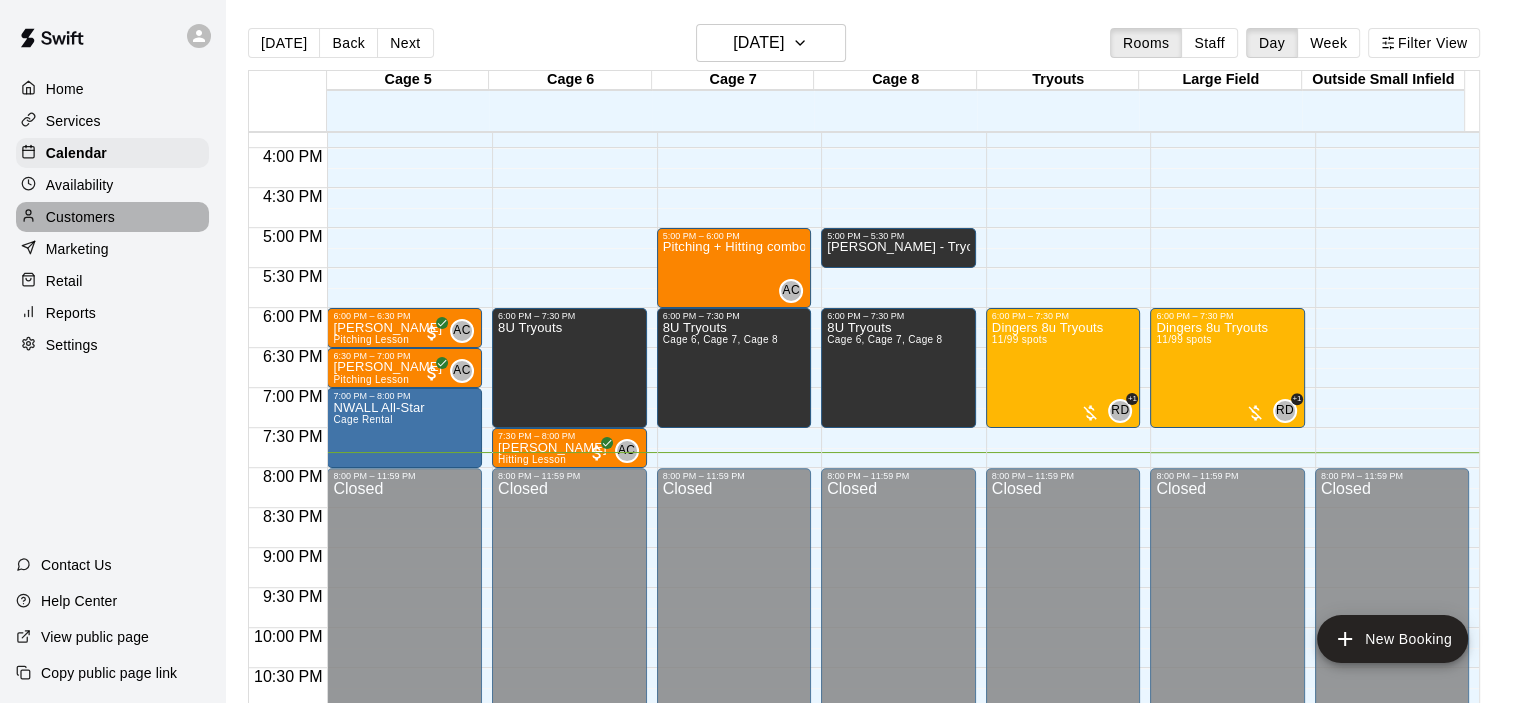click on "Customers" at bounding box center (112, 217) 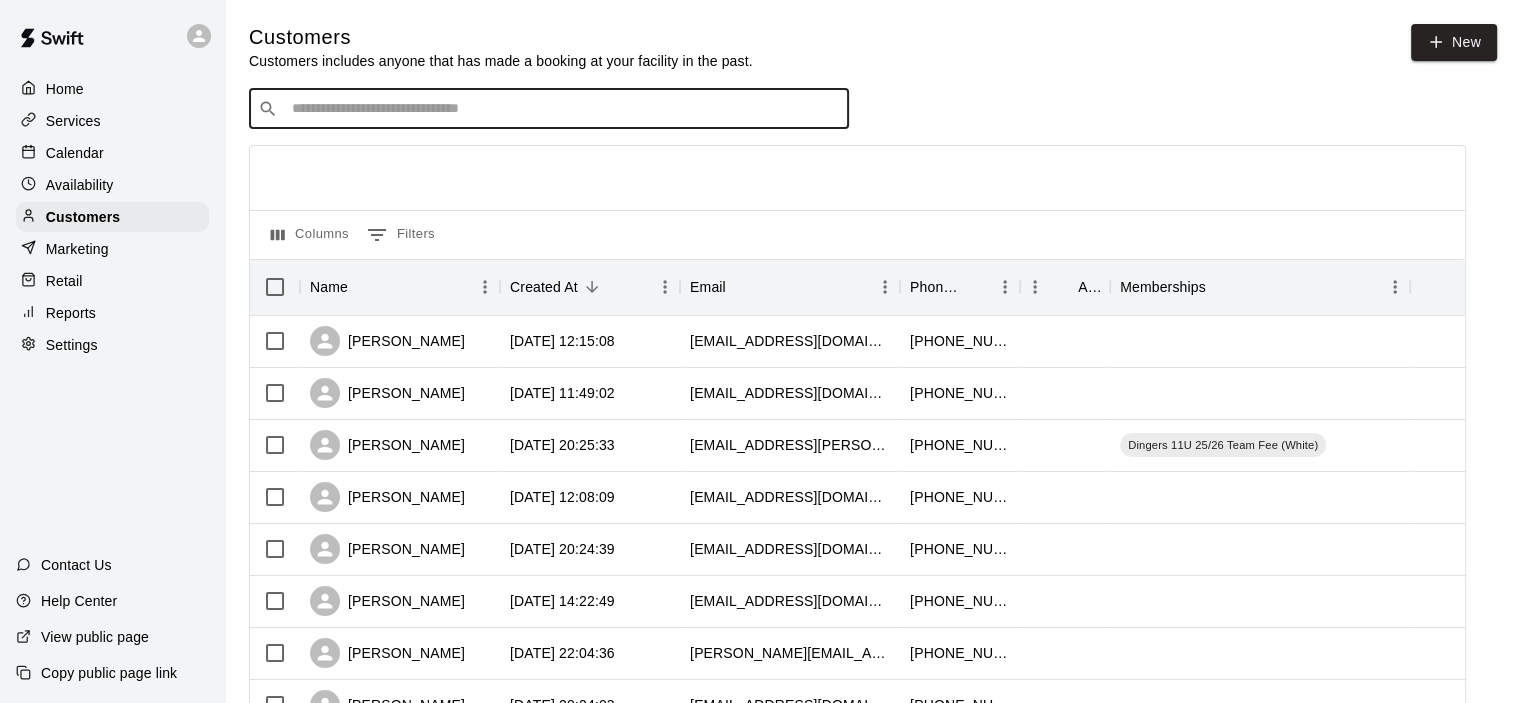 click at bounding box center [563, 109] 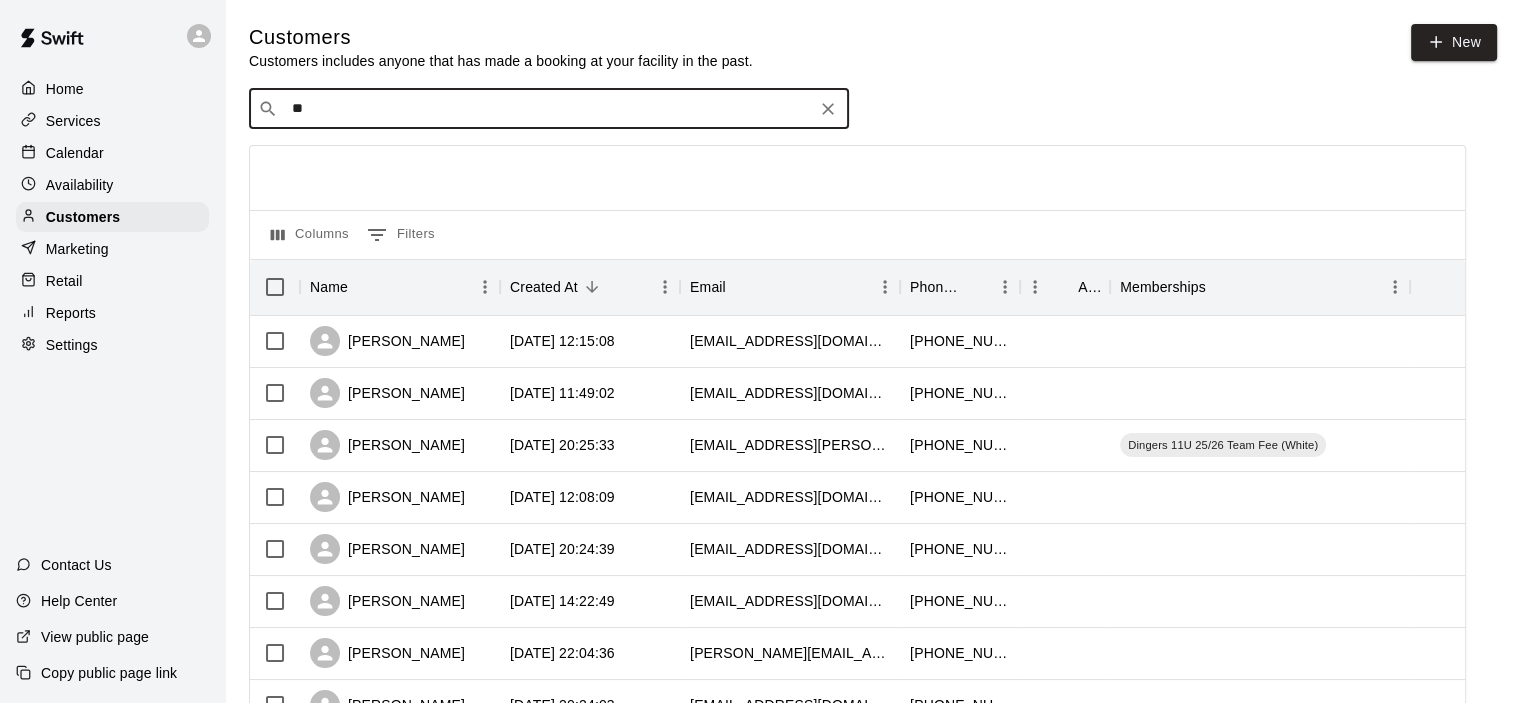 type on "*" 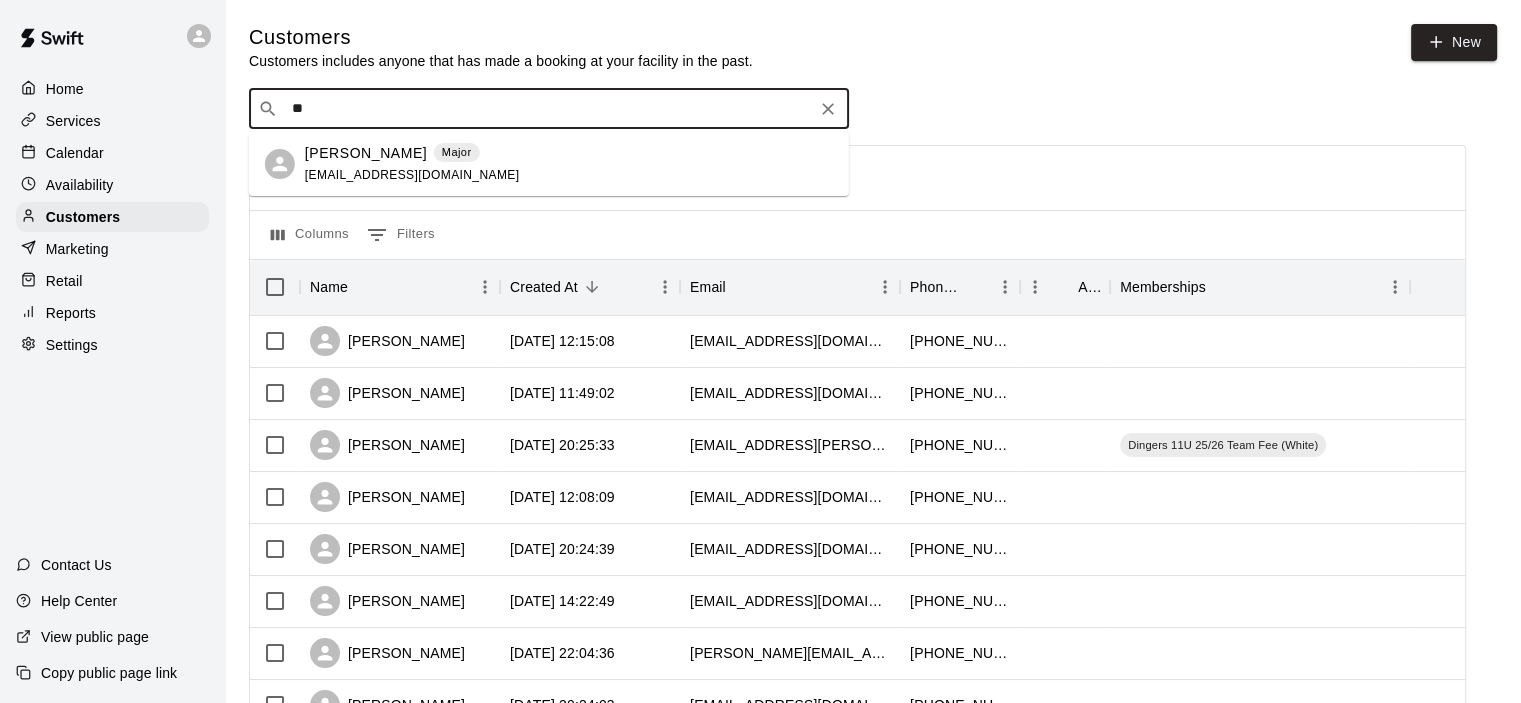 type on "*" 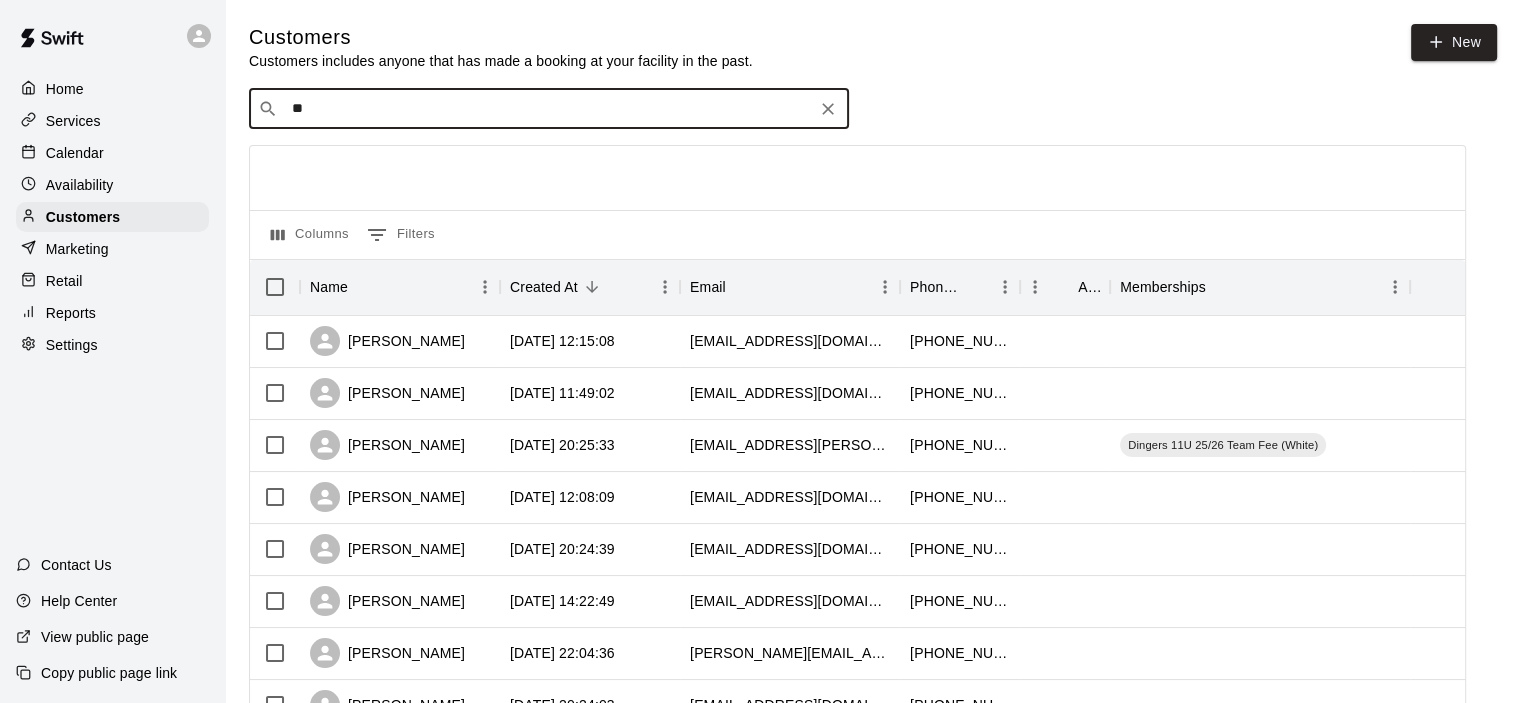 type on "*" 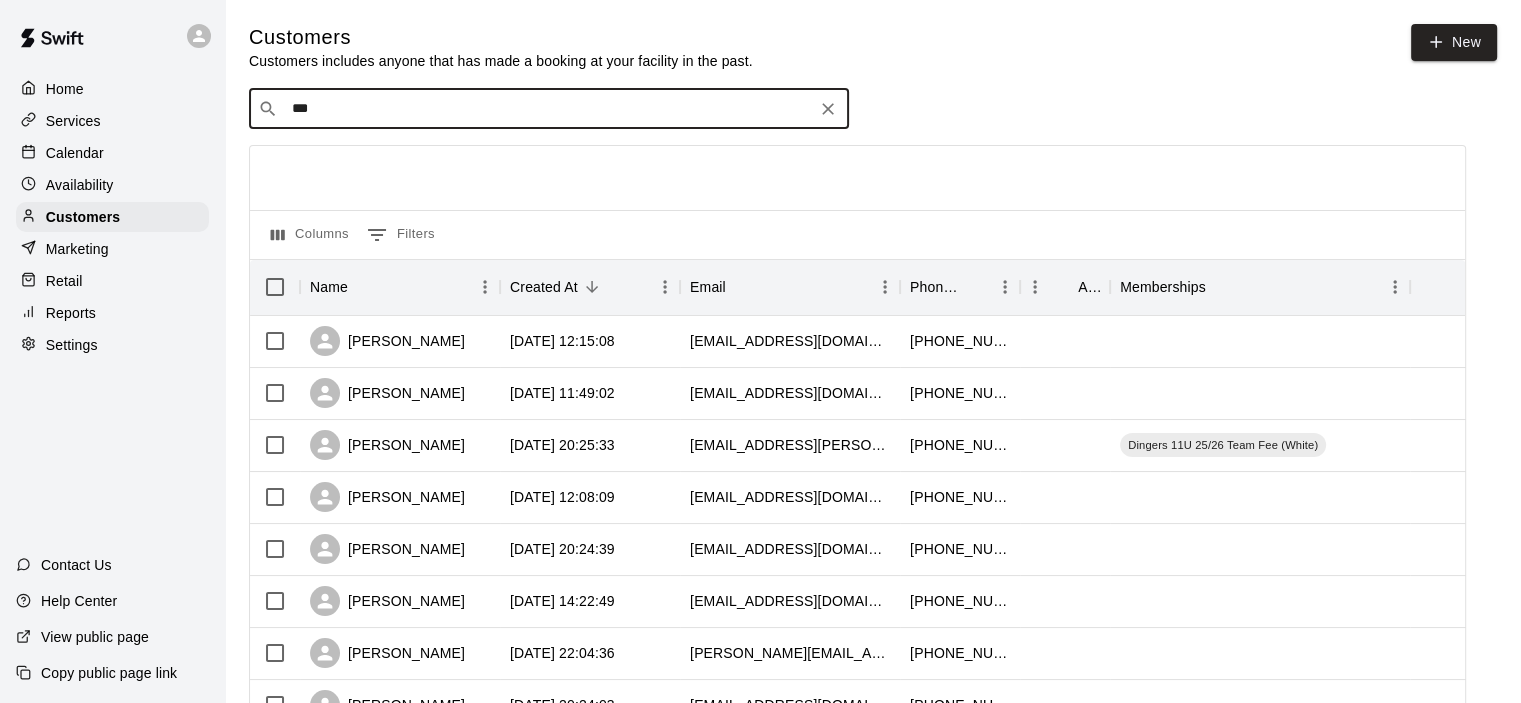 type on "**" 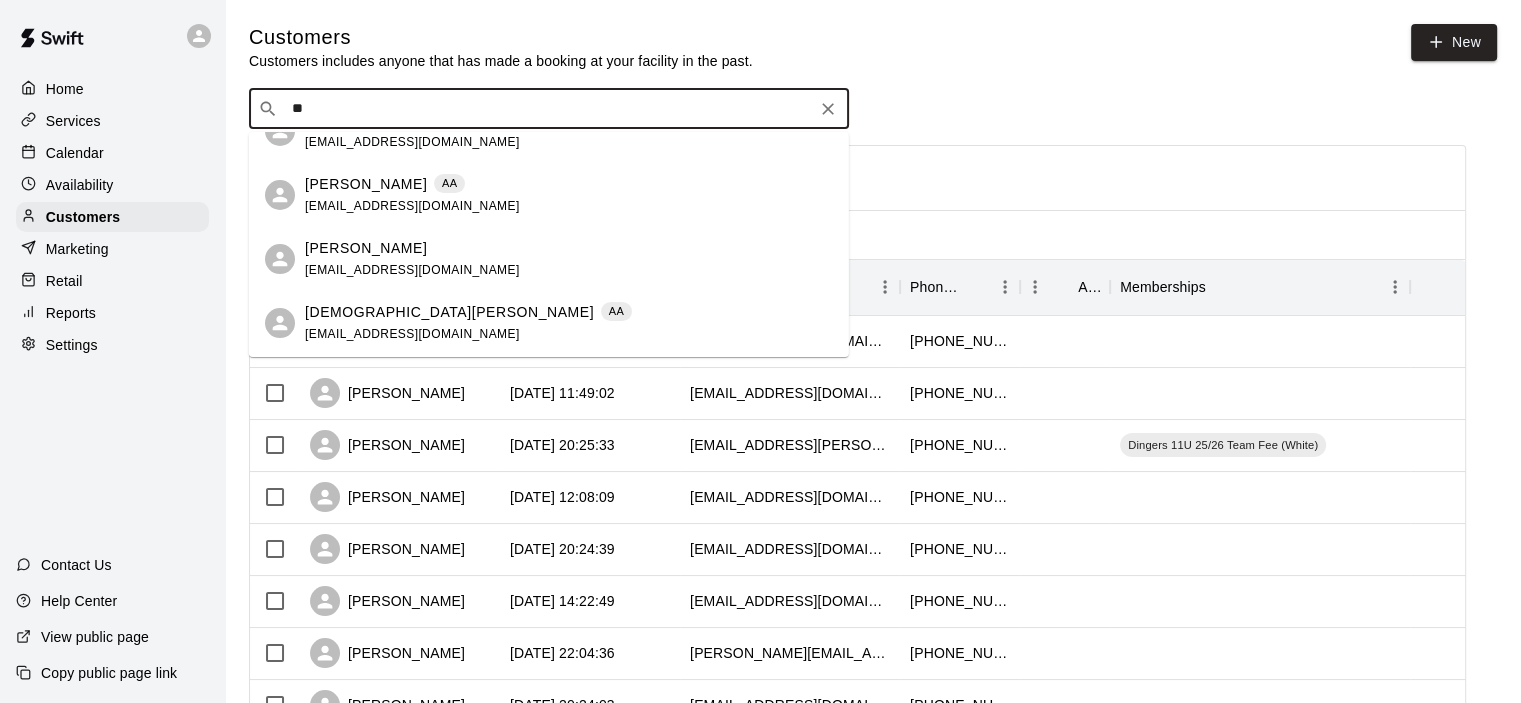 scroll, scrollTop: 0, scrollLeft: 0, axis: both 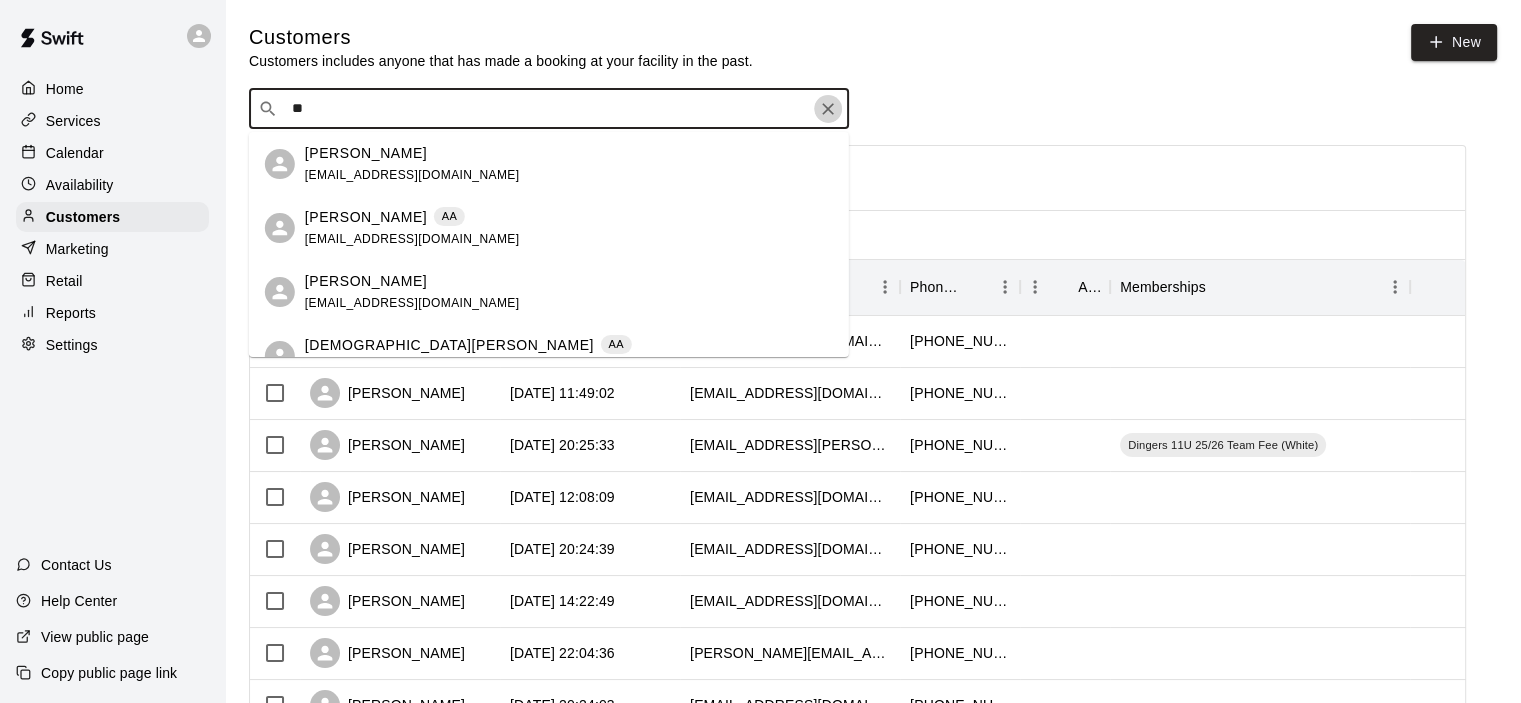 click 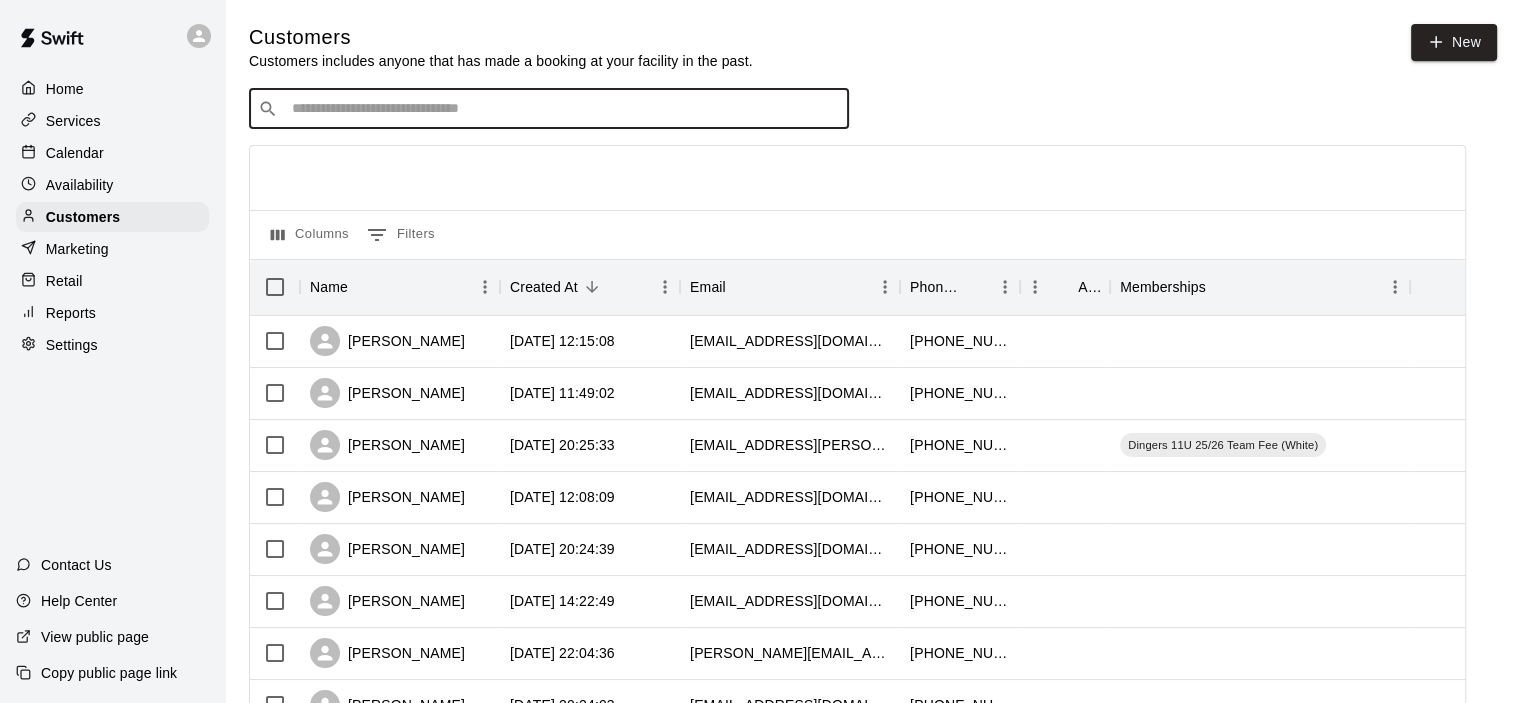 type 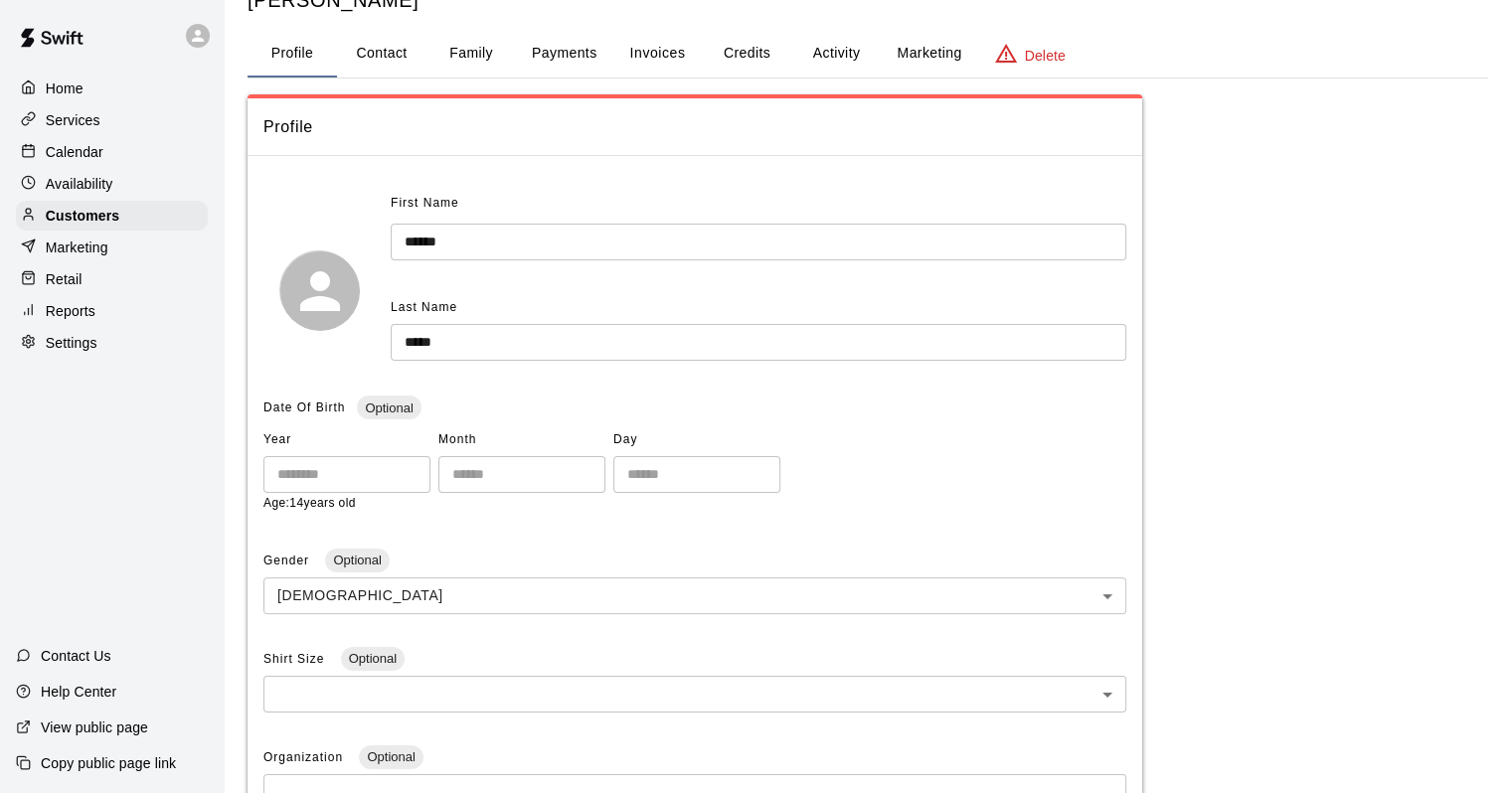 scroll, scrollTop: 99, scrollLeft: 0, axis: vertical 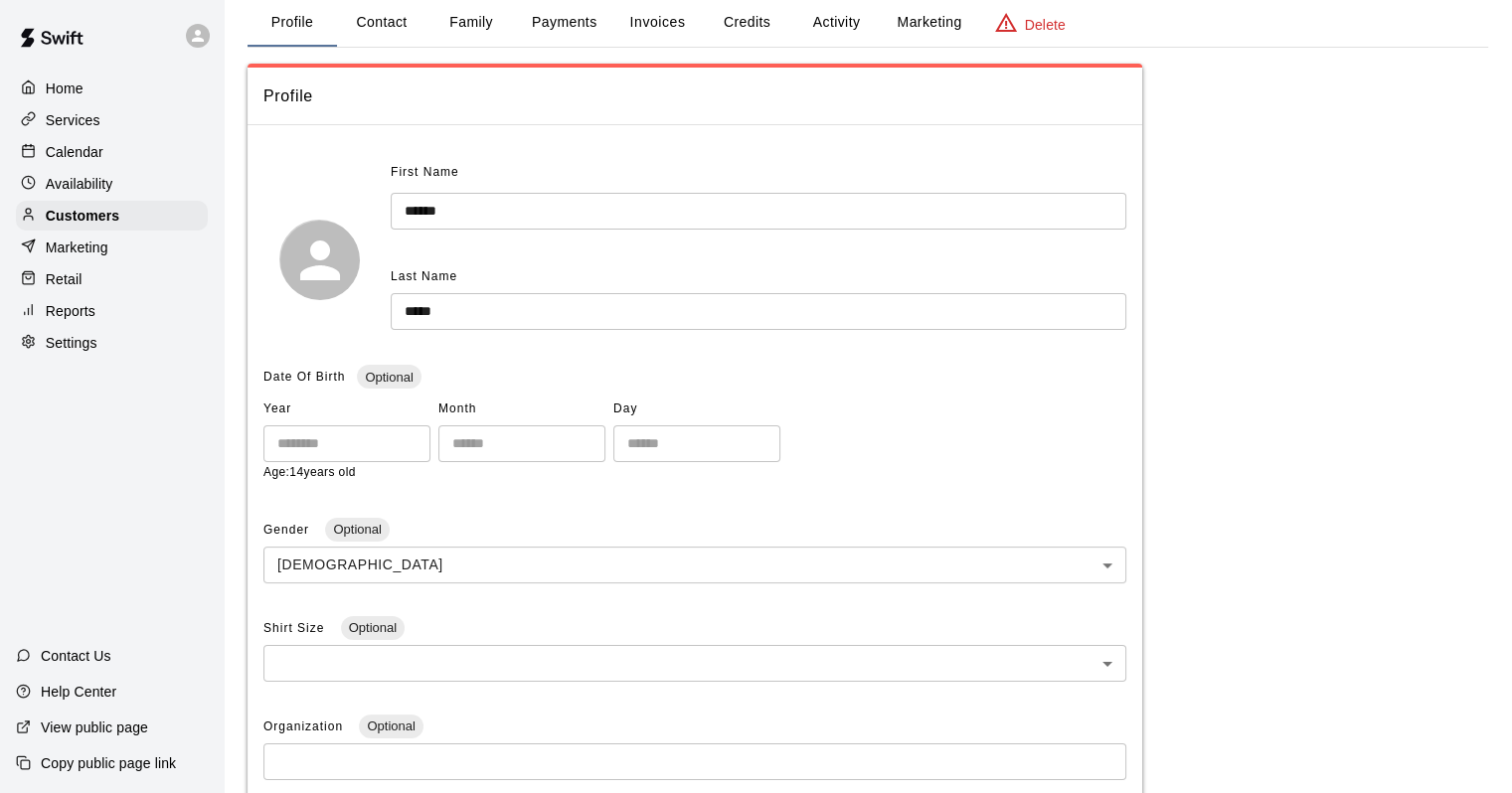 type 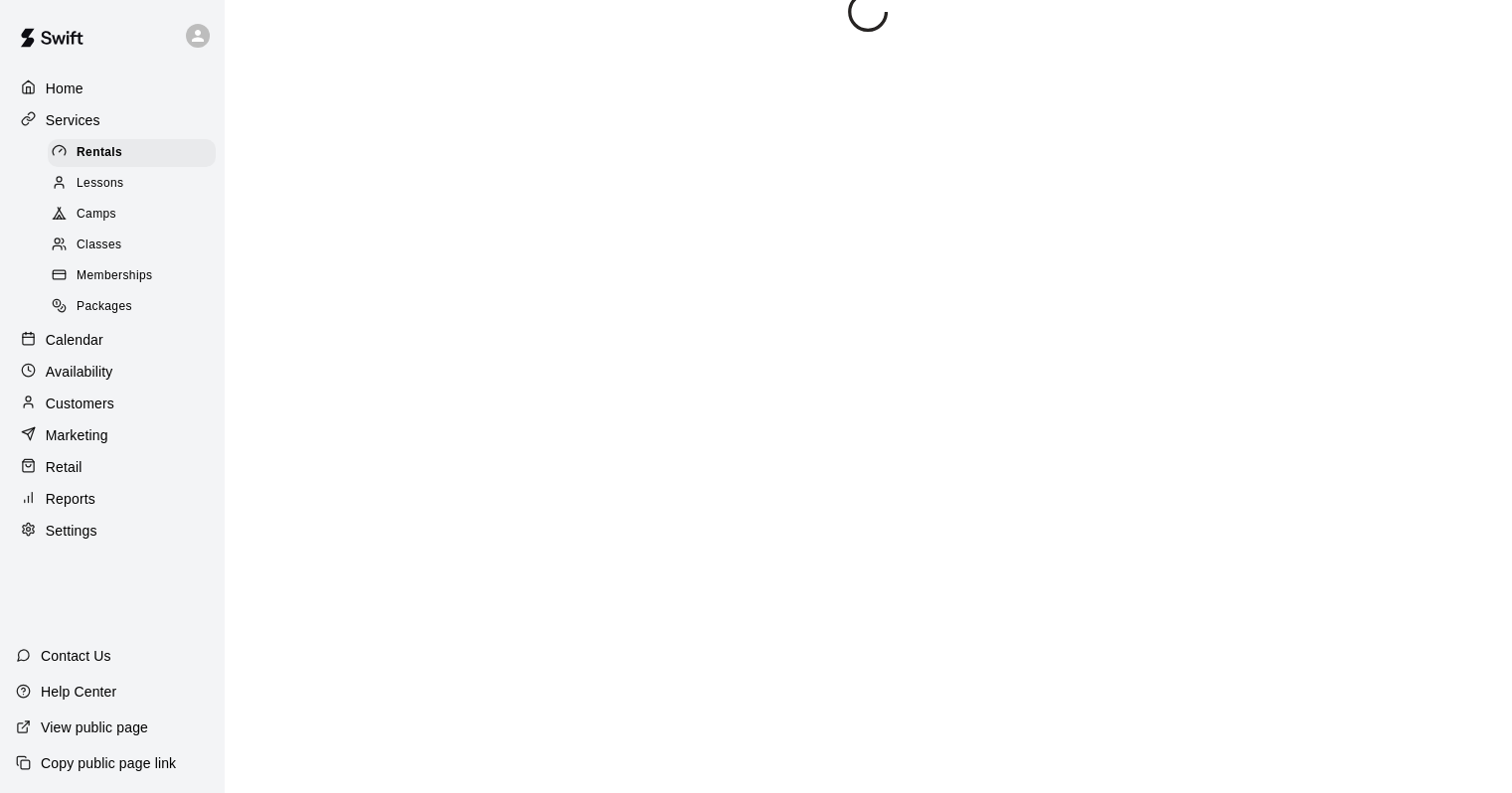 scroll, scrollTop: 0, scrollLeft: 0, axis: both 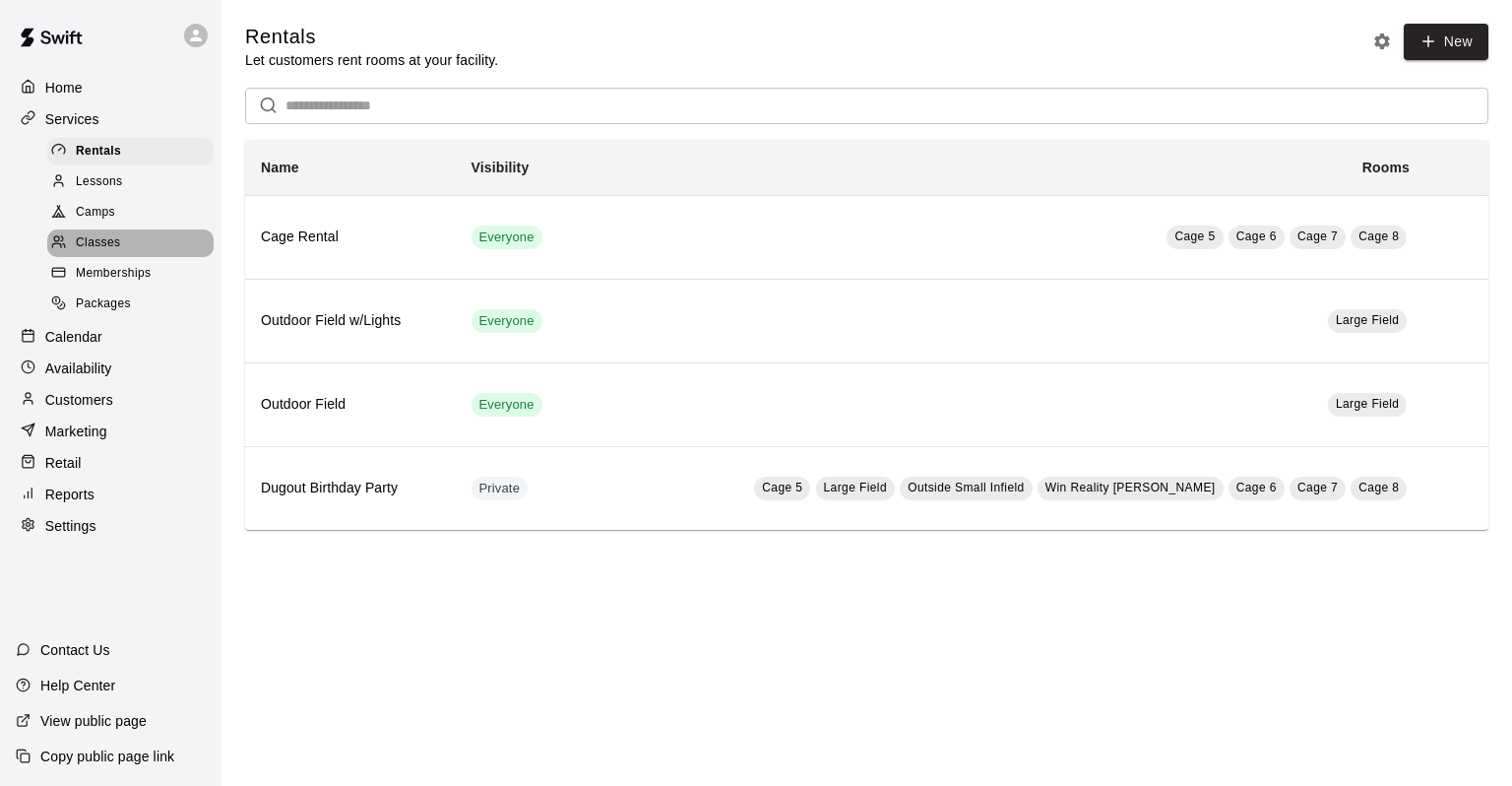 click on "Classes" at bounding box center [130, 243] 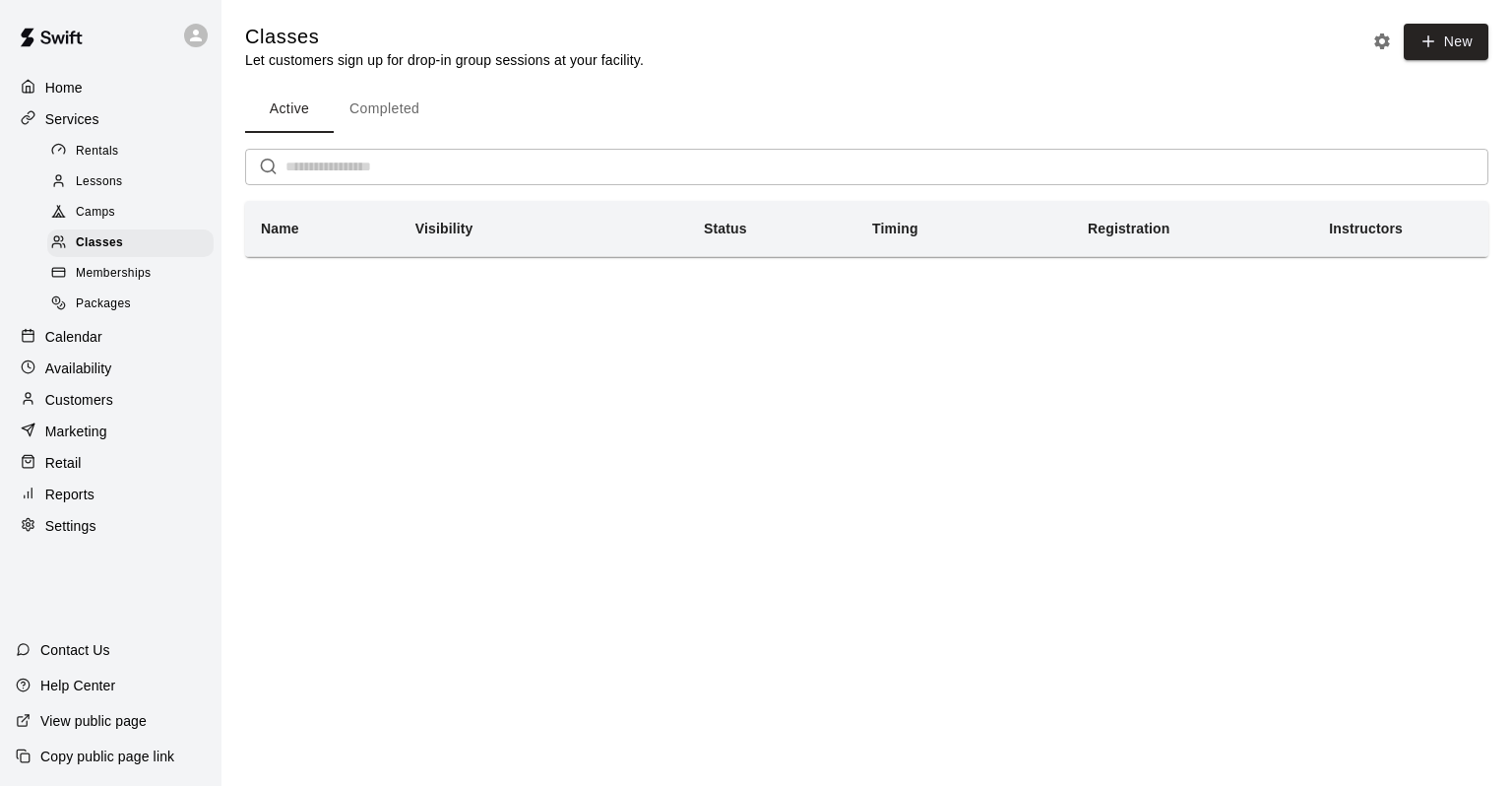 click on "Camps" at bounding box center [95, 213] 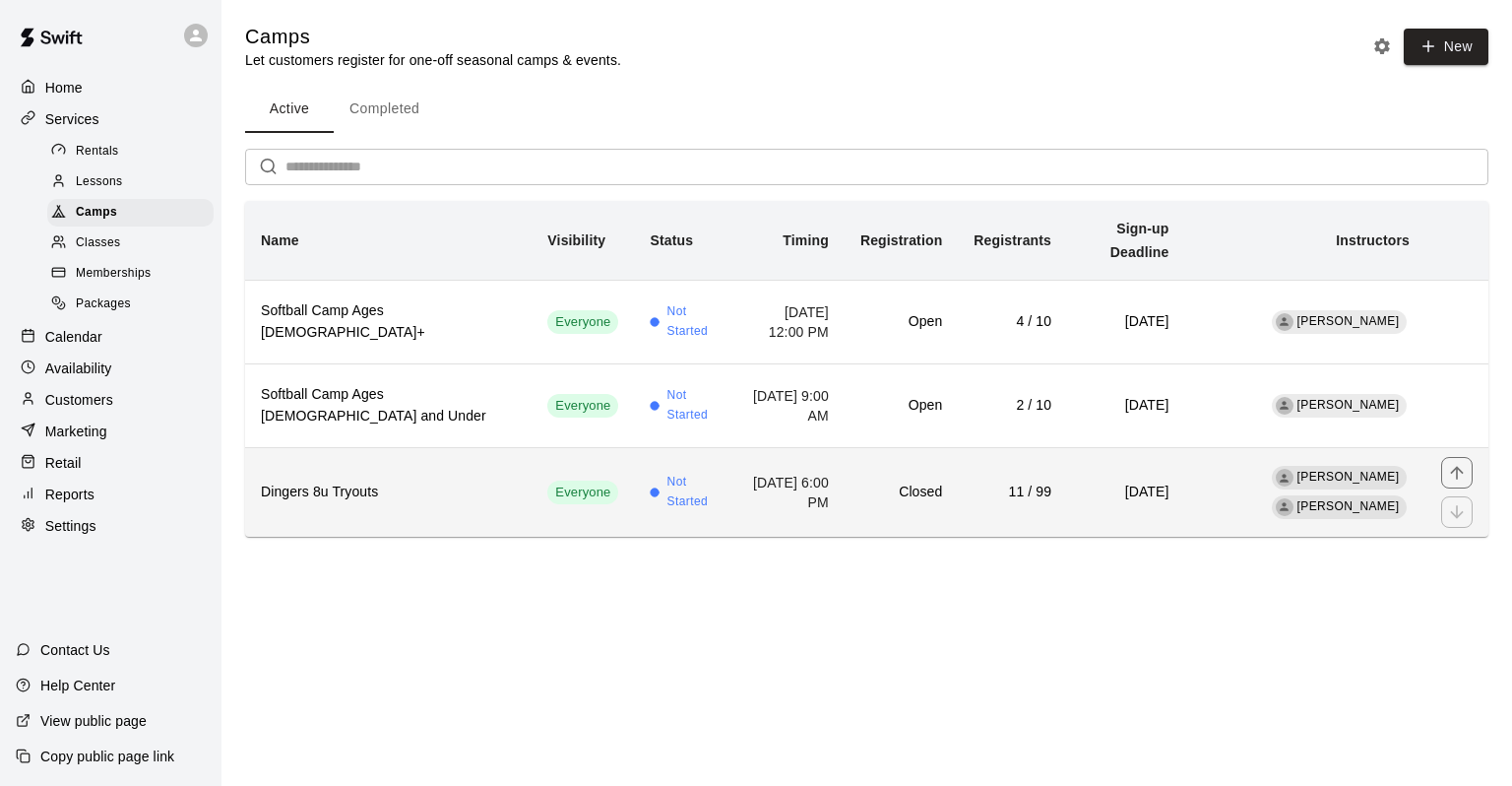 click on "[DATE] 6:00 PM" at bounding box center (789, 491) 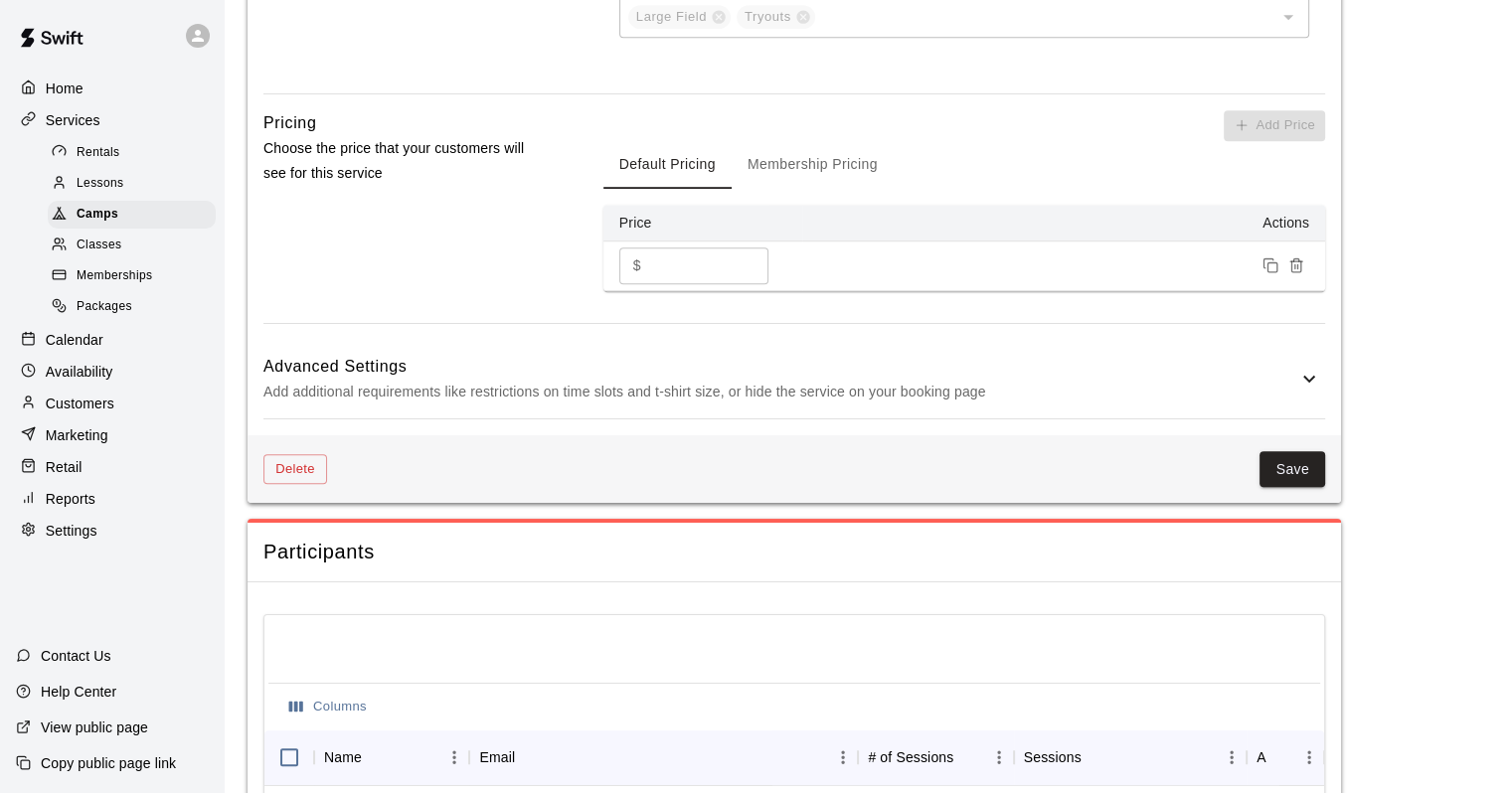 scroll, scrollTop: 1491, scrollLeft: 0, axis: vertical 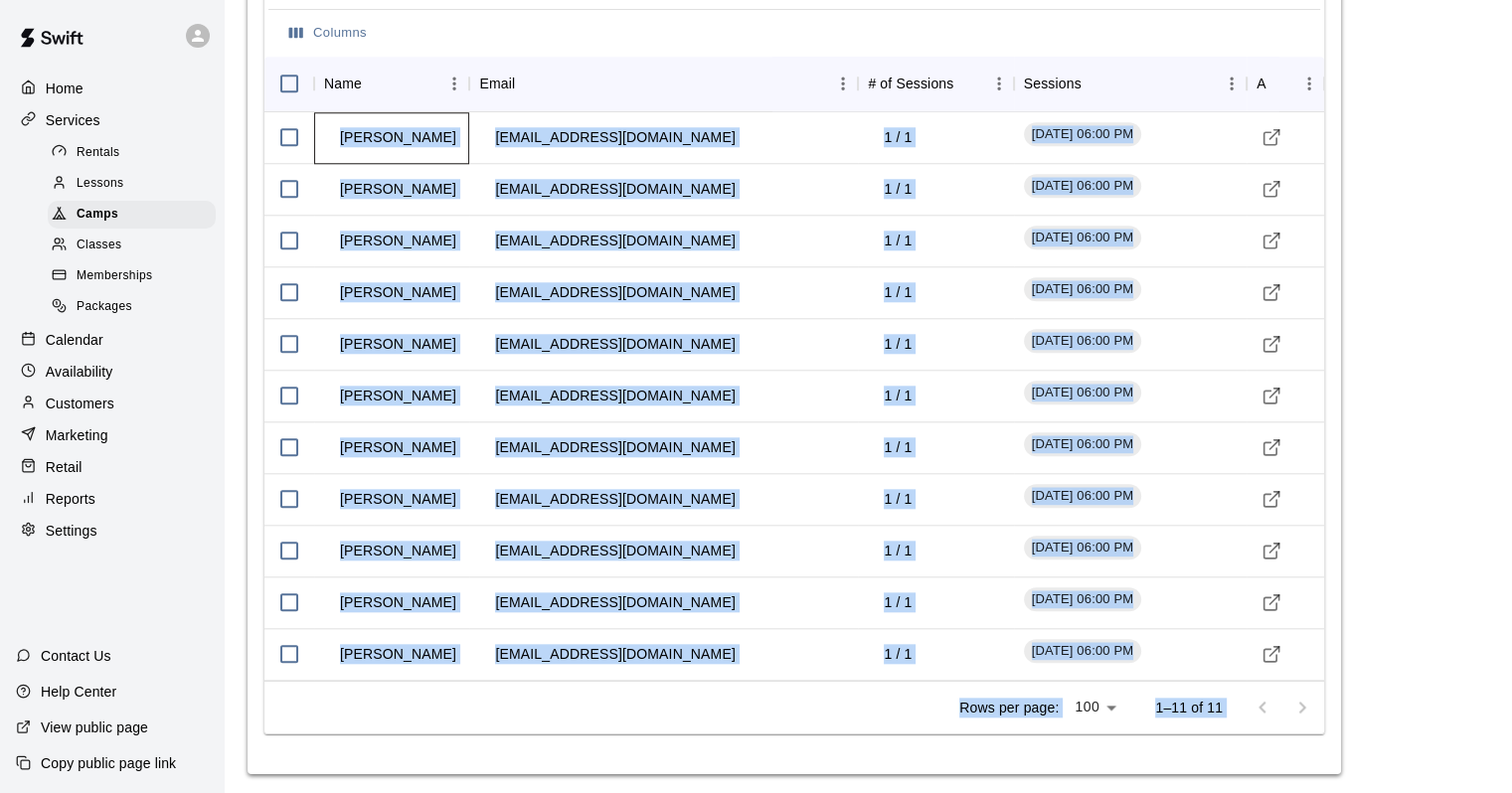 drag, startPoint x: 335, startPoint y: 568, endPoint x: 1195, endPoint y: 660, distance: 864.9069 